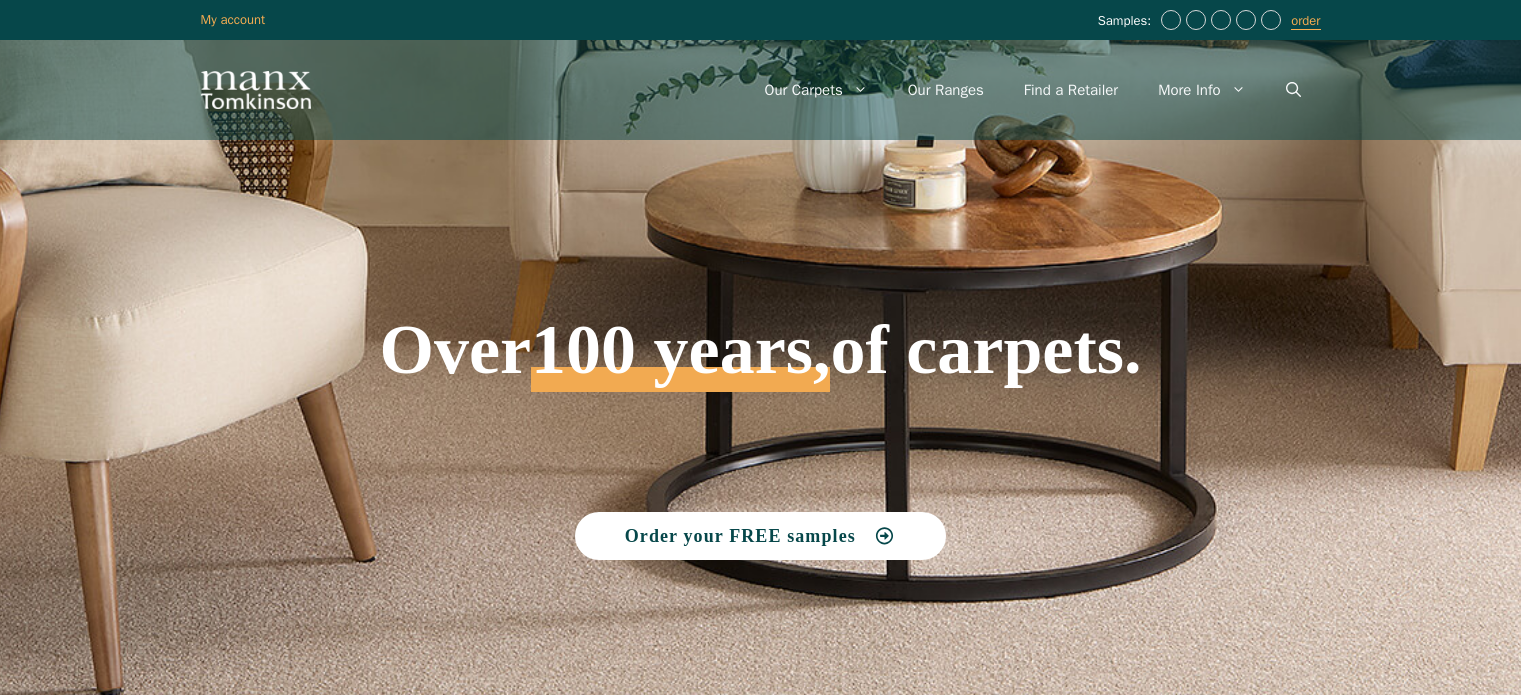 scroll, scrollTop: 0, scrollLeft: 0, axis: both 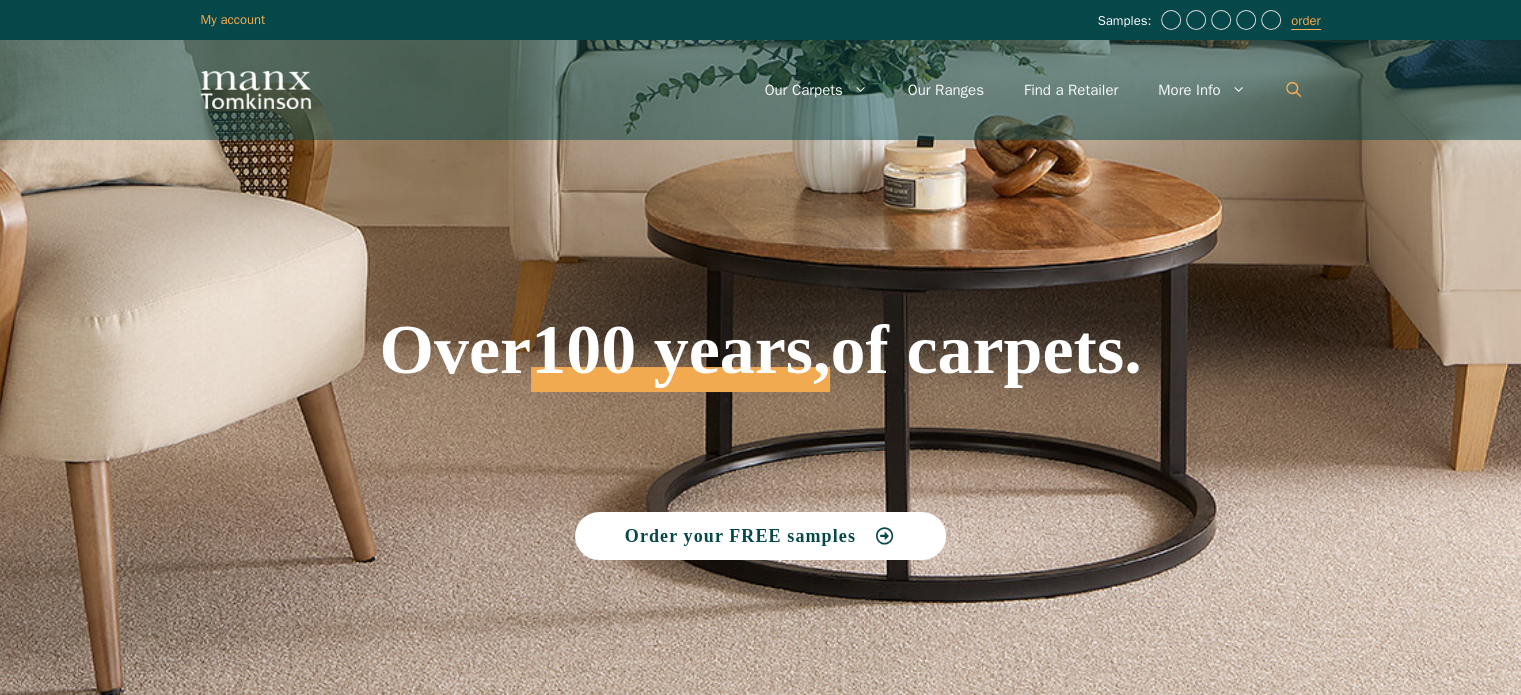 click 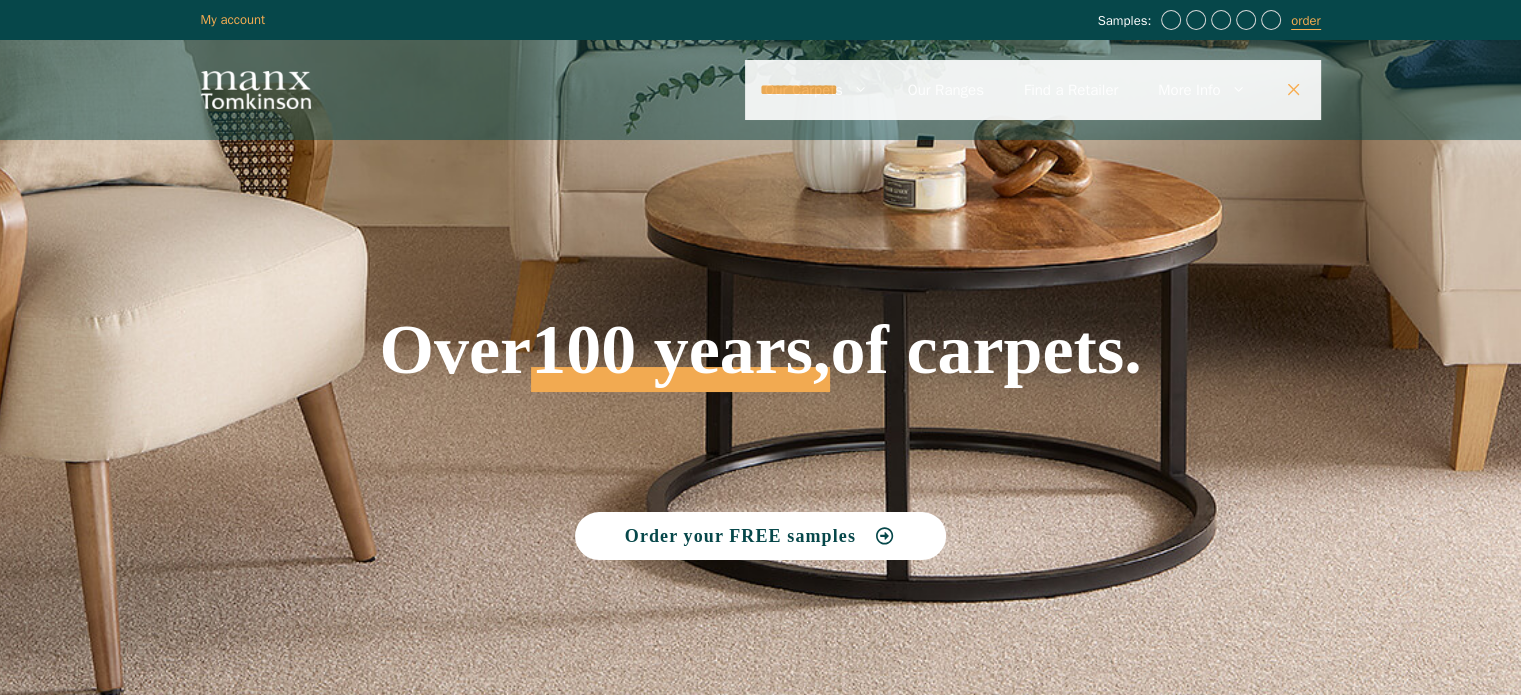 type on "**********" 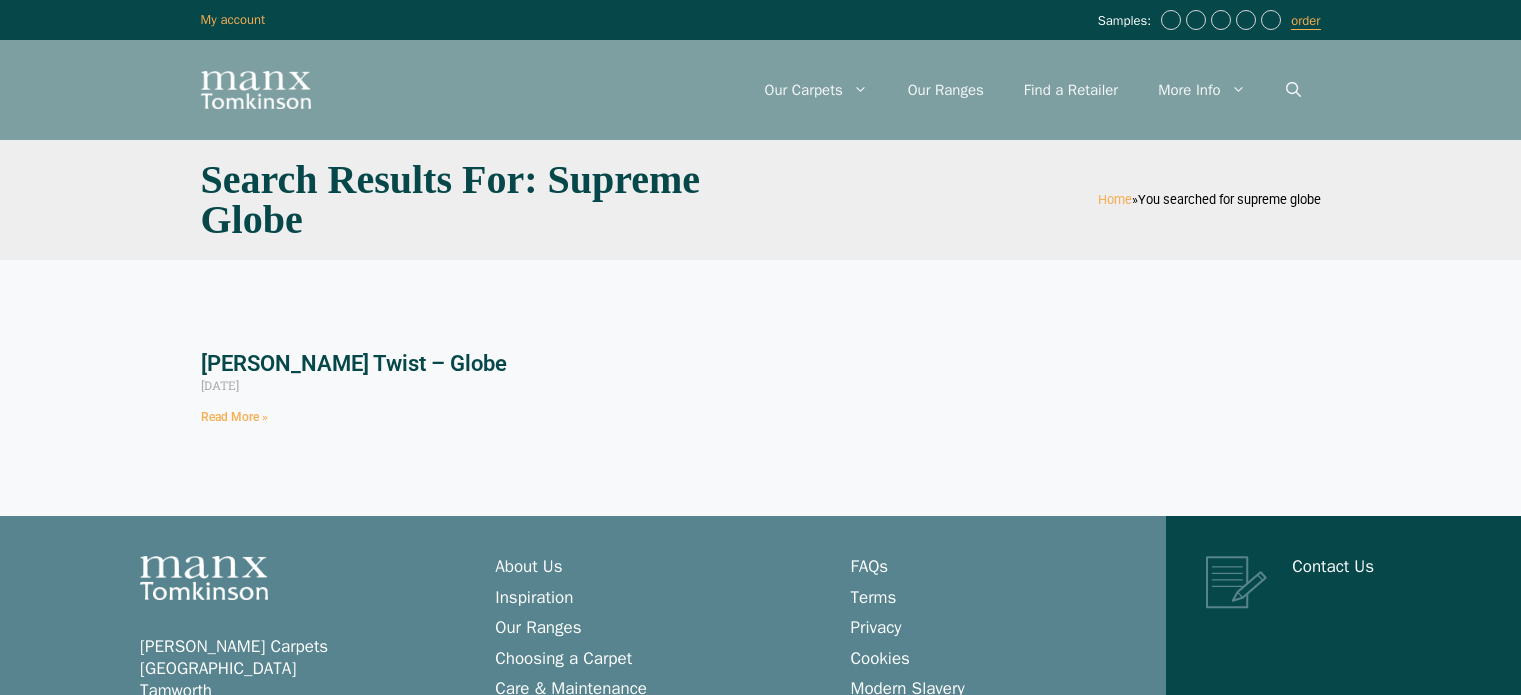 scroll, scrollTop: 0, scrollLeft: 0, axis: both 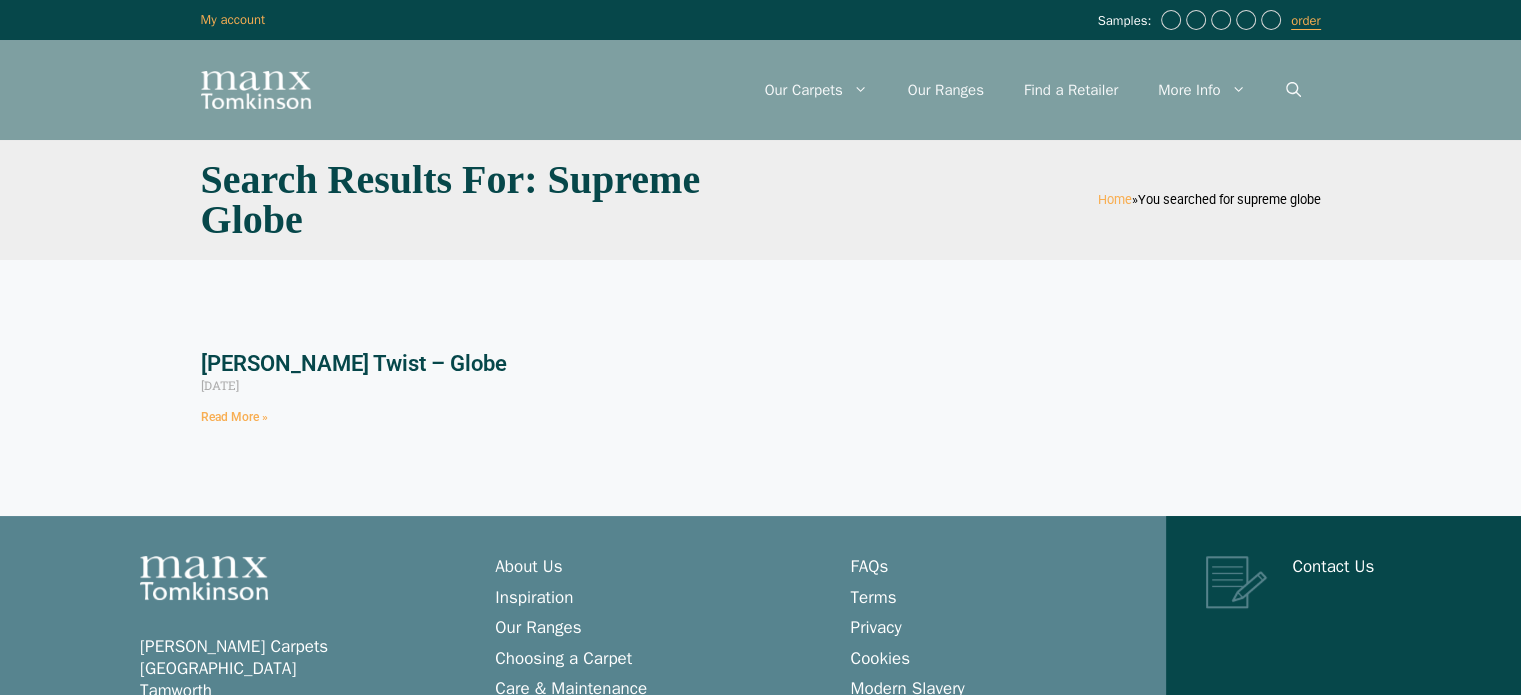 click on "Tomkinson Twist – Globe" at bounding box center [354, 363] 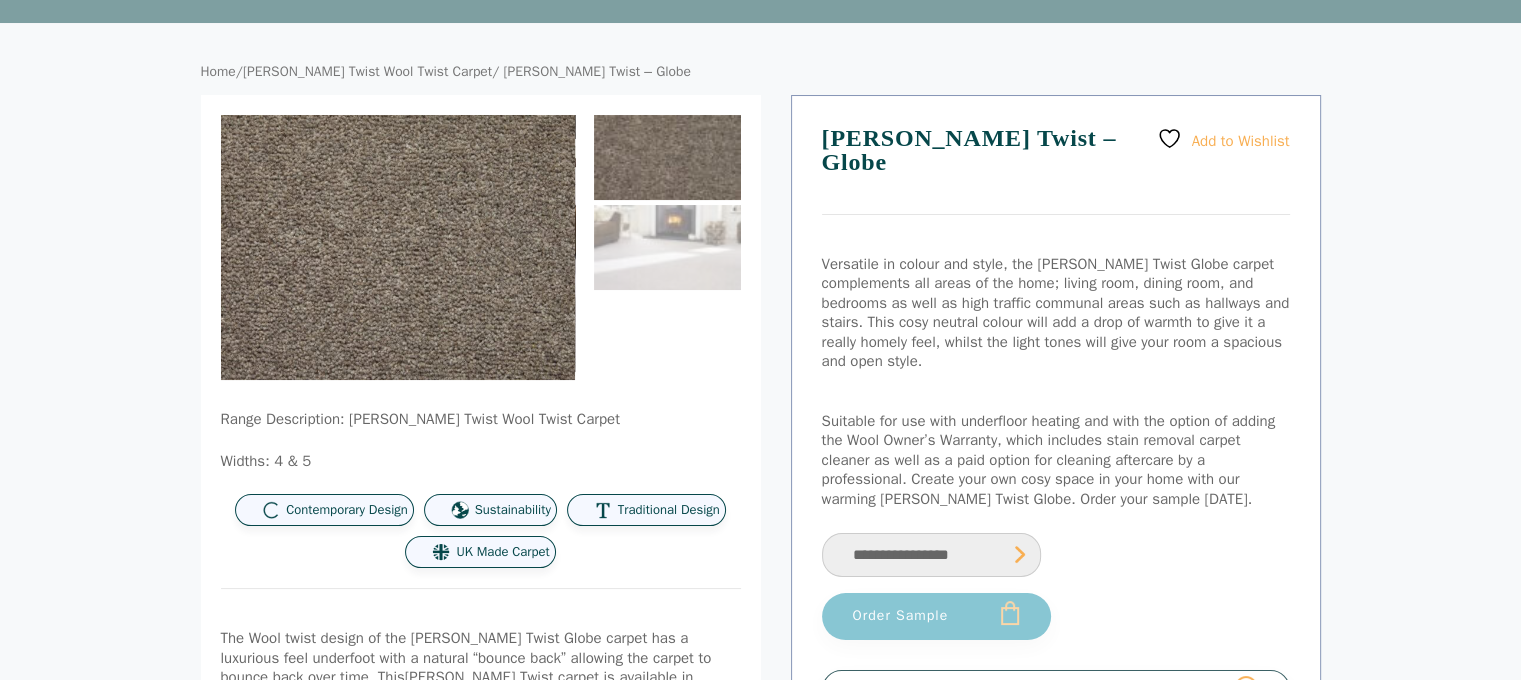 scroll, scrollTop: 300, scrollLeft: 0, axis: vertical 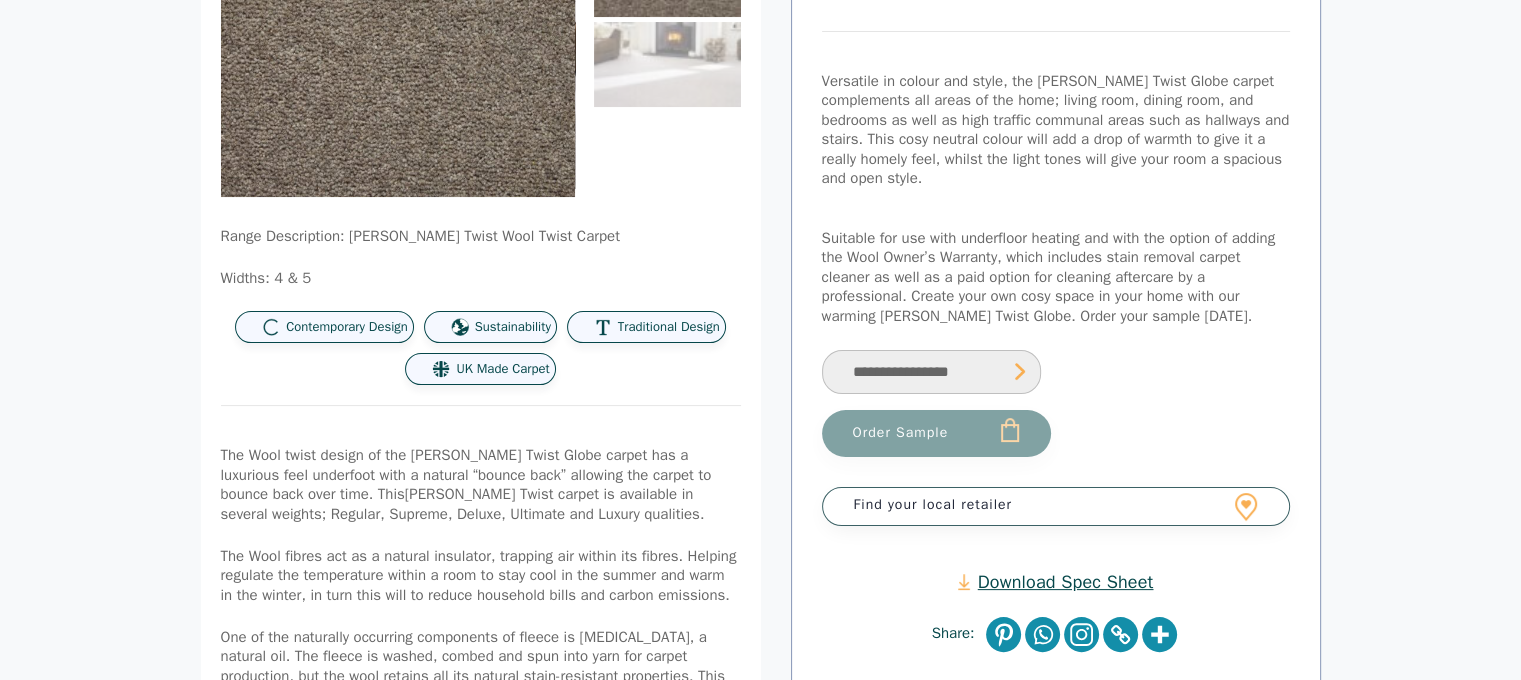 click on "**********" at bounding box center (931, 372) 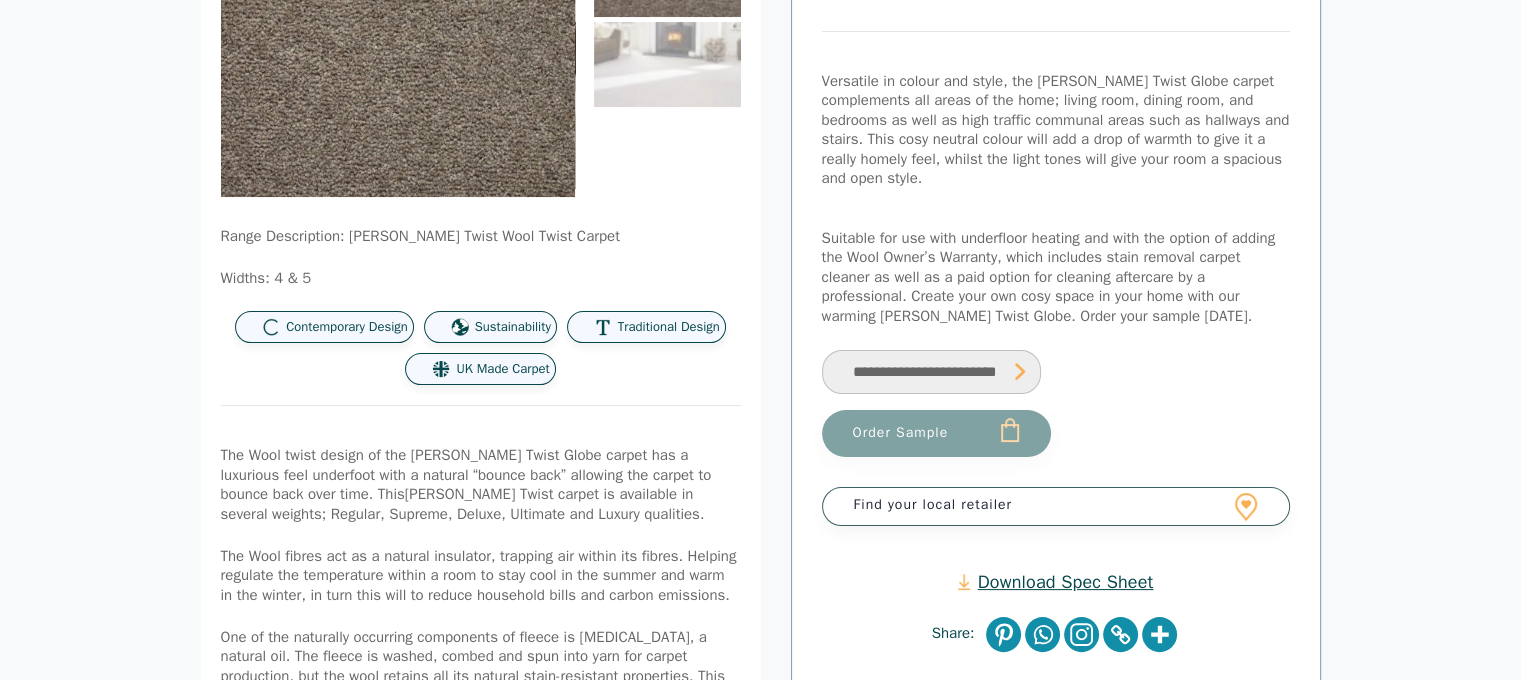 click on "**********" at bounding box center [931, 372] 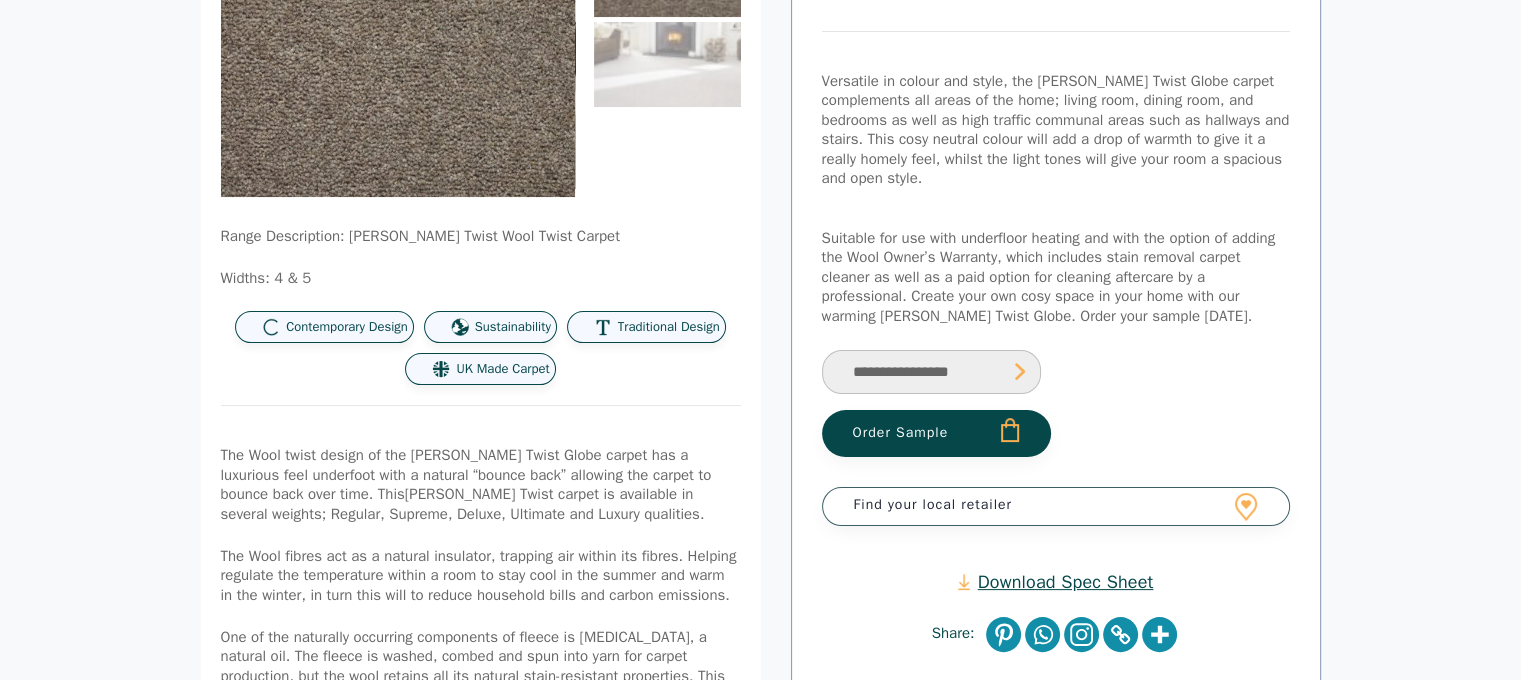 click on "**********" at bounding box center (931, 372) 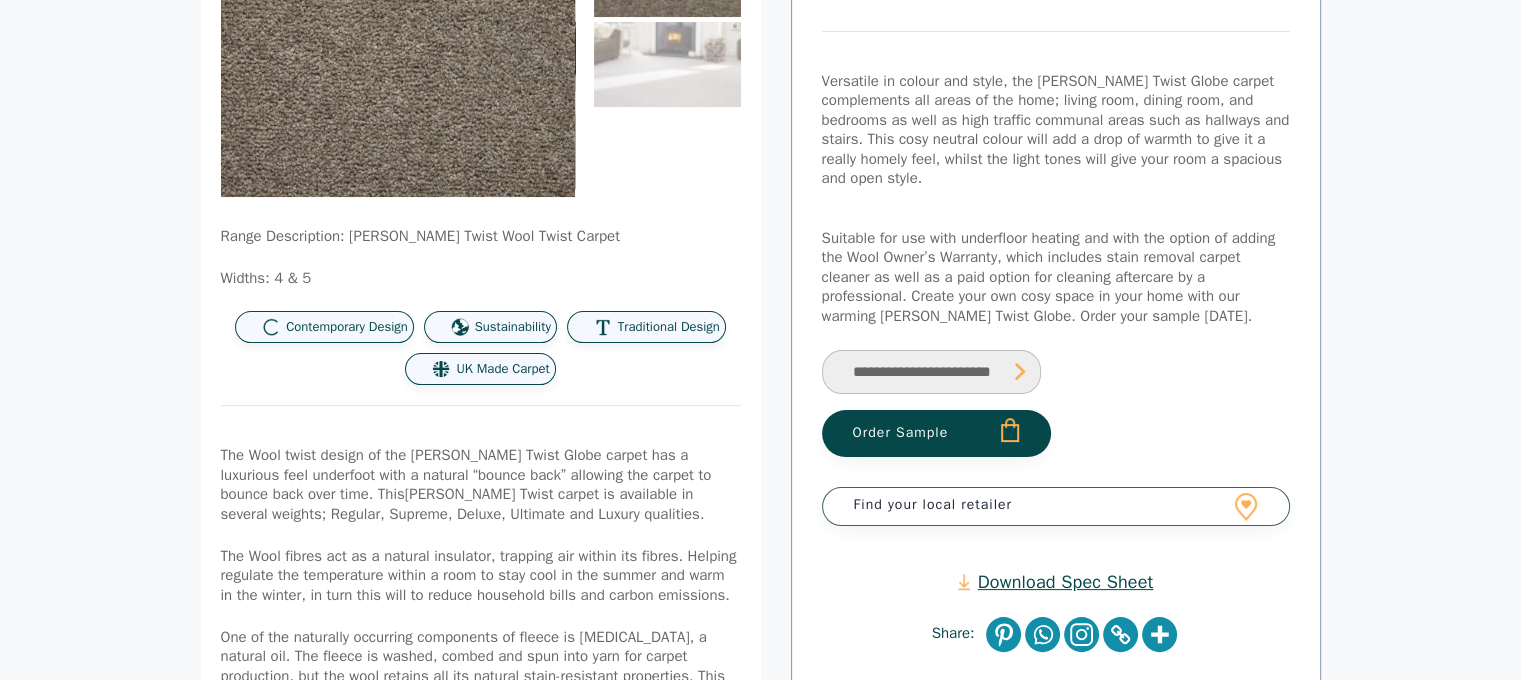 click on "**********" at bounding box center [931, 372] 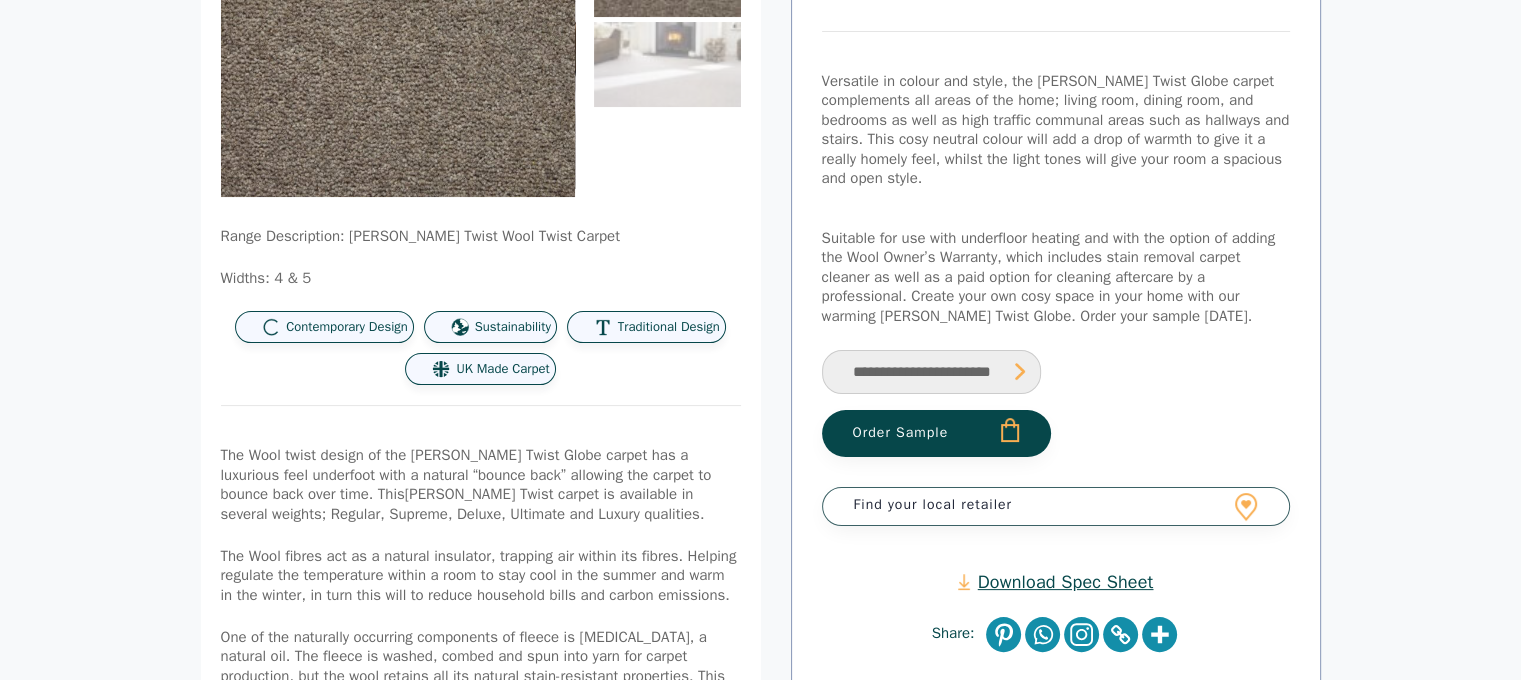 click on "Order Sample" at bounding box center (936, 433) 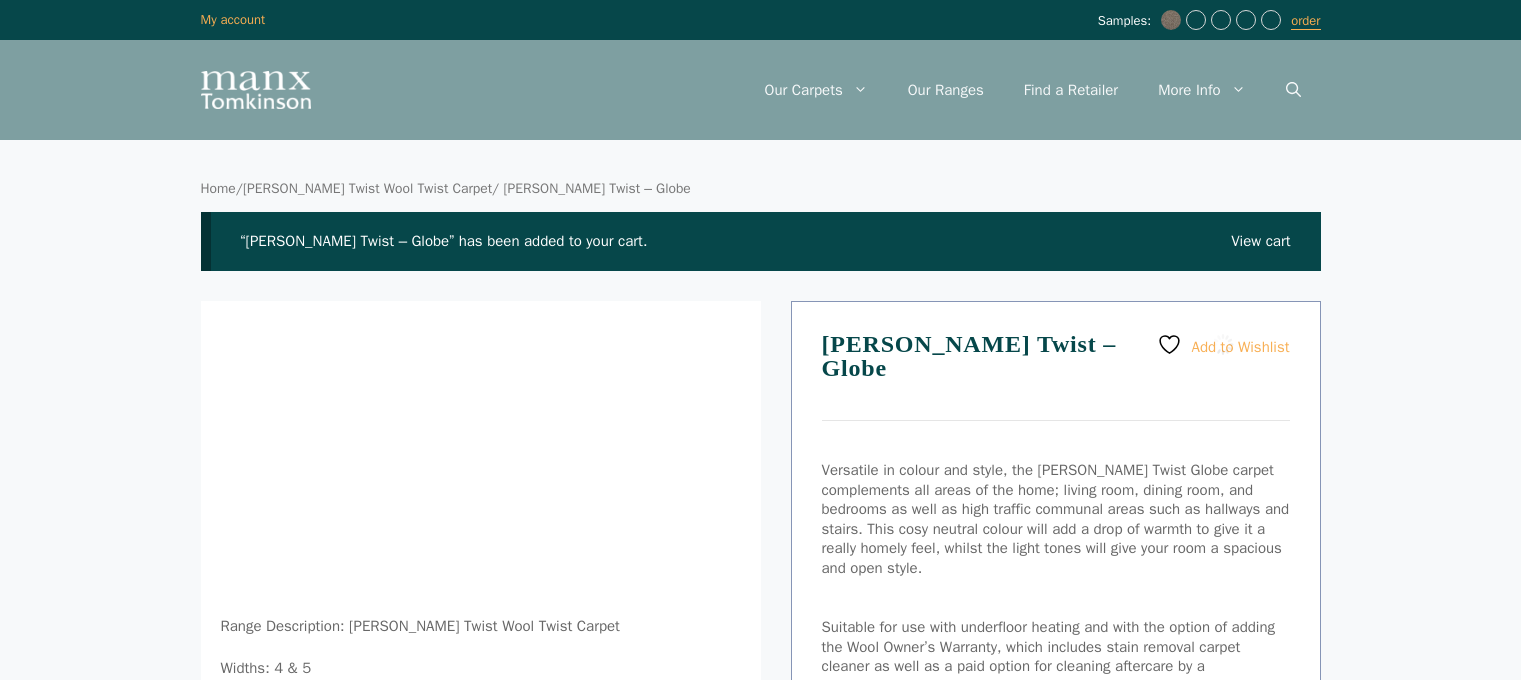 scroll, scrollTop: 0, scrollLeft: 0, axis: both 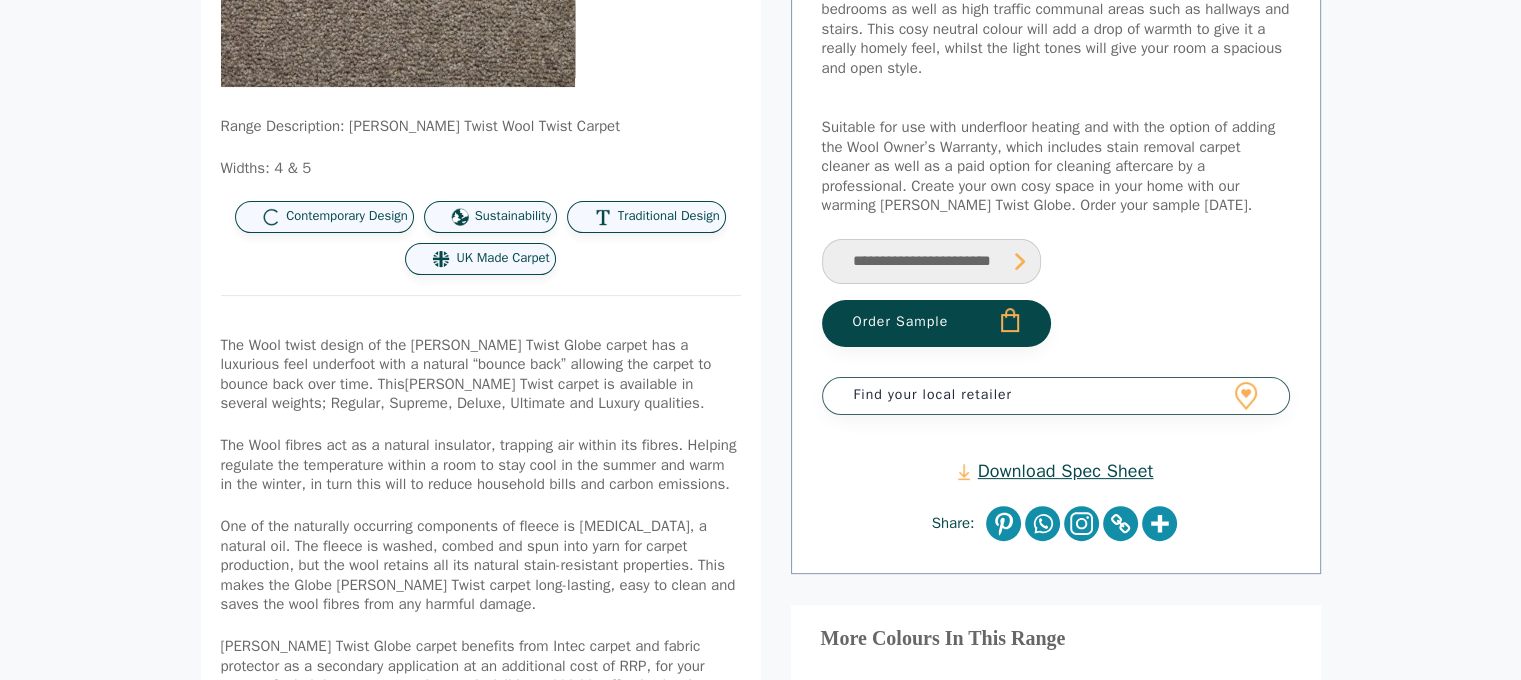 click on "Order Sample" at bounding box center [936, 323] 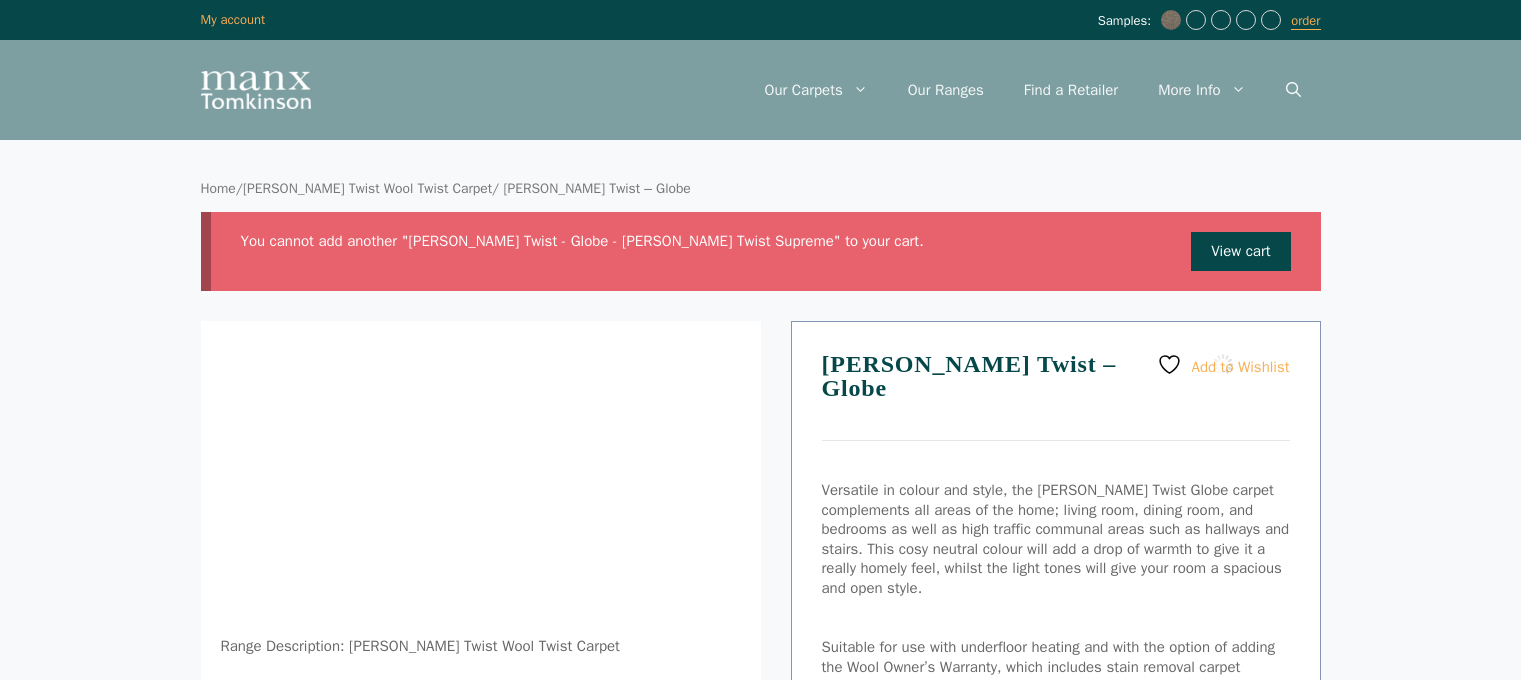 scroll, scrollTop: 0, scrollLeft: 0, axis: both 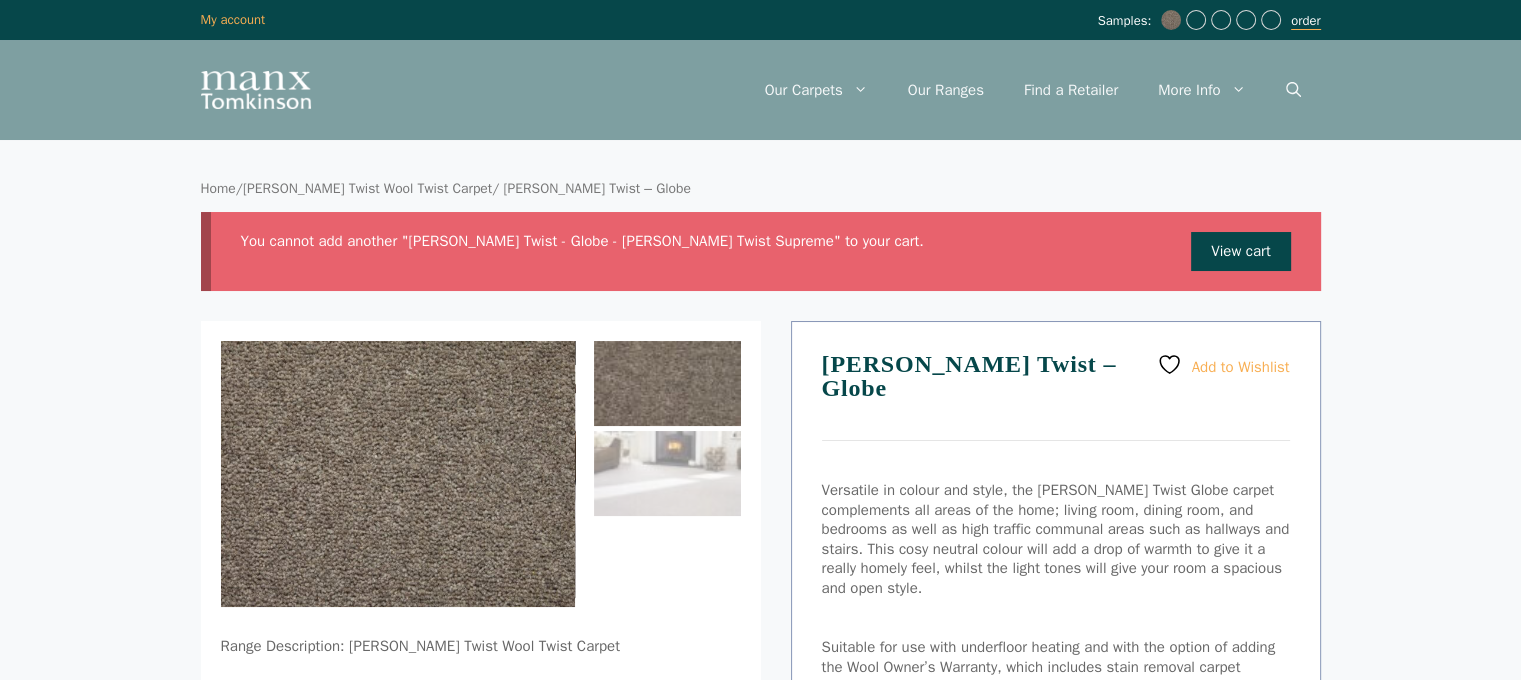 click on "order" at bounding box center [1305, 21] 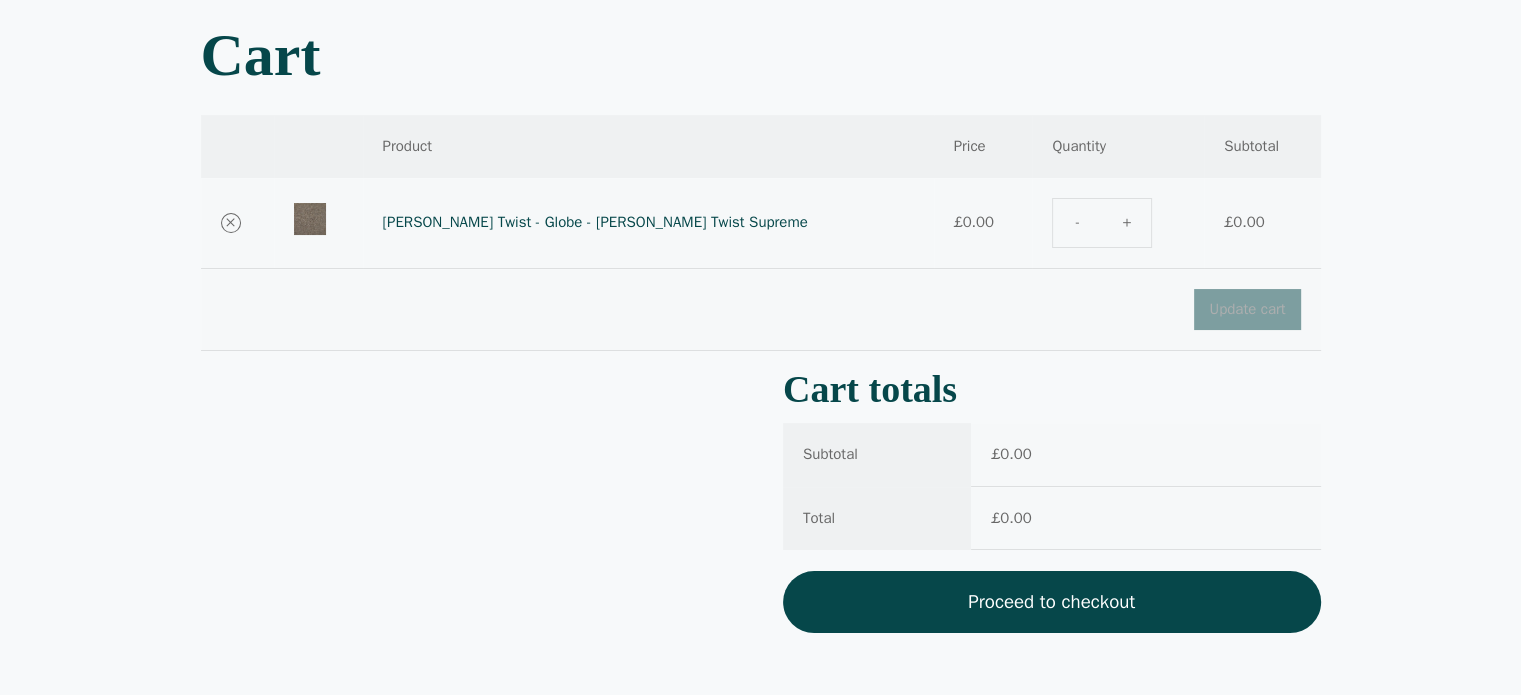 scroll, scrollTop: 300, scrollLeft: 0, axis: vertical 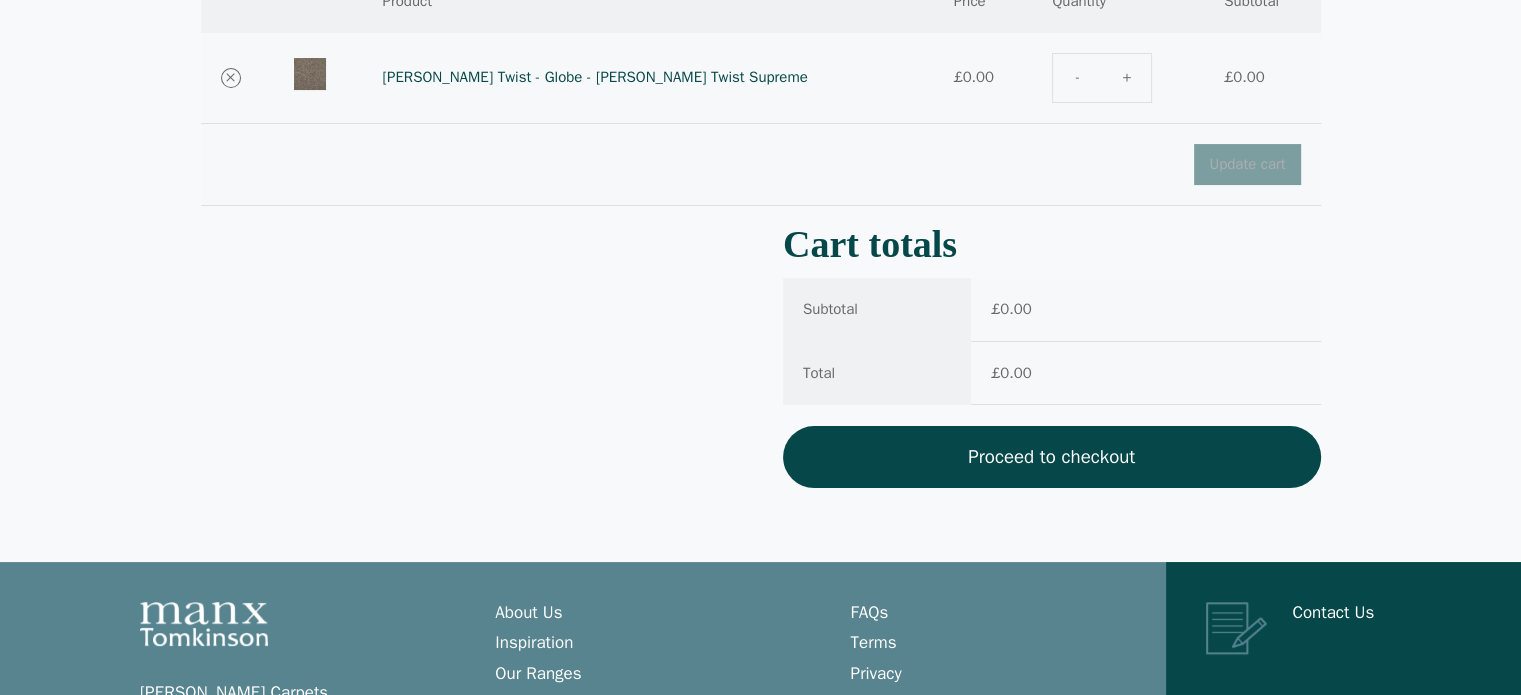 click on "Proceed to checkout" at bounding box center [1052, 457] 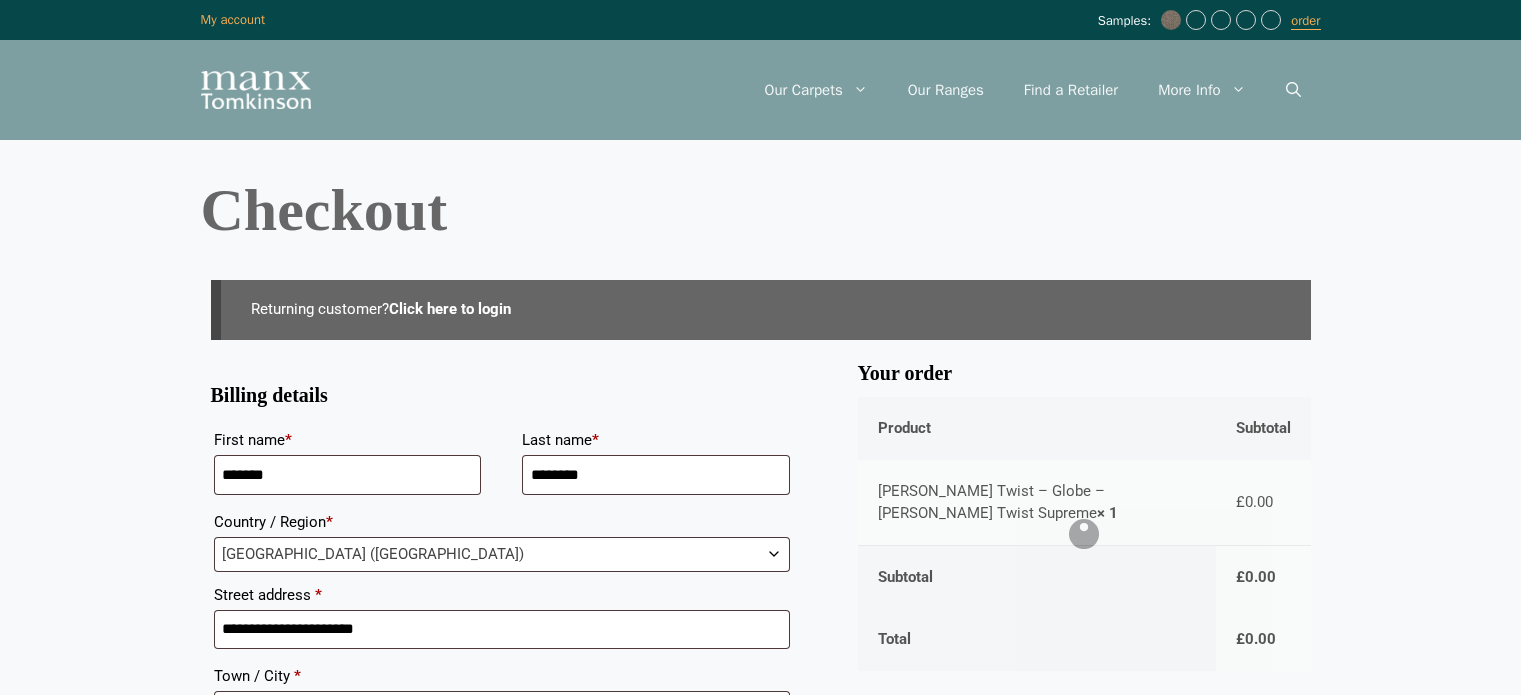 scroll, scrollTop: 0, scrollLeft: 0, axis: both 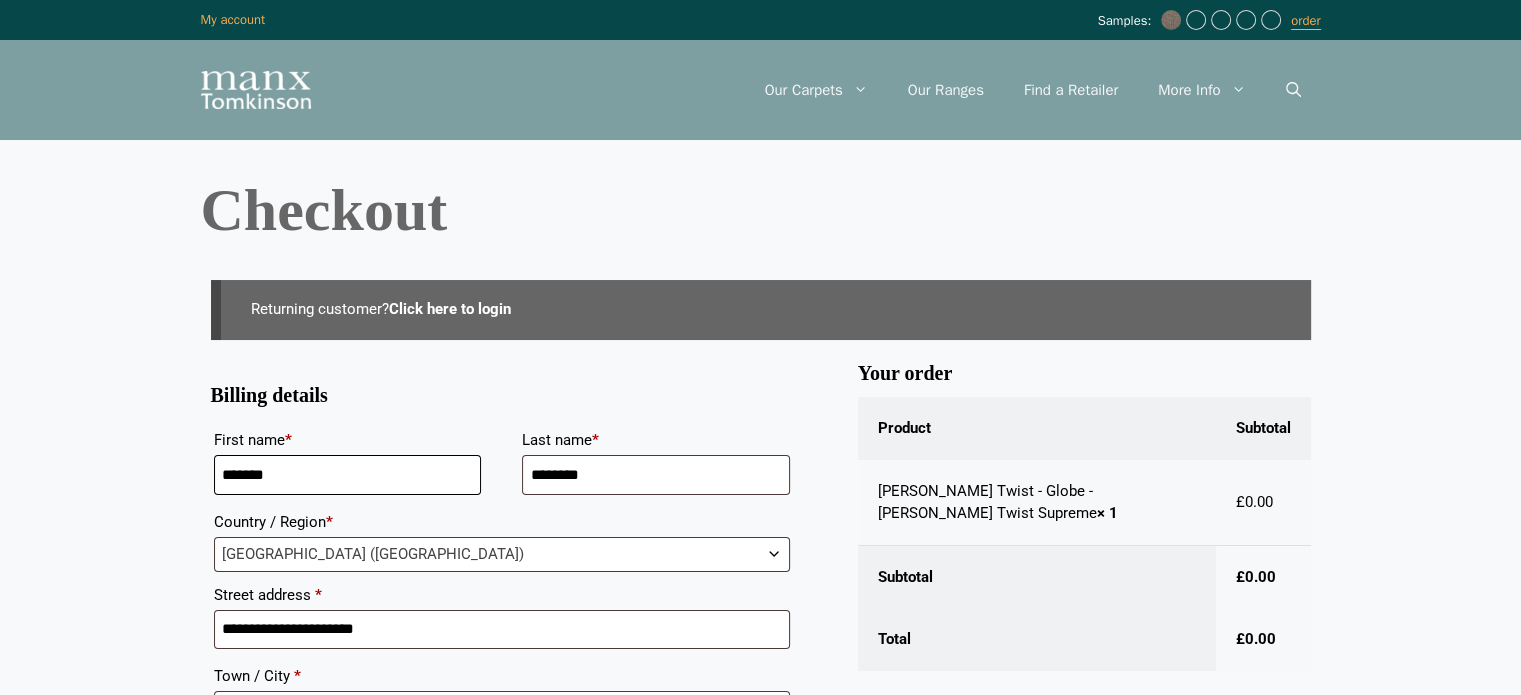 drag, startPoint x: 327, startPoint y: 464, endPoint x: 135, endPoint y: 476, distance: 192.37463 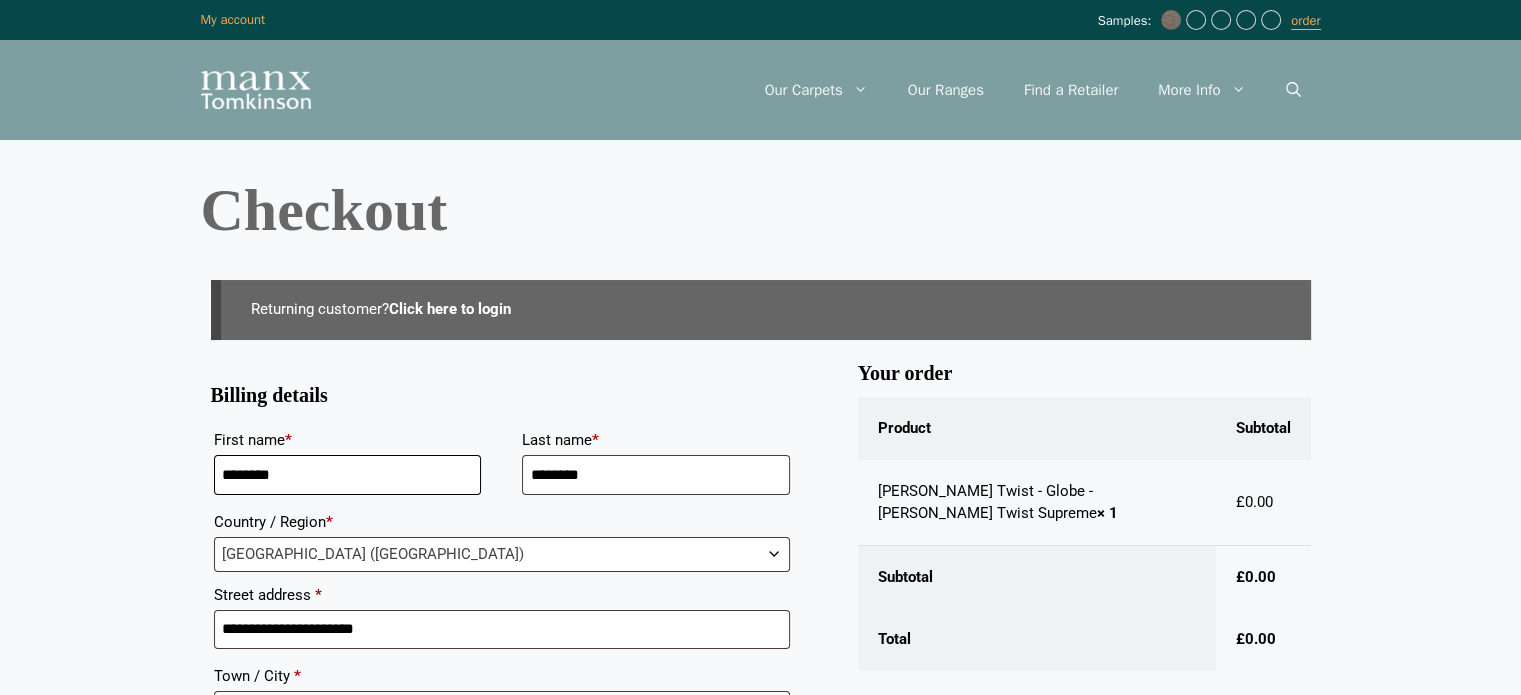 type on "*******" 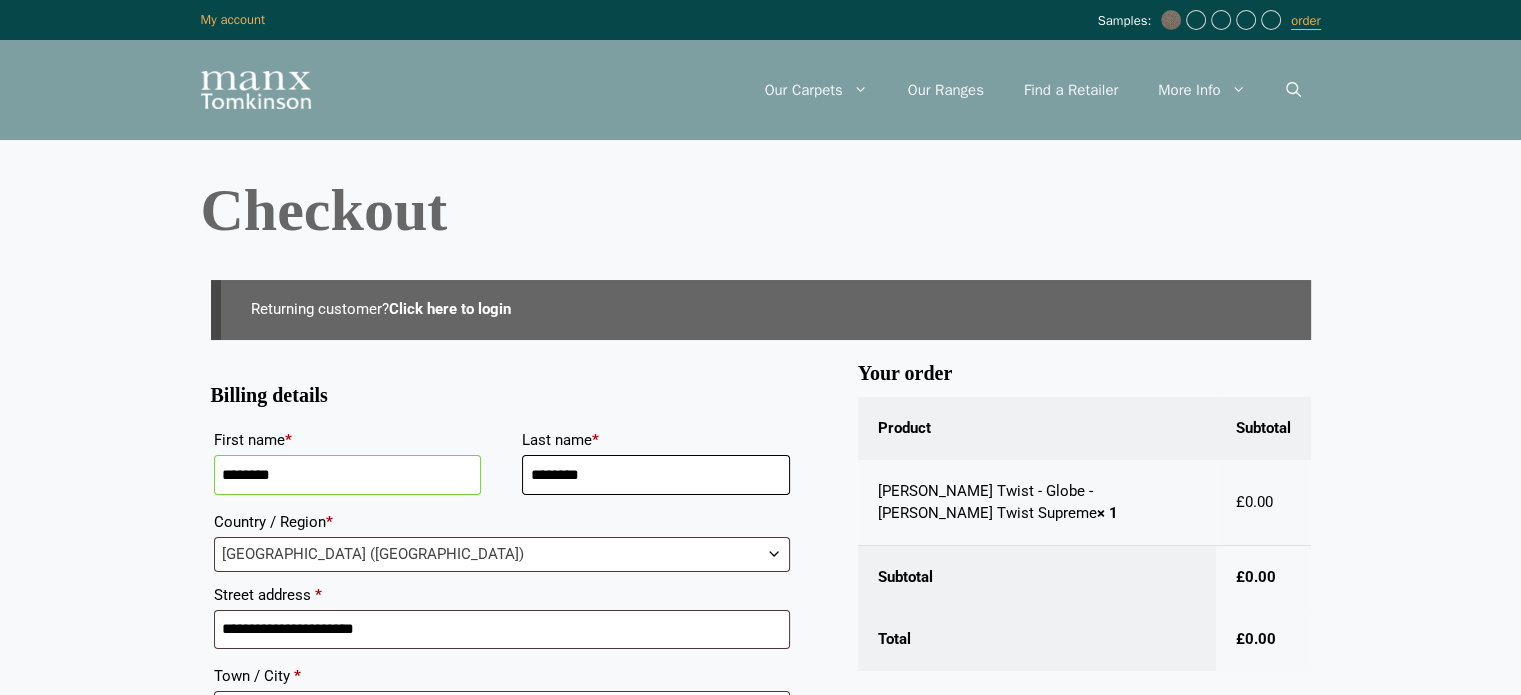 drag, startPoint x: 609, startPoint y: 471, endPoint x: 538, endPoint y: 473, distance: 71.02816 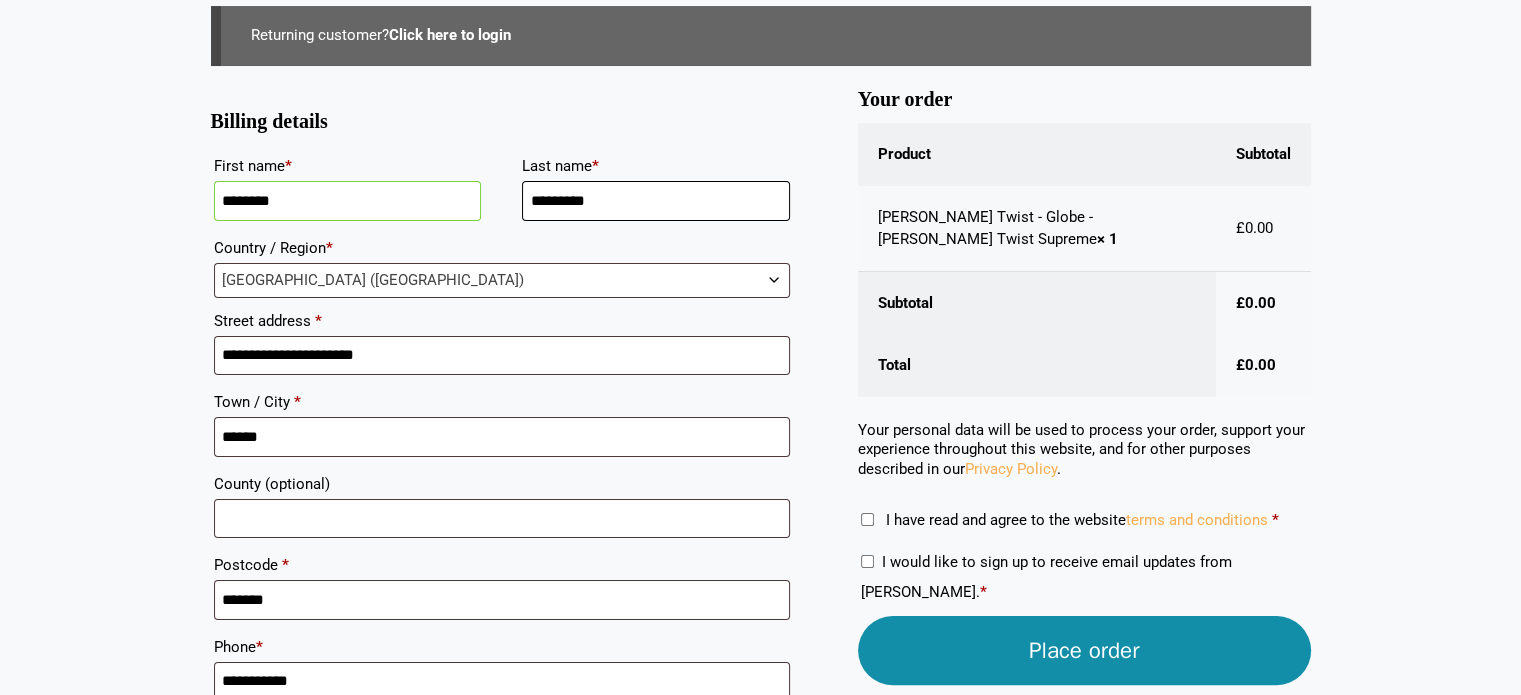 scroll, scrollTop: 300, scrollLeft: 0, axis: vertical 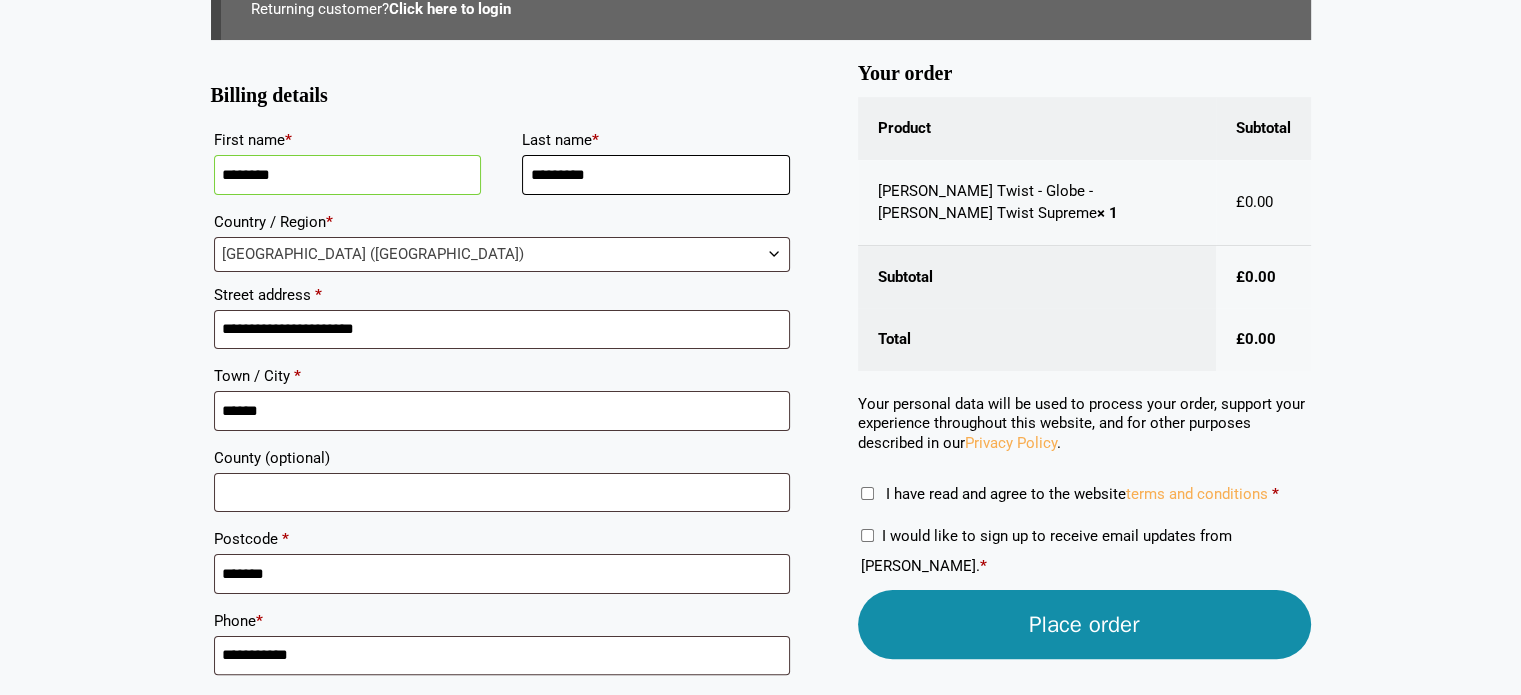 type on "*********" 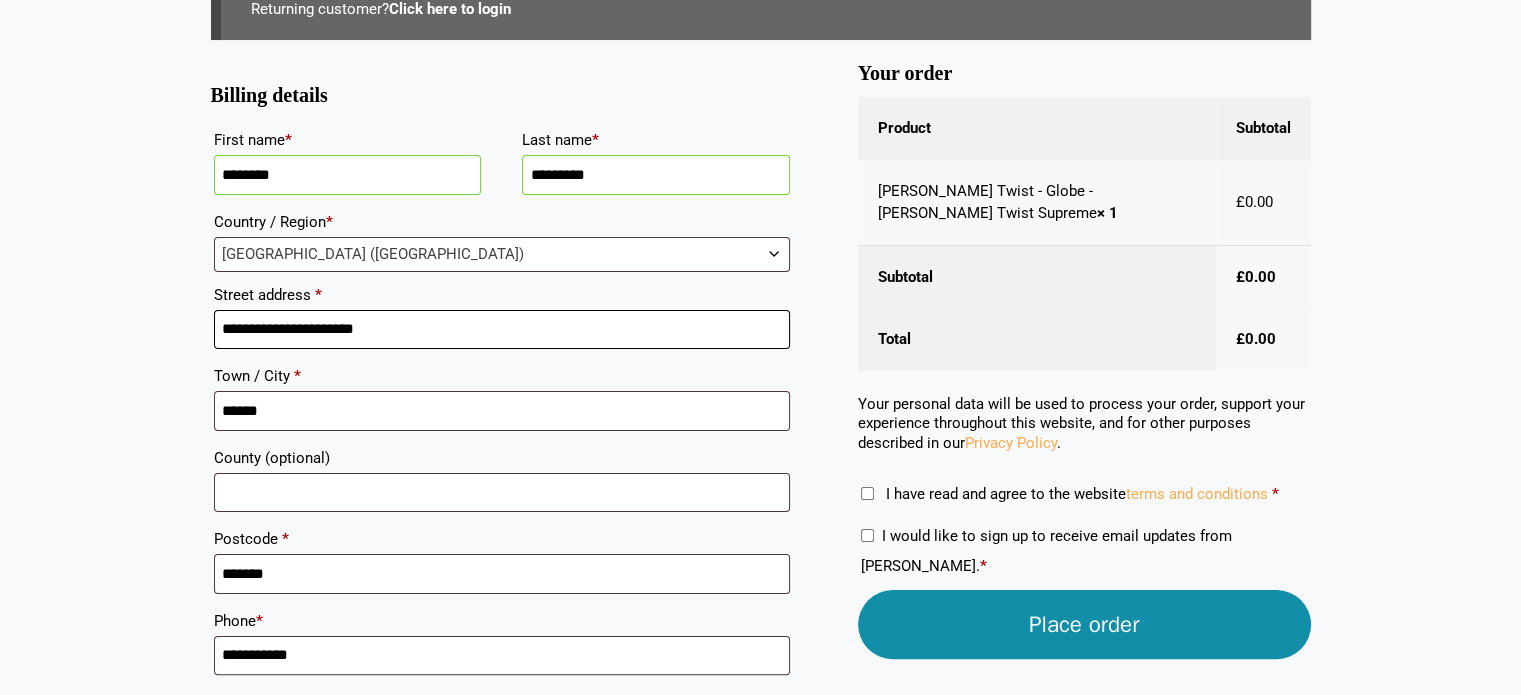 drag, startPoint x: 189, startPoint y: 330, endPoint x: 145, endPoint y: 326, distance: 44.181442 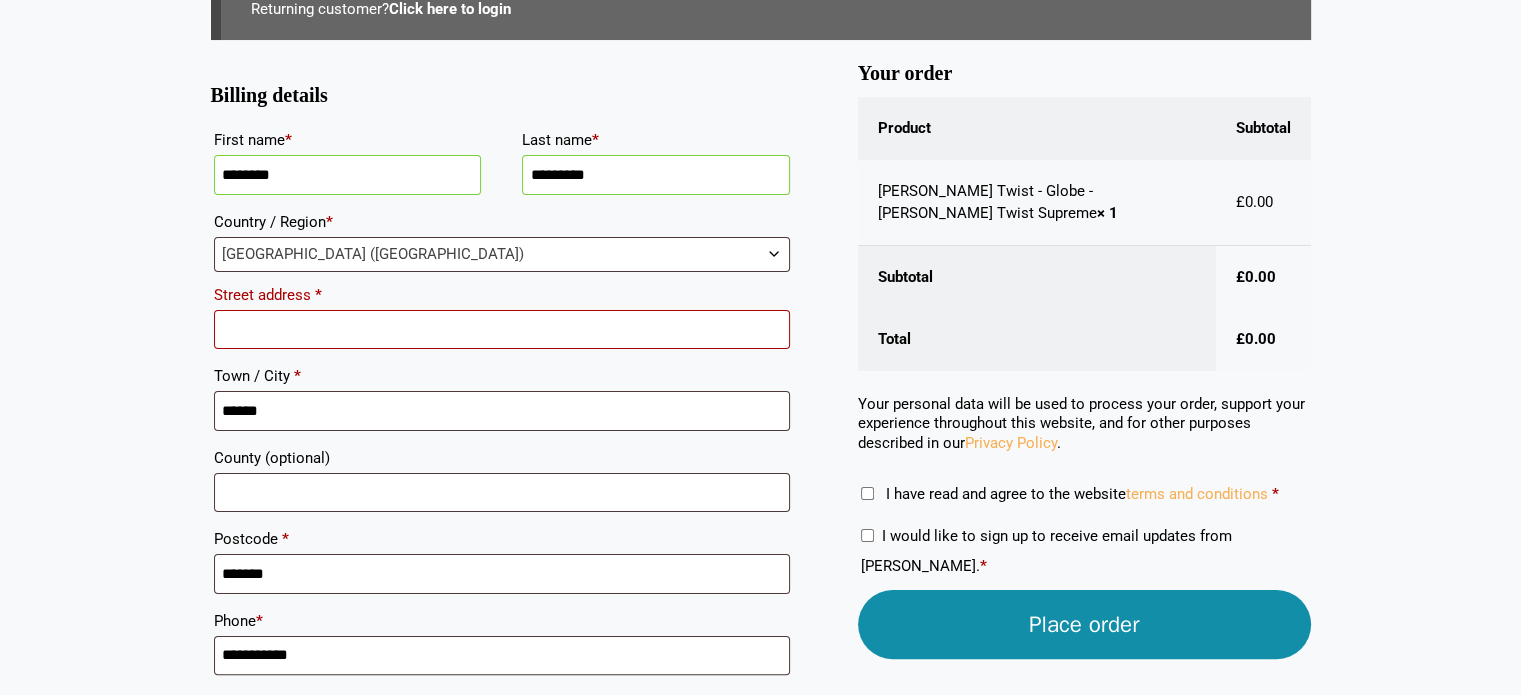 click on "Street address   *" at bounding box center (502, 330) 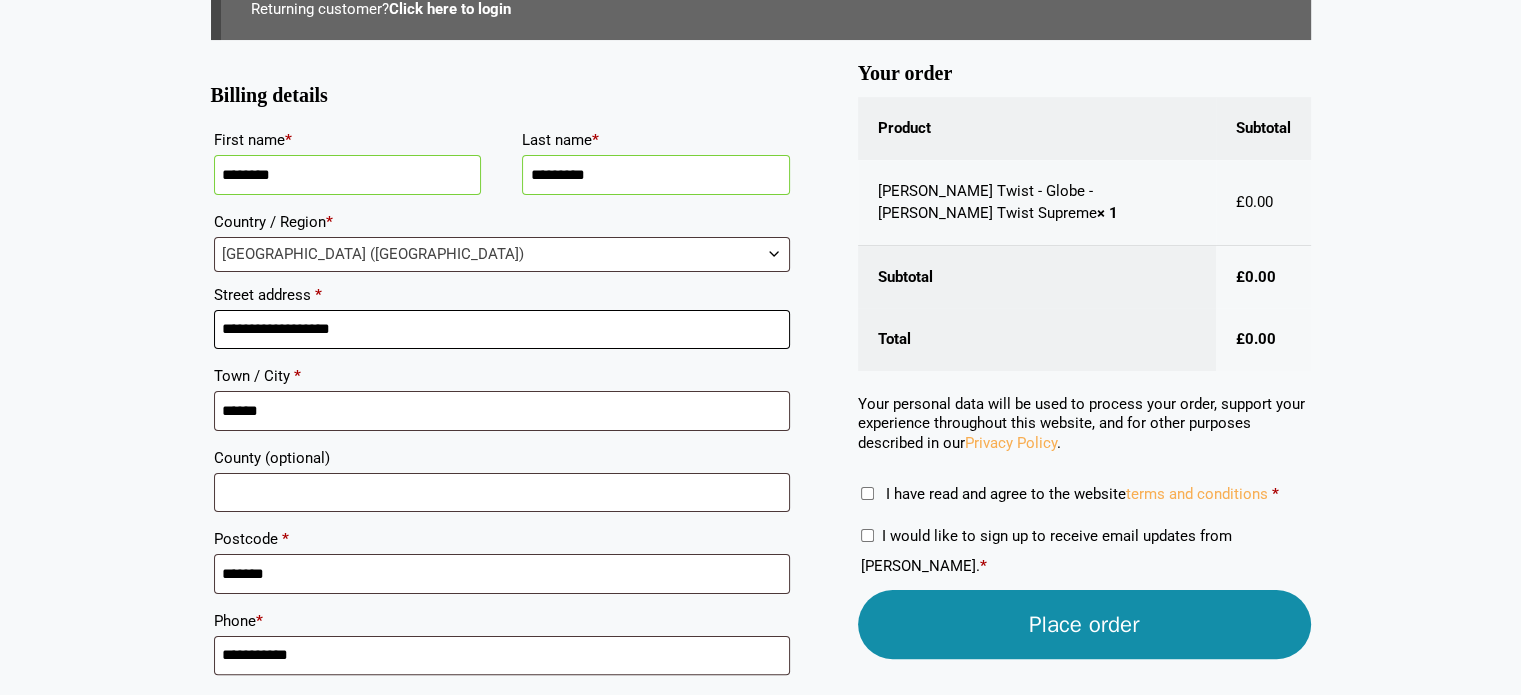 type on "**********" 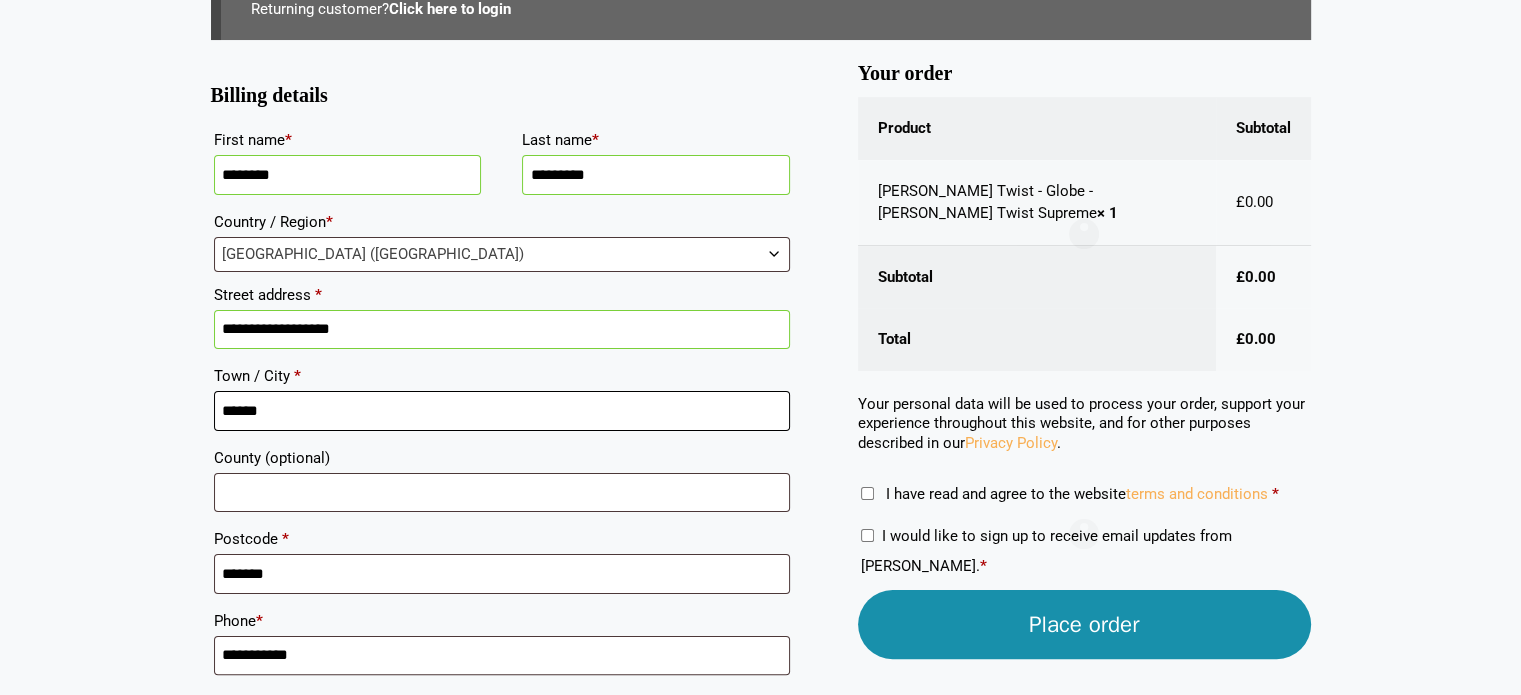 drag, startPoint x: 192, startPoint y: 414, endPoint x: 63, endPoint y: 416, distance: 129.0155 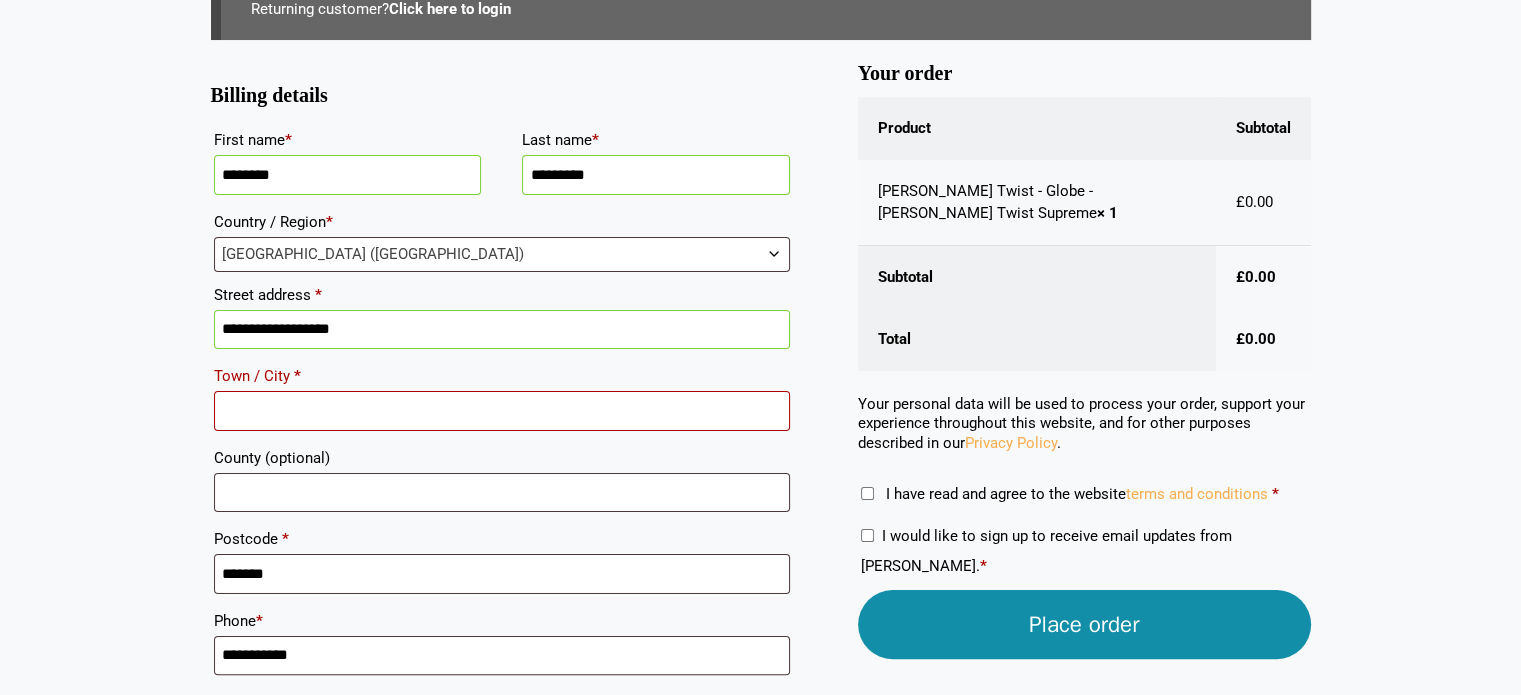 click on "Town / City   *" at bounding box center (502, 411) 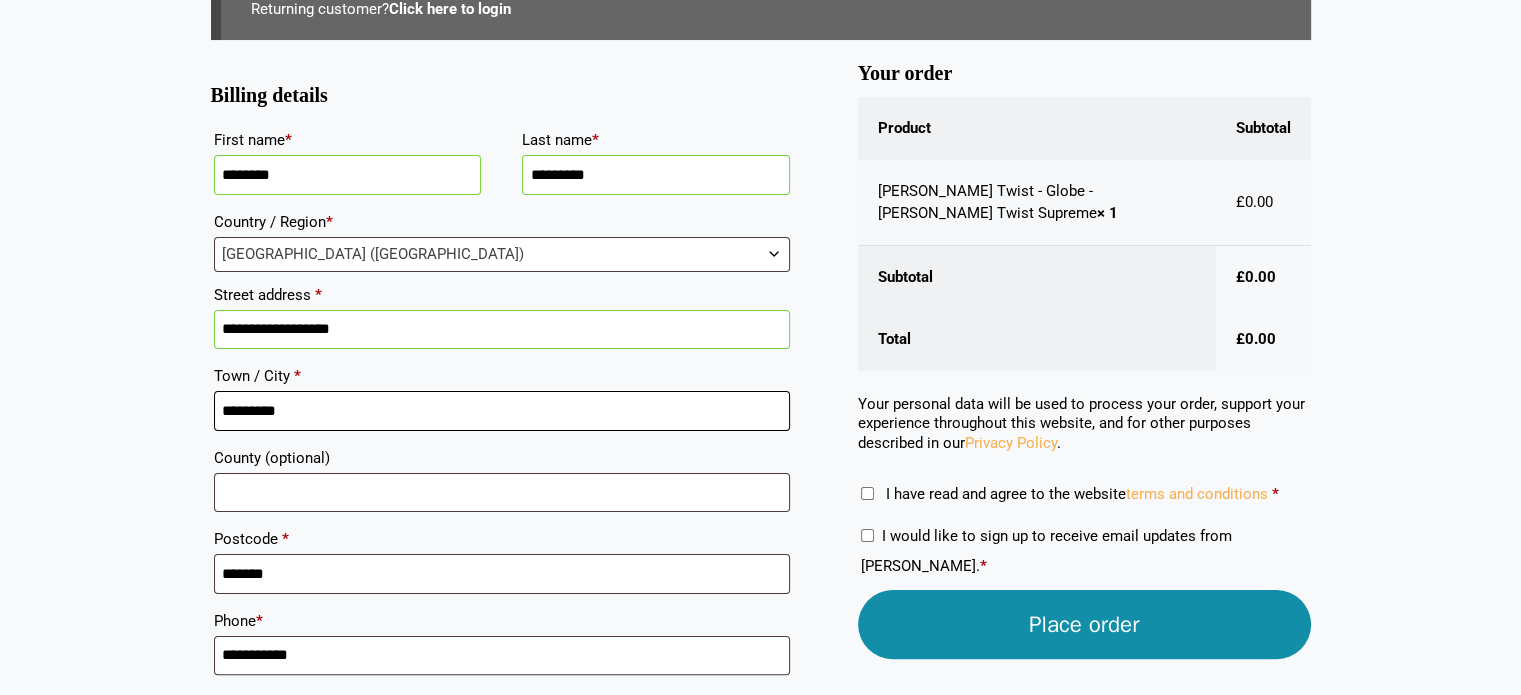 type on "*********" 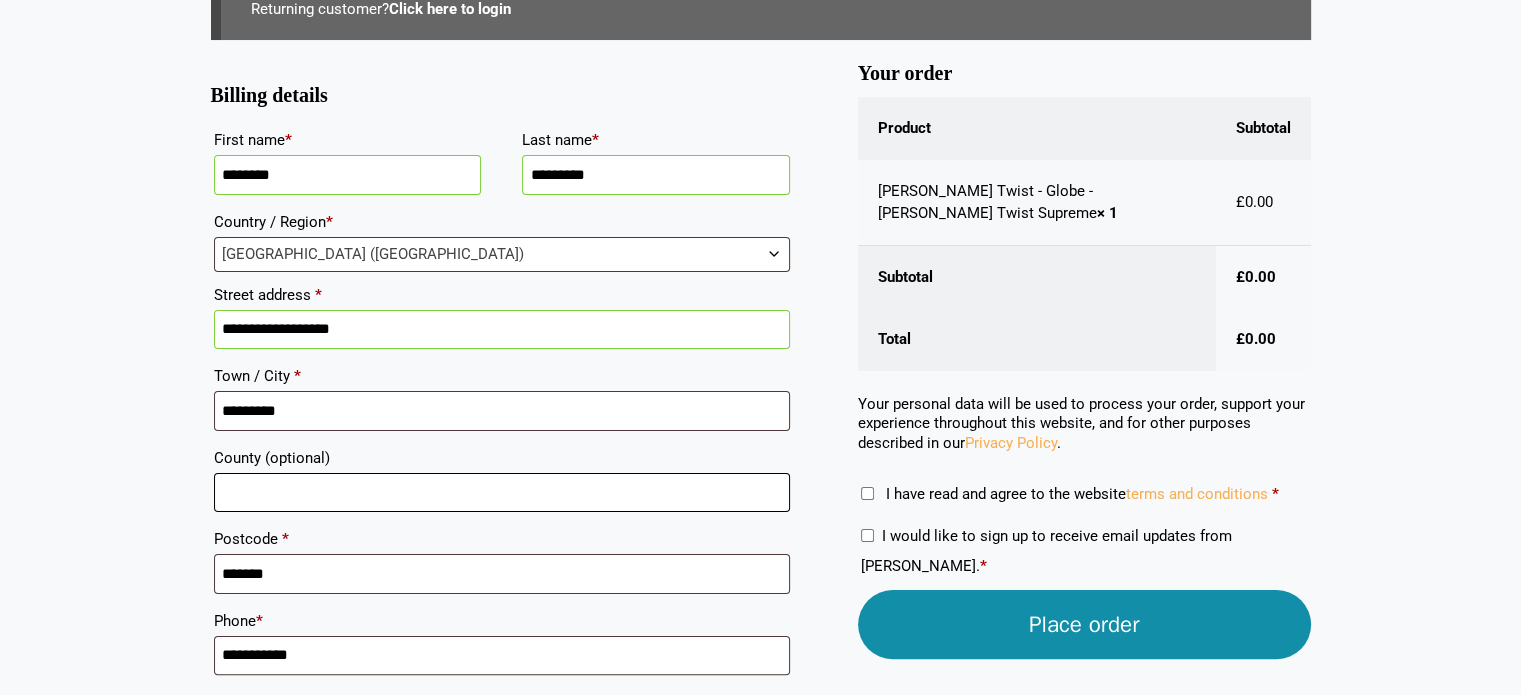click on "County   (optional)" at bounding box center (502, 493) 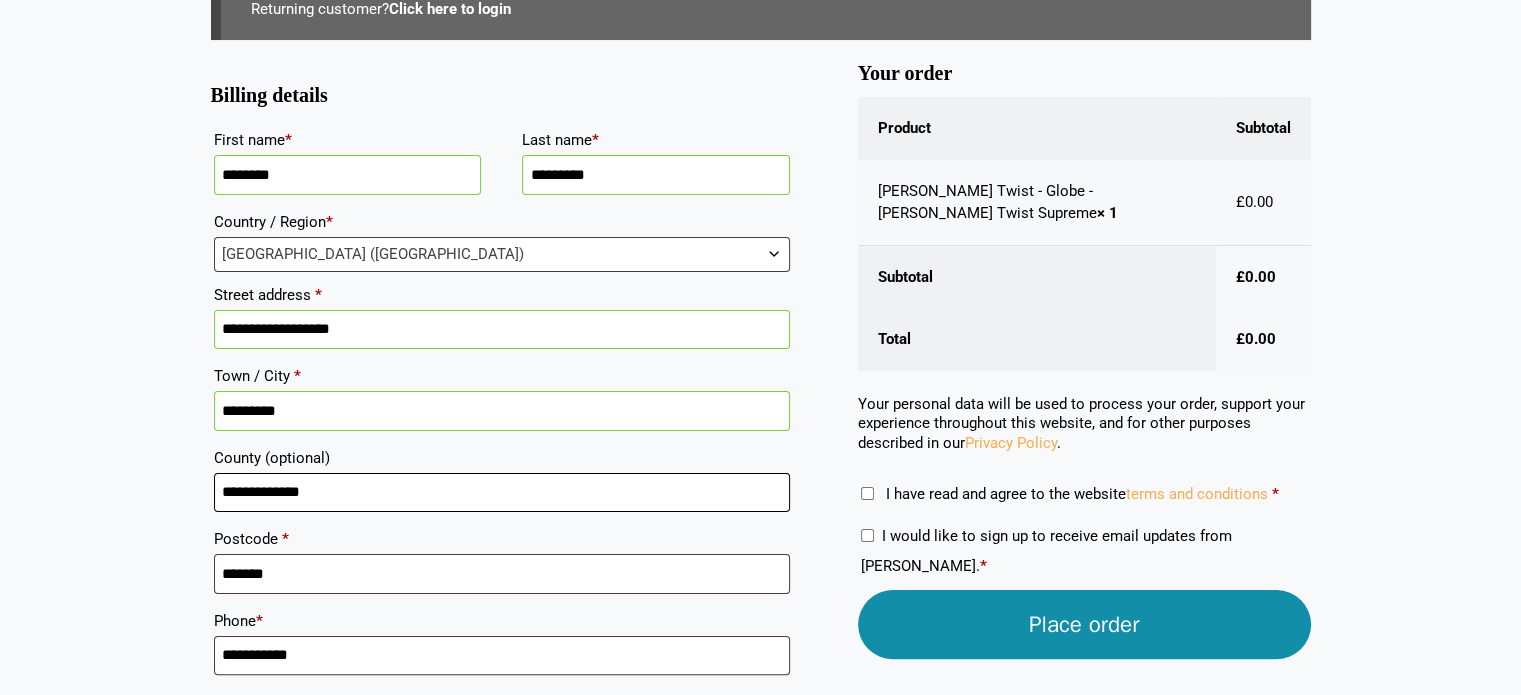 type on "**********" 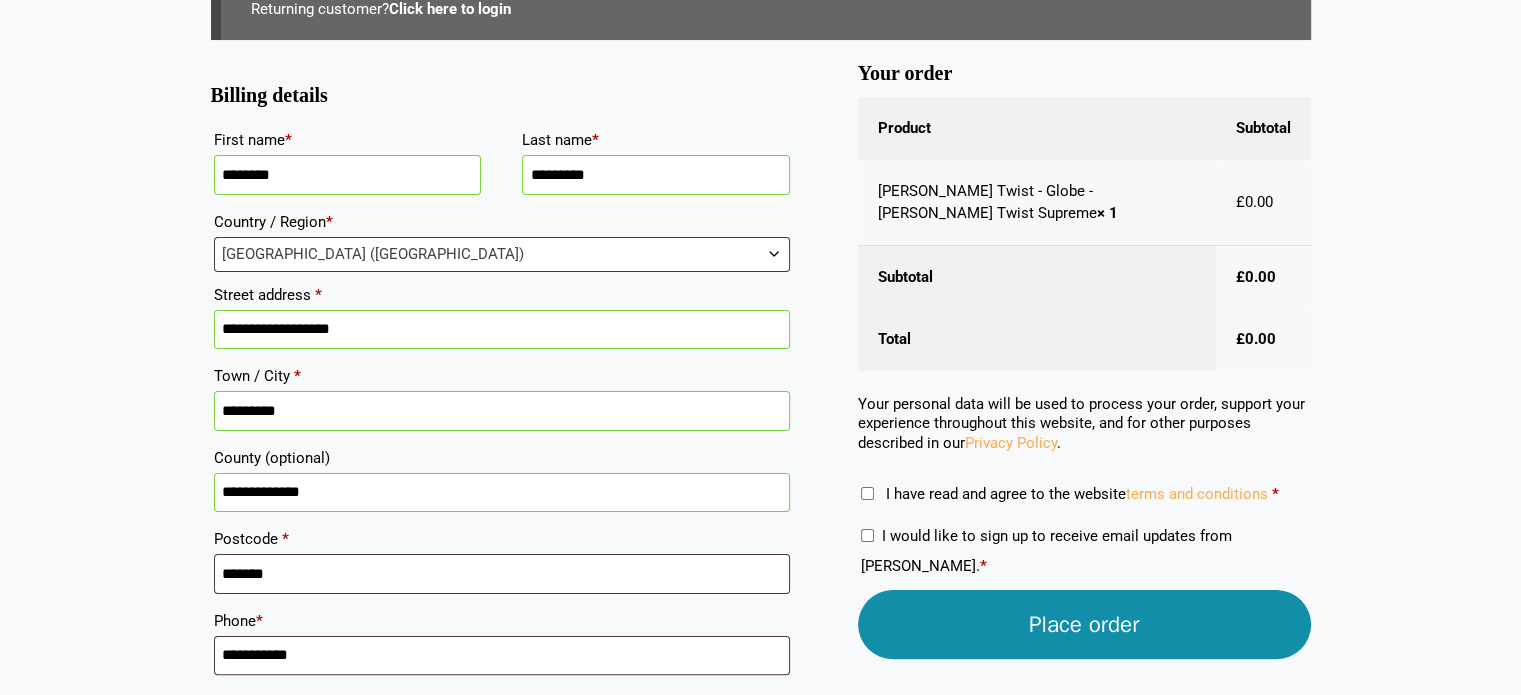 drag, startPoint x: 297, startPoint y: 495, endPoint x: 71, endPoint y: 479, distance: 226.56566 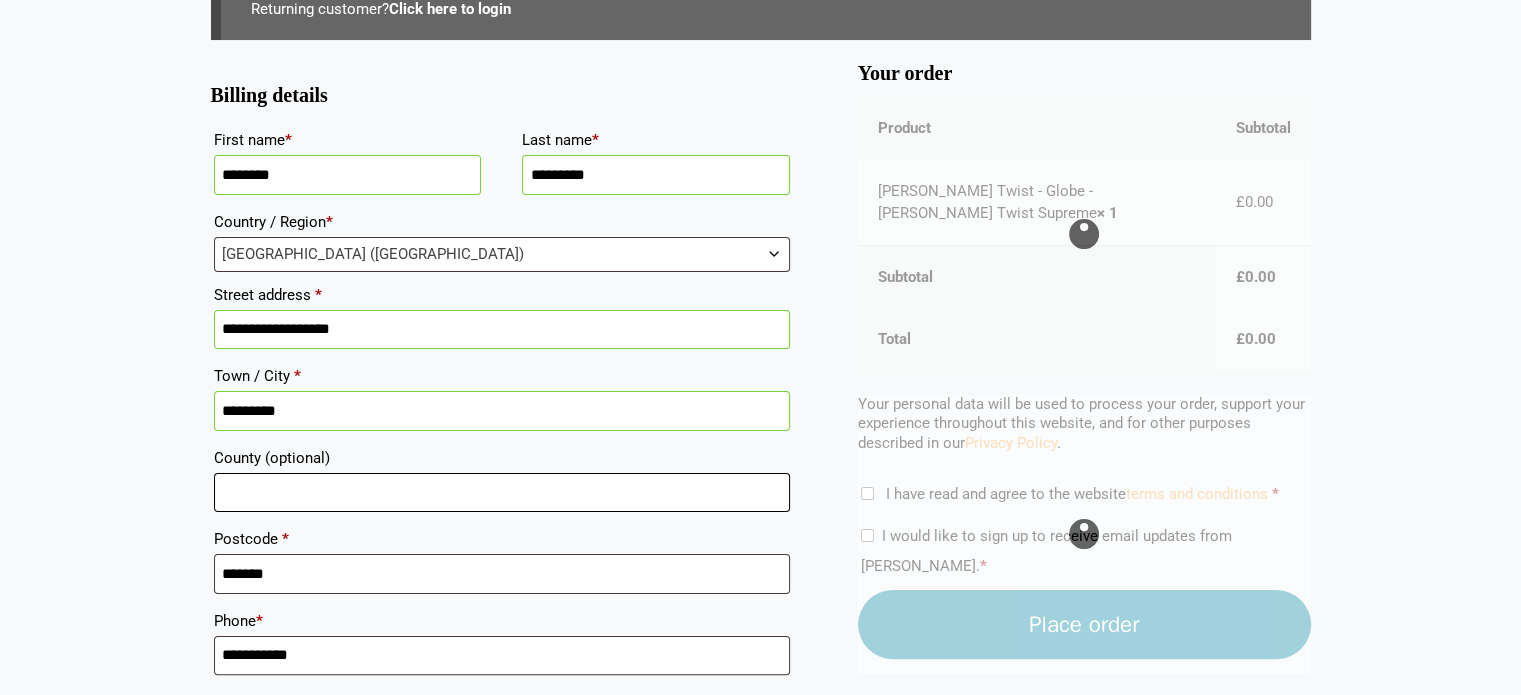 type 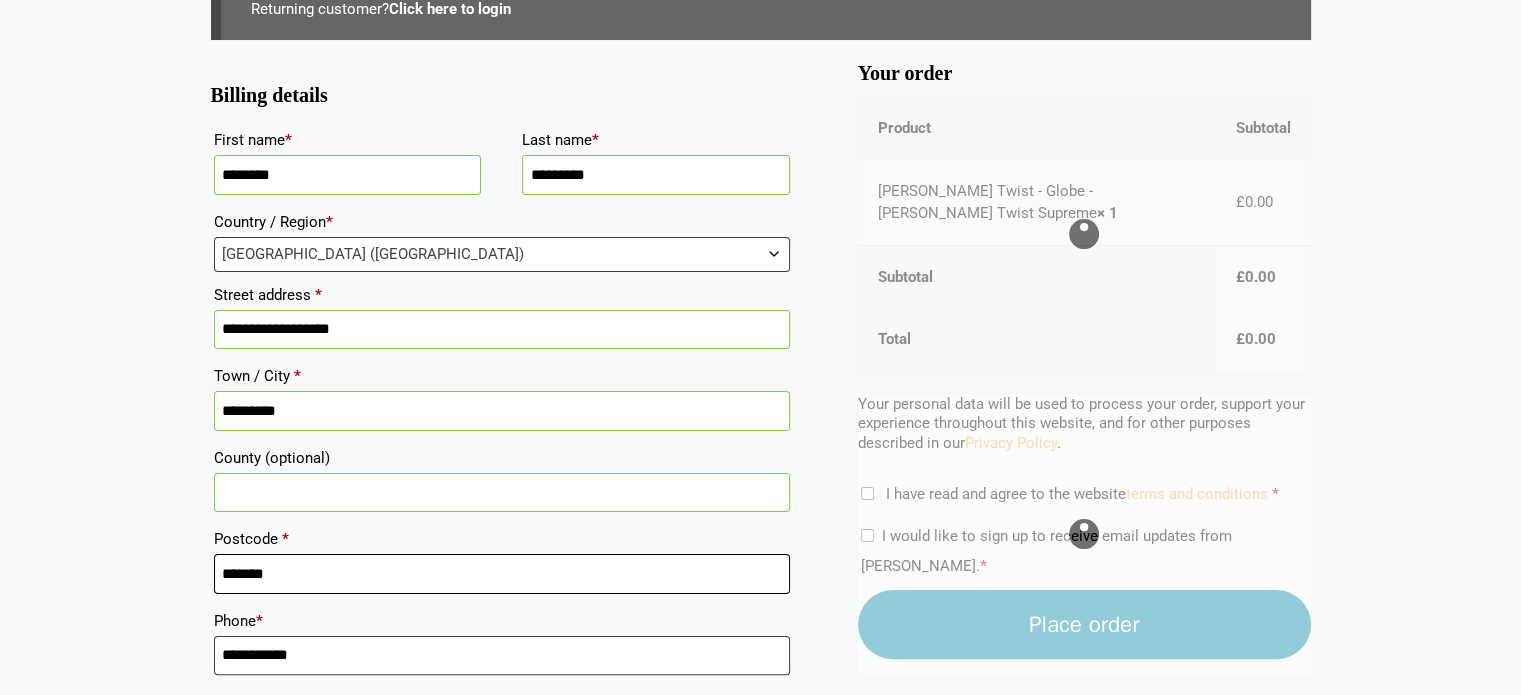 drag, startPoint x: 69, startPoint y: 550, endPoint x: 35, endPoint y: 539, distance: 35.735138 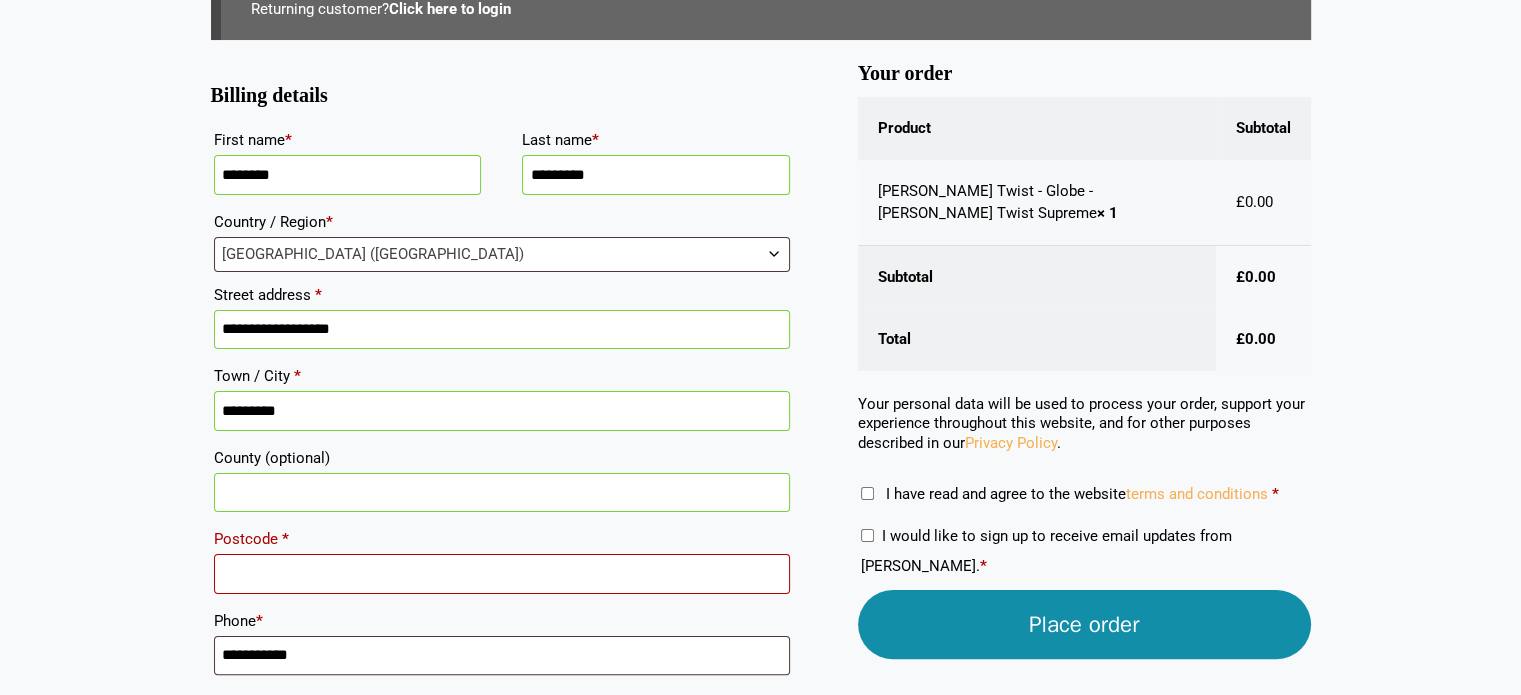 click on "Postcode   *" at bounding box center (502, 574) 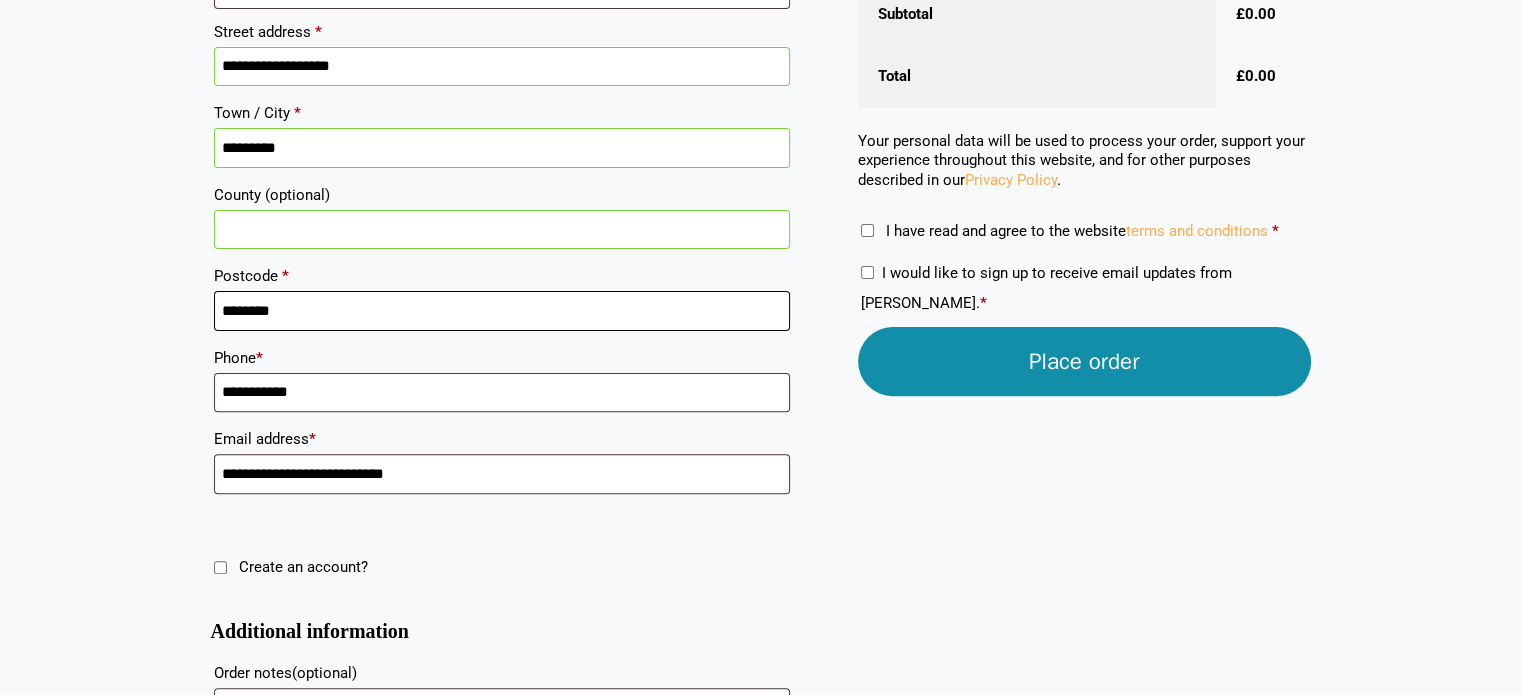 scroll, scrollTop: 600, scrollLeft: 0, axis: vertical 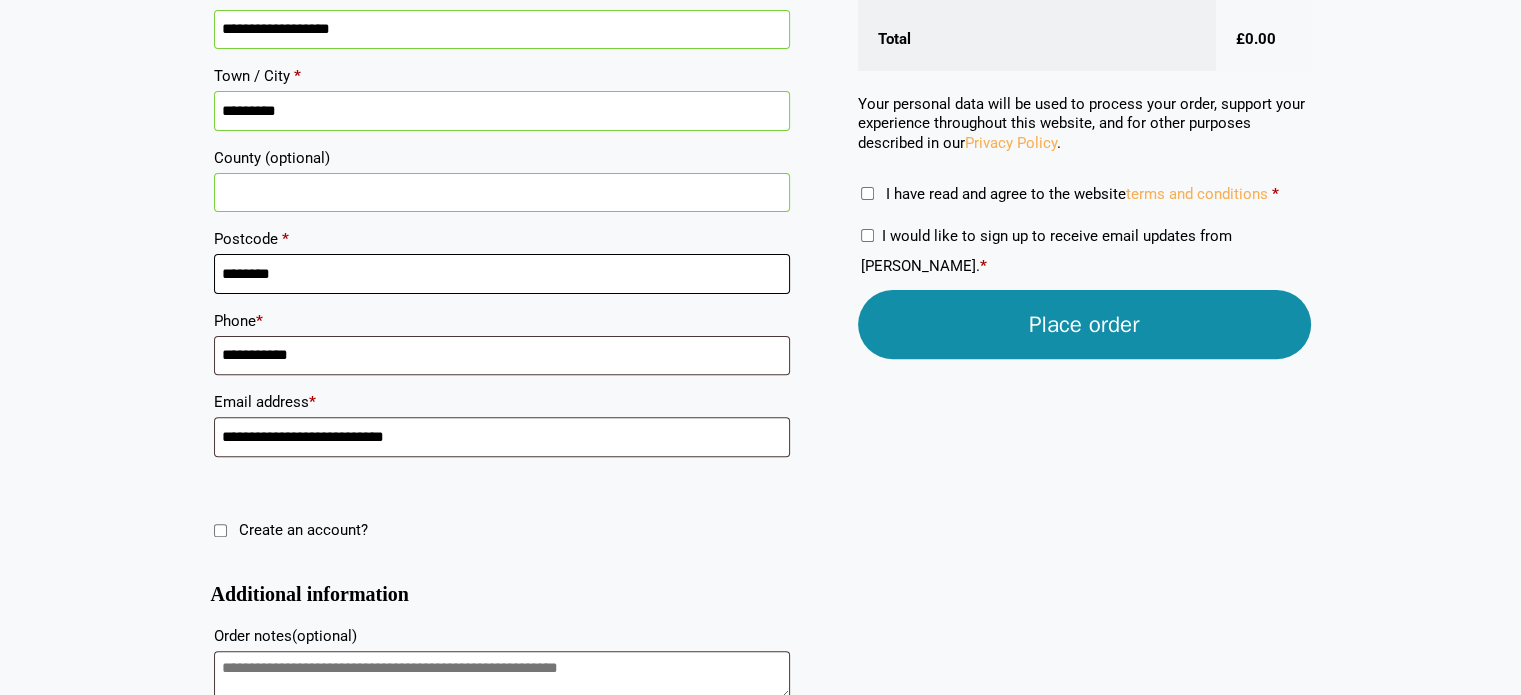 type on "********" 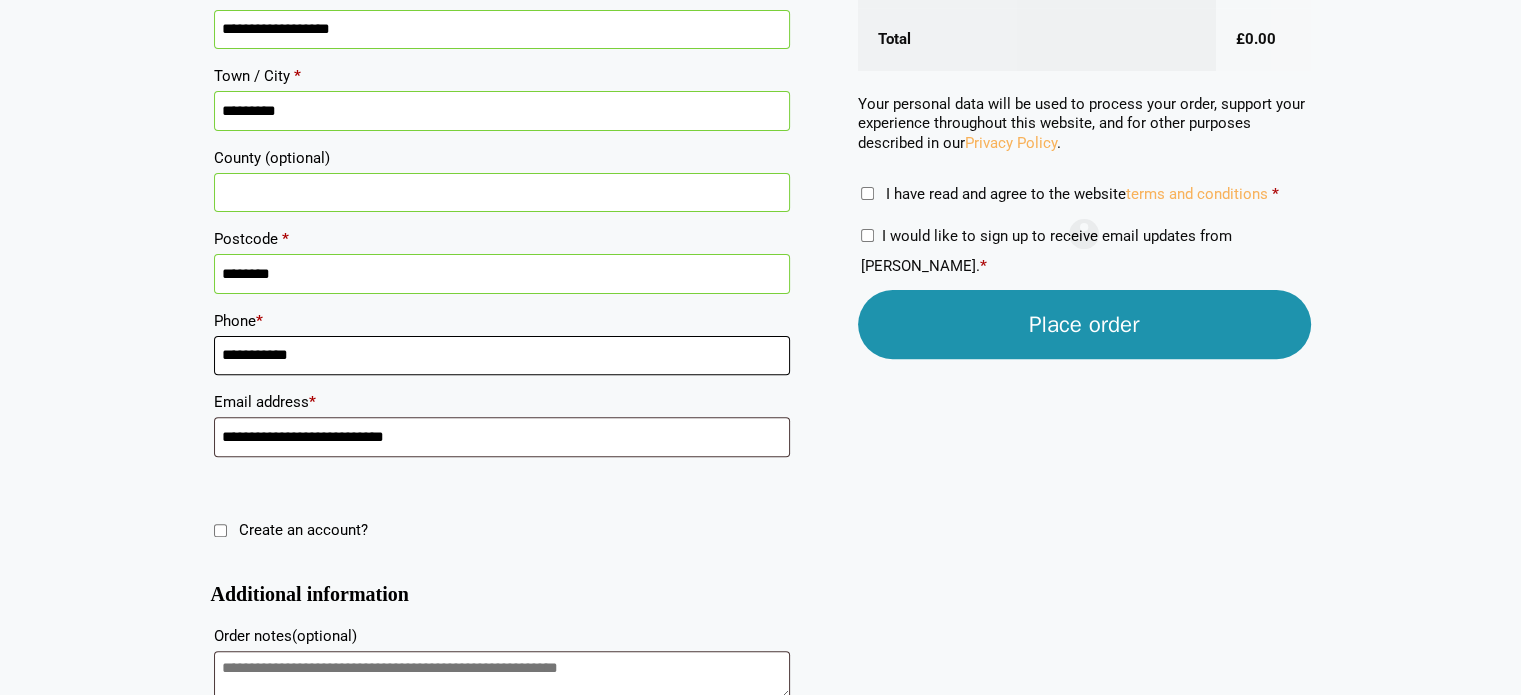 drag, startPoint x: 208, startPoint y: 351, endPoint x: 131, endPoint y: 363, distance: 77.92946 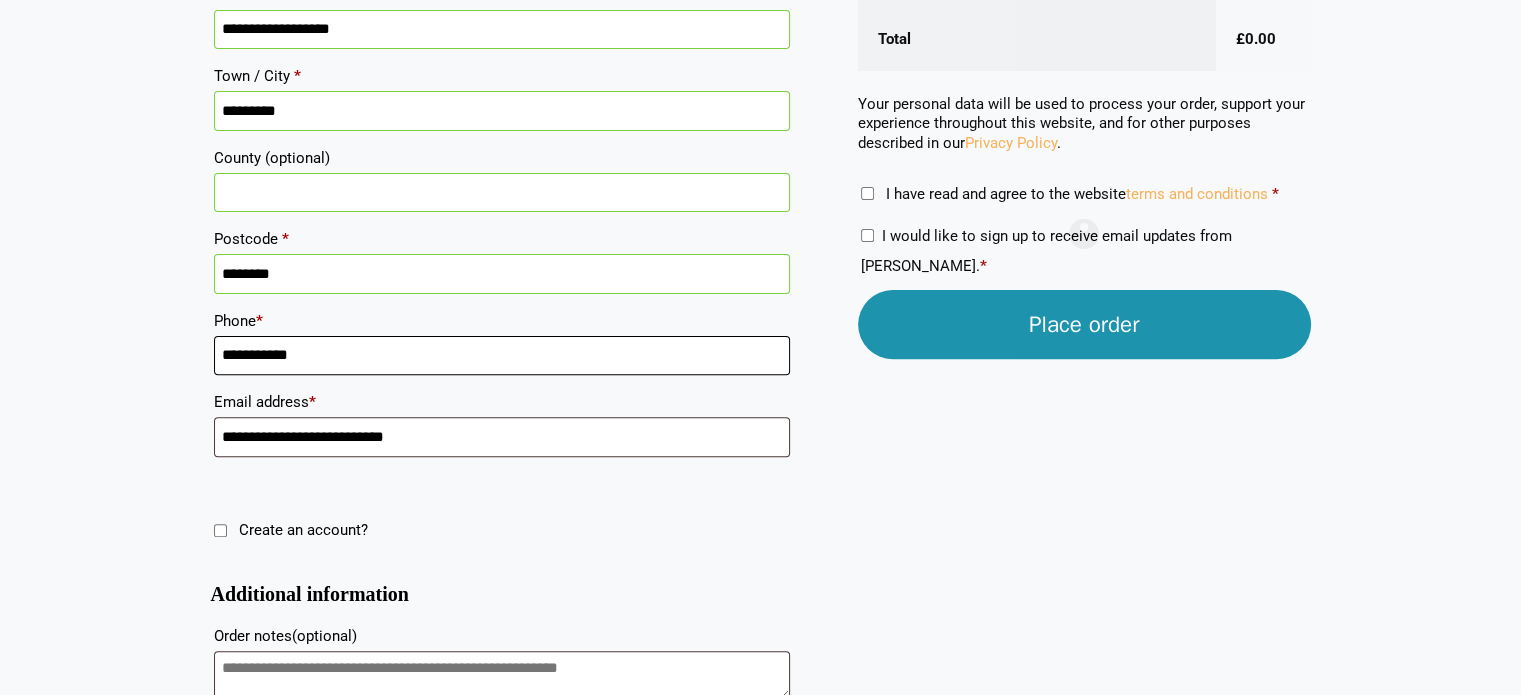 click on "Skip to content
Samples:
order
My Account My account
Menu
Menu
Our Carpets
View All
Colours
Black Carpet
Blue Carpet
Bold Colour
Brown Carpet
Carpet Inspired by Nature
Contemporary Colour
Golds" at bounding box center (760, 117) 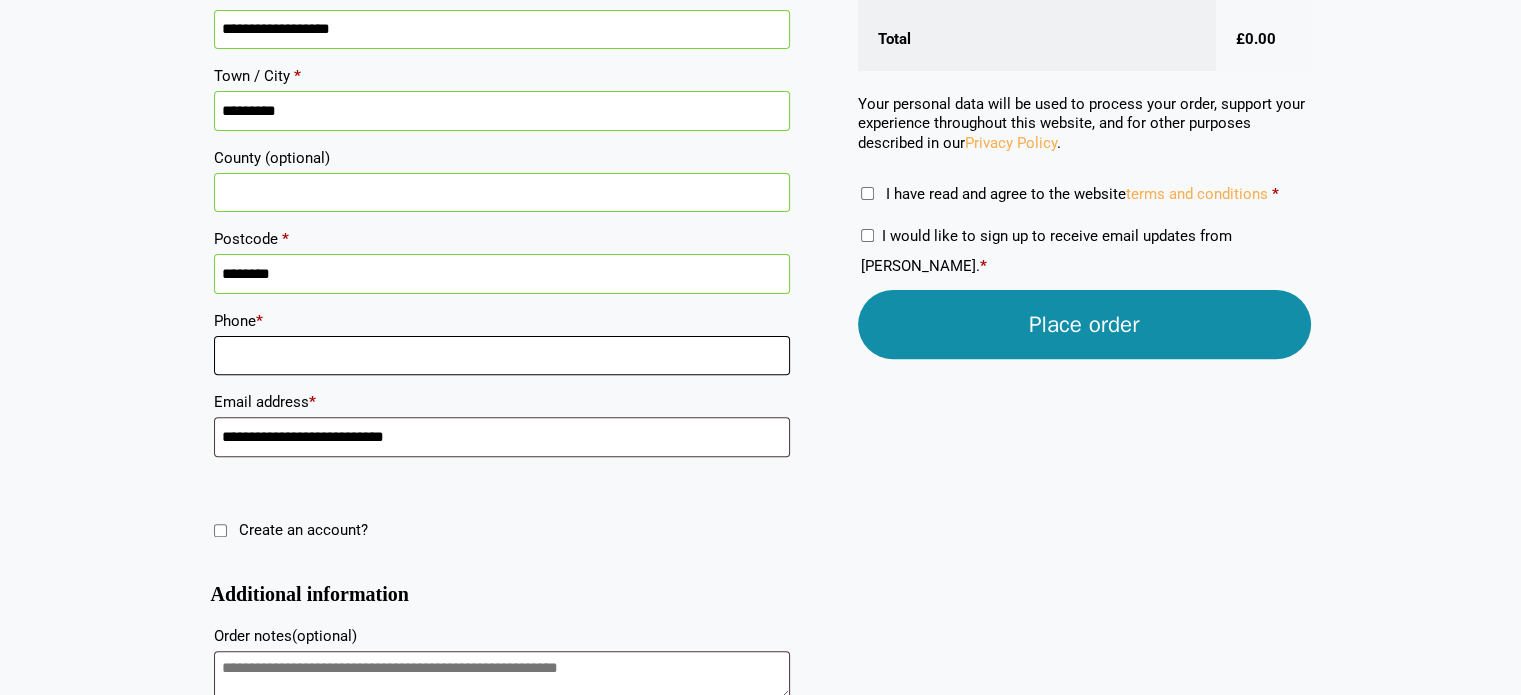 type 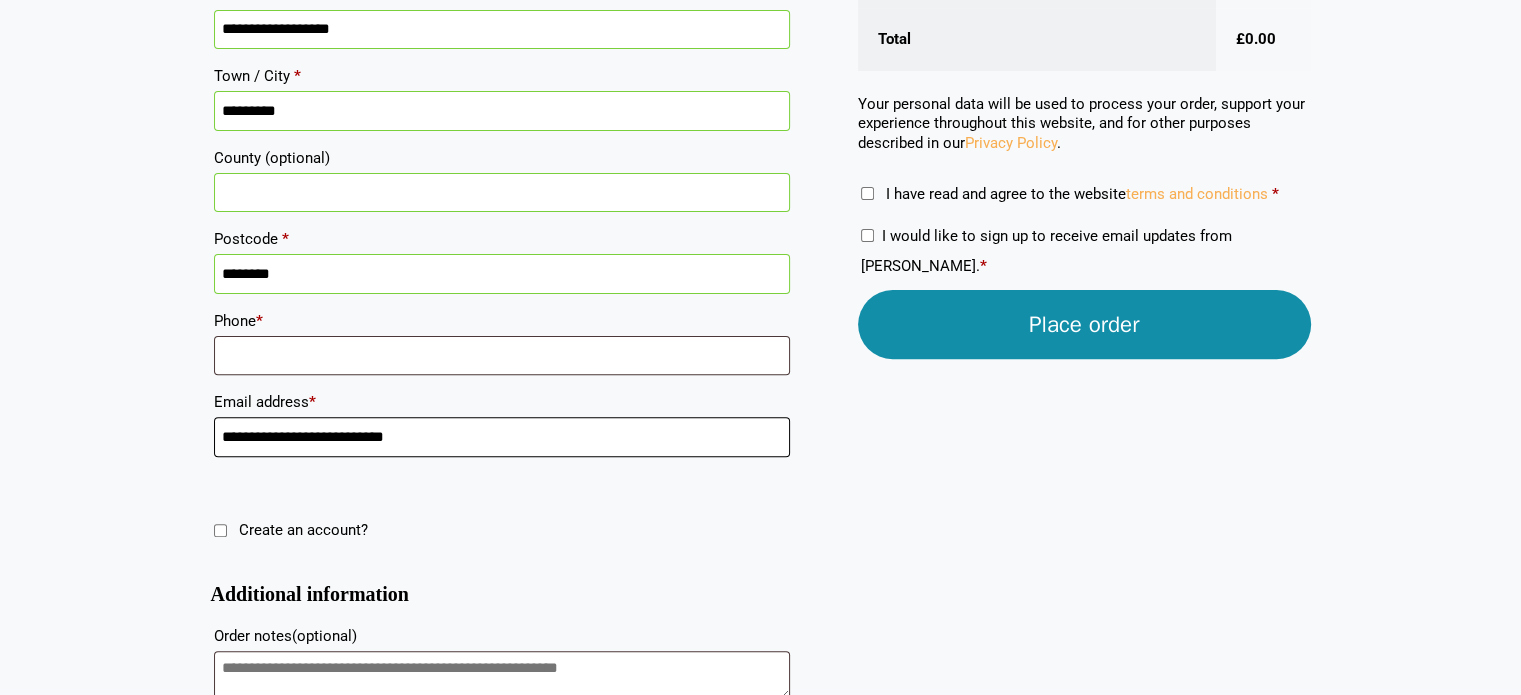 click on "Skip to content
Samples:
order
My Account My account
Menu
Menu
Our Carpets
View All
Colours
Black Carpet
Blue Carpet
Bold Colour
Brown Carpet
Carpet Inspired by Nature
Contemporary Colour
Golds" at bounding box center (760, 117) 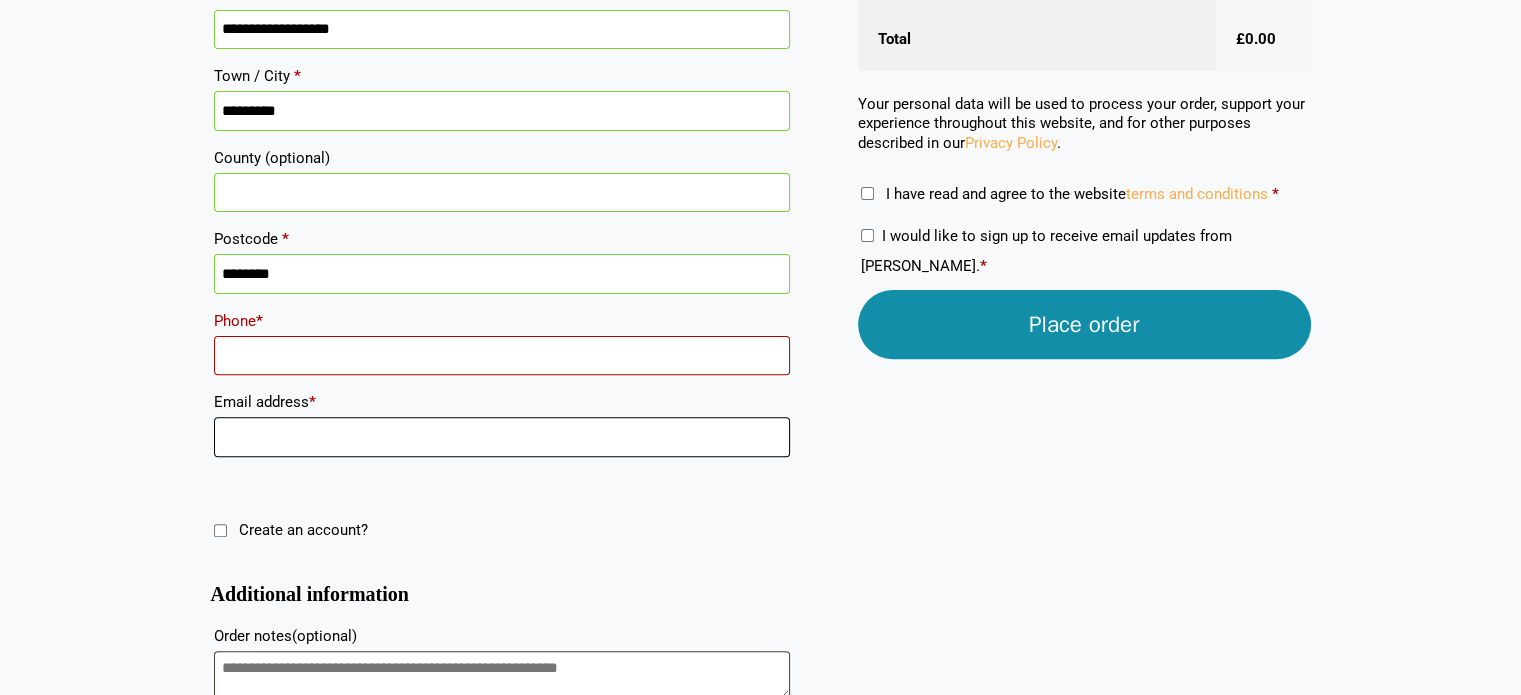 type 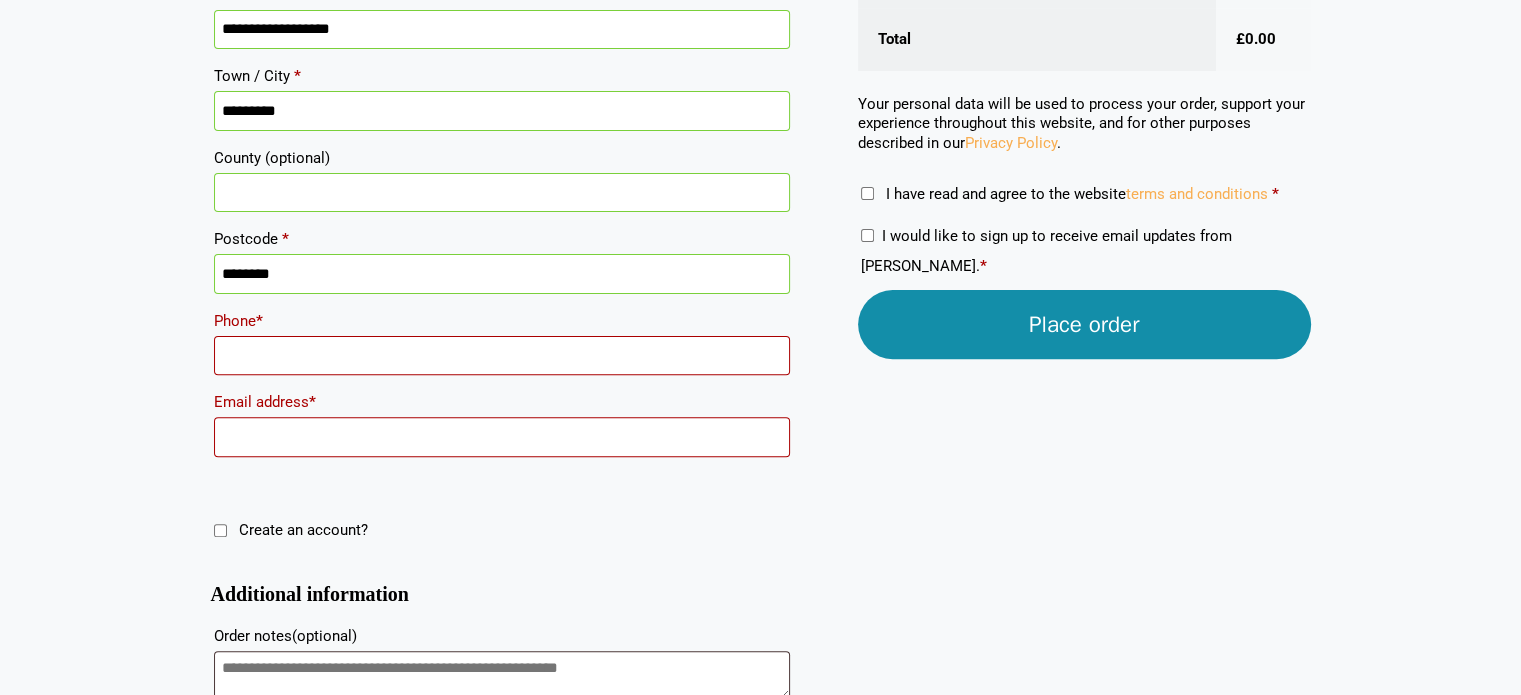 click on "Phone  *" at bounding box center [502, 356] 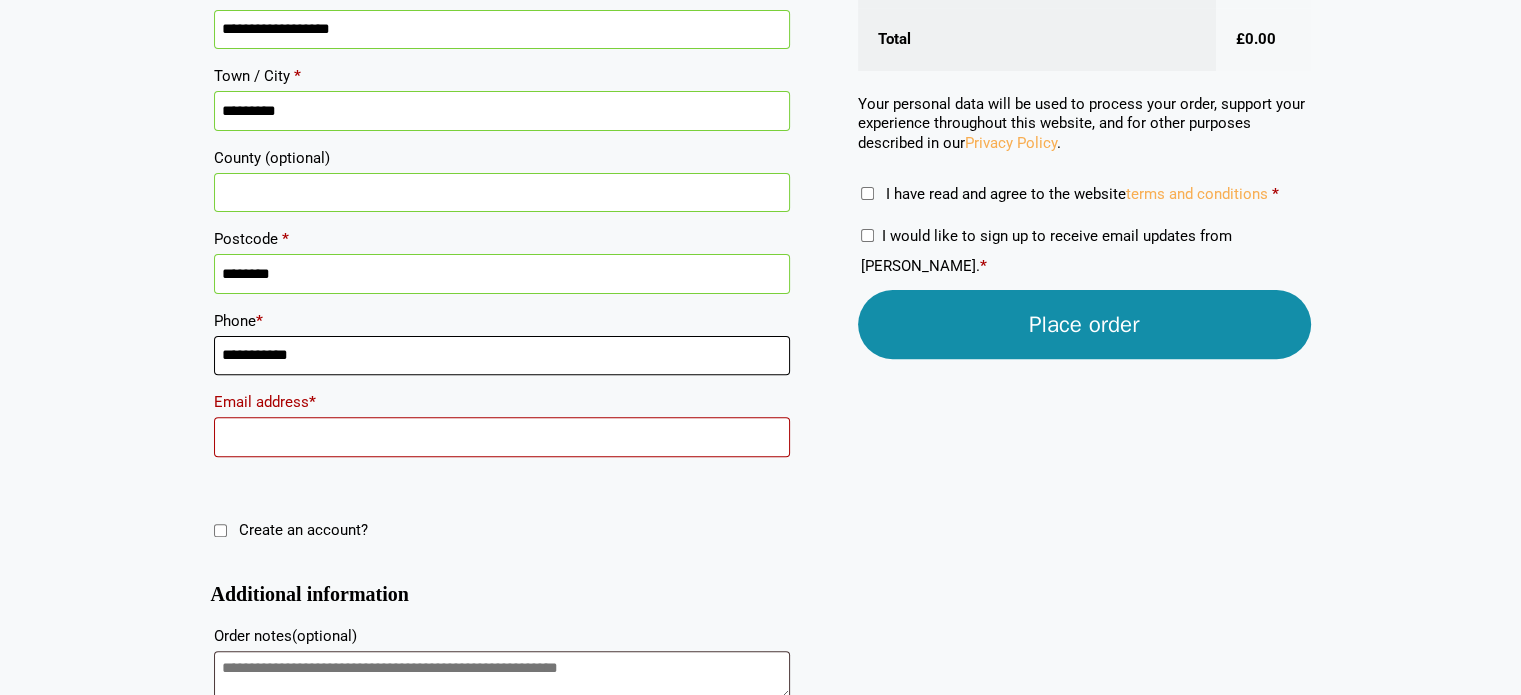type on "**********" 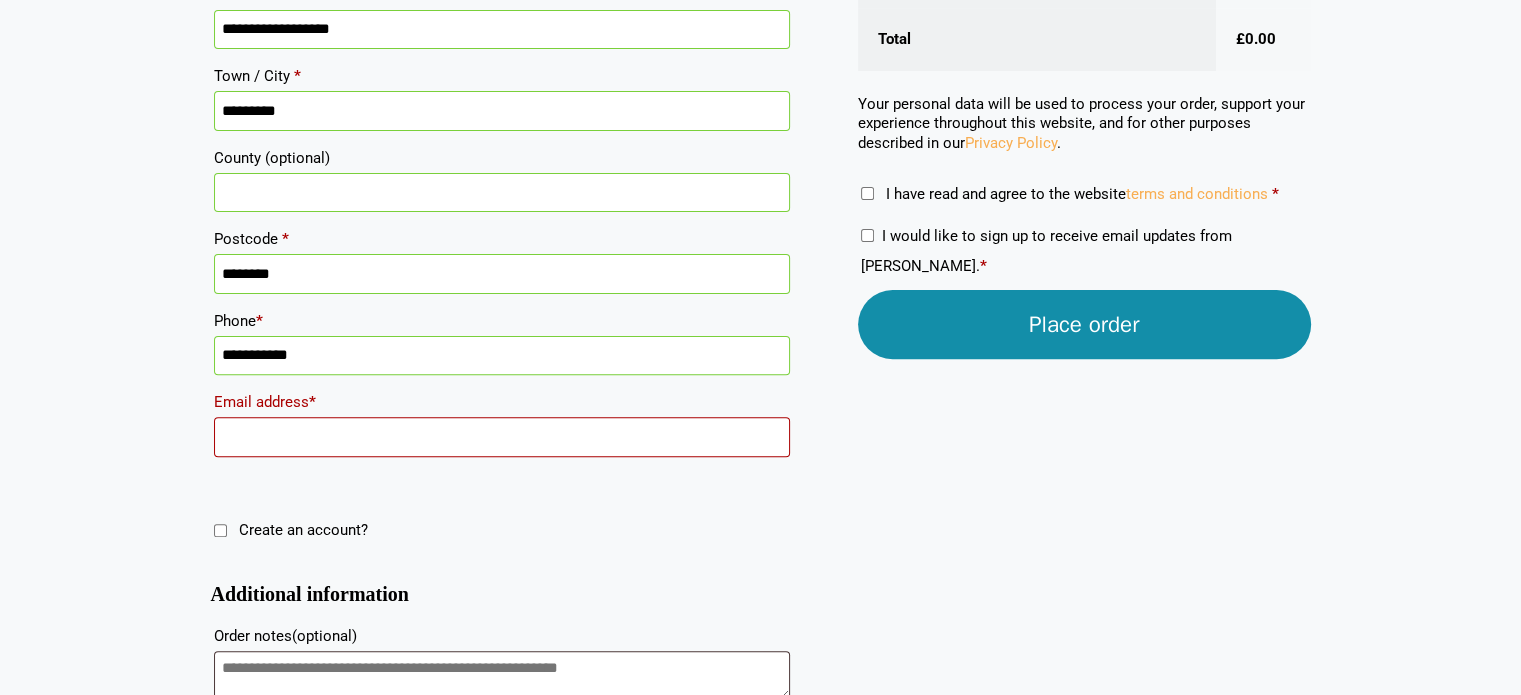 click on "Email address  *" at bounding box center (502, 437) 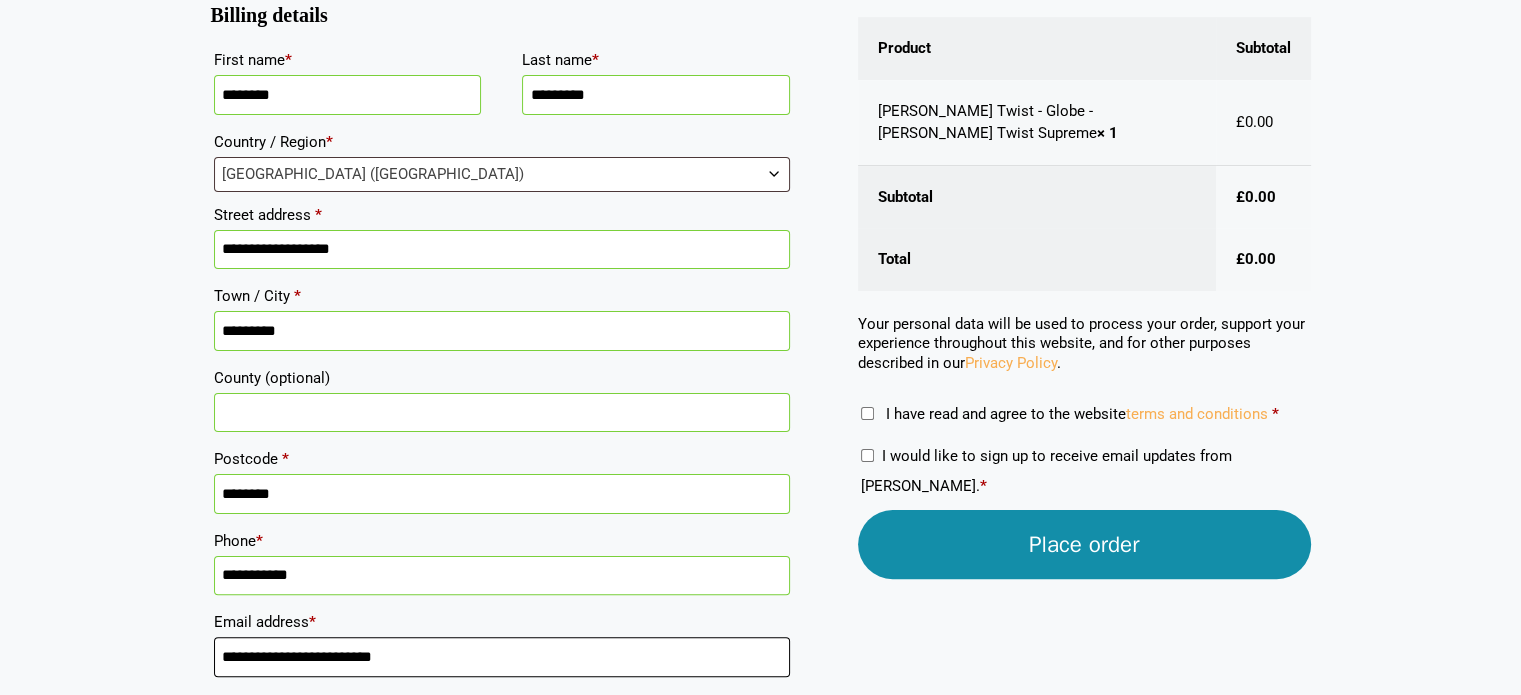 scroll, scrollTop: 400, scrollLeft: 0, axis: vertical 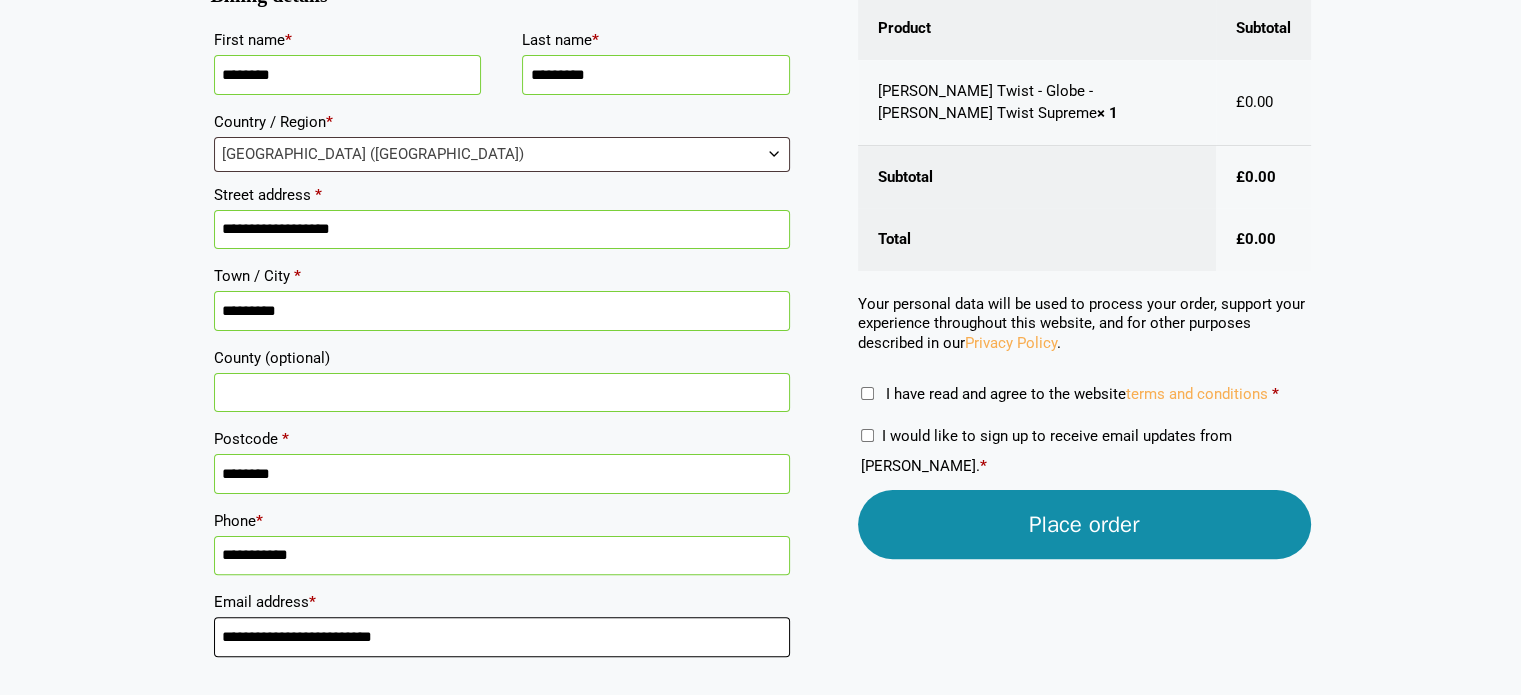 type on "**********" 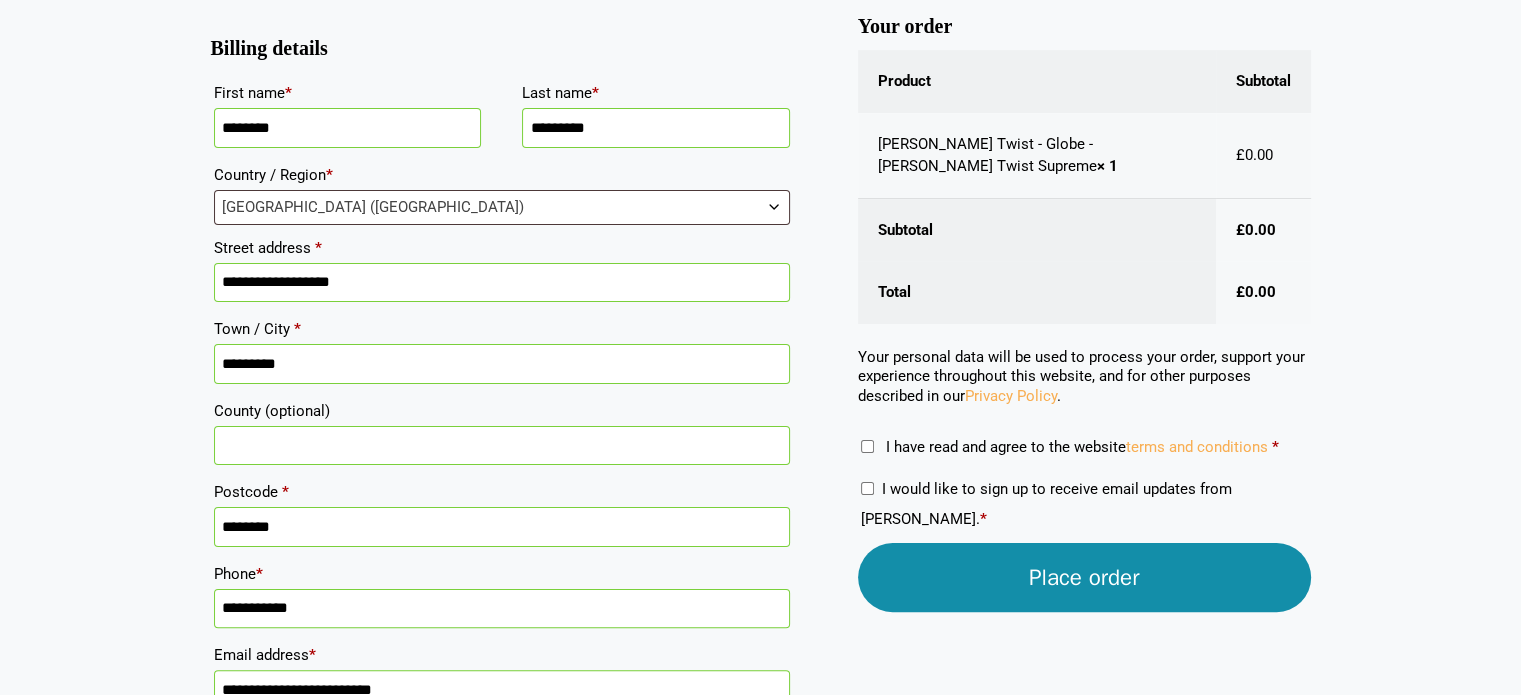 scroll, scrollTop: 300, scrollLeft: 0, axis: vertical 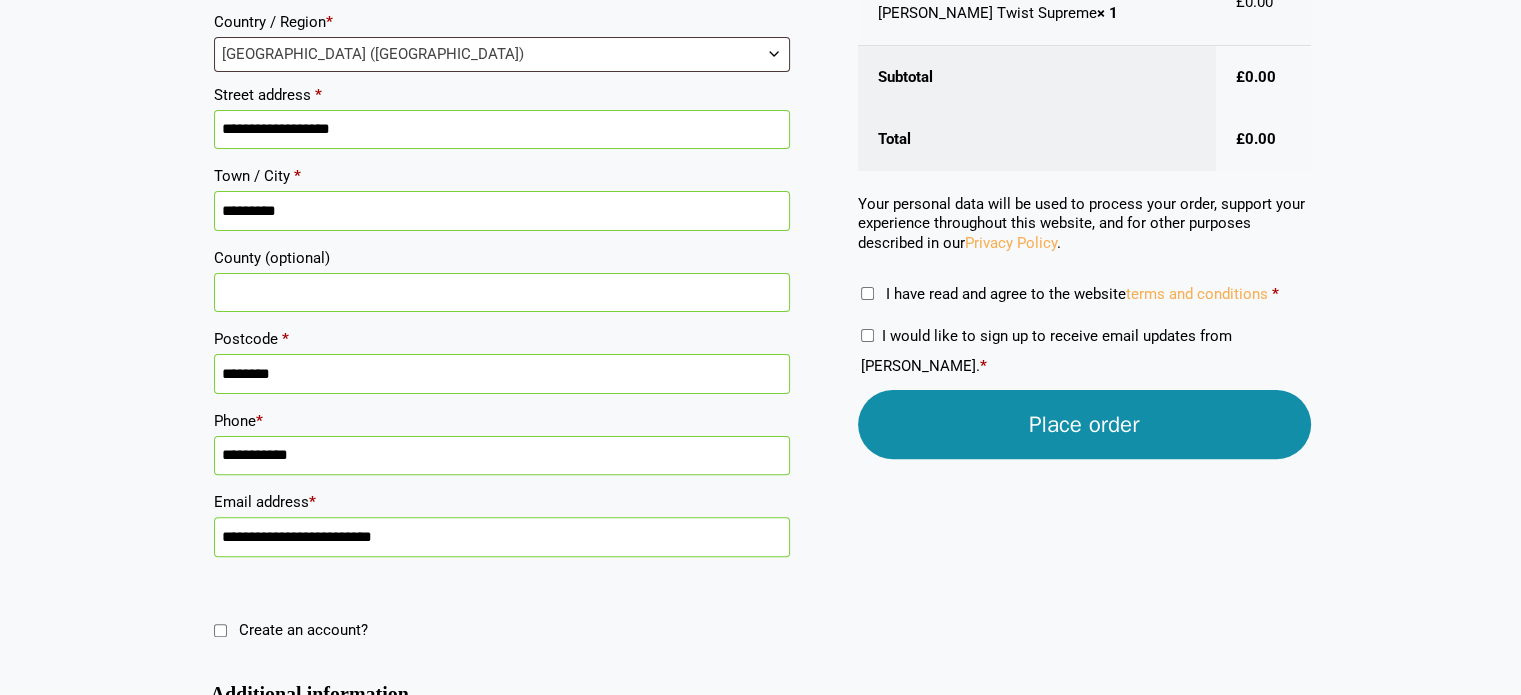 click on "Place order" at bounding box center (1084, 424) 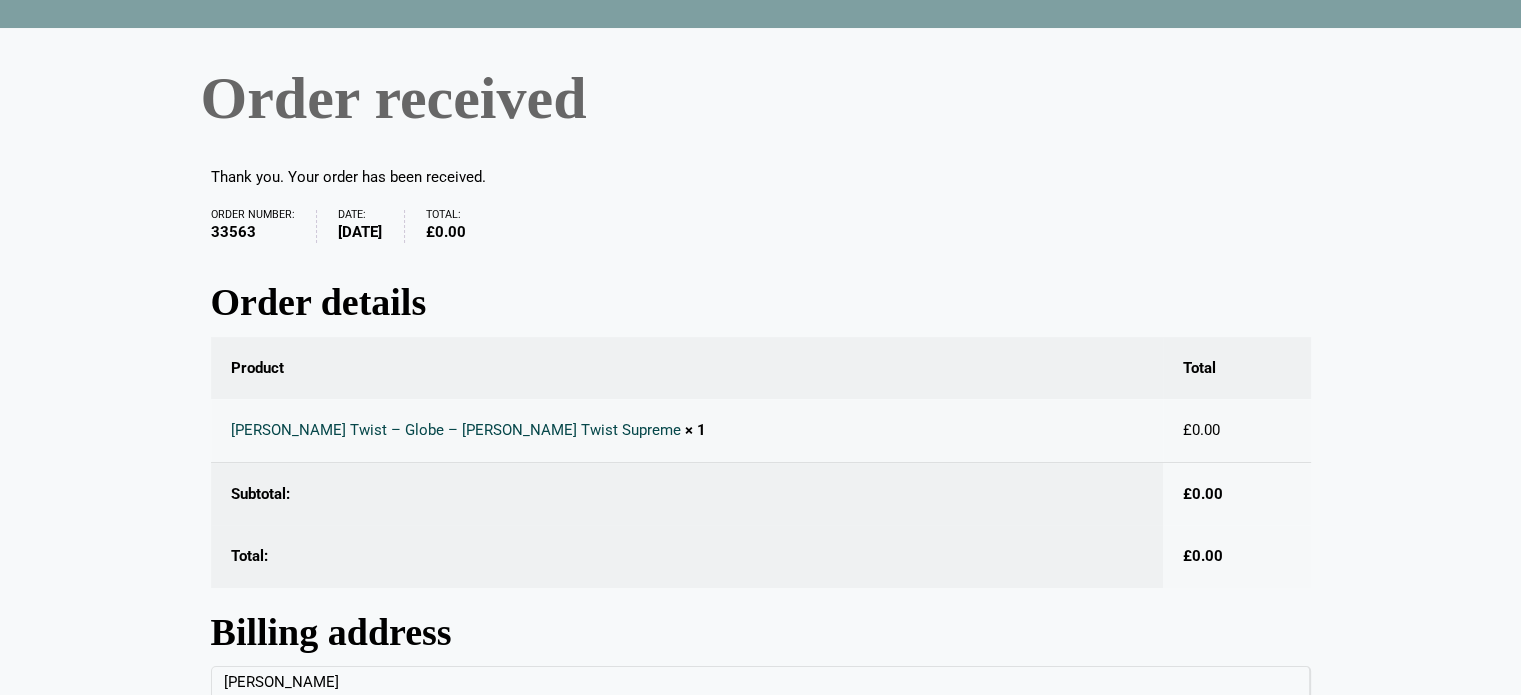 scroll, scrollTop: 0, scrollLeft: 0, axis: both 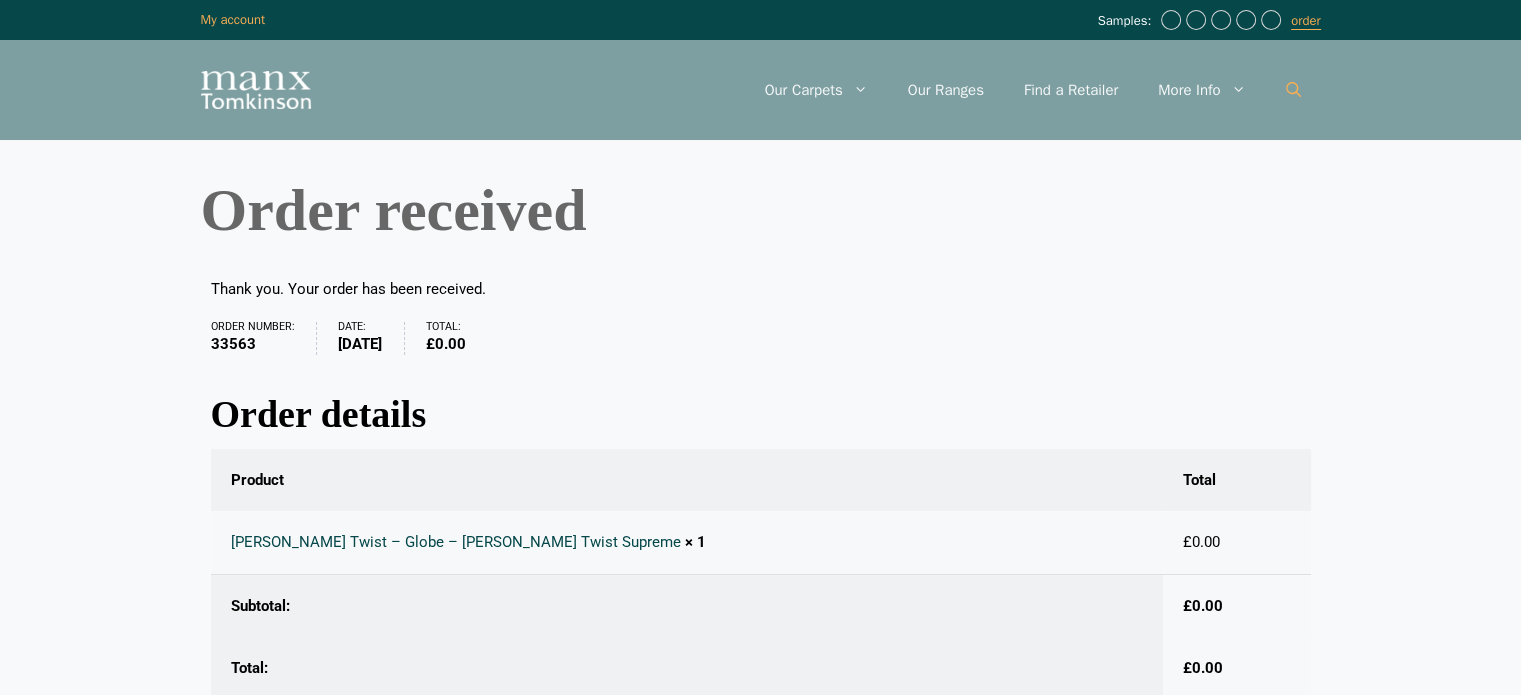 click at bounding box center [1293, 87] 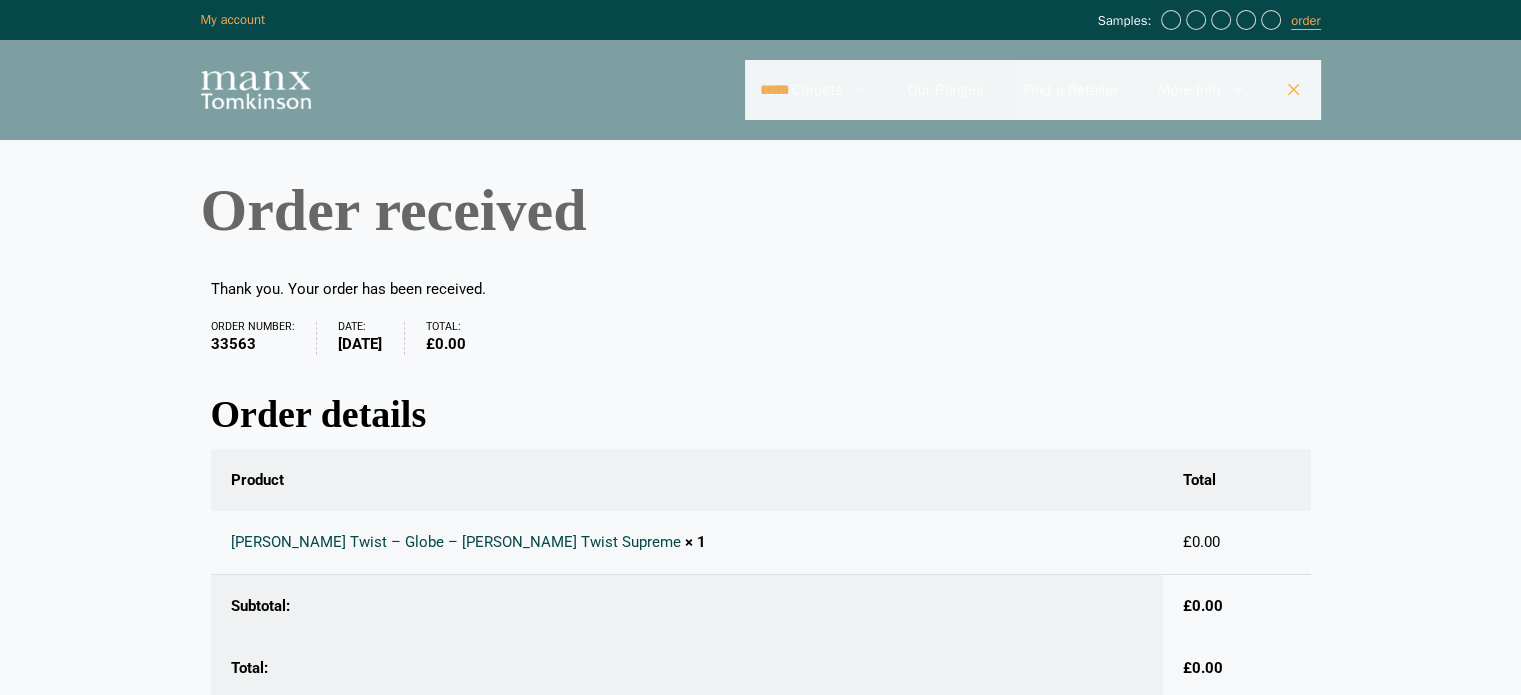 type on "*****" 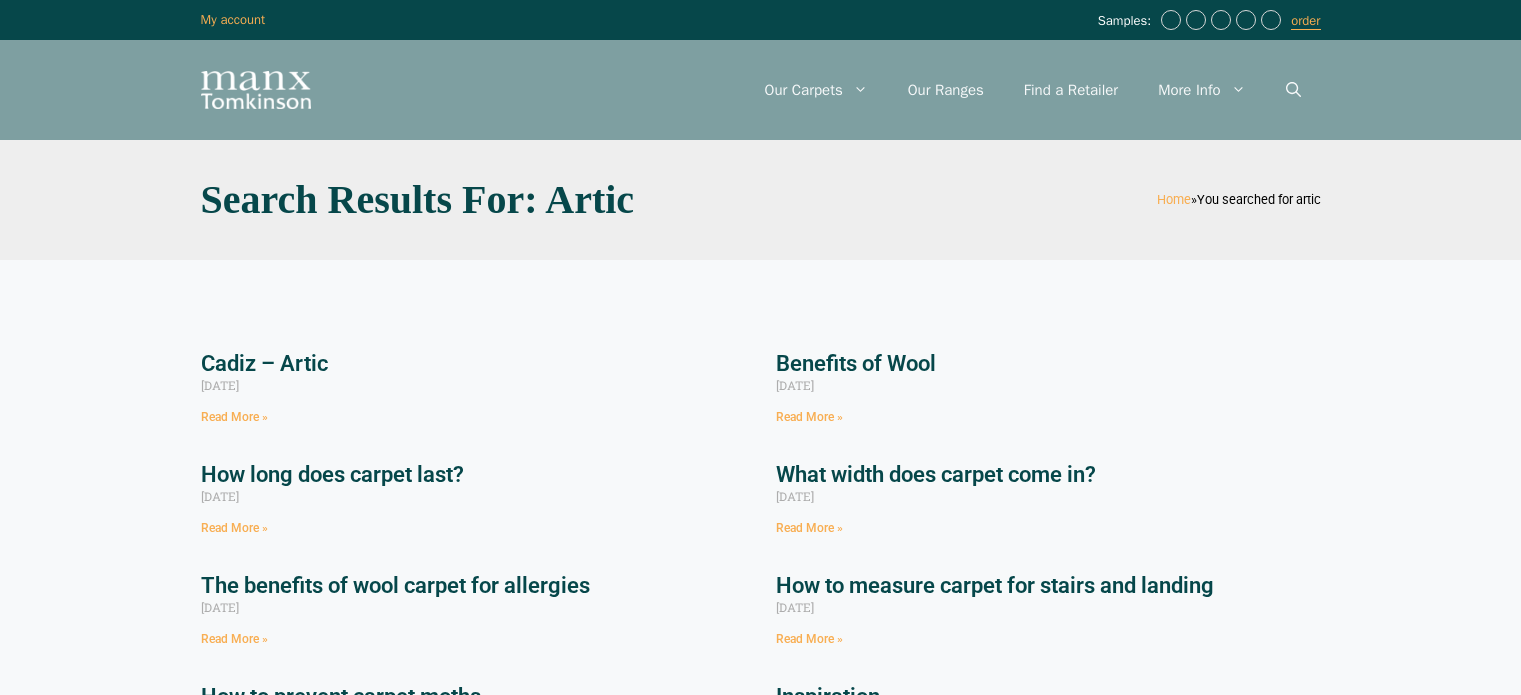 scroll, scrollTop: 0, scrollLeft: 0, axis: both 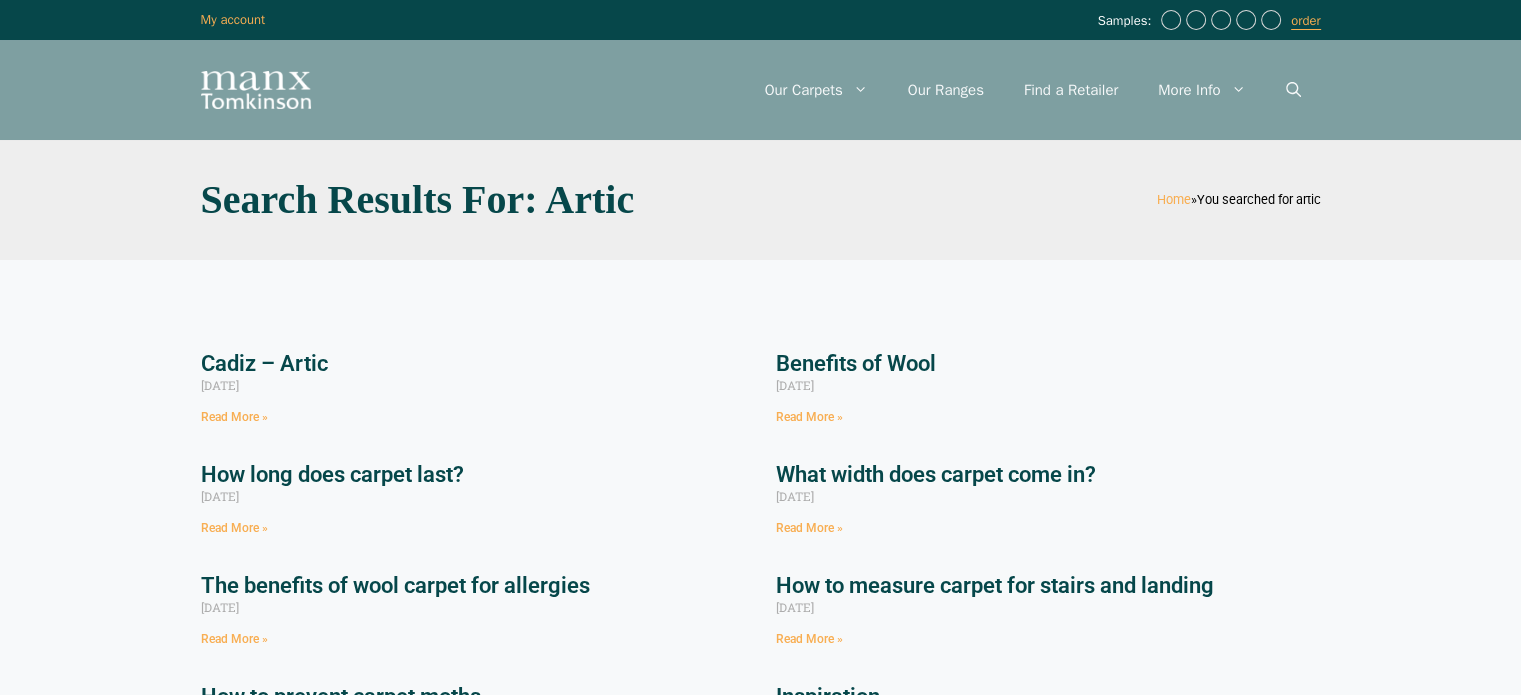 click on "Cadiz – Artic" at bounding box center [264, 363] 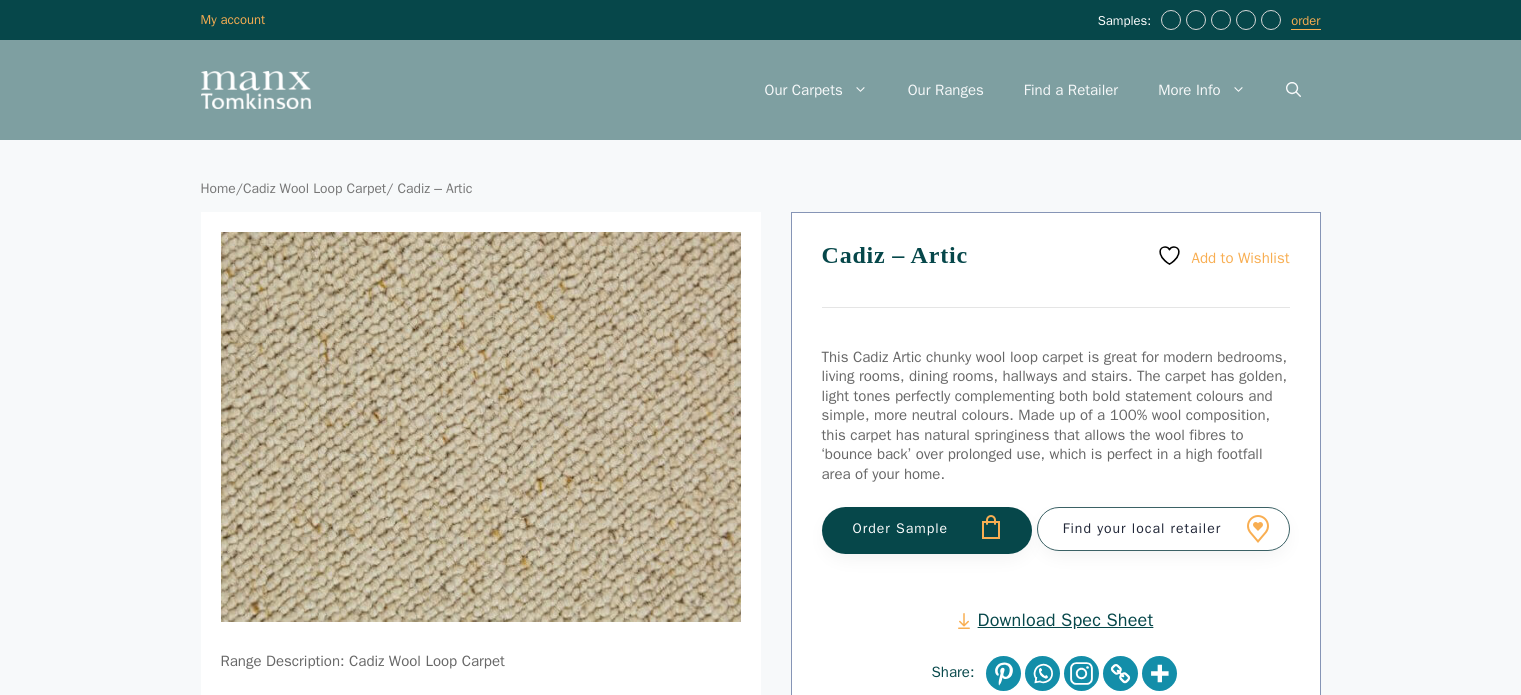 scroll, scrollTop: 0, scrollLeft: 0, axis: both 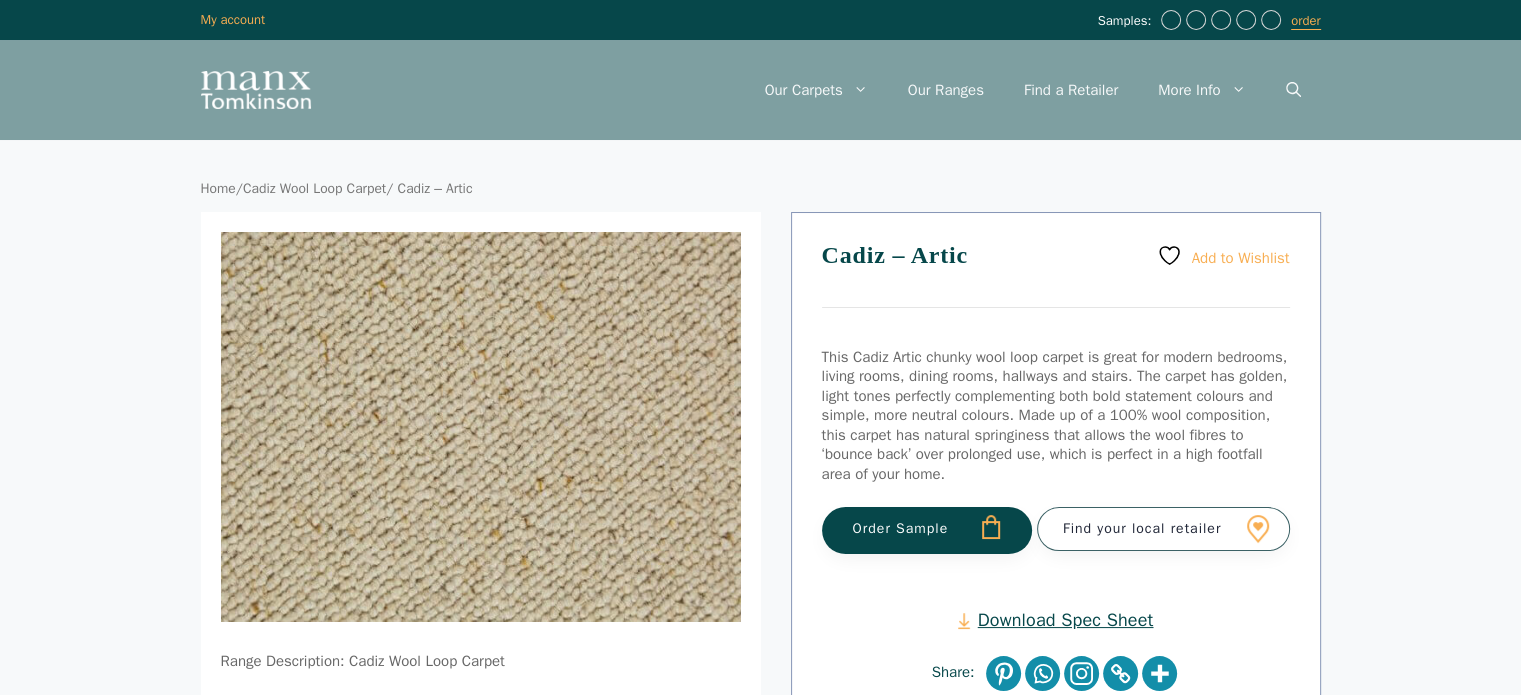 click on "Order Sample" at bounding box center [927, 530] 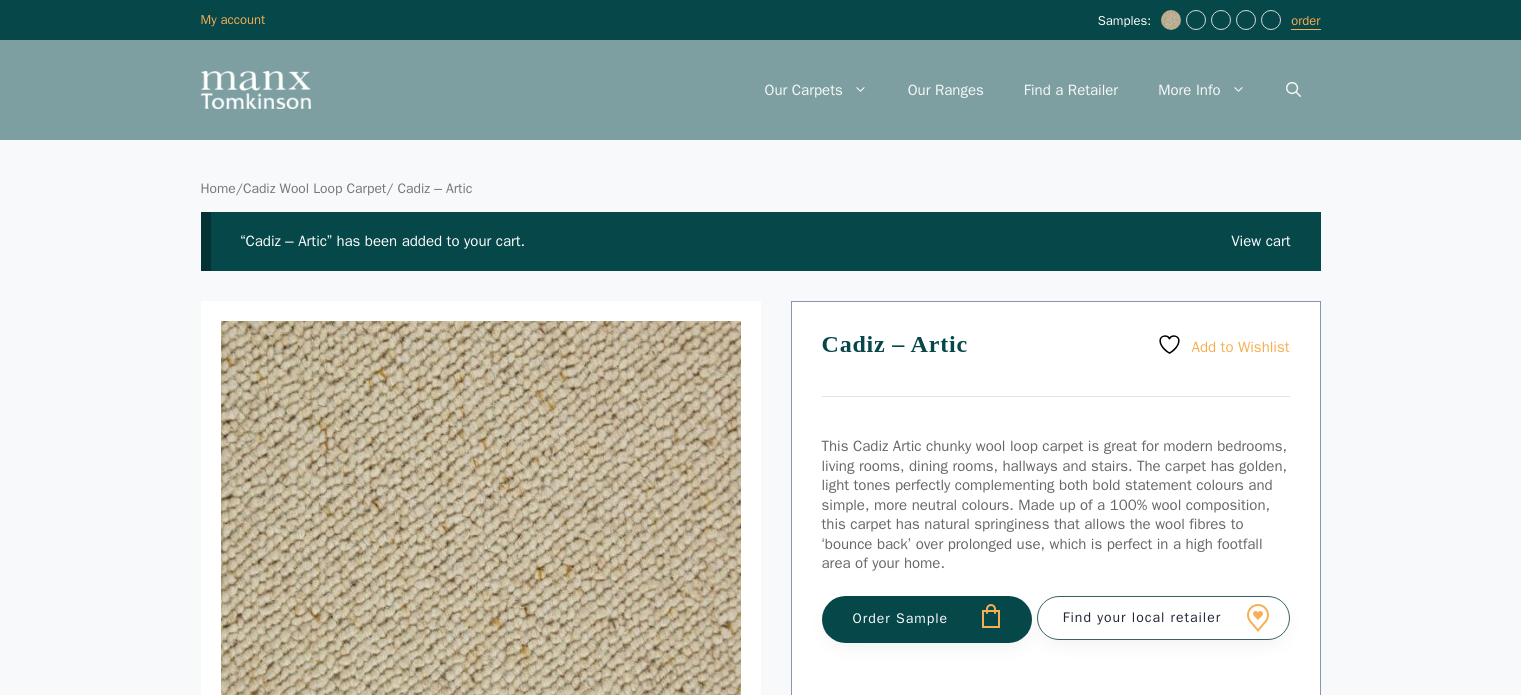 scroll, scrollTop: 0, scrollLeft: 0, axis: both 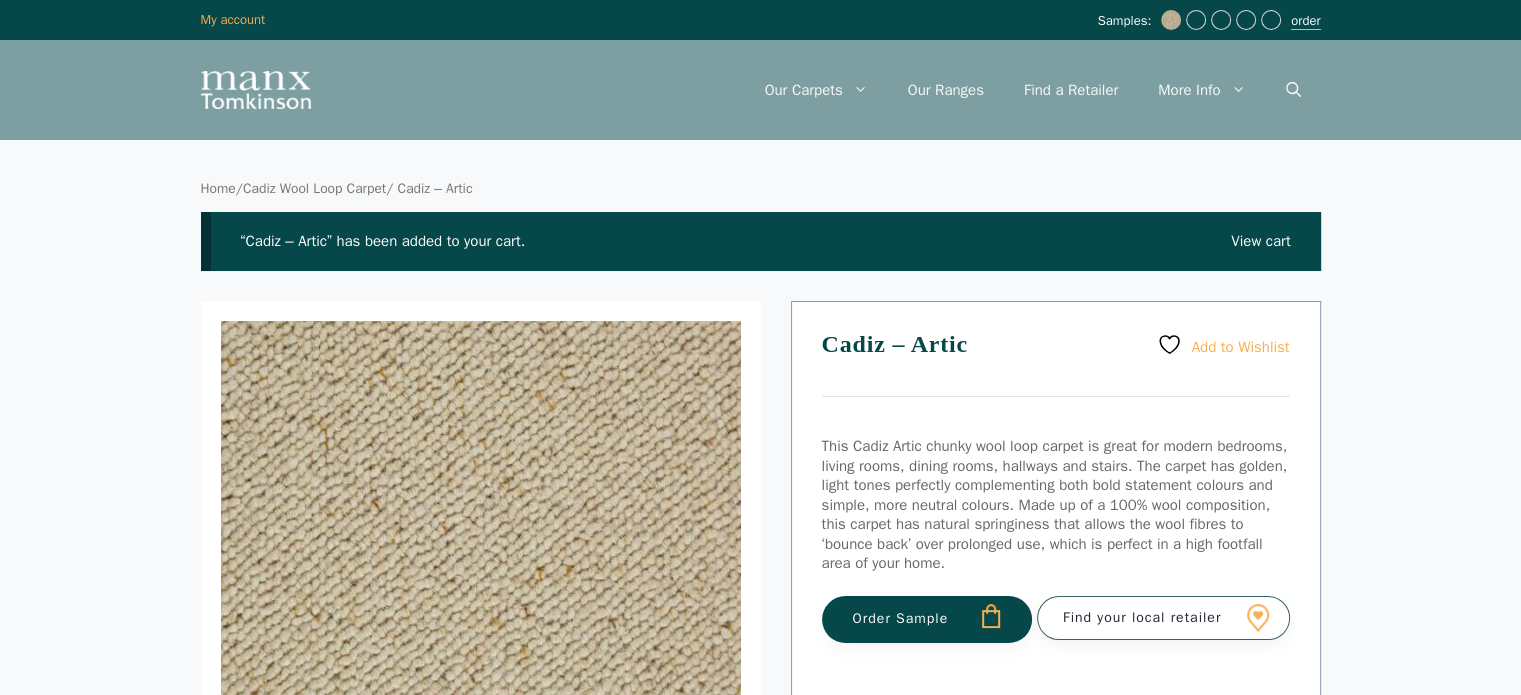 click on "order" at bounding box center [1305, 21] 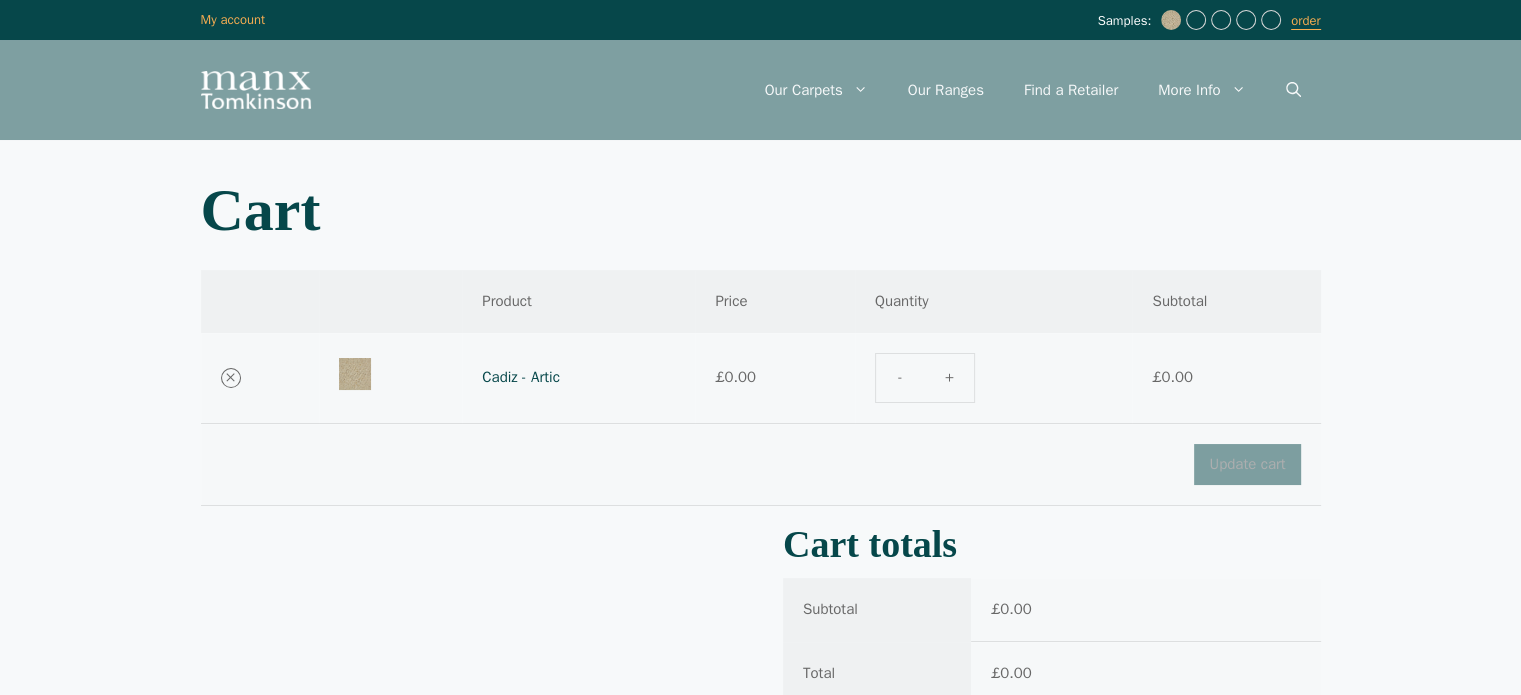 scroll, scrollTop: 200, scrollLeft: 0, axis: vertical 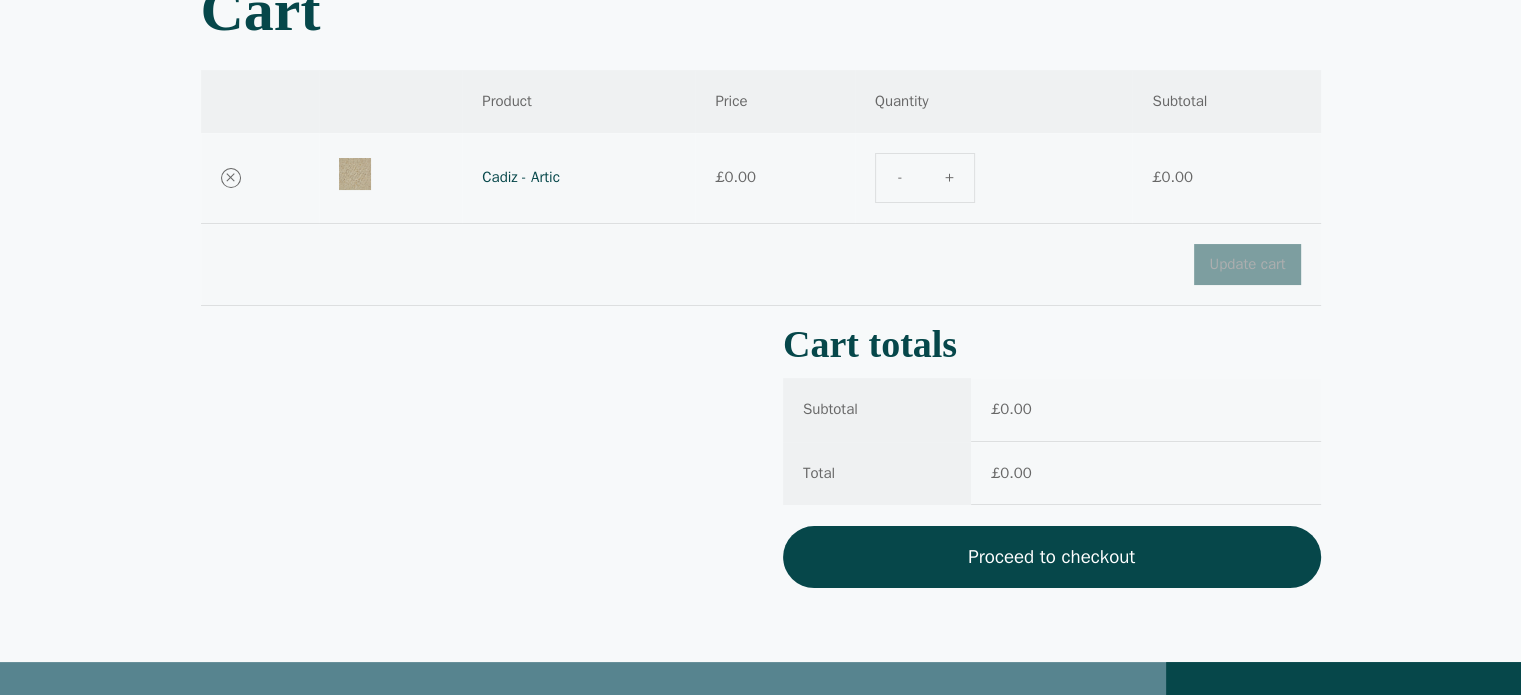 click on "Proceed to checkout" at bounding box center (1052, 557) 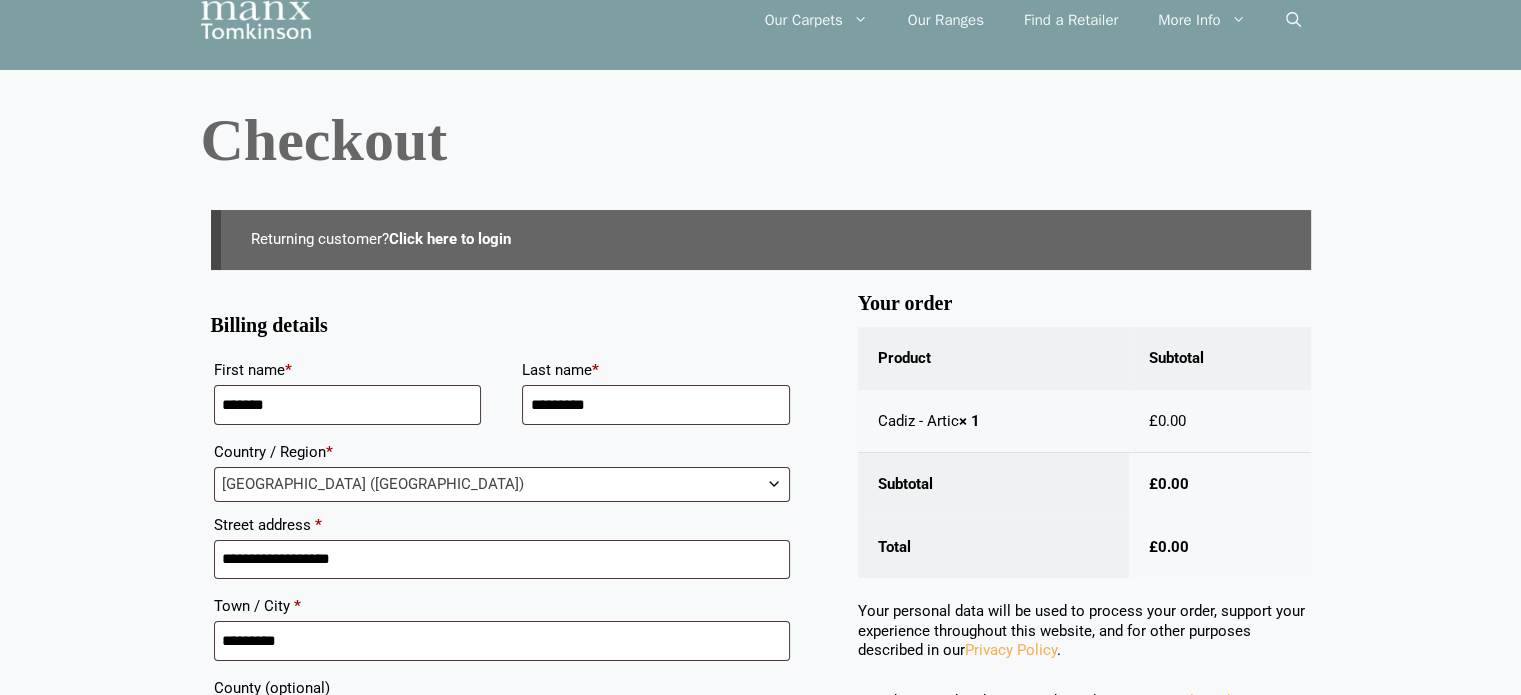 scroll, scrollTop: 100, scrollLeft: 0, axis: vertical 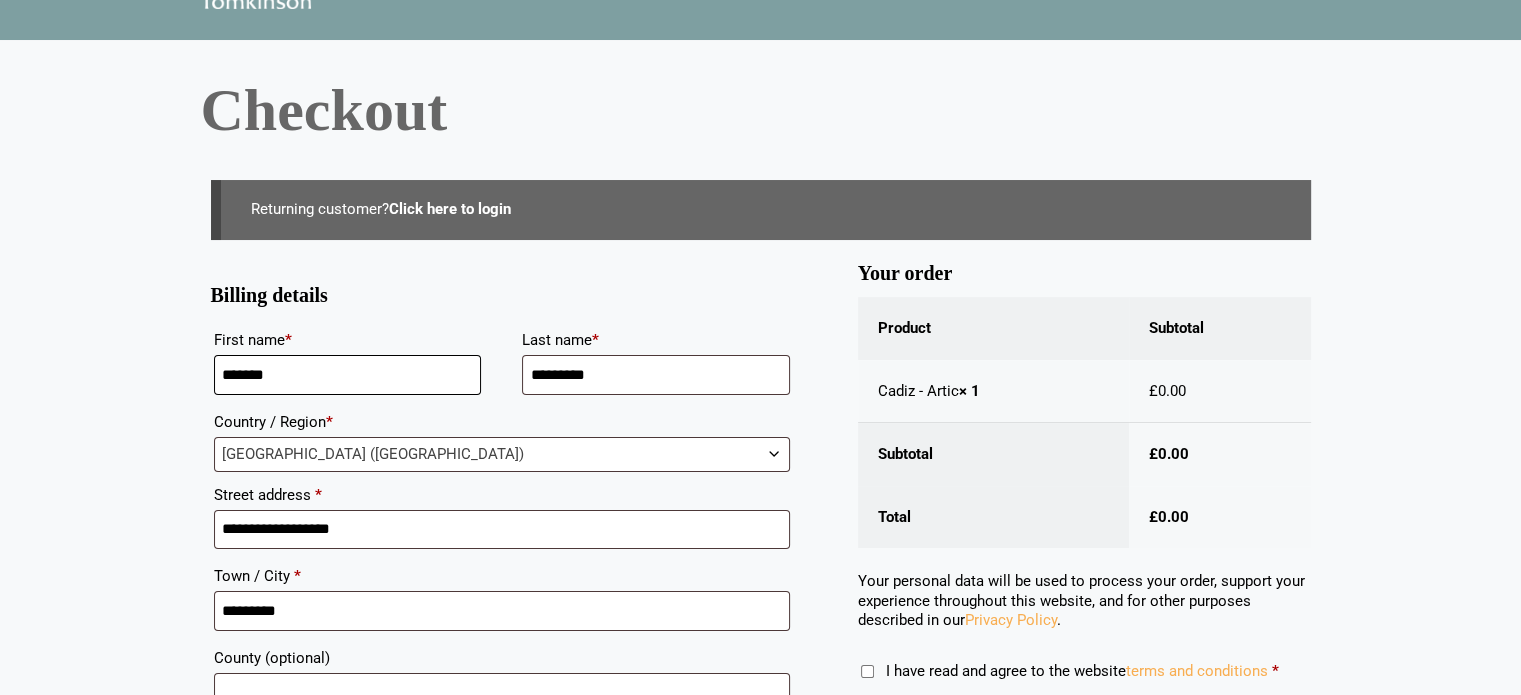 drag, startPoint x: 167, startPoint y: 377, endPoint x: 151, endPoint y: 378, distance: 16.03122 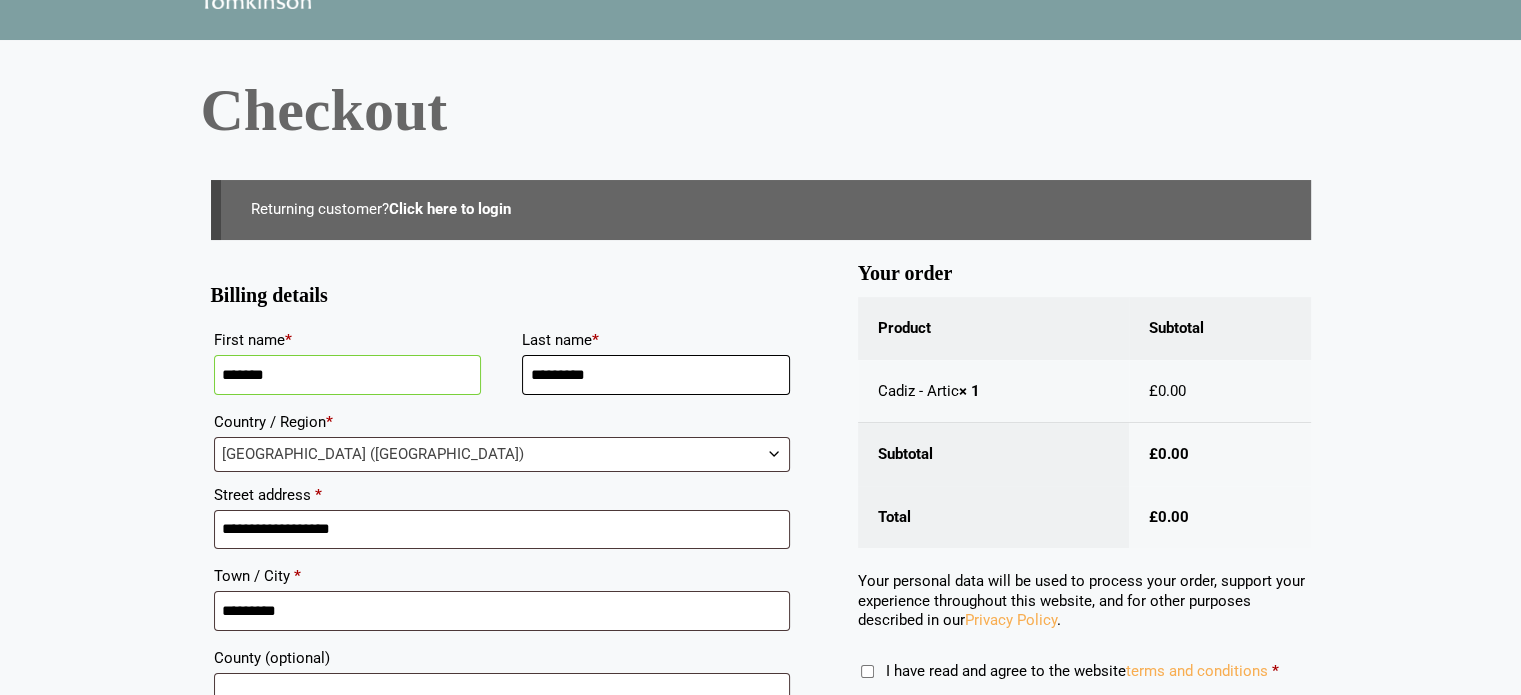 drag, startPoint x: 450, startPoint y: 363, endPoint x: 376, endPoint y: 396, distance: 81.02469 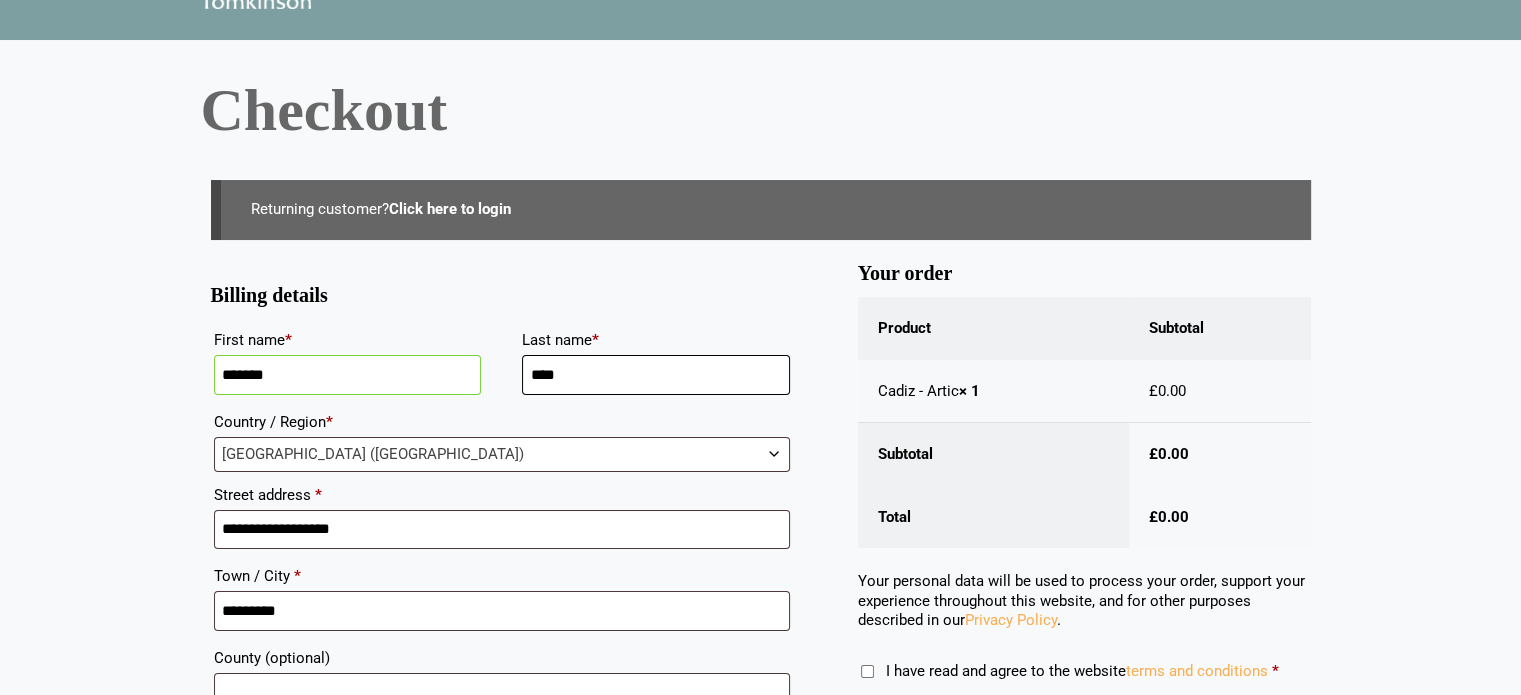 type on "****" 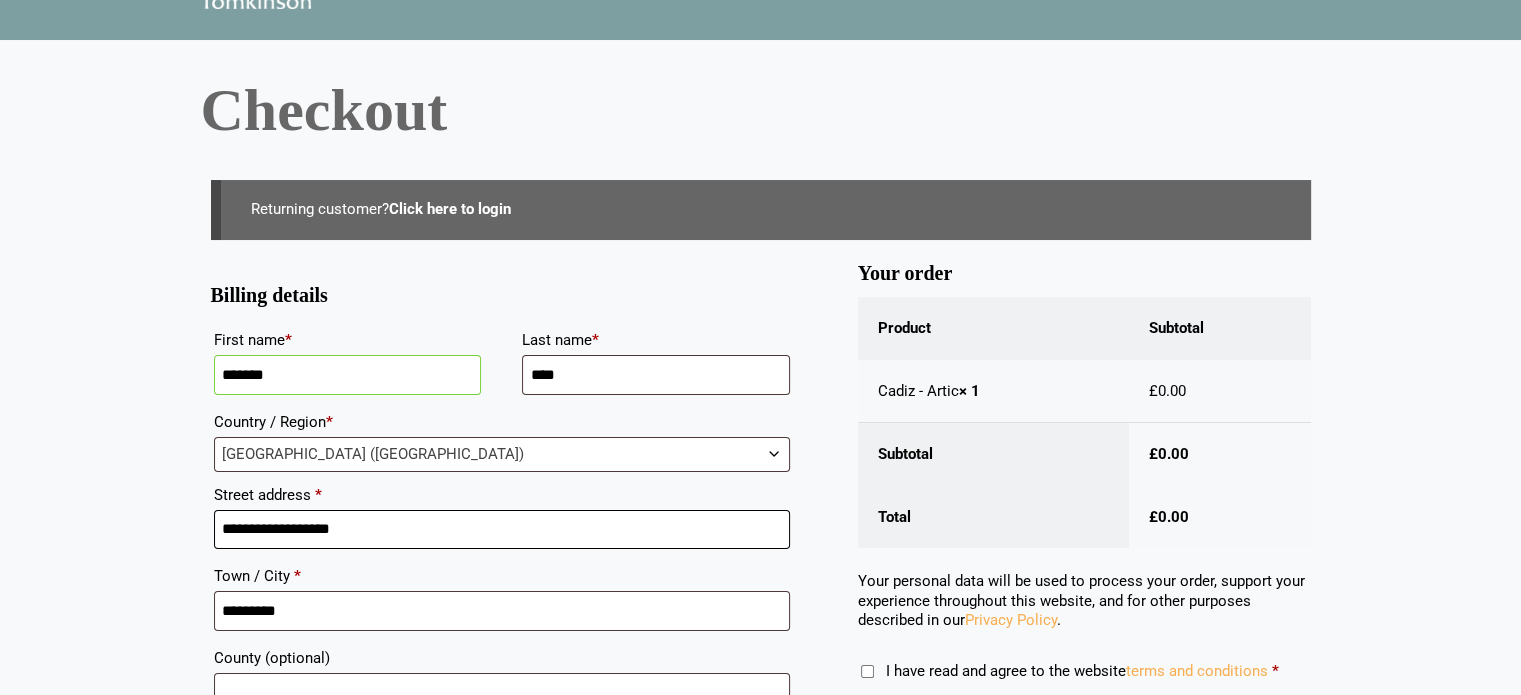 drag, startPoint x: 377, startPoint y: 518, endPoint x: 21, endPoint y: 505, distance: 356.23727 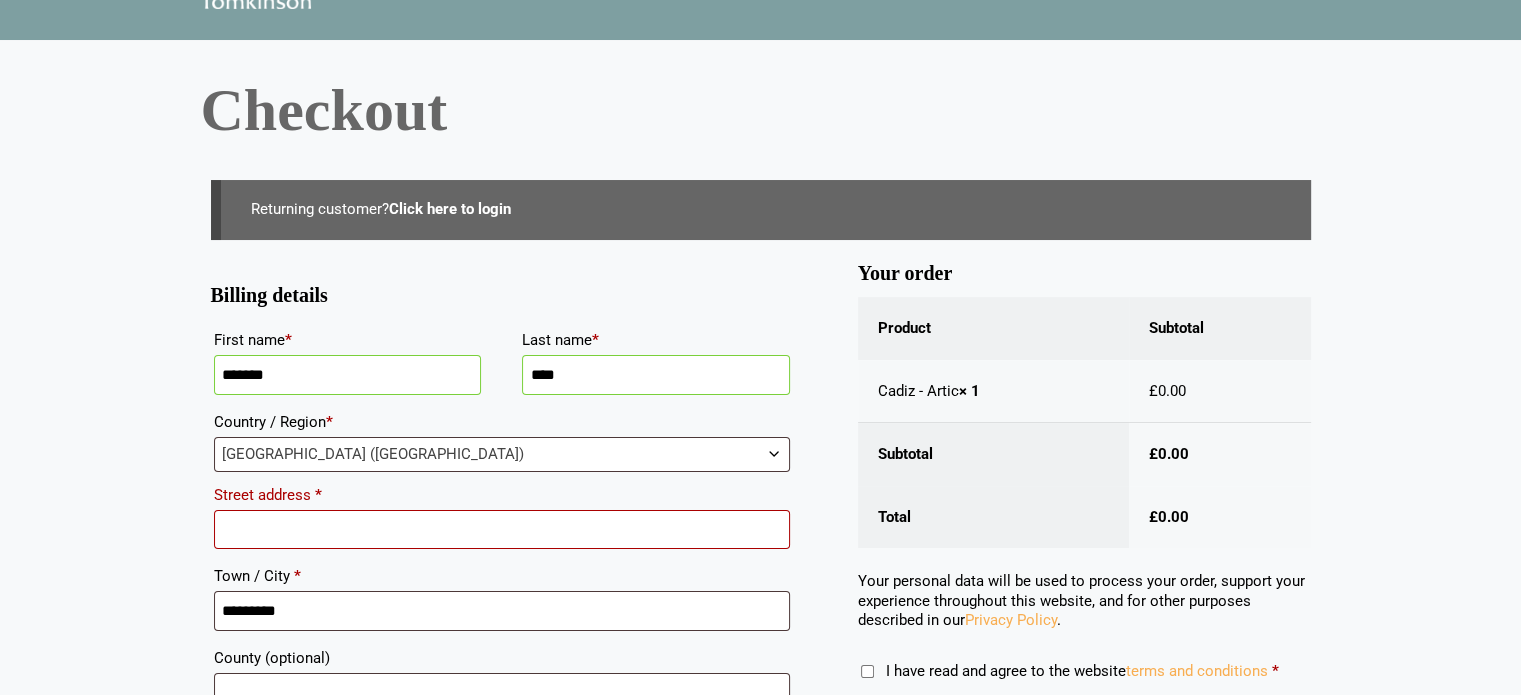 click on "Street address   *" at bounding box center (502, 530) 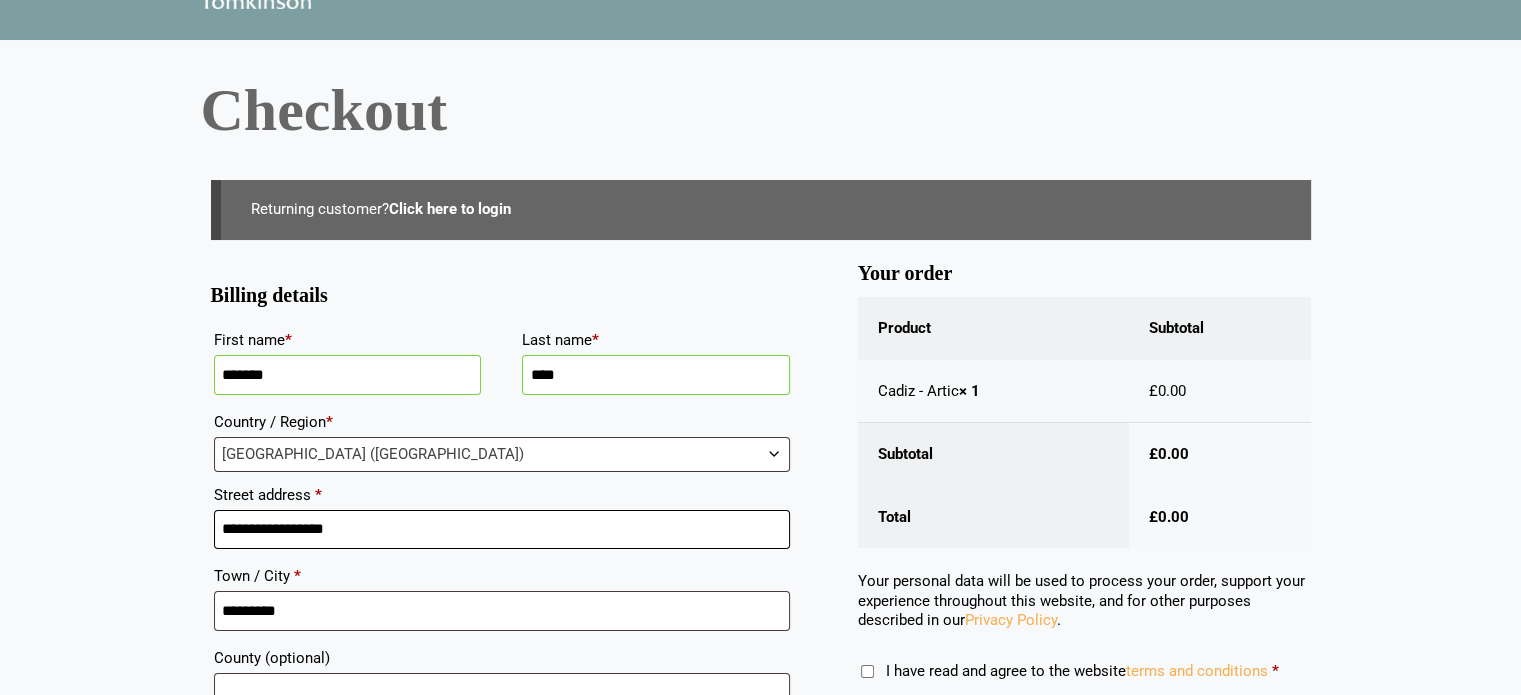 type on "**********" 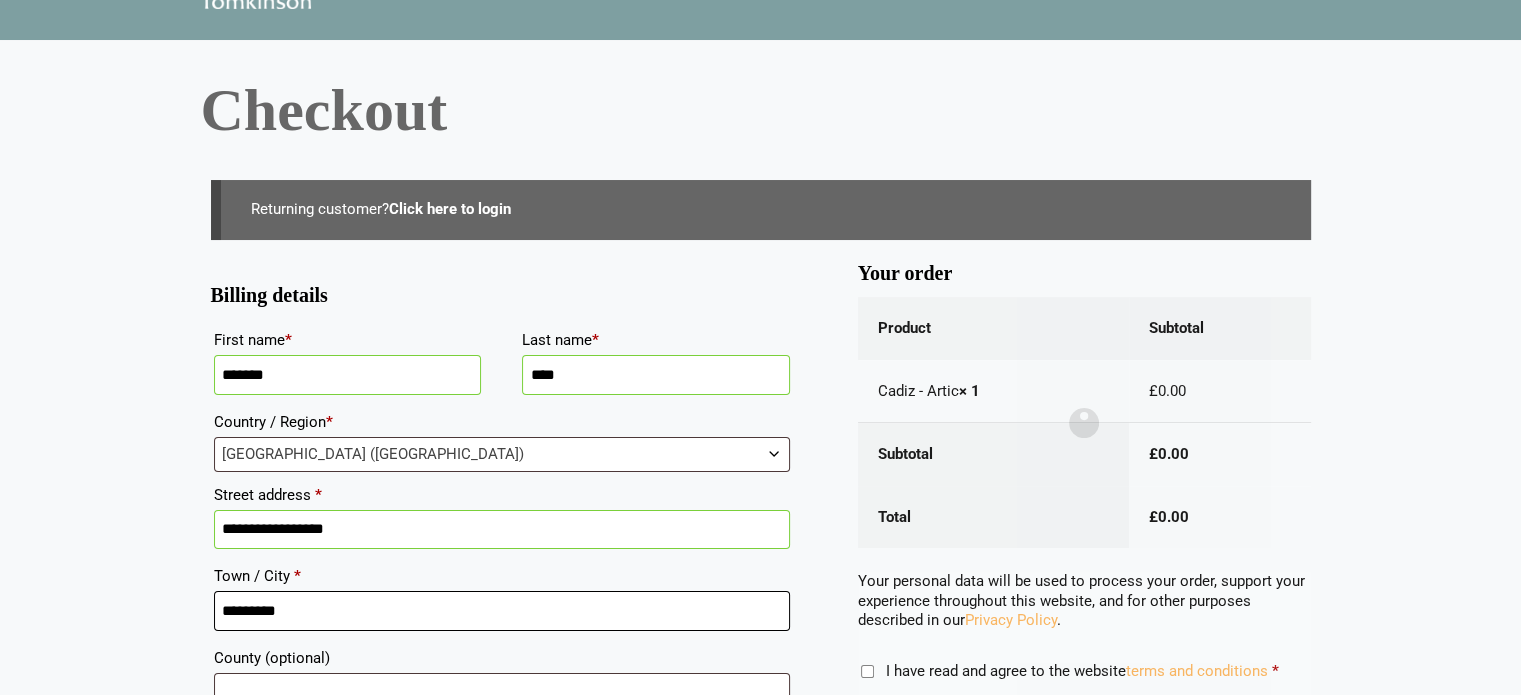 drag, startPoint x: 220, startPoint y: 609, endPoint x: 141, endPoint y: 598, distance: 79.762146 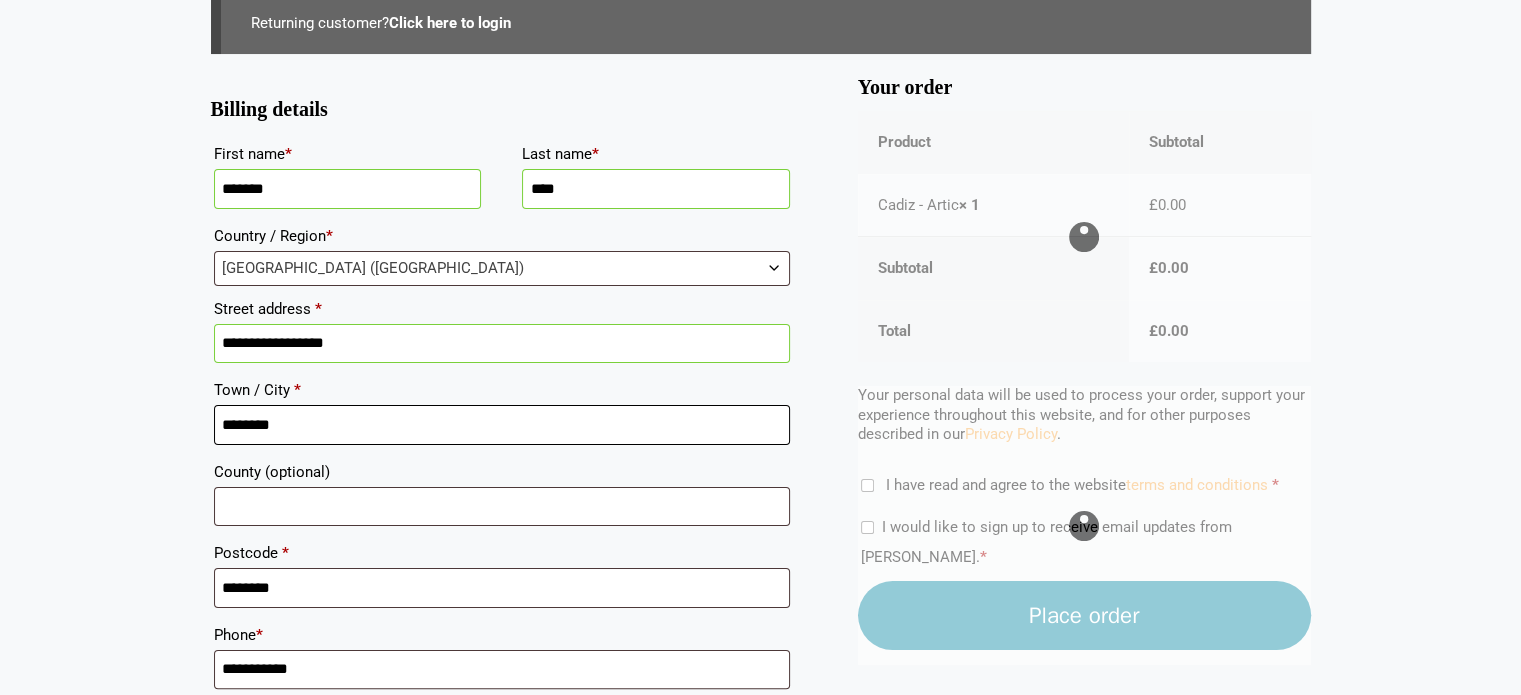 scroll, scrollTop: 300, scrollLeft: 0, axis: vertical 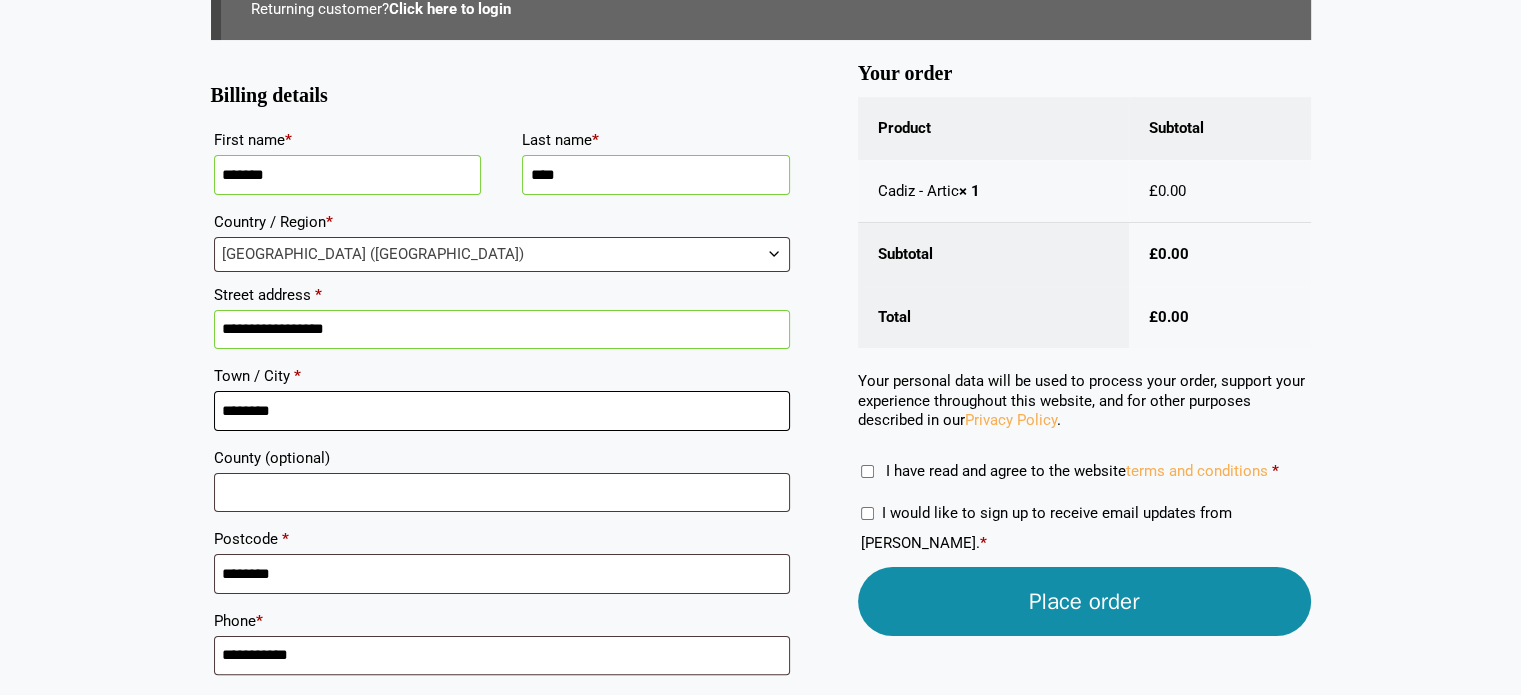 type on "********" 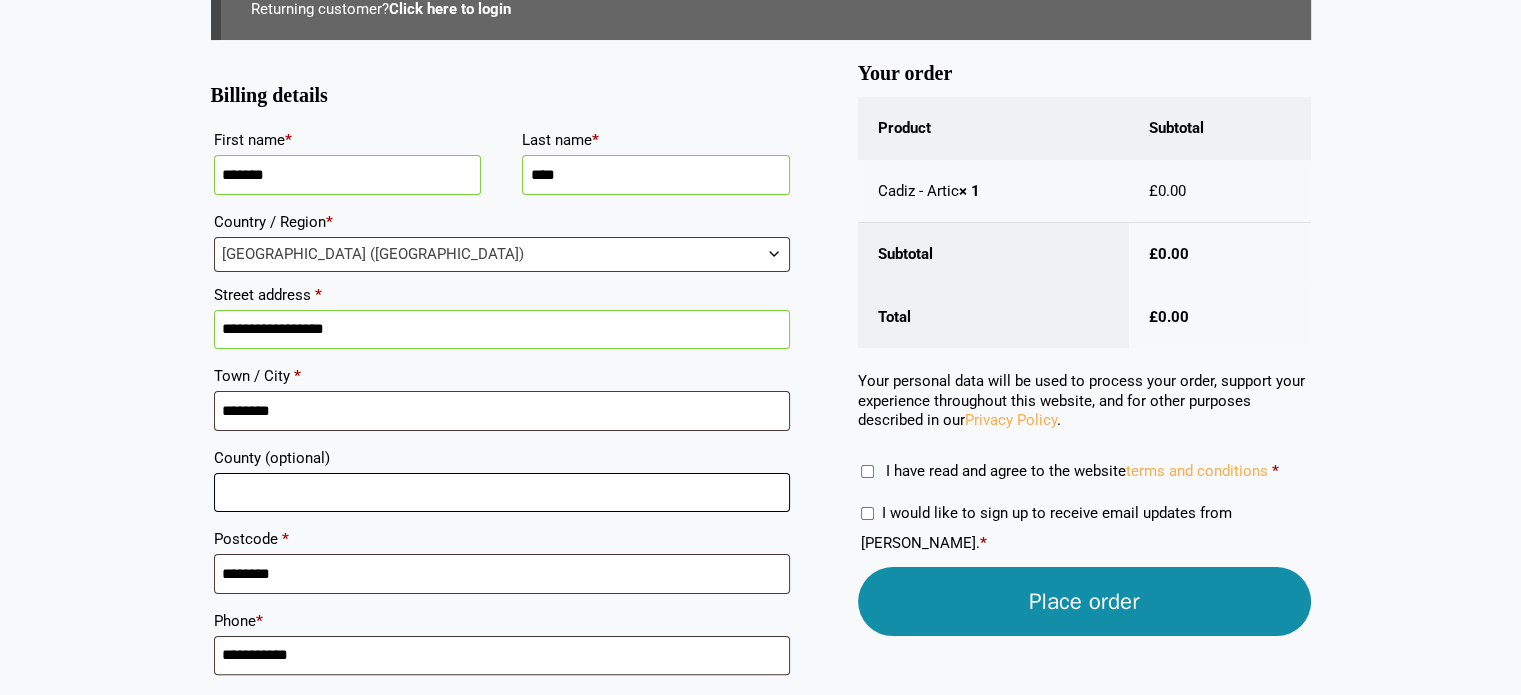 click on "County   (optional)" at bounding box center [502, 493] 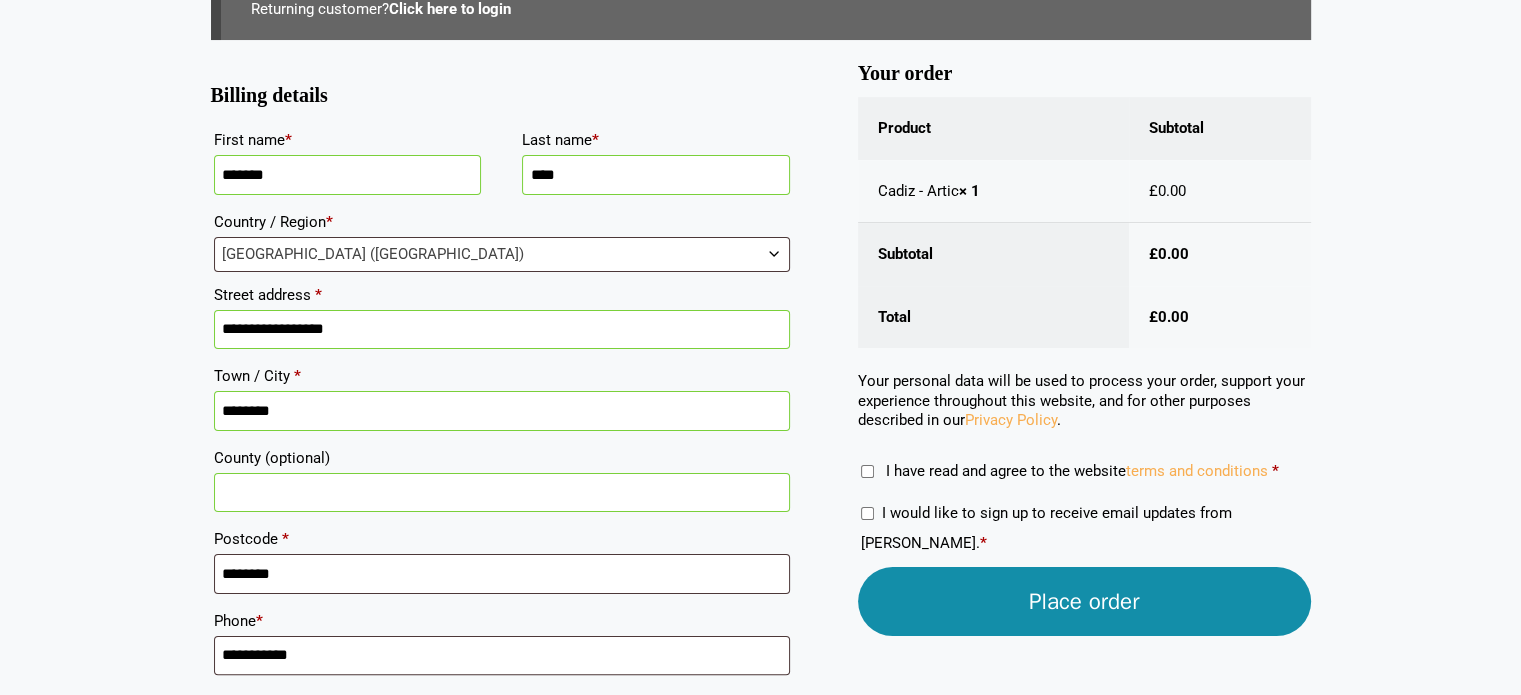 click on "County   (optional)" at bounding box center (502, 493) 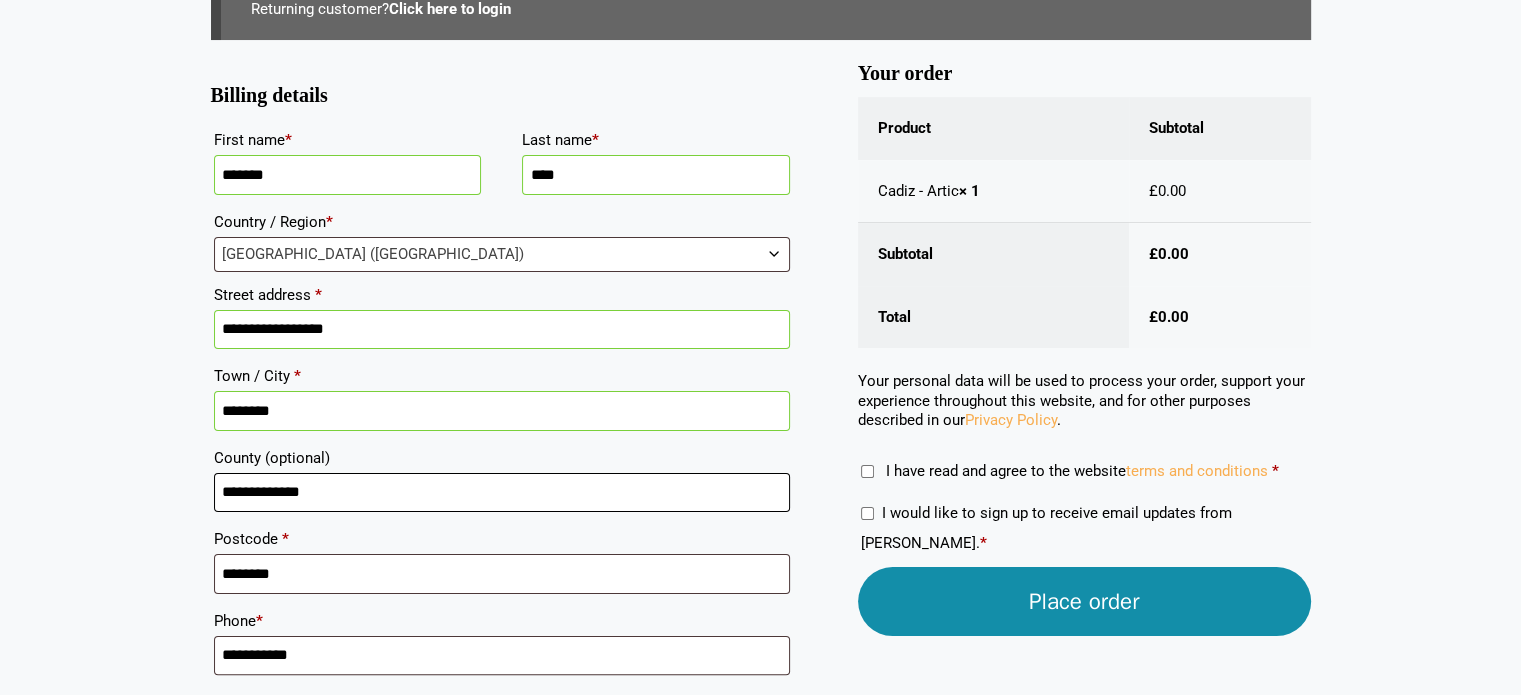 type on "**********" 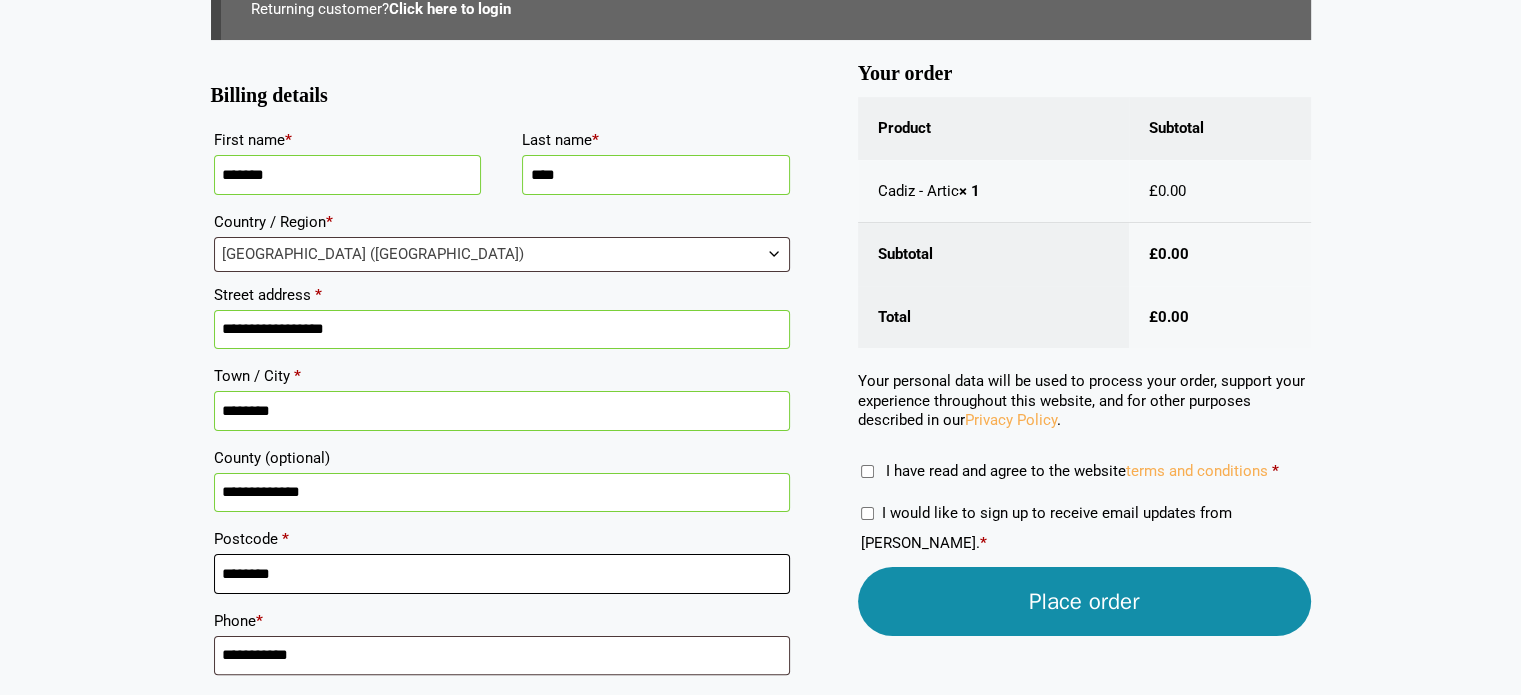 drag, startPoint x: 161, startPoint y: 582, endPoint x: 92, endPoint y: 576, distance: 69.260376 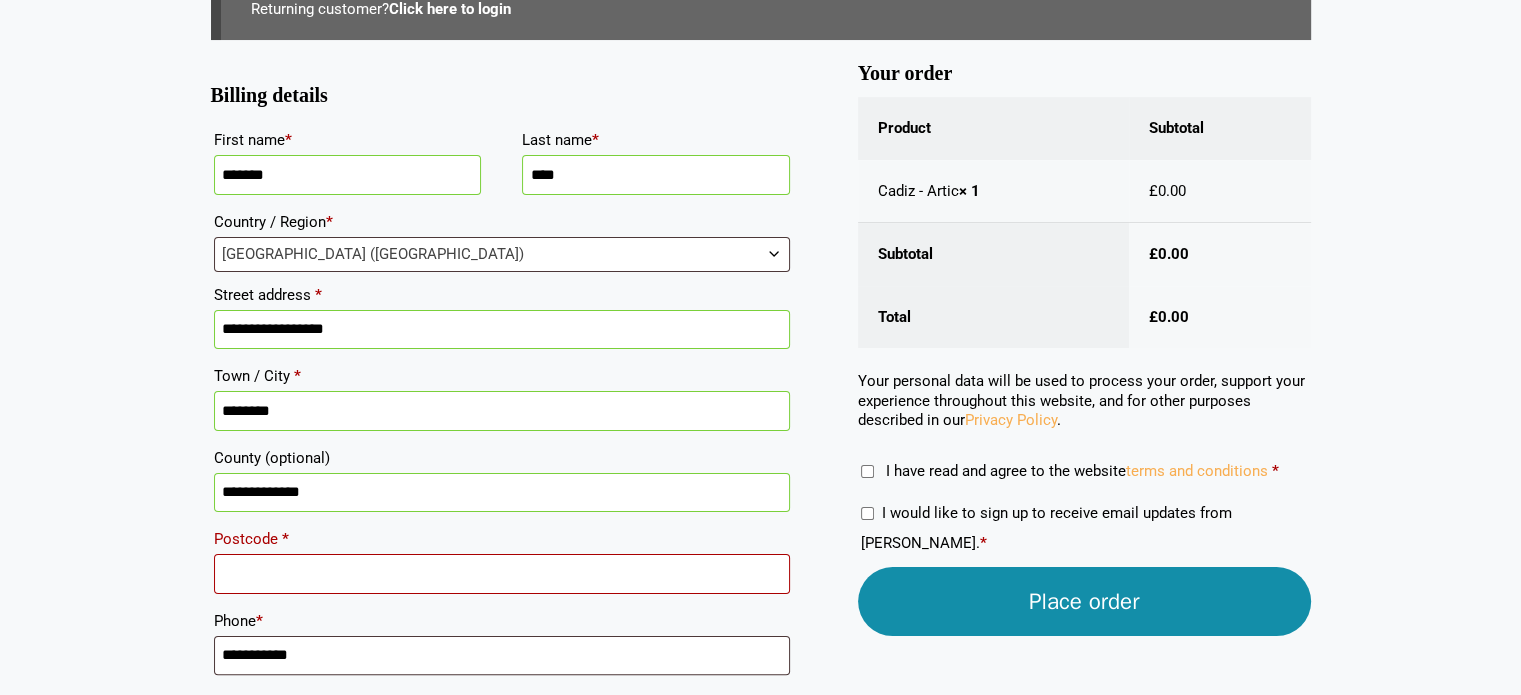 click on "Postcode   *" at bounding box center [502, 574] 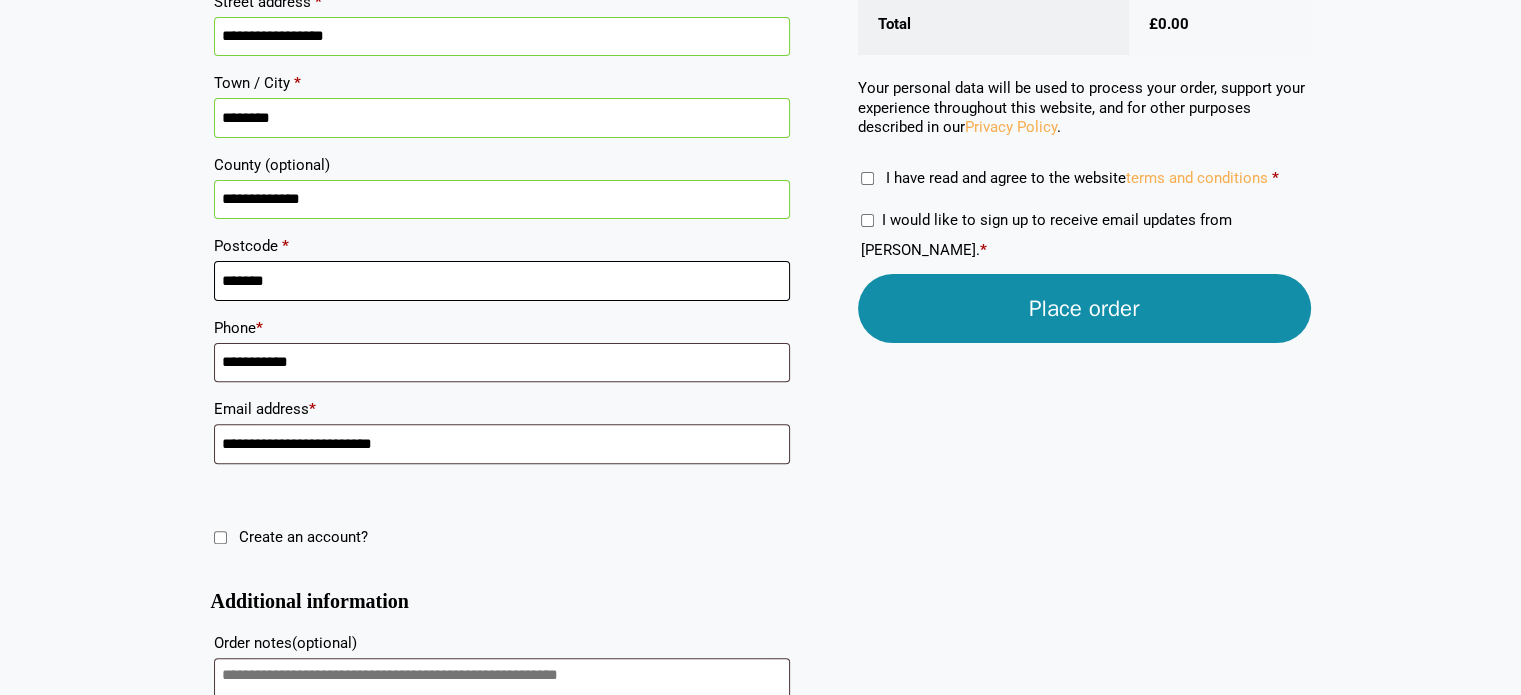 scroll, scrollTop: 600, scrollLeft: 0, axis: vertical 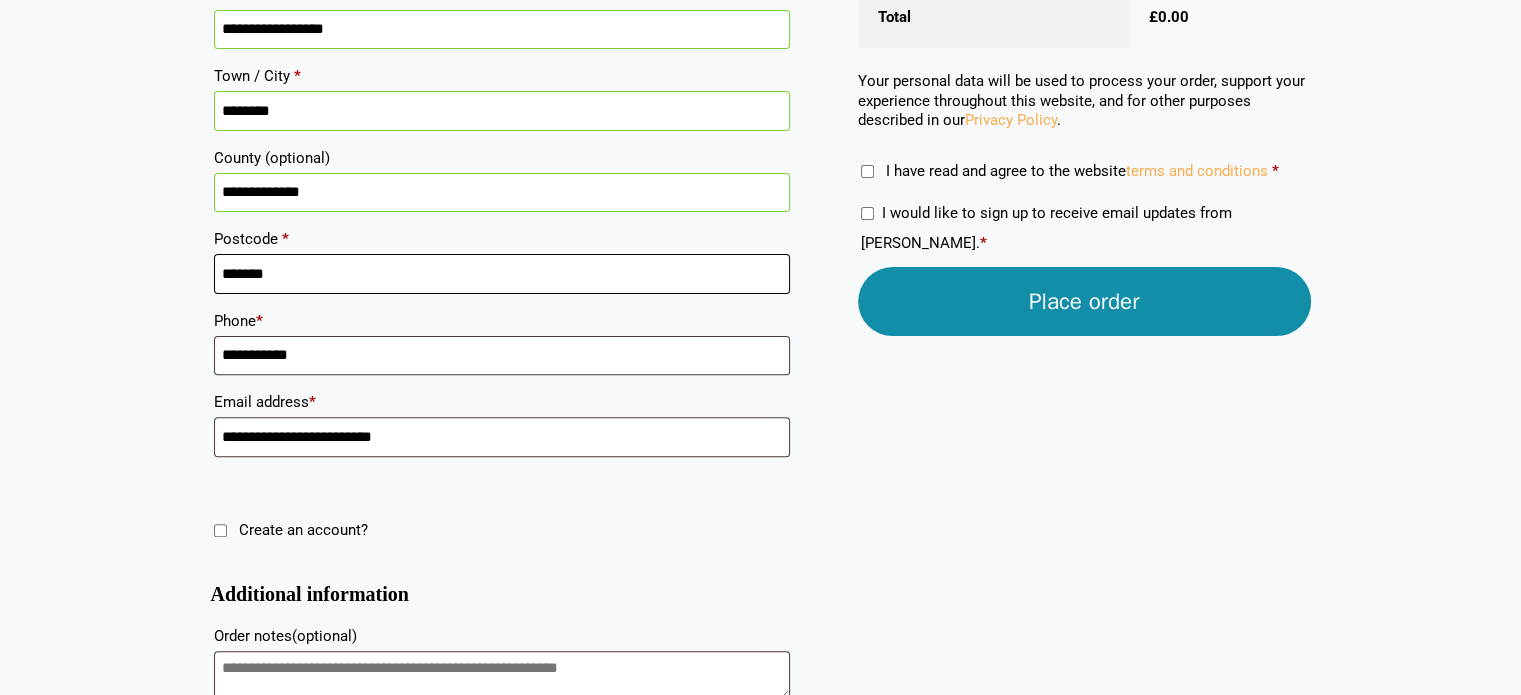type on "*******" 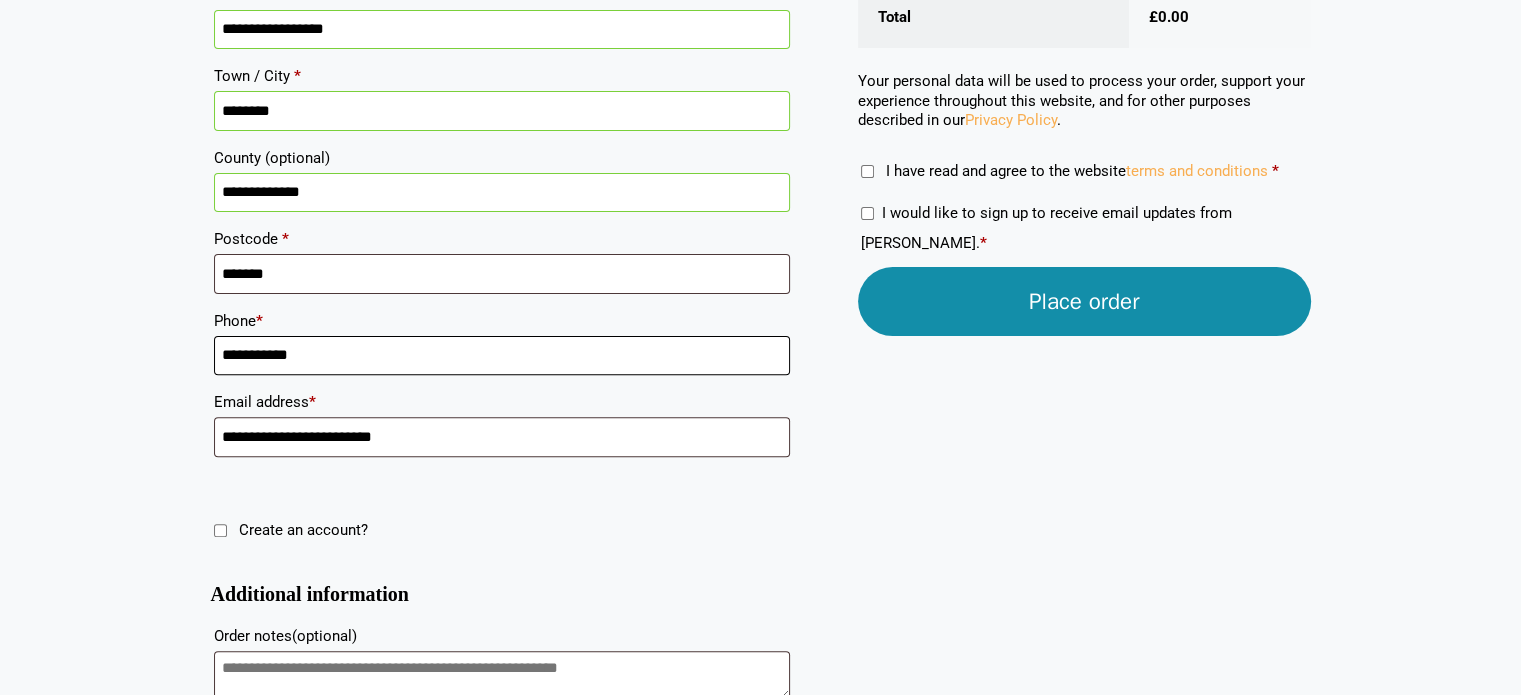 click on "Skip to content
Samples:
order
My Account My account
Menu
Menu
Our Carpets
View All
Colours
Black Carpet
Blue Carpet
Bold Colour
Brown Carpet
Carpet Inspired by Nature
Contemporary Colour
Golds" at bounding box center (760, 117) 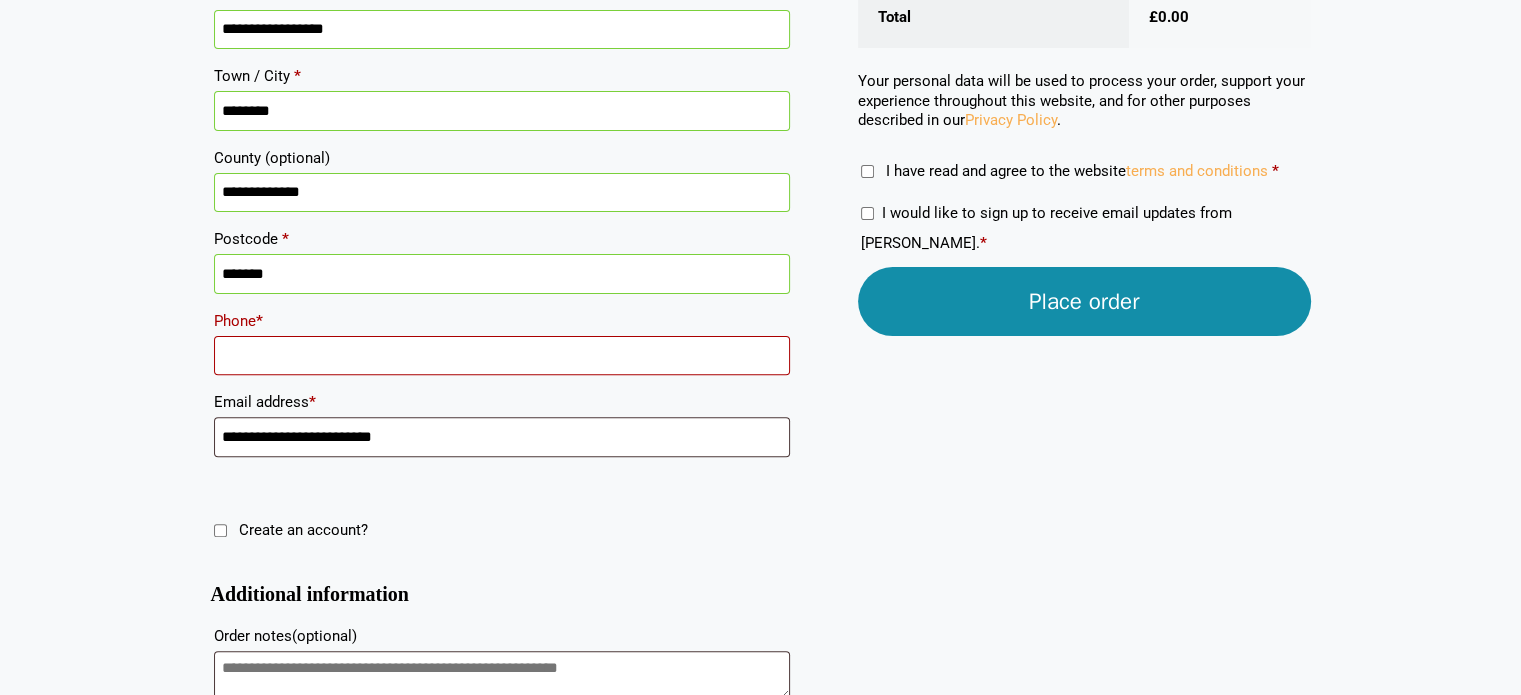 click on "Phone  *" at bounding box center (502, 356) 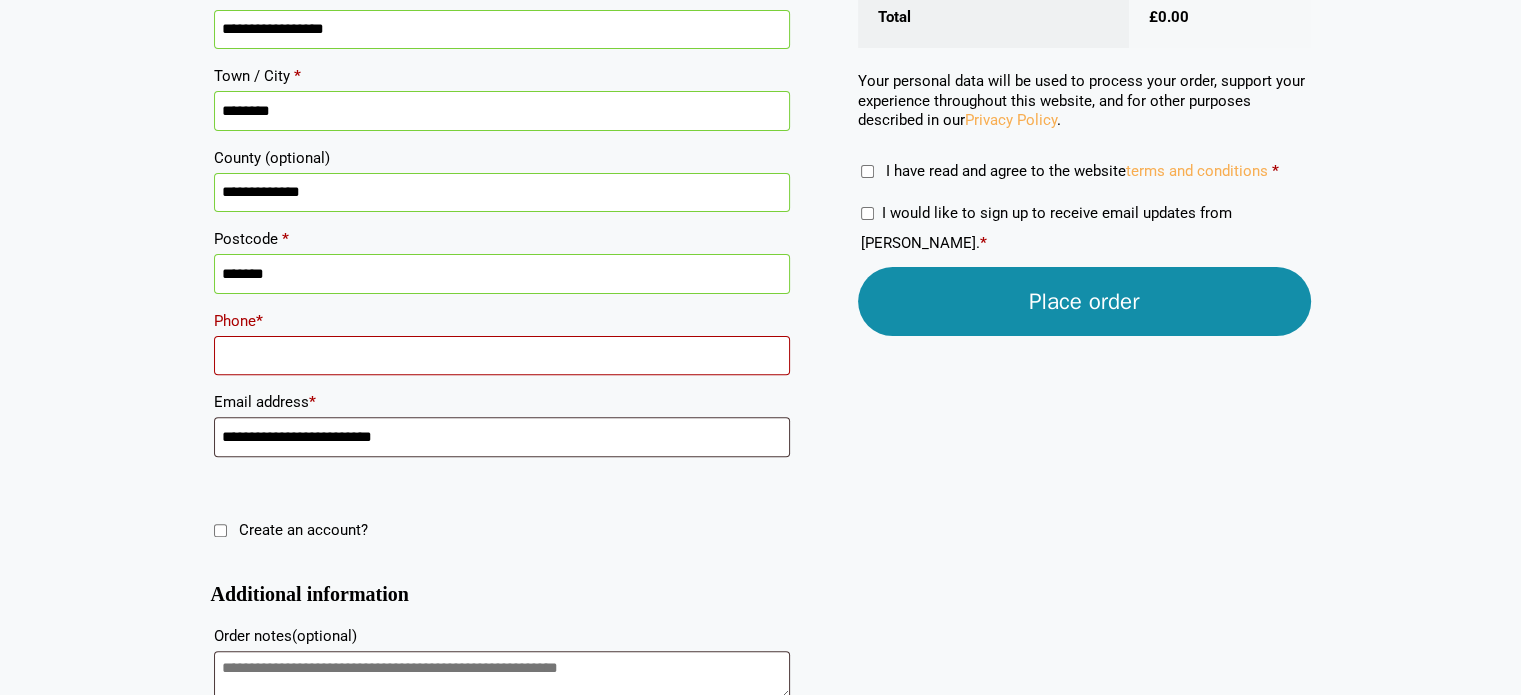 paste on "**********" 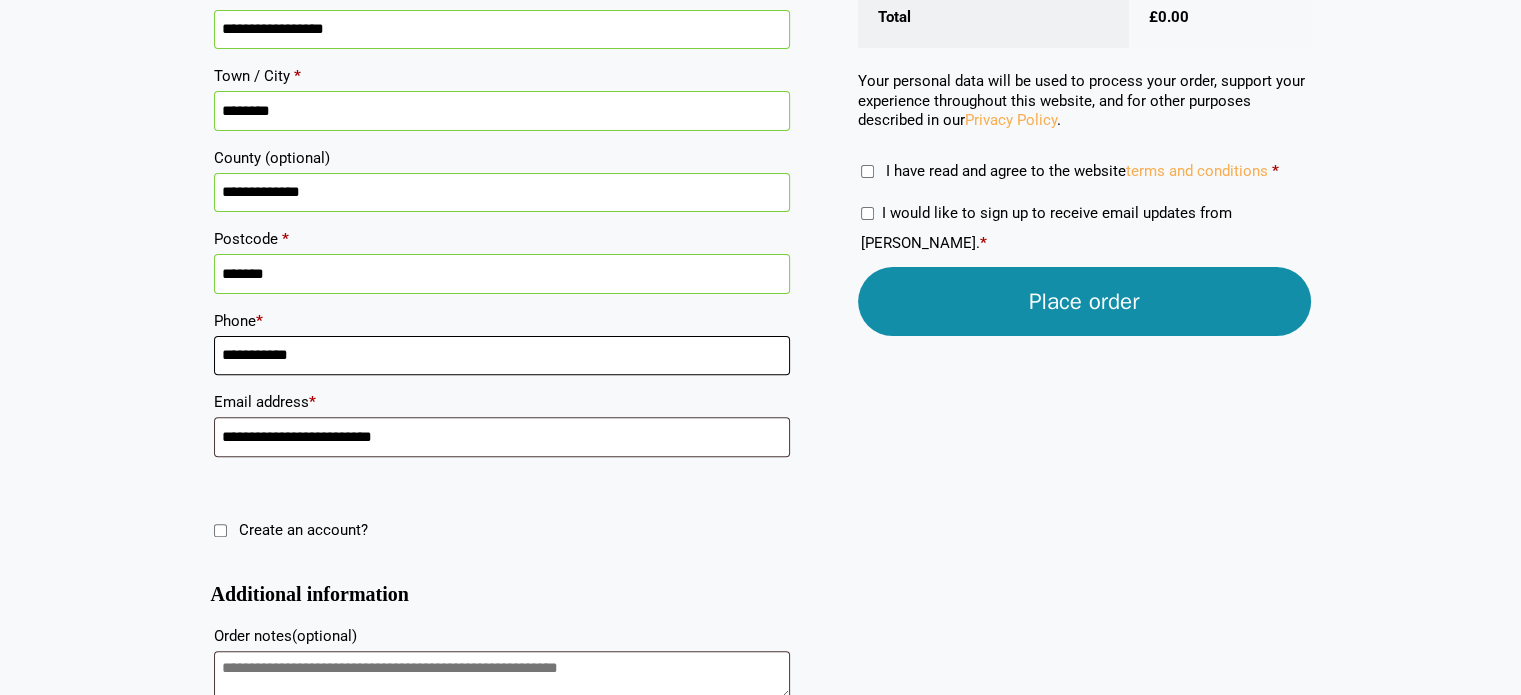 type on "**********" 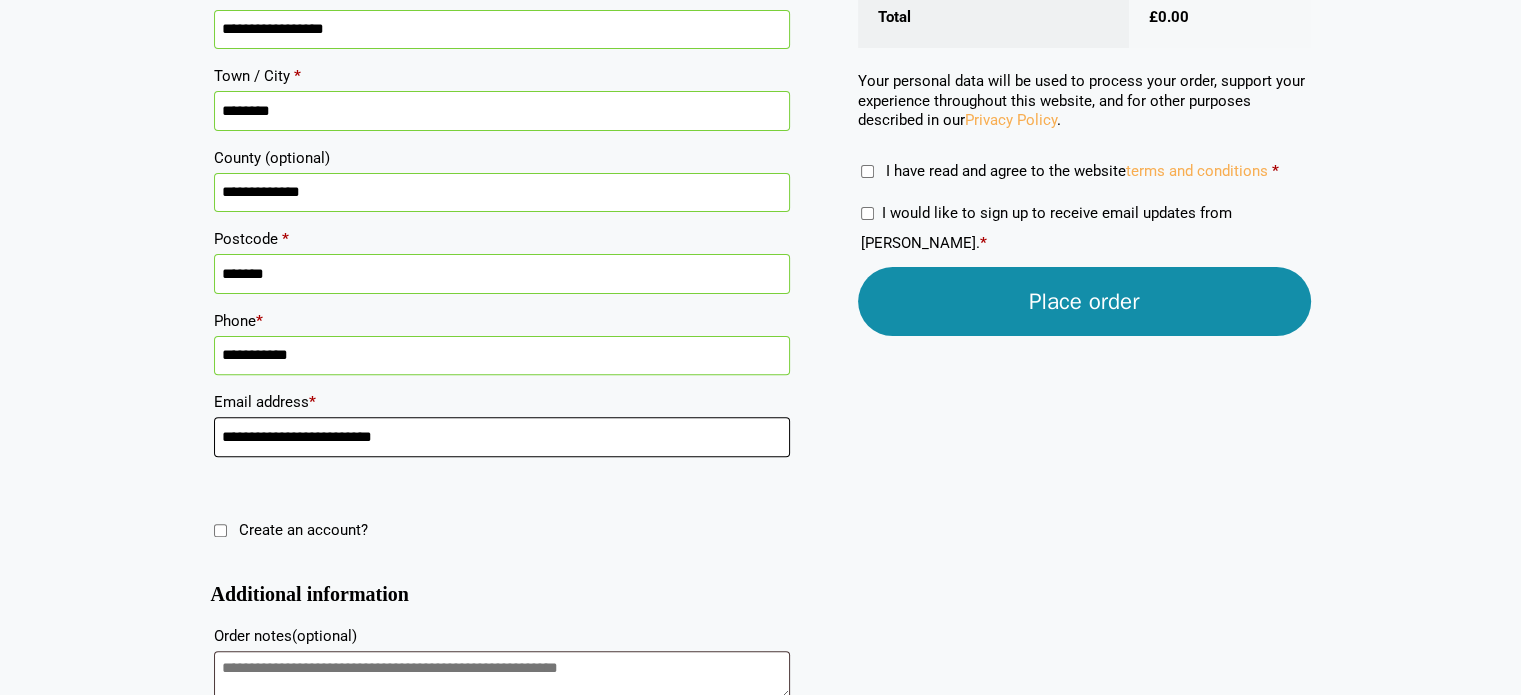 drag, startPoint x: 123, startPoint y: 472, endPoint x: 36, endPoint y: 455, distance: 88.64536 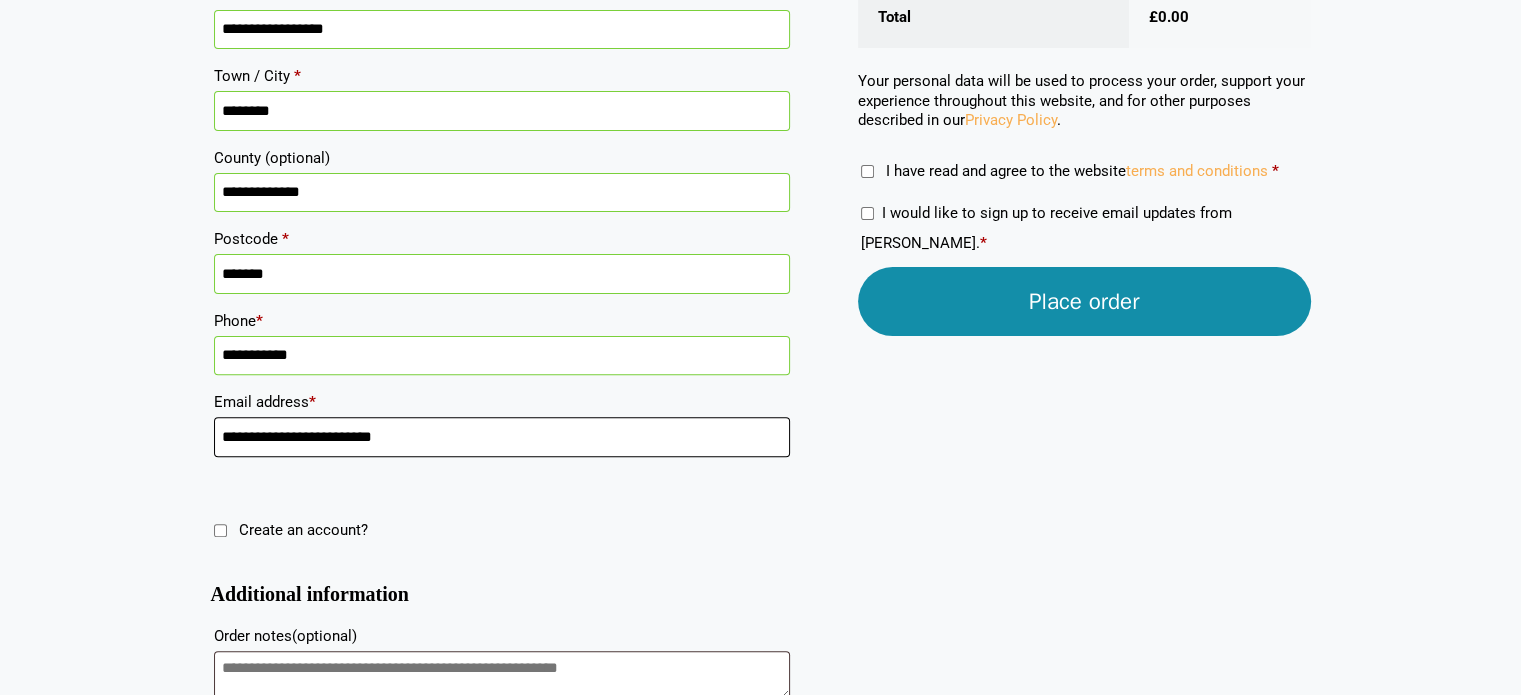 click on "Skip to content
Samples:
order
My Account My account
Menu
Menu
Our Carpets
View All
Colours
Black Carpet
Blue Carpet
Bold Colour
Brown Carpet
Carpet Inspired by Nature
Contemporary Colour
Golds" at bounding box center [760, 117] 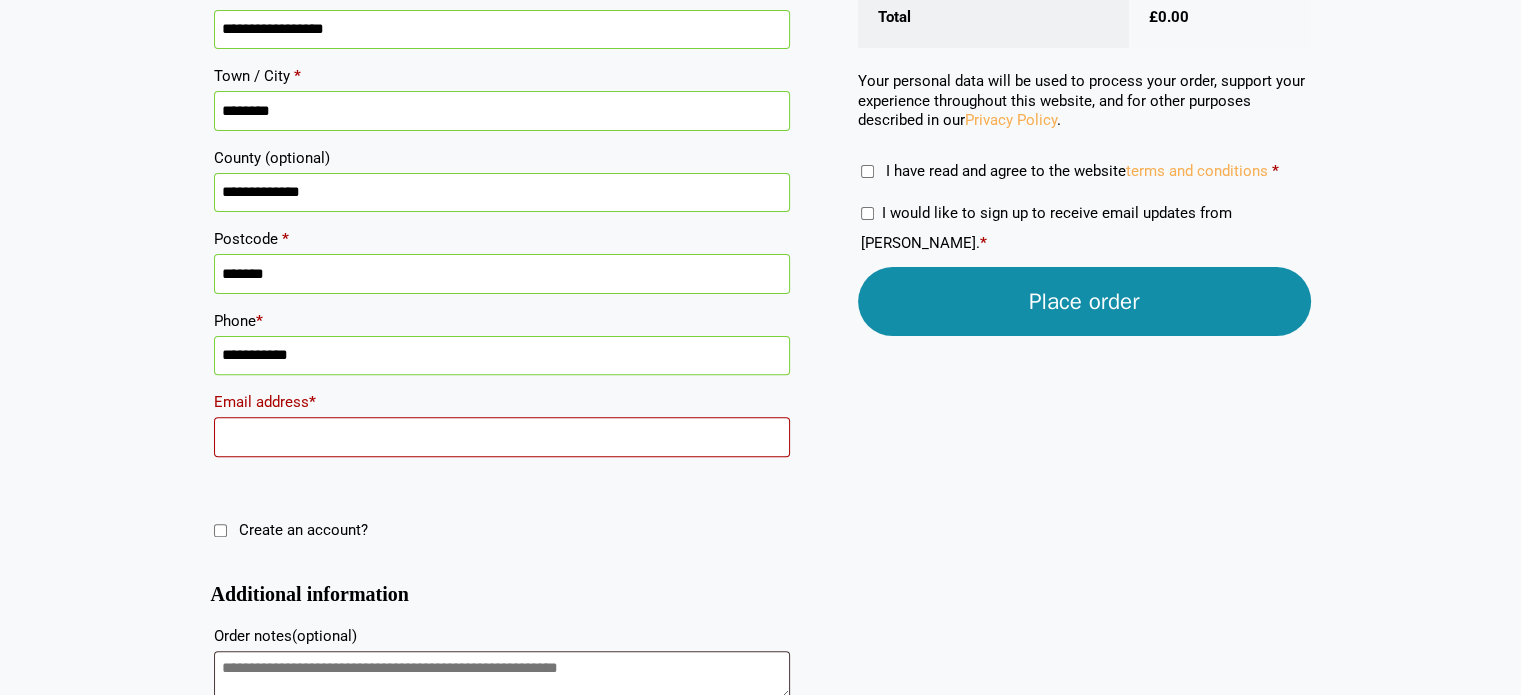 click on "Email address  *" at bounding box center (502, 437) 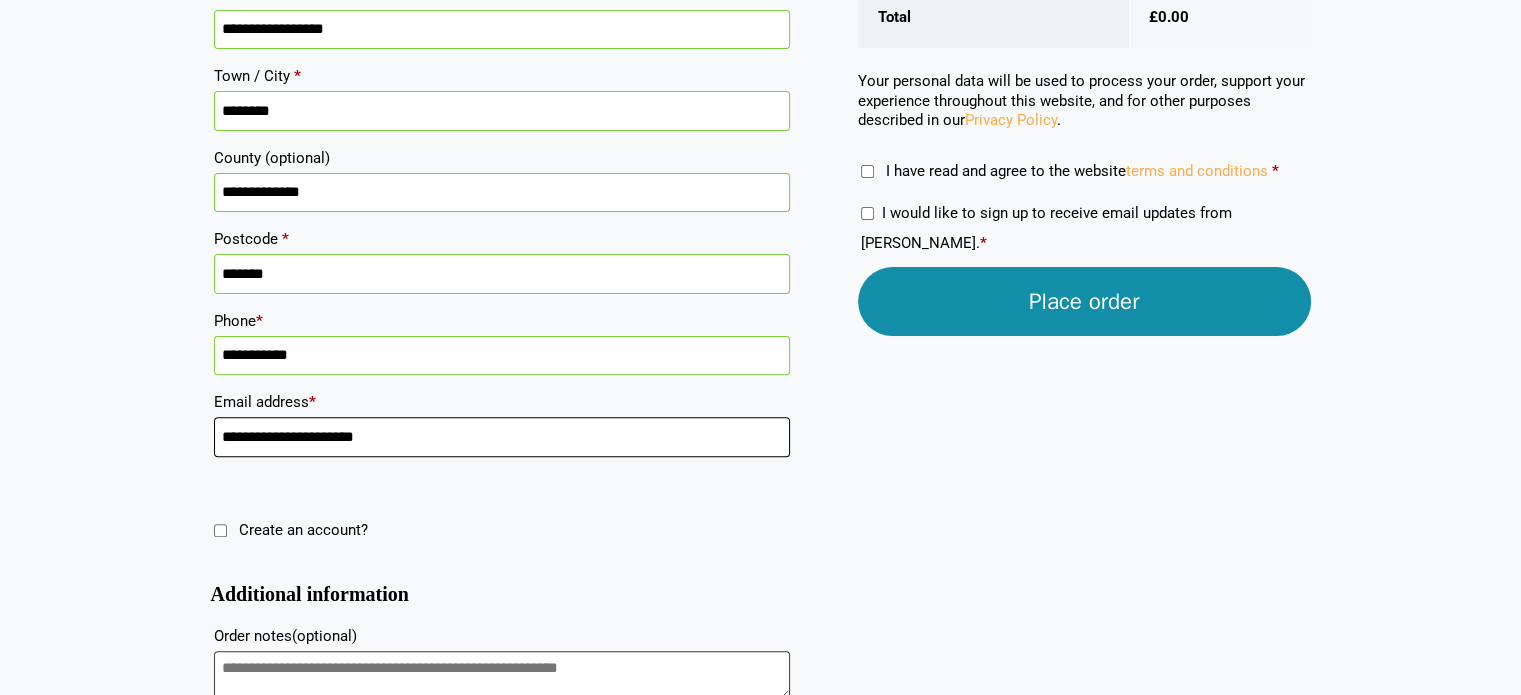 type on "**********" 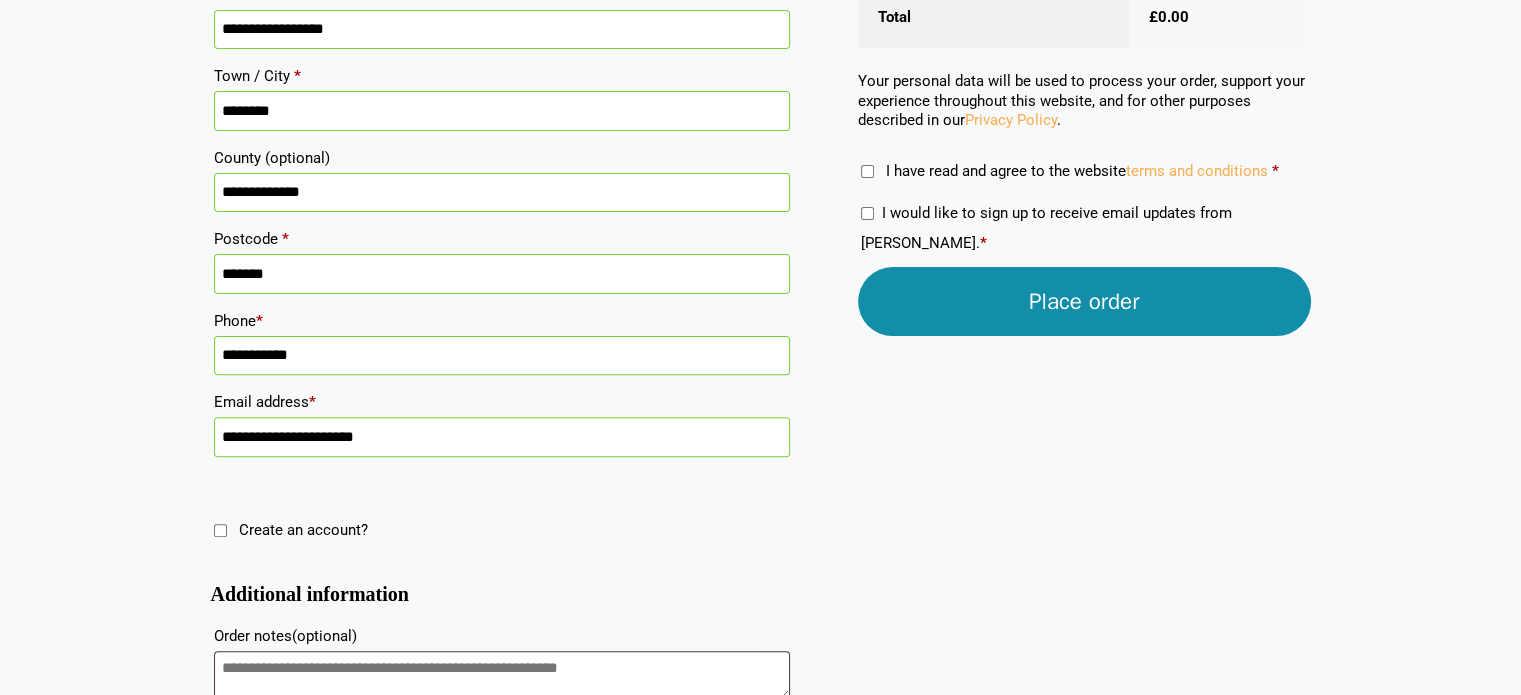scroll, scrollTop: 200, scrollLeft: 0, axis: vertical 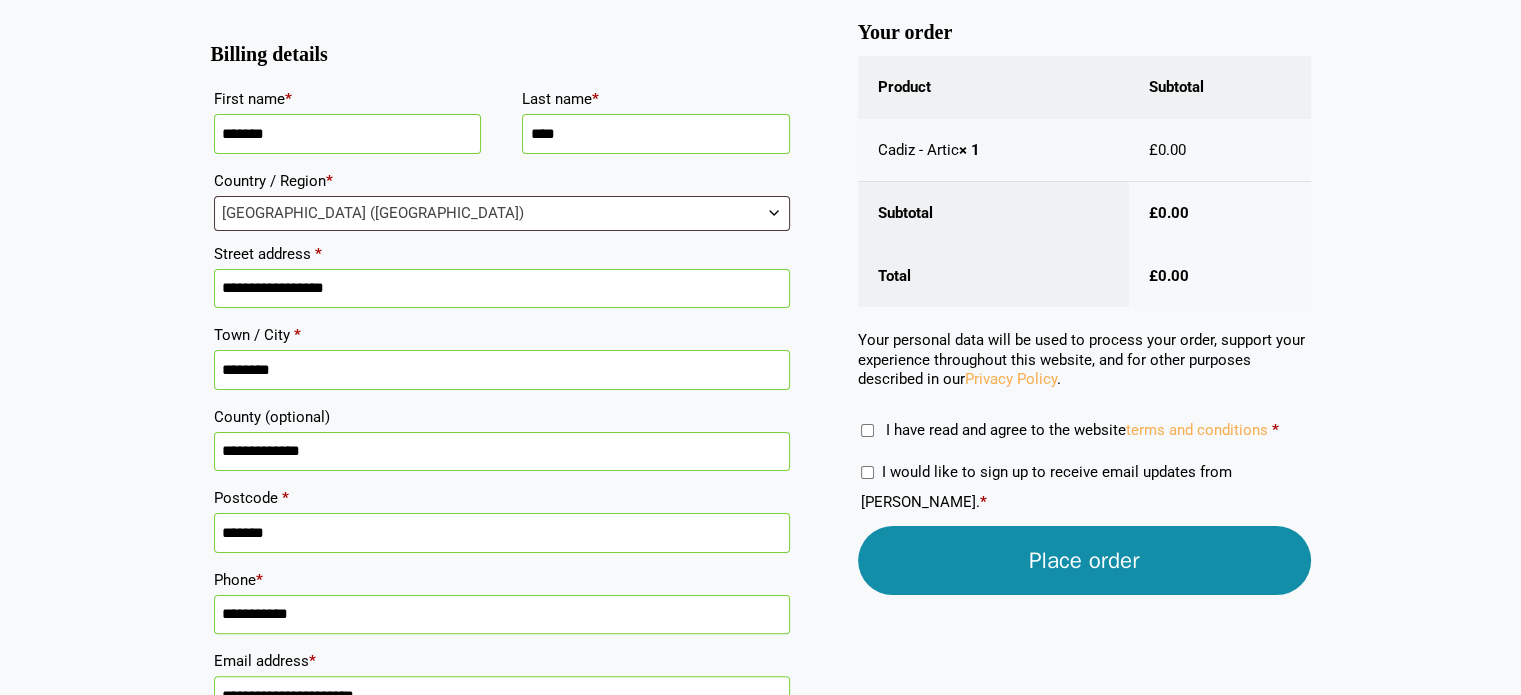 click on "Place order" at bounding box center [1084, 560] 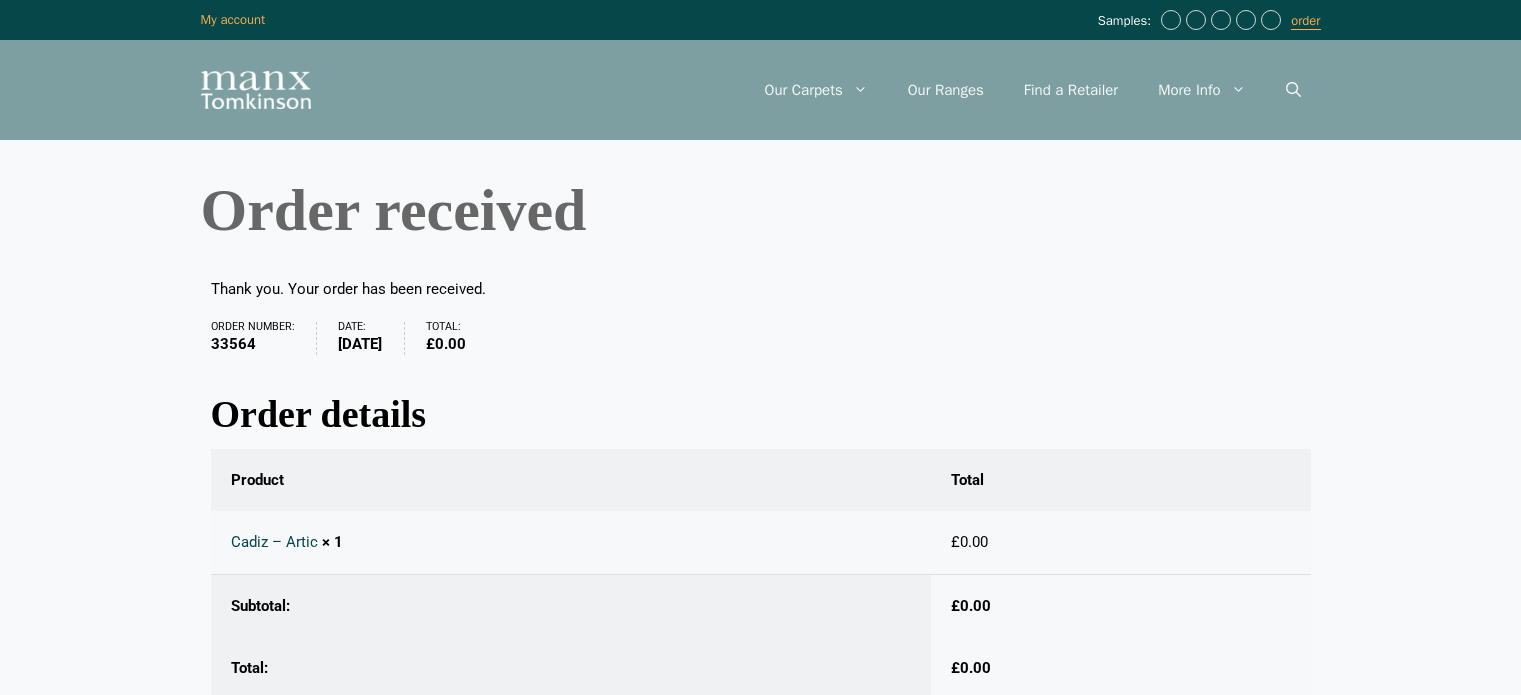 scroll, scrollTop: 0, scrollLeft: 0, axis: both 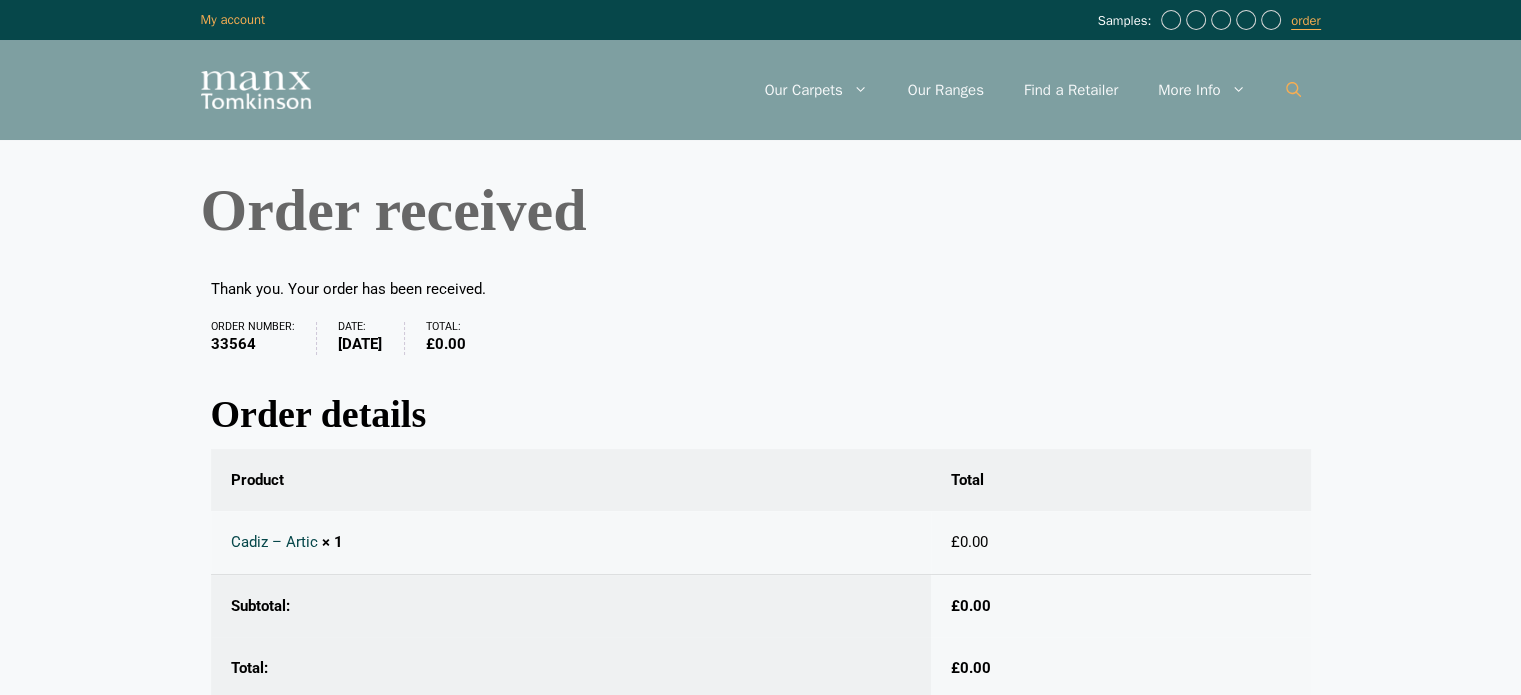 click 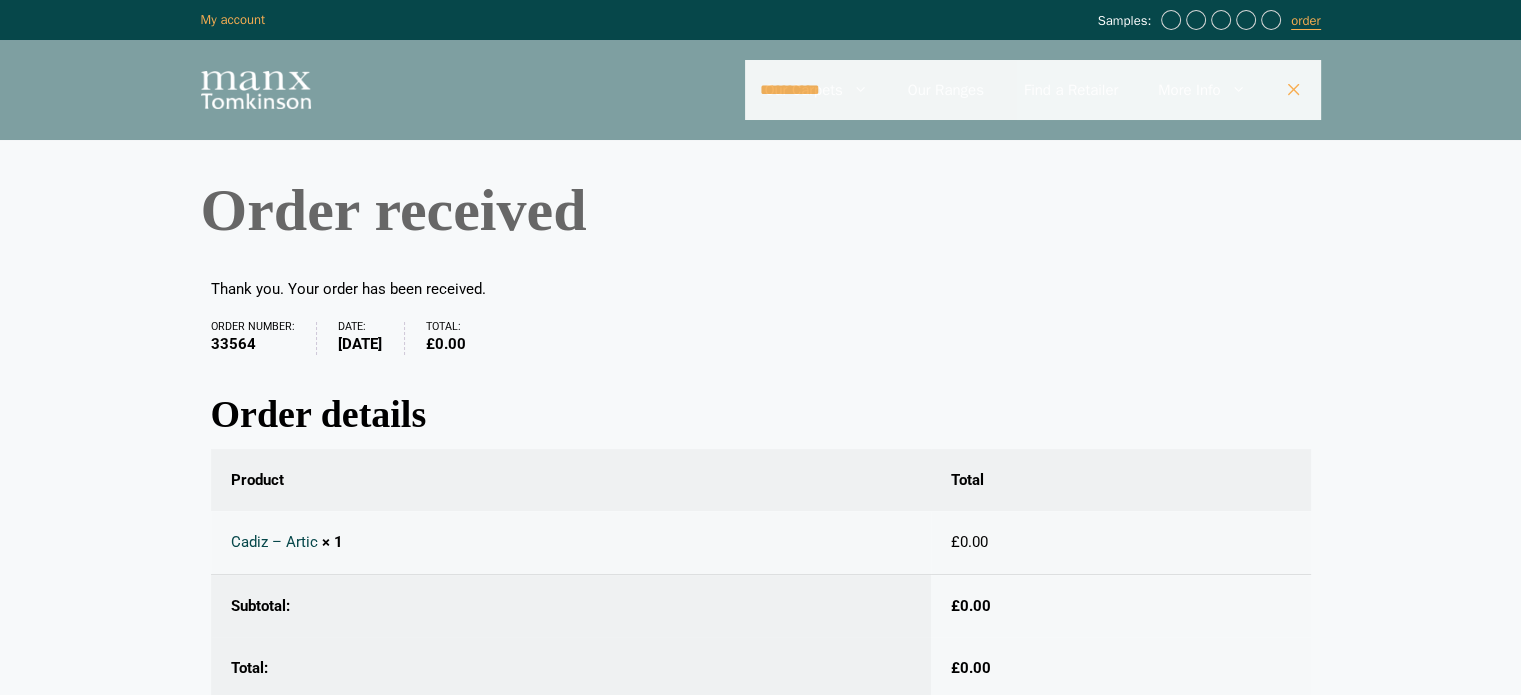 type on "**********" 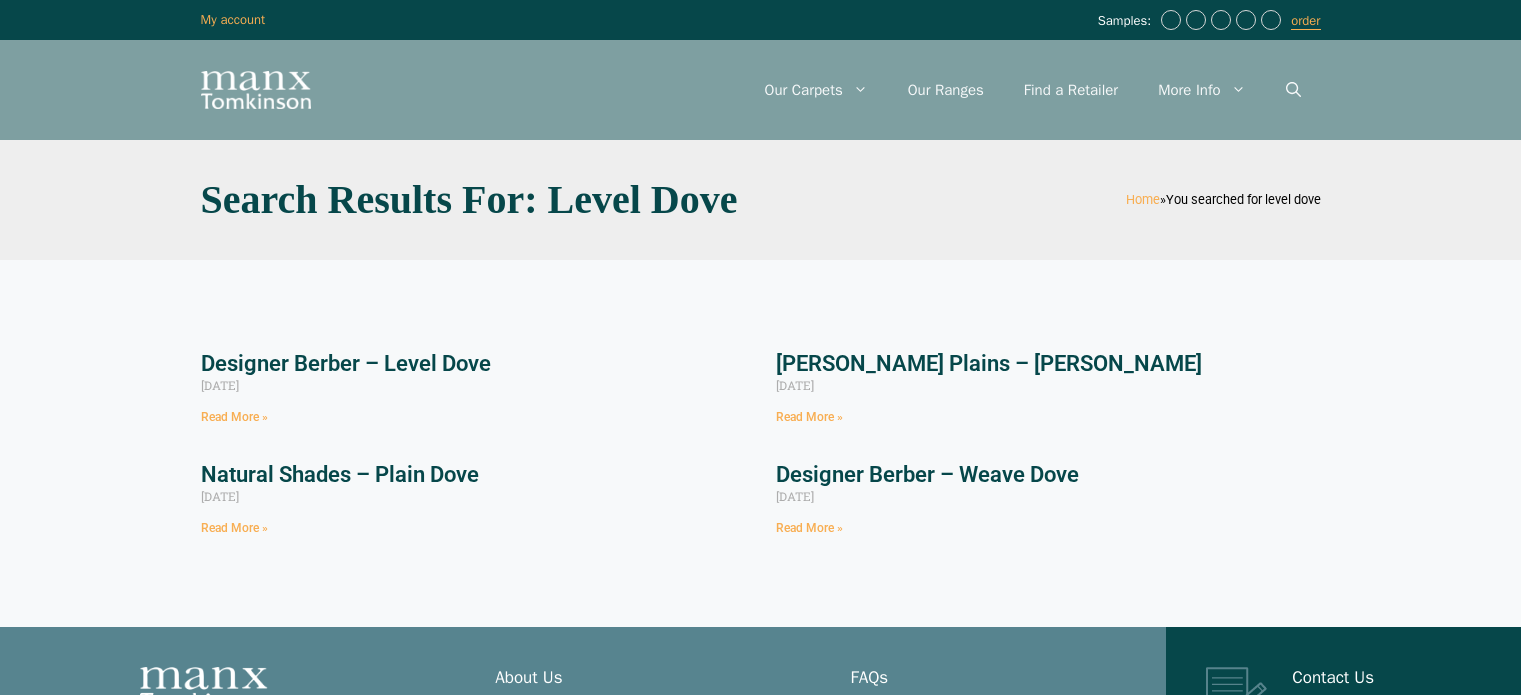 scroll, scrollTop: 0, scrollLeft: 0, axis: both 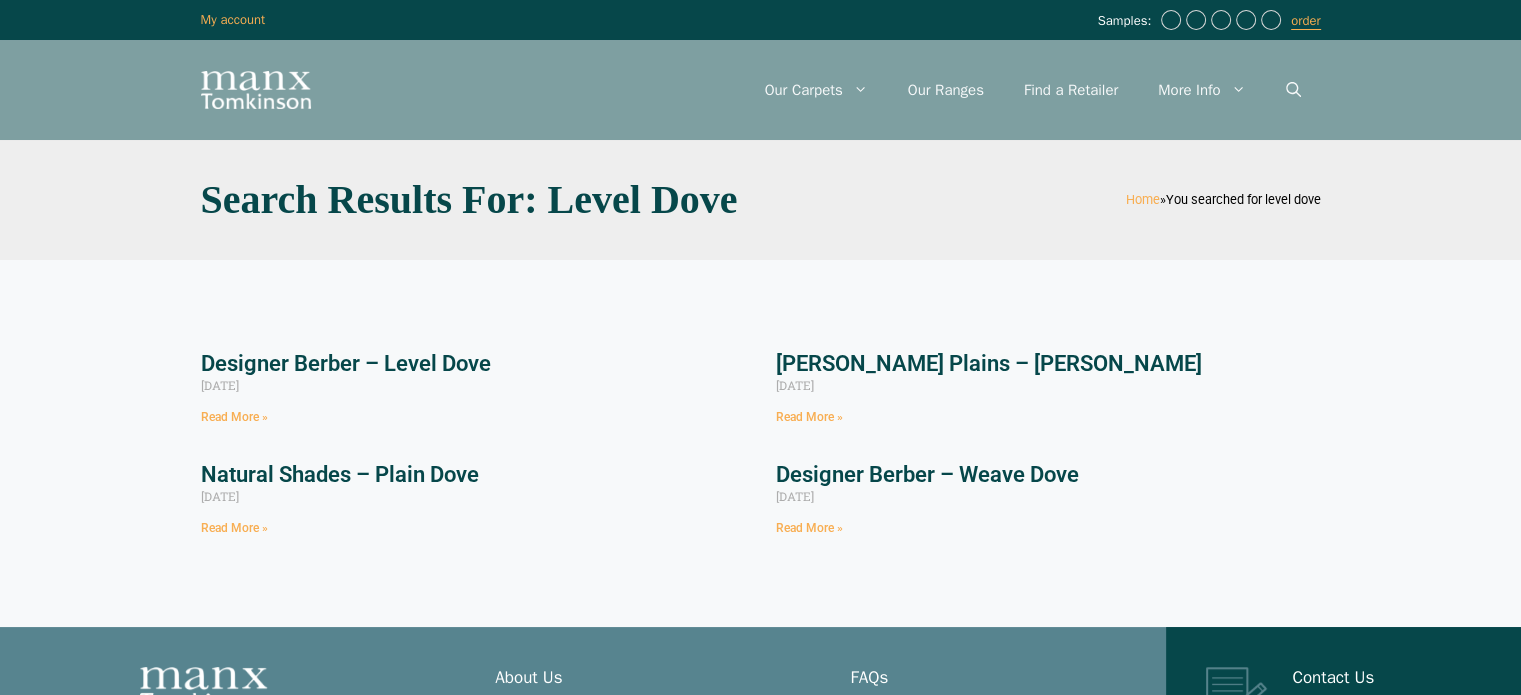 click on "Designer Berber – Level Dove" at bounding box center [346, 363] 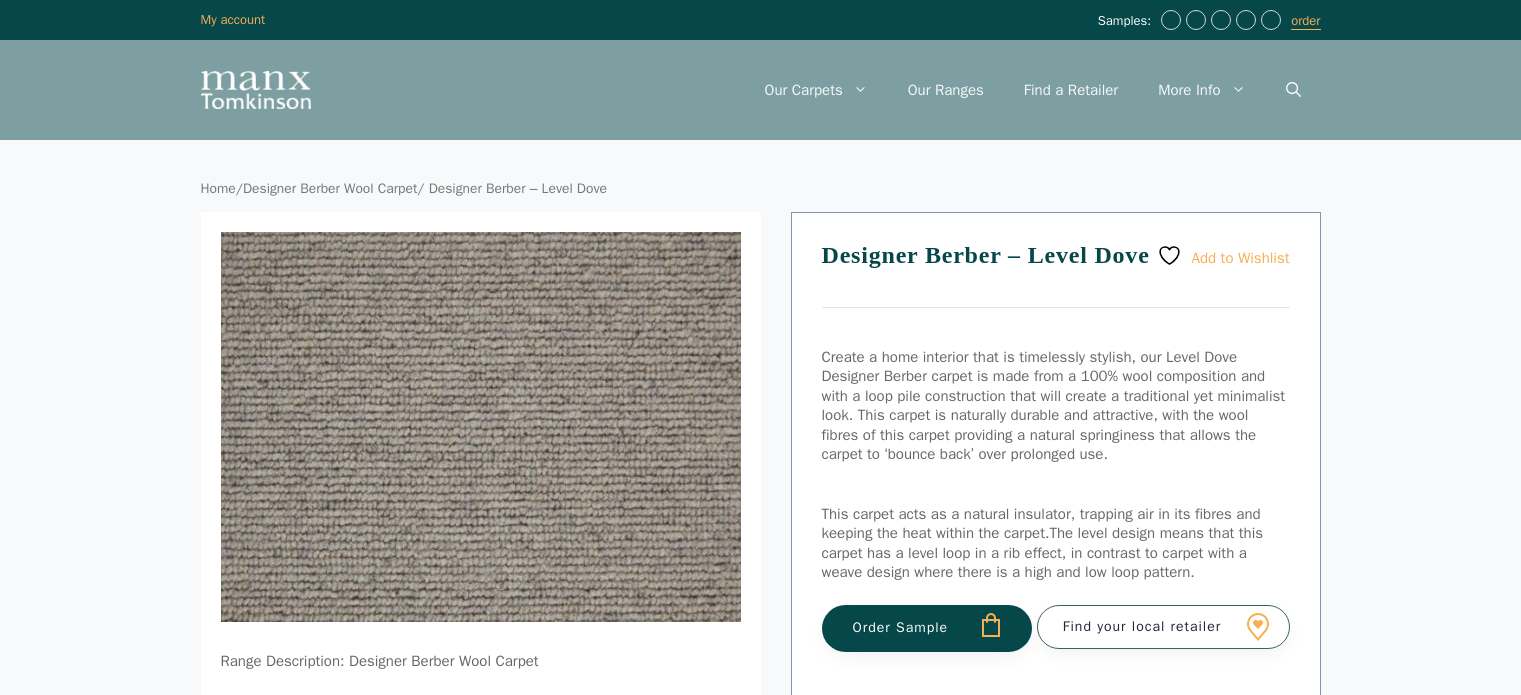 scroll, scrollTop: 0, scrollLeft: 0, axis: both 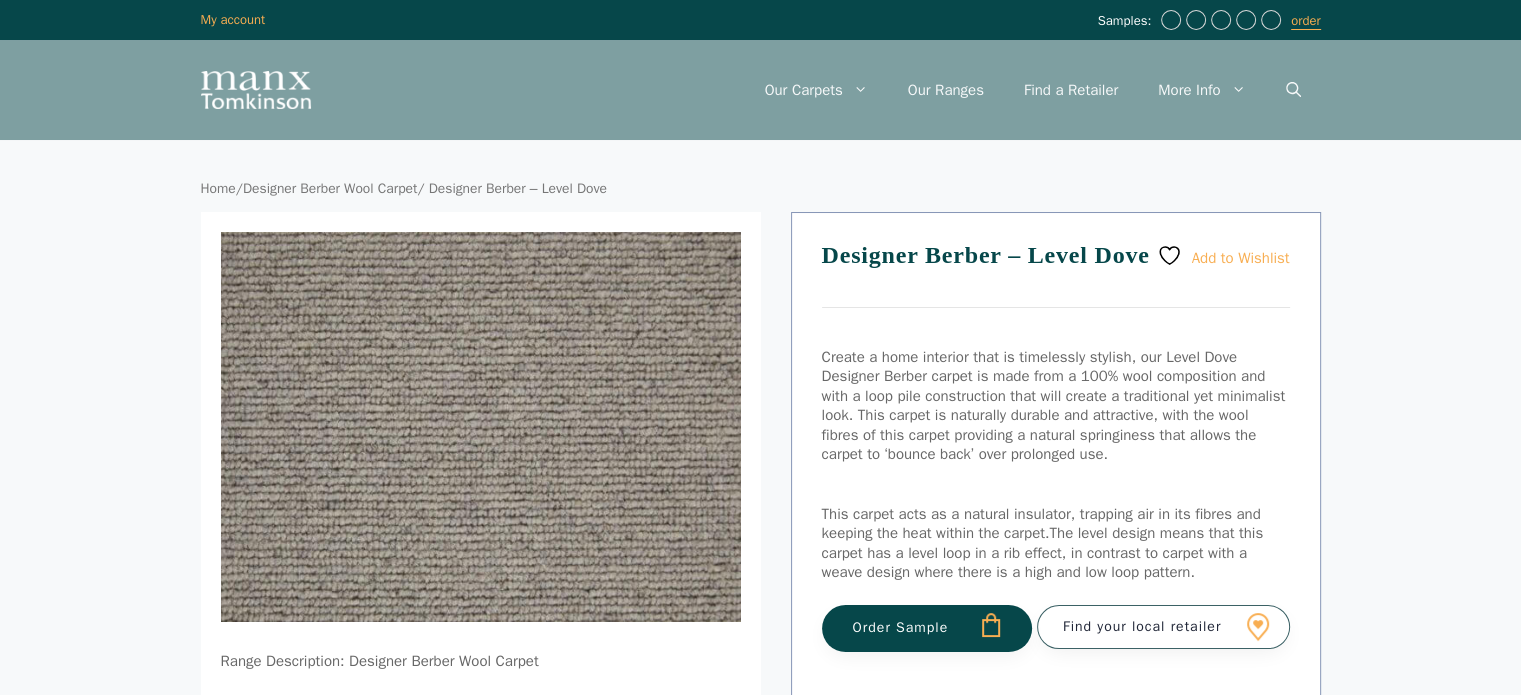 click on "Order Sample" at bounding box center (927, 628) 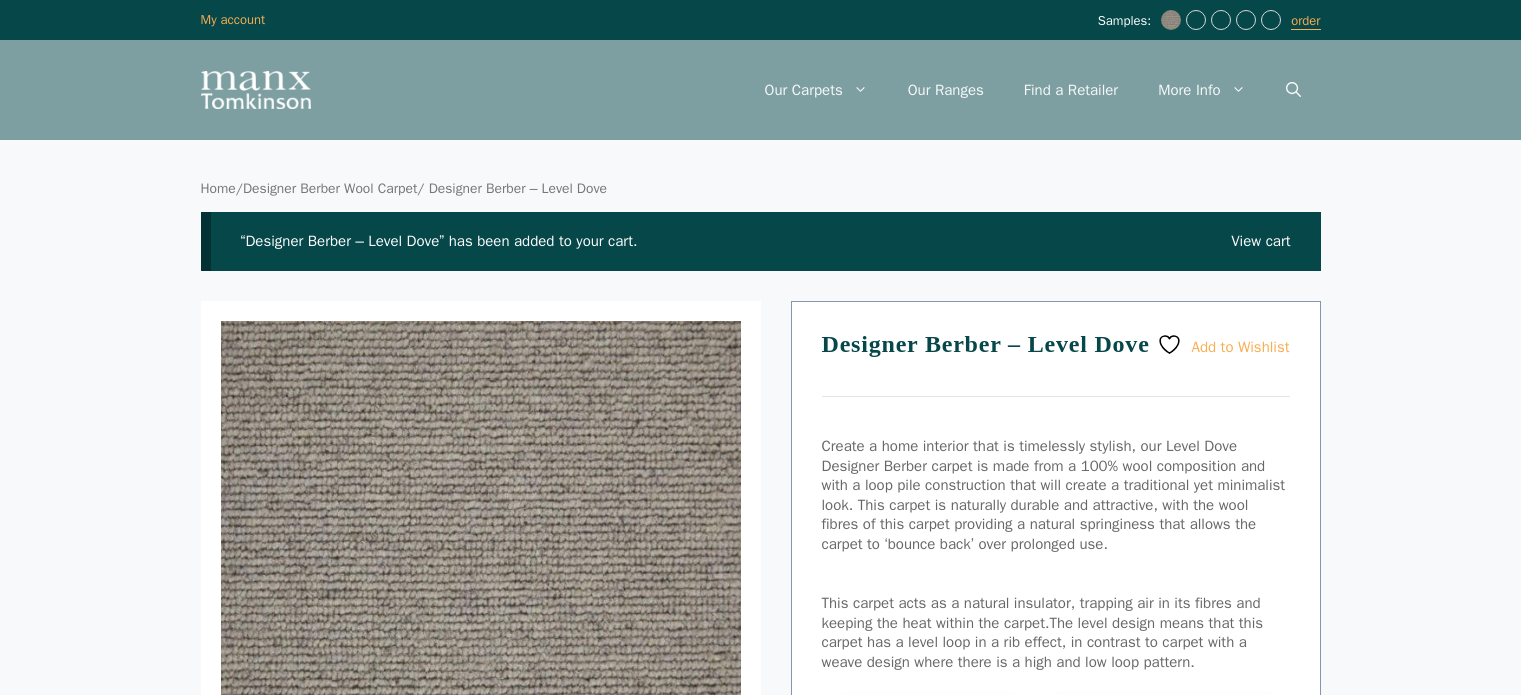 scroll, scrollTop: 0, scrollLeft: 0, axis: both 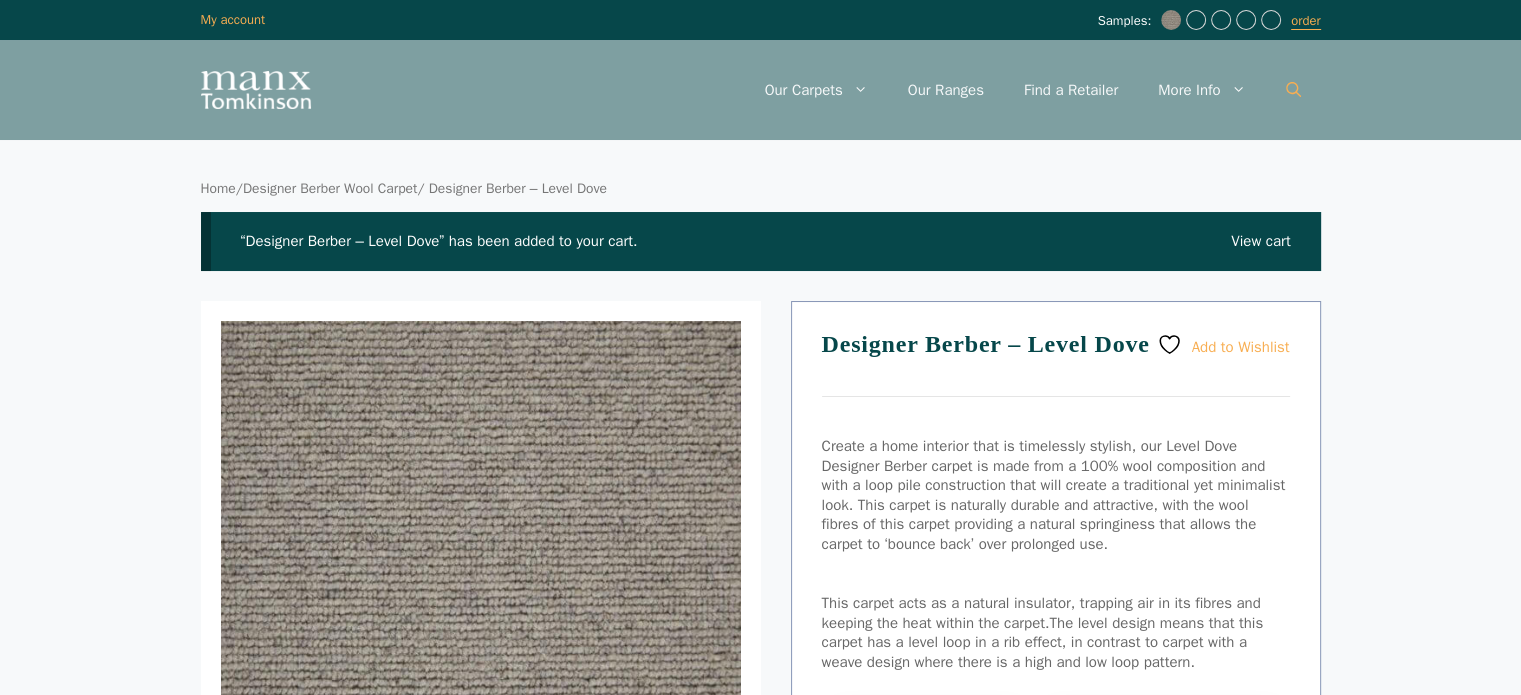 click 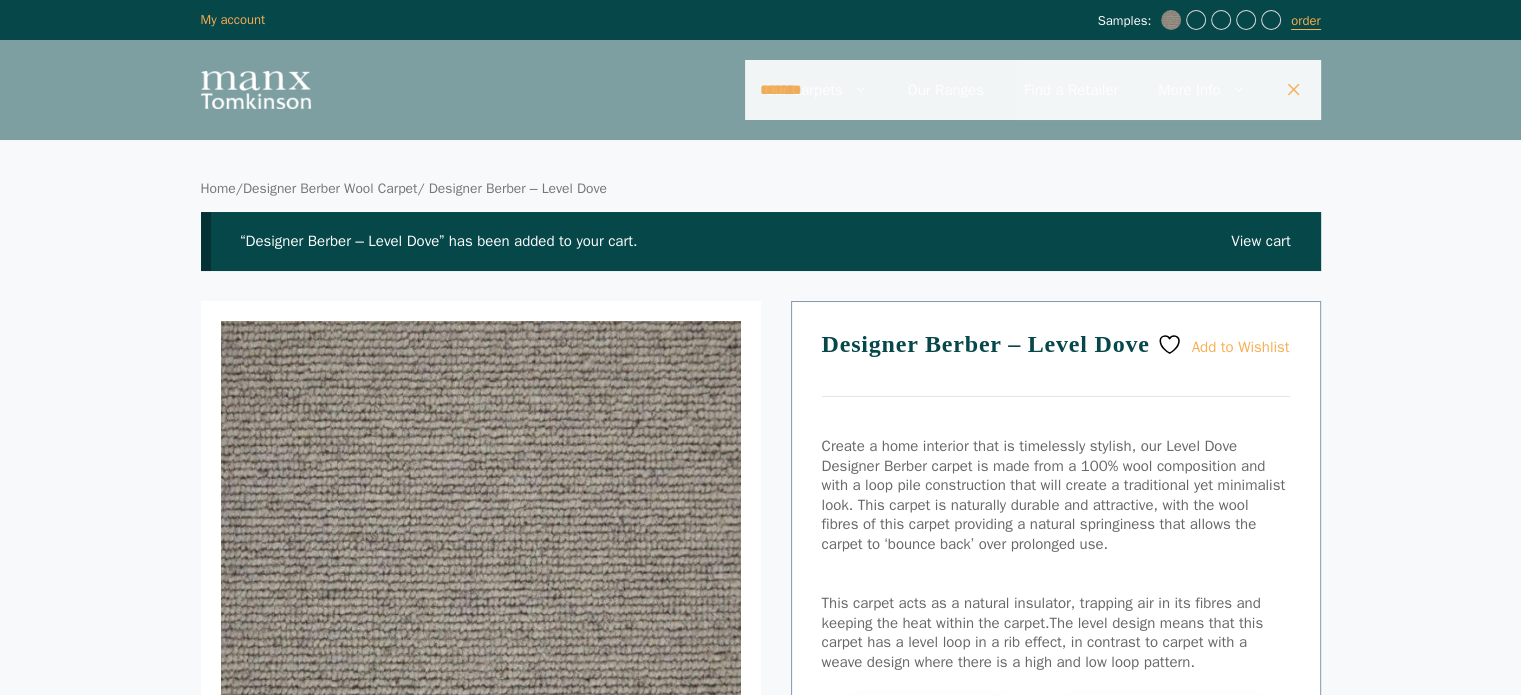 type on "**********" 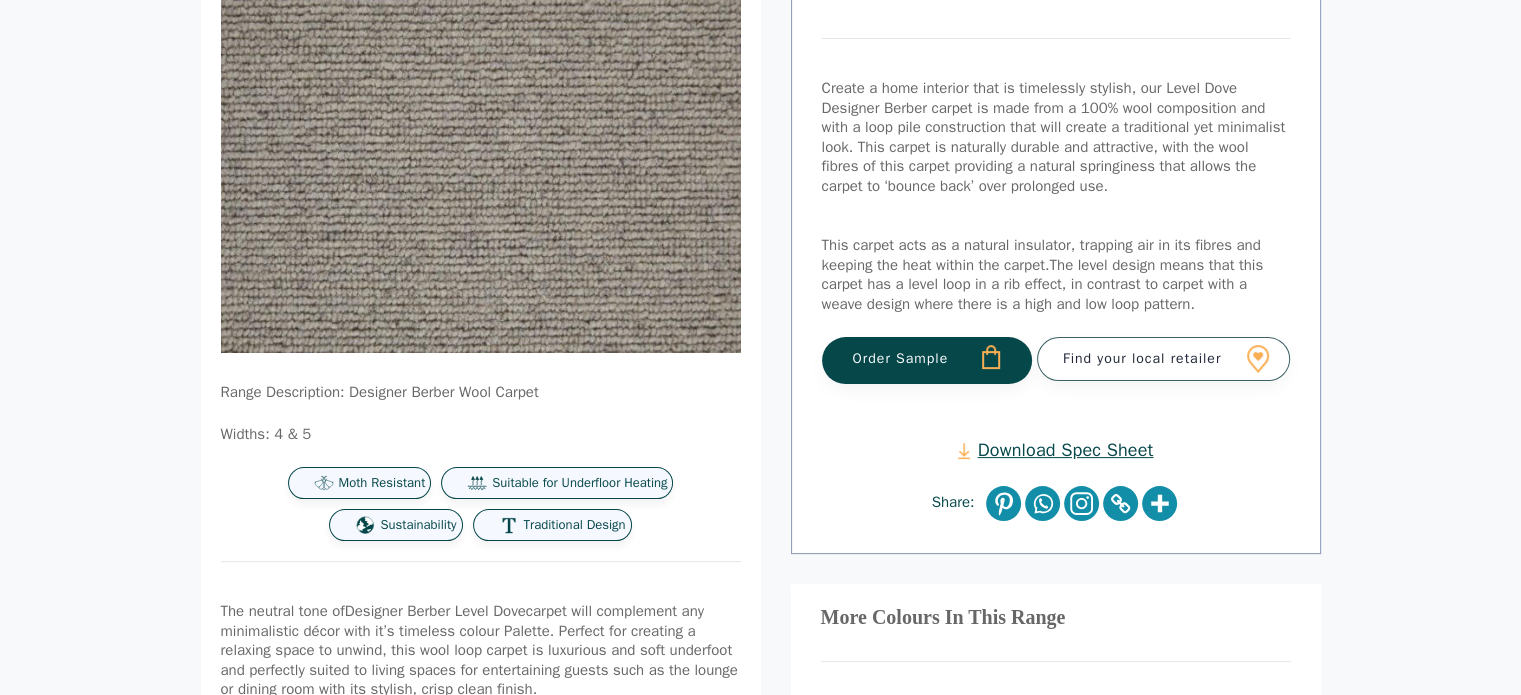 scroll, scrollTop: 0, scrollLeft: 0, axis: both 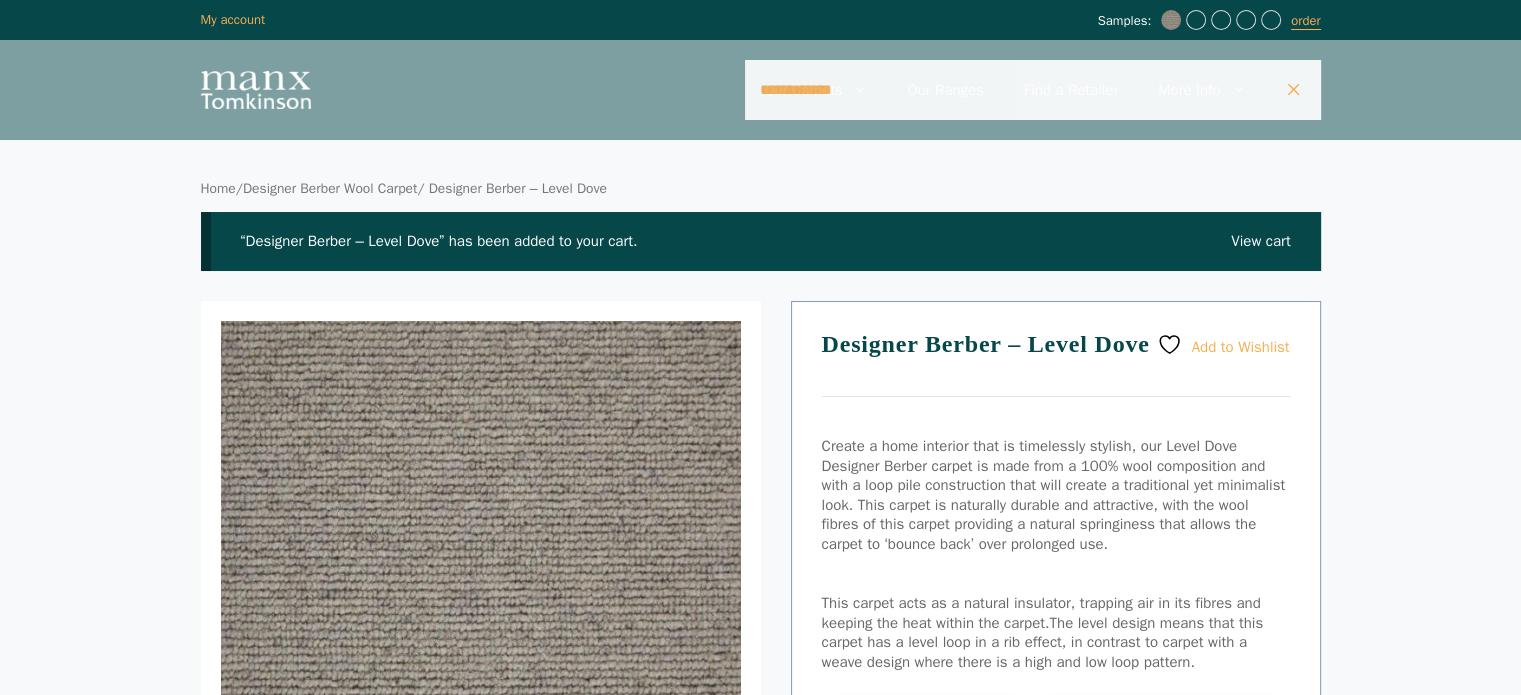 click on "**********" at bounding box center [1033, 90] 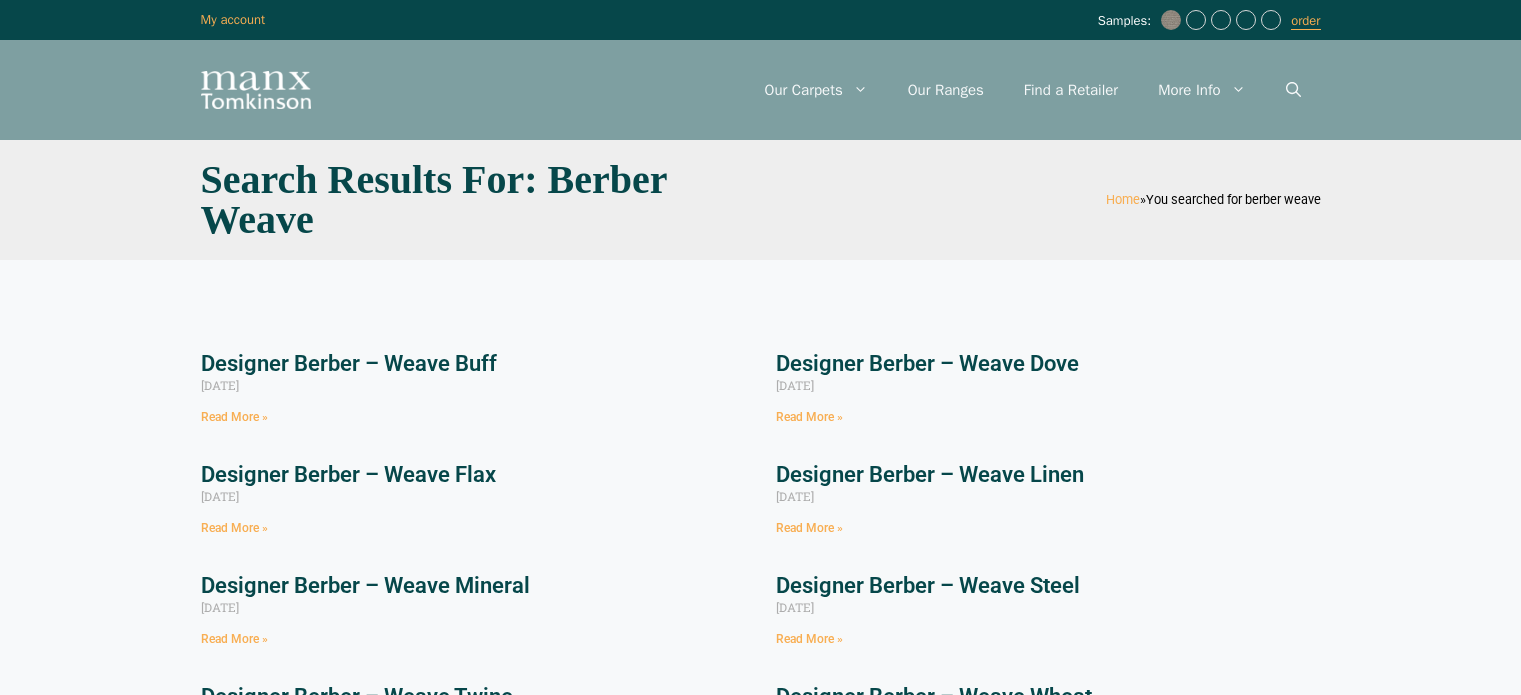 scroll, scrollTop: 0, scrollLeft: 0, axis: both 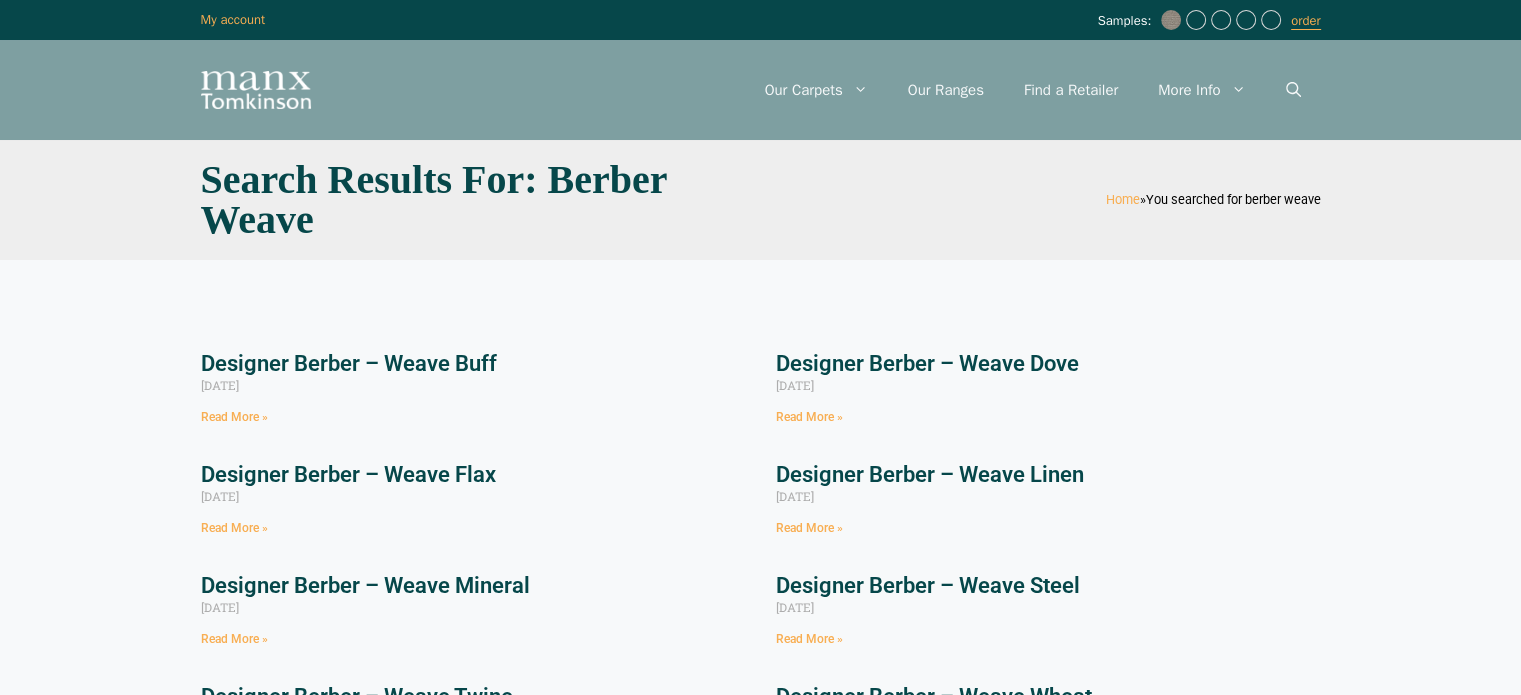 click on "Designer Berber – Weave Dove" at bounding box center [927, 363] 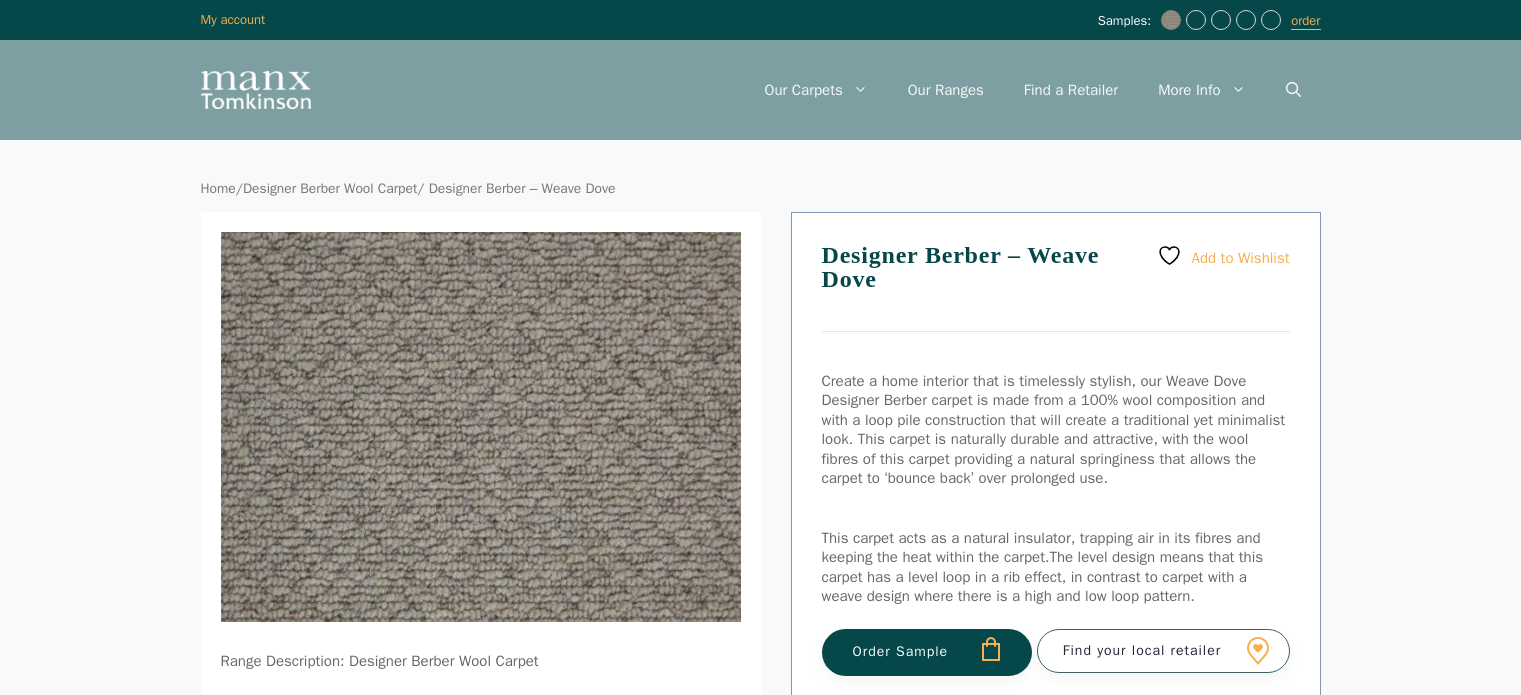 scroll, scrollTop: 0, scrollLeft: 0, axis: both 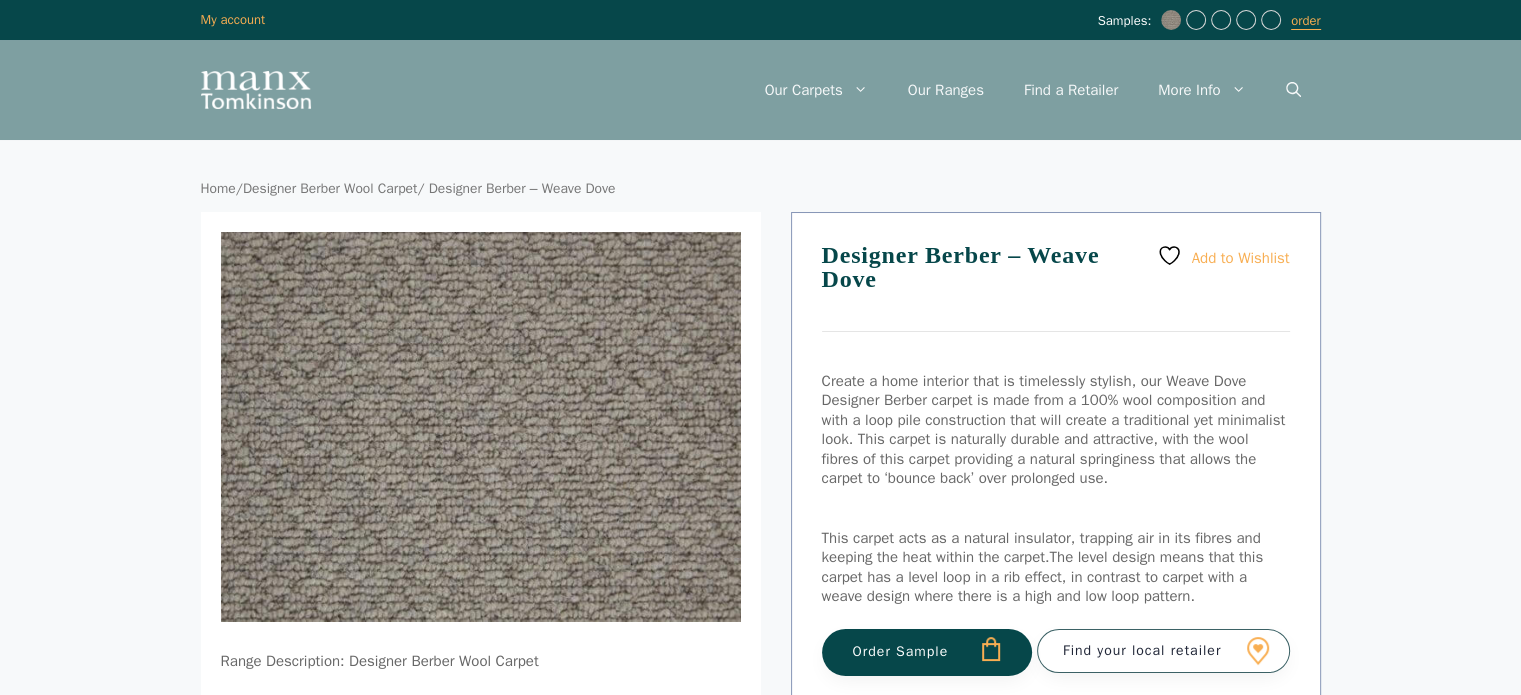 click on "Order Sample" at bounding box center [927, 652] 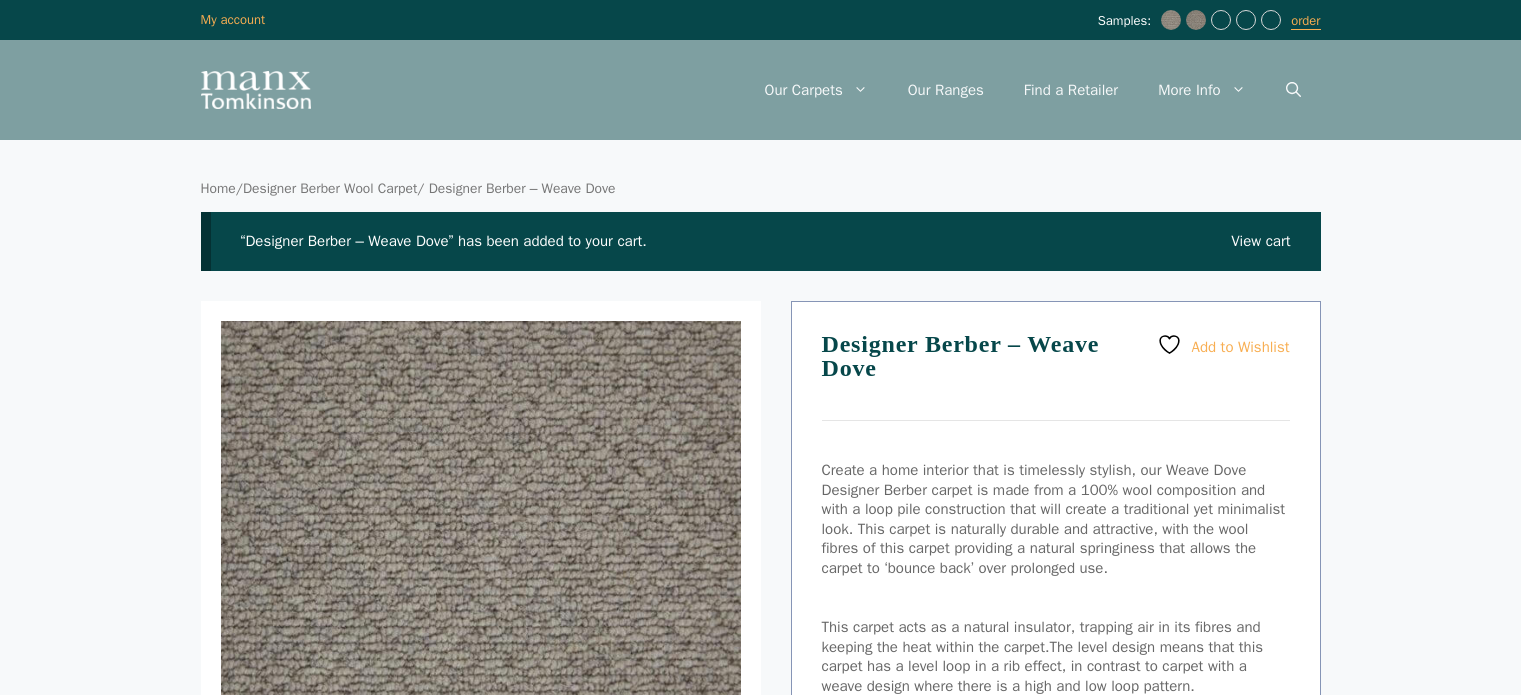 scroll, scrollTop: 0, scrollLeft: 0, axis: both 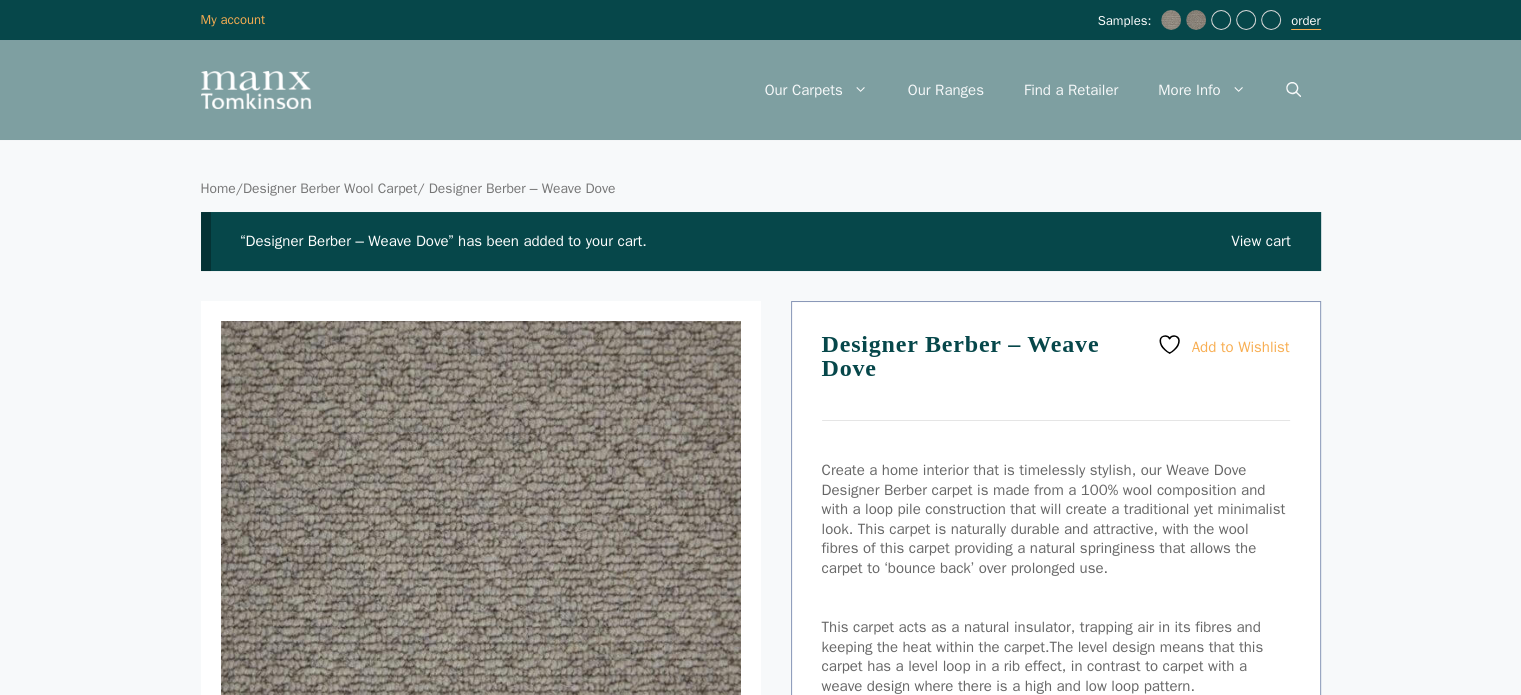click on "order" at bounding box center [1305, 21] 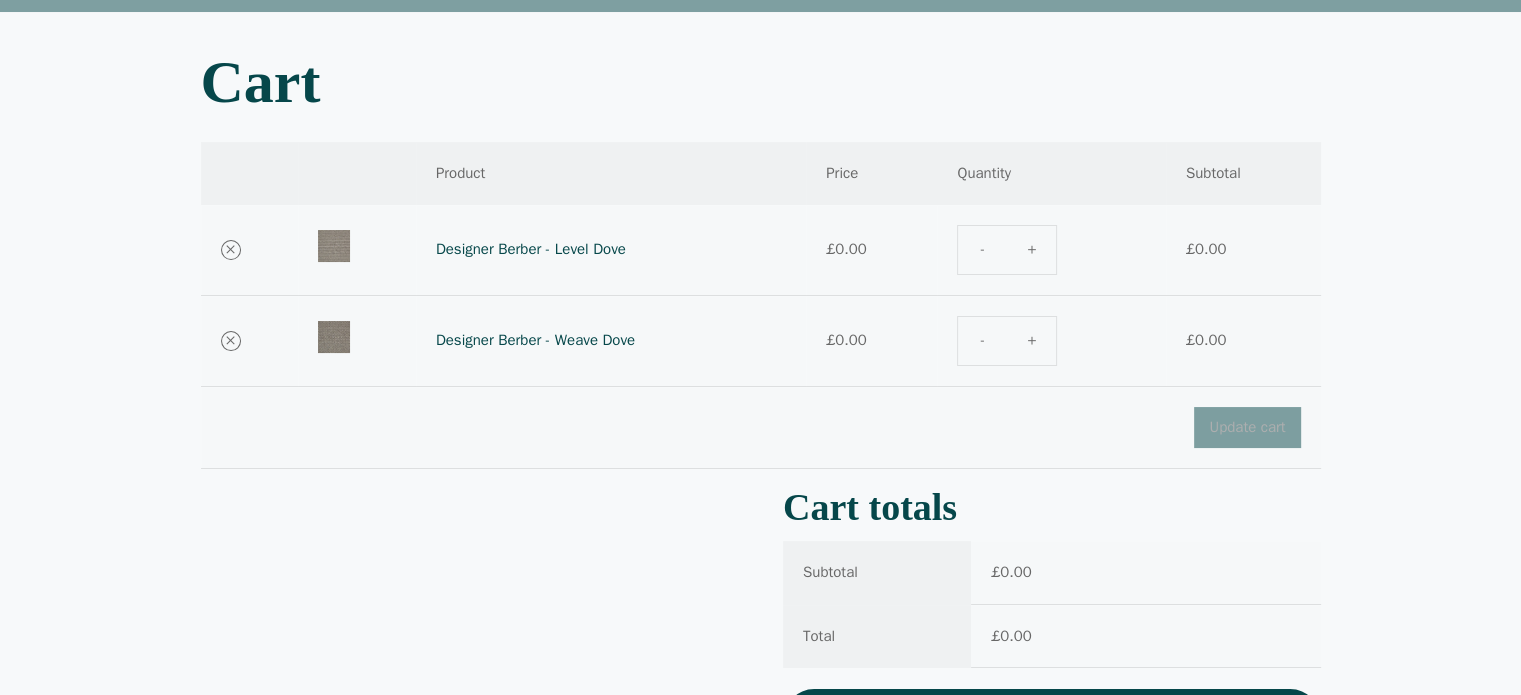 scroll, scrollTop: 500, scrollLeft: 0, axis: vertical 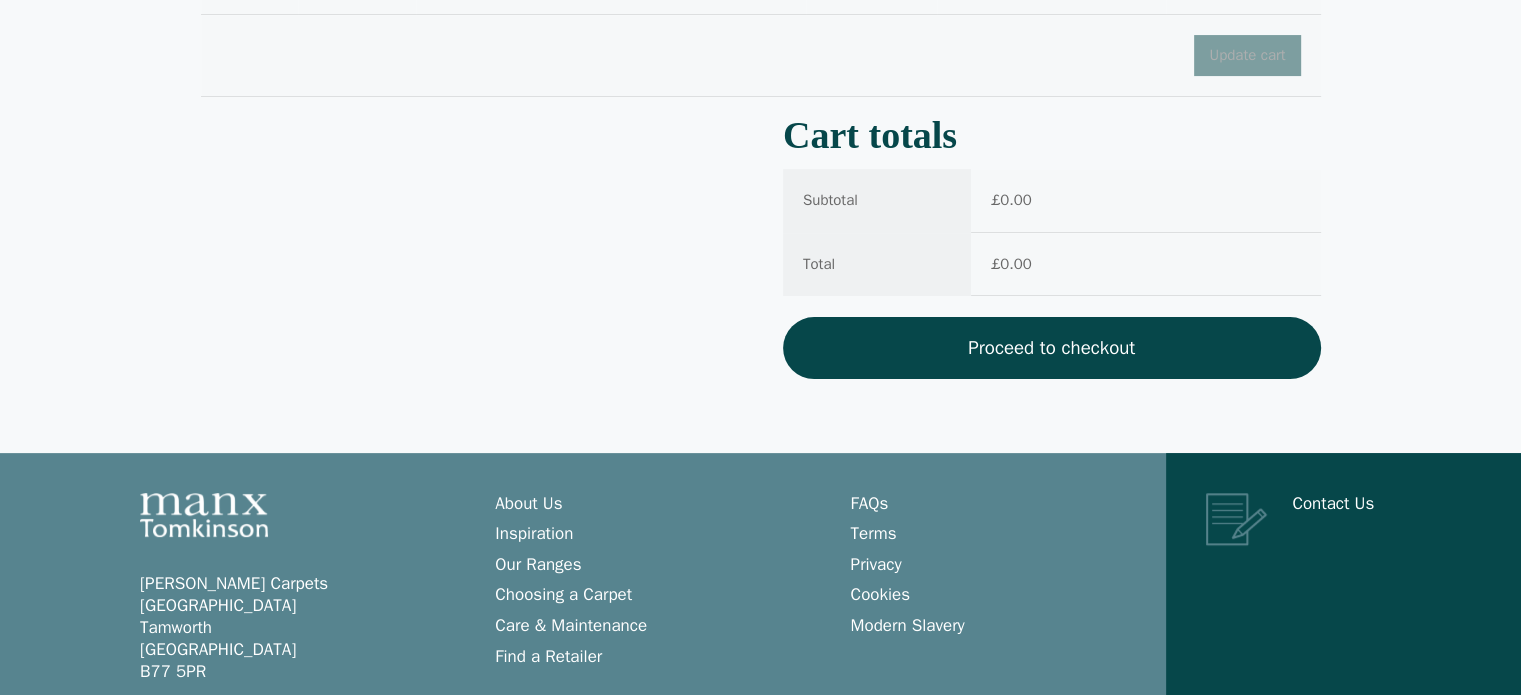 click on "Proceed to checkout" at bounding box center (1052, 348) 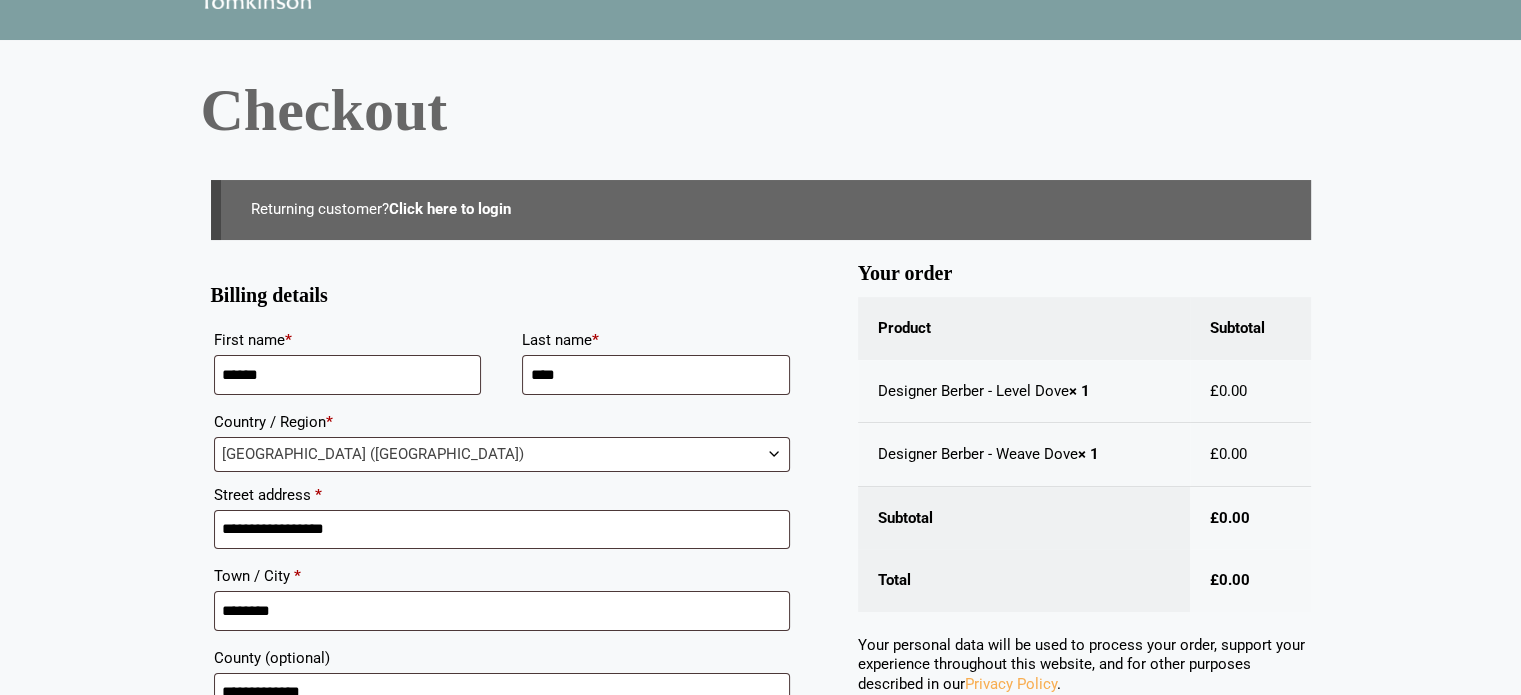 scroll, scrollTop: 400, scrollLeft: 0, axis: vertical 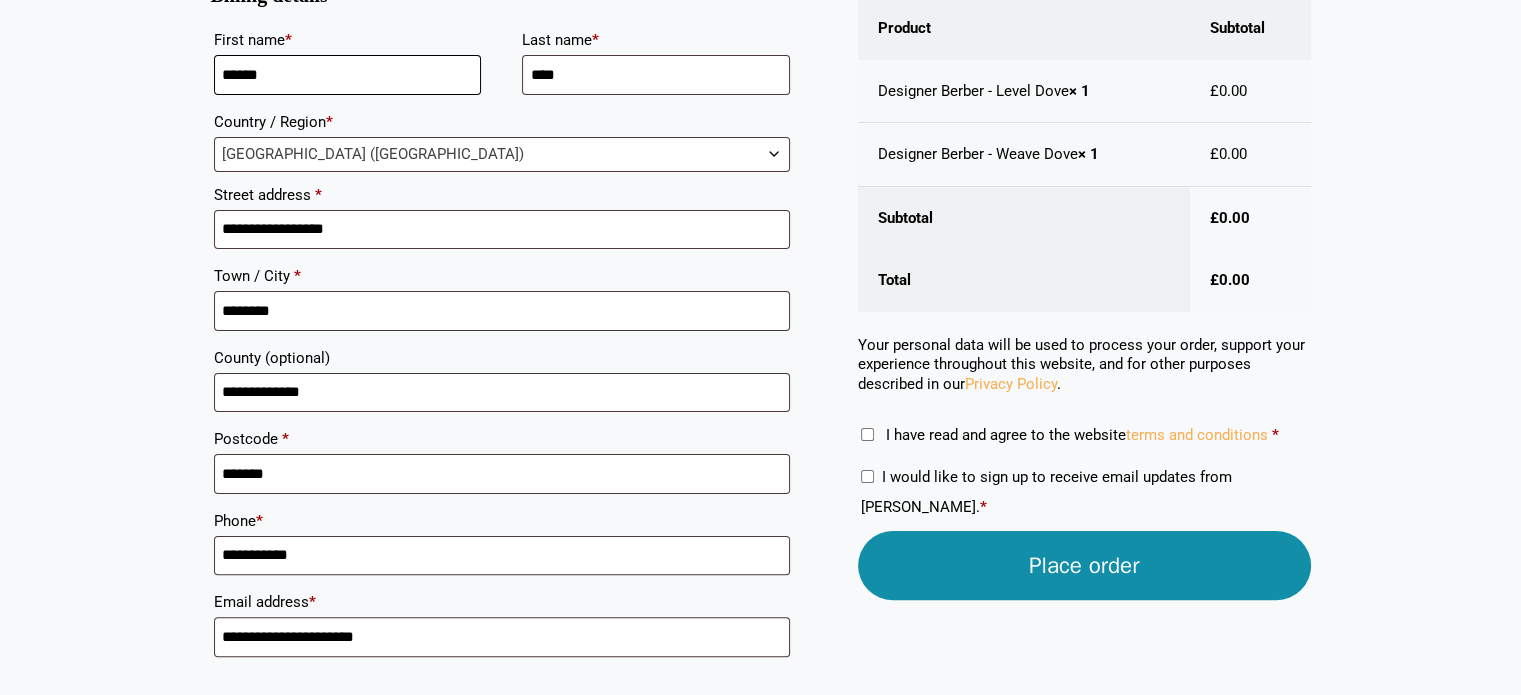 drag, startPoint x: 211, startPoint y: 56, endPoint x: 92, endPoint y: 63, distance: 119.2057 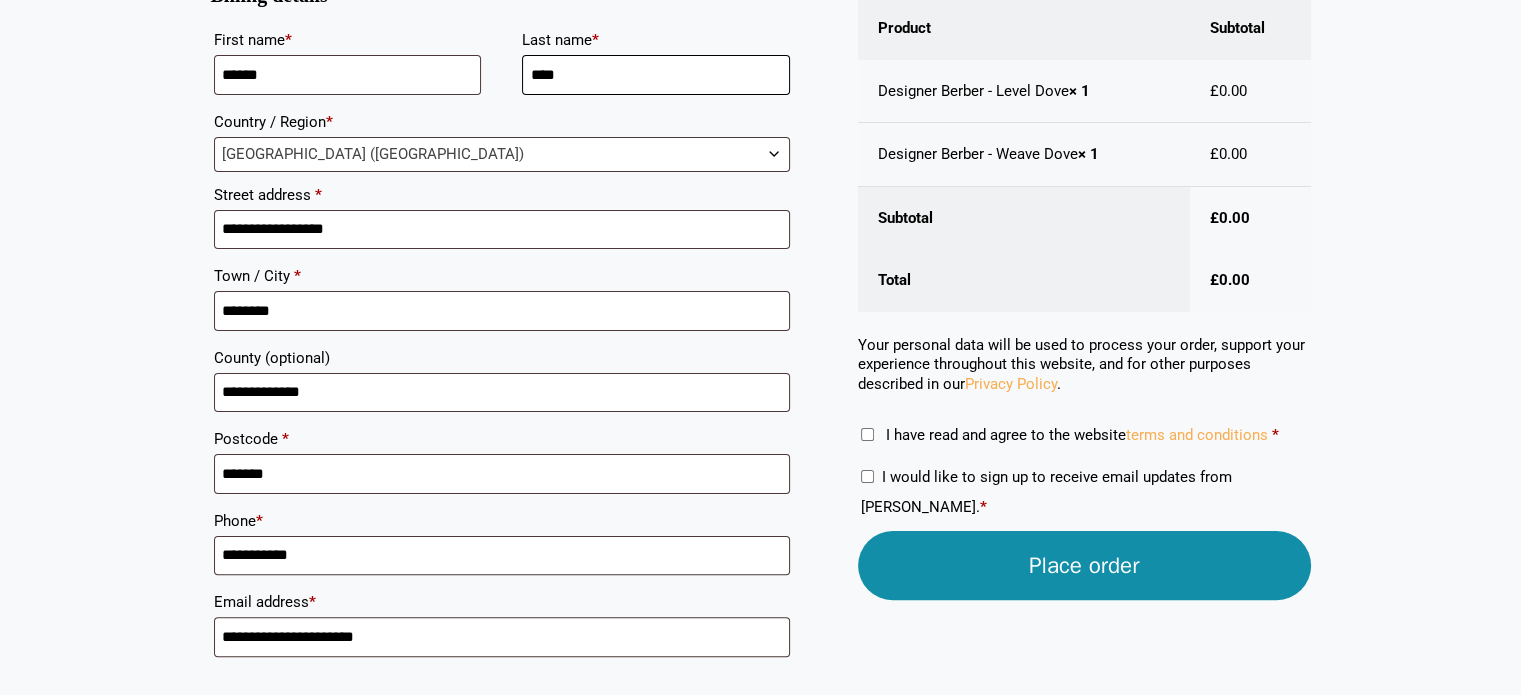 click on "**********" at bounding box center (502, 341) 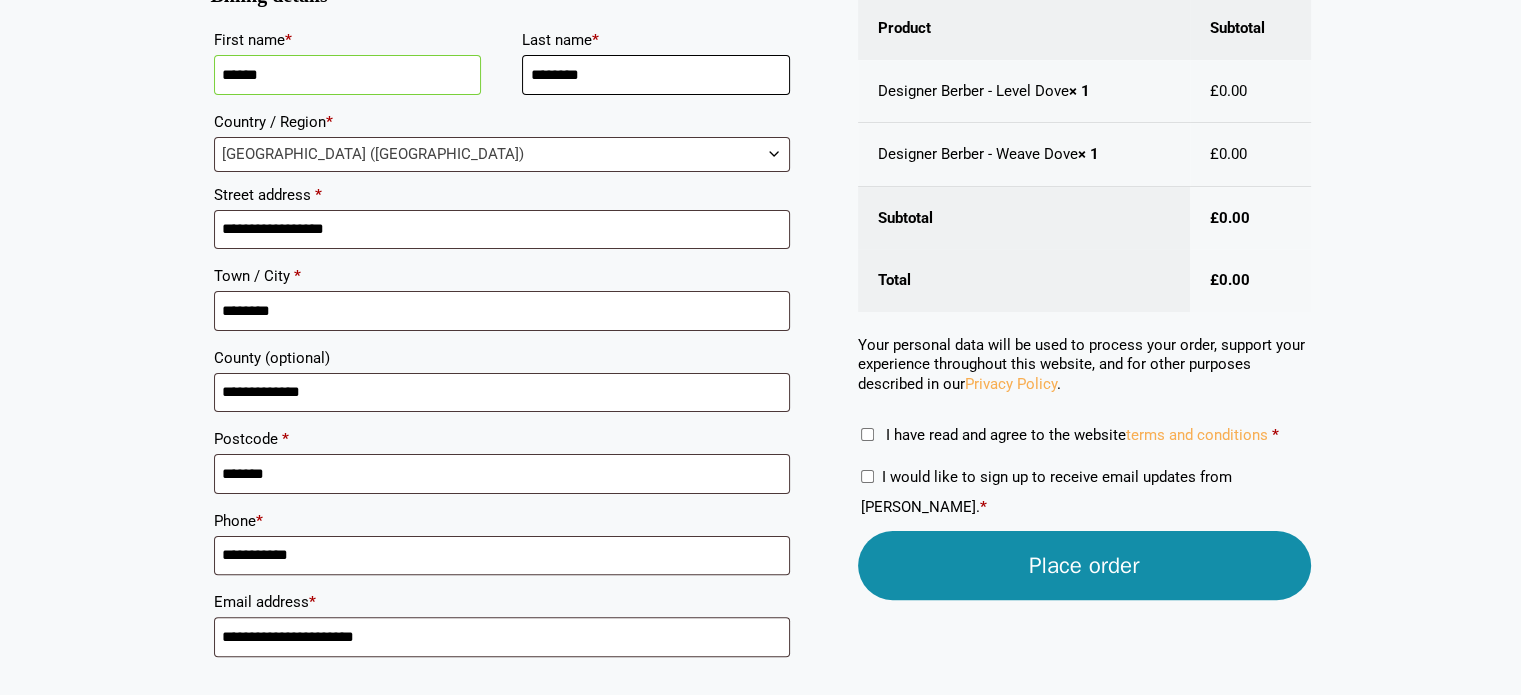 type on "********" 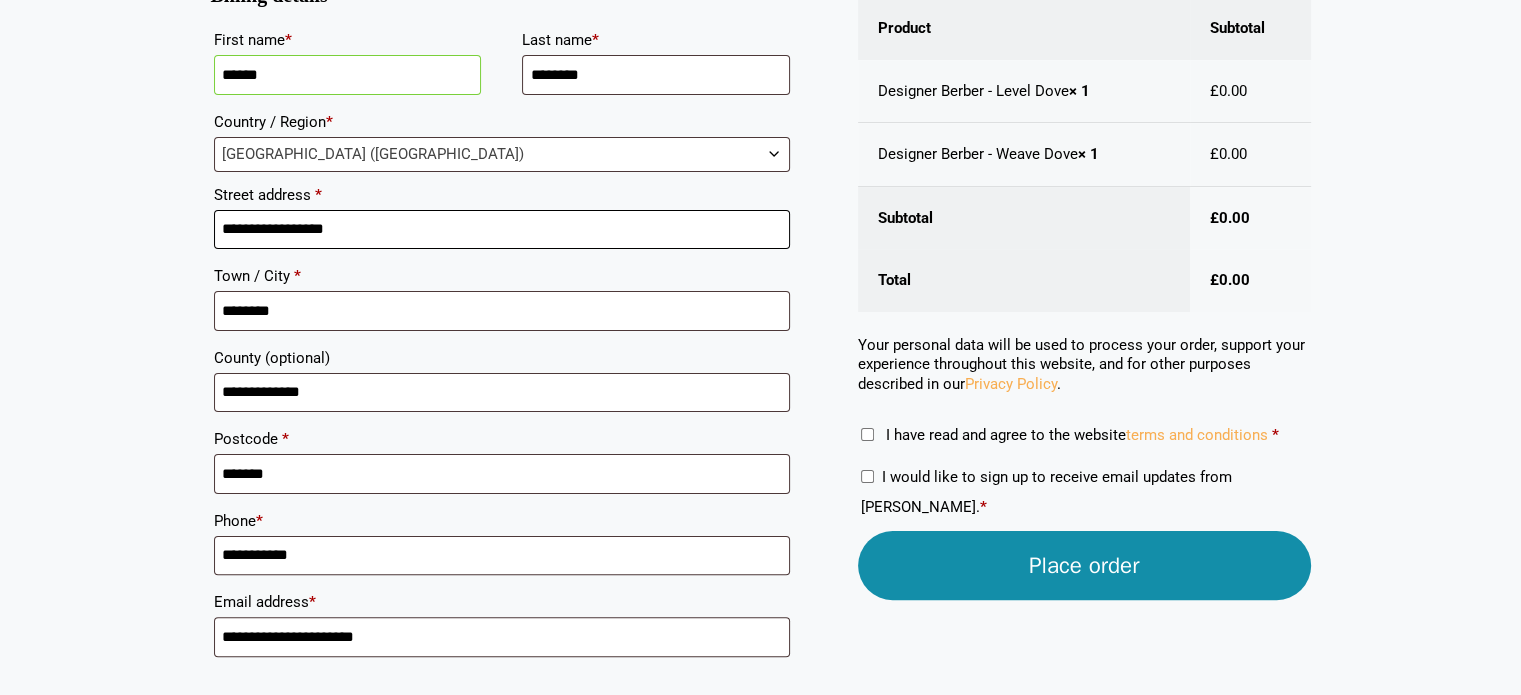 drag, startPoint x: 401, startPoint y: 217, endPoint x: 116, endPoint y: 209, distance: 285.11224 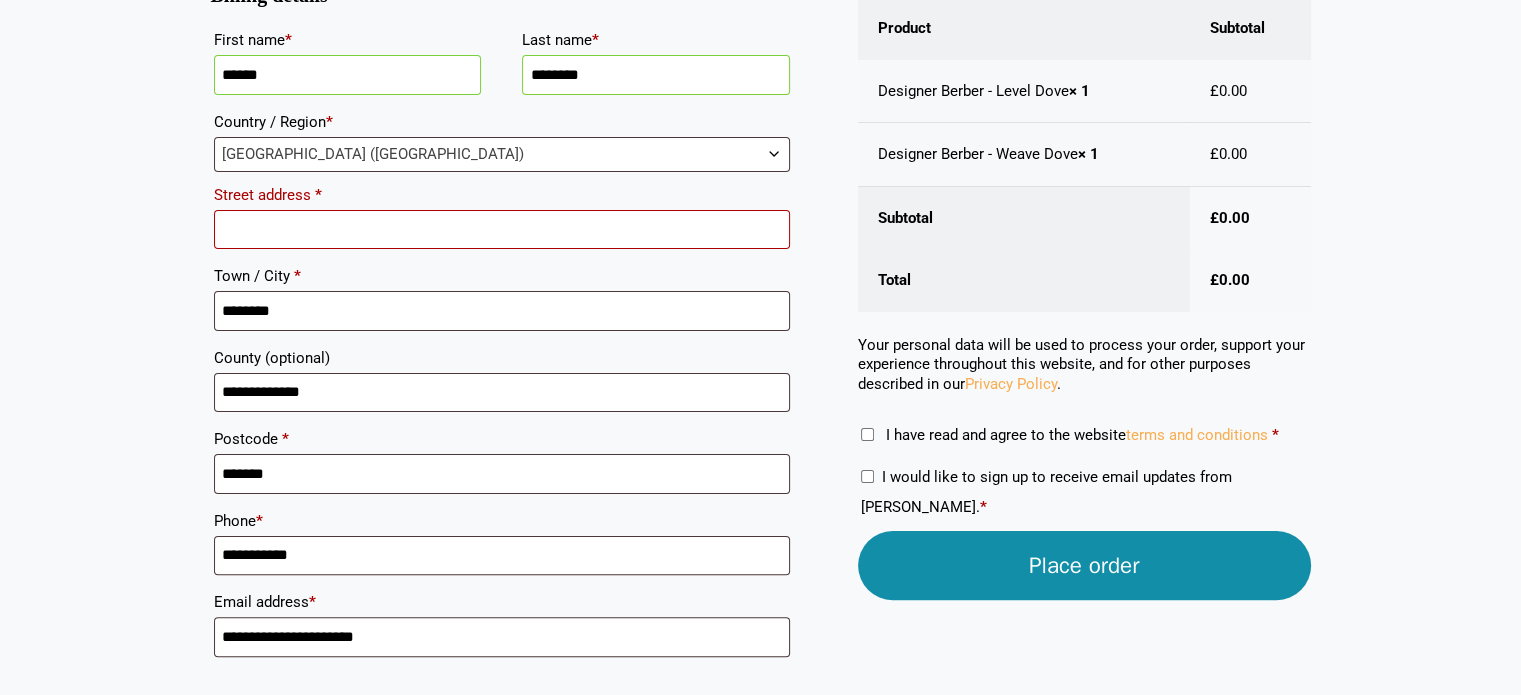 click on "Street address   *" at bounding box center [502, 230] 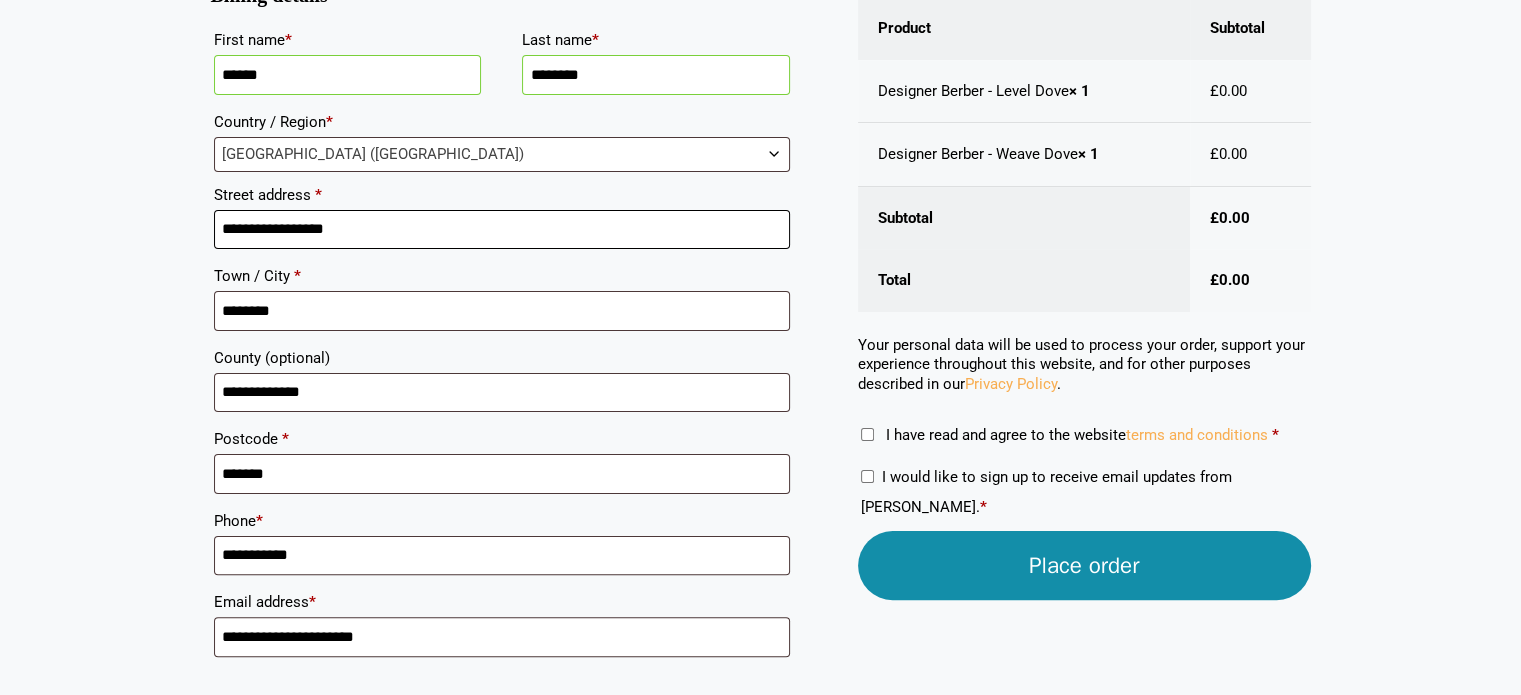 type on "**********" 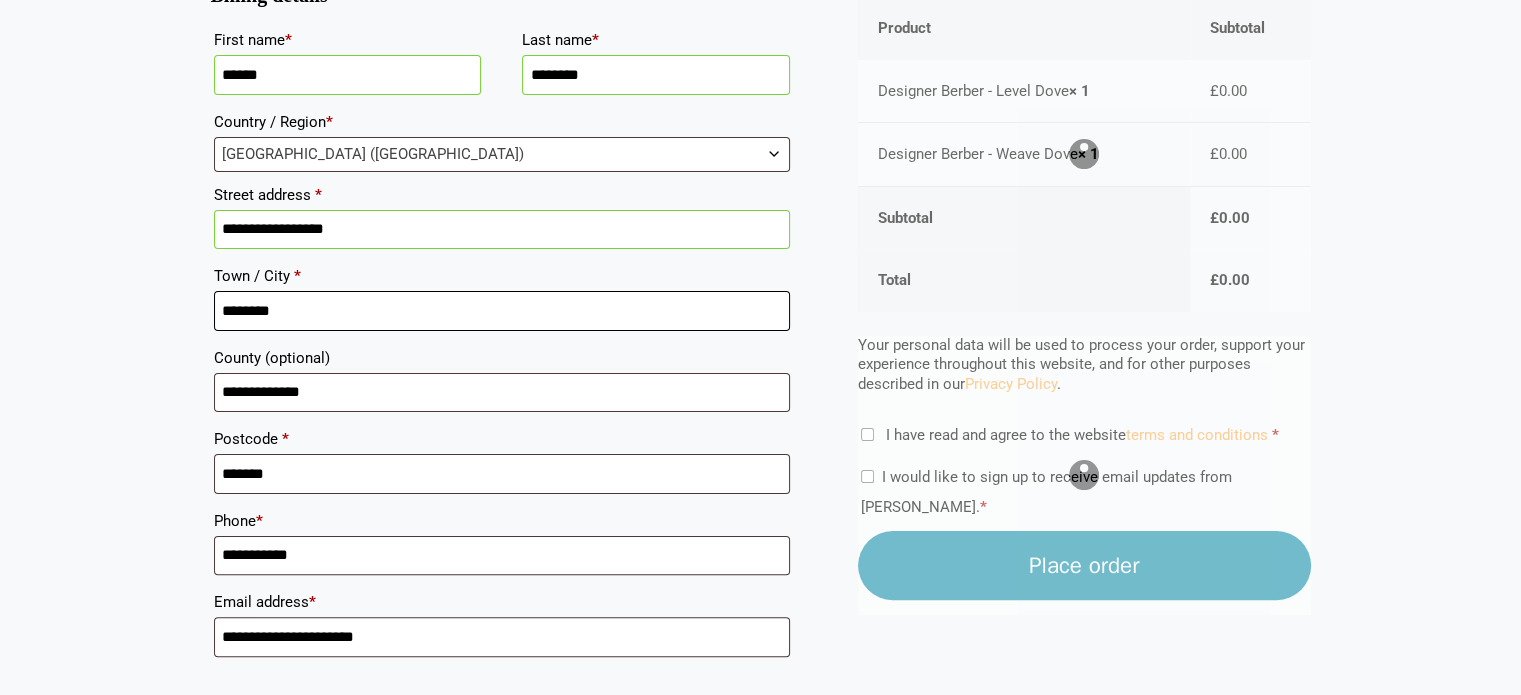 drag, startPoint x: 304, startPoint y: 307, endPoint x: 135, endPoint y: 331, distance: 170.69563 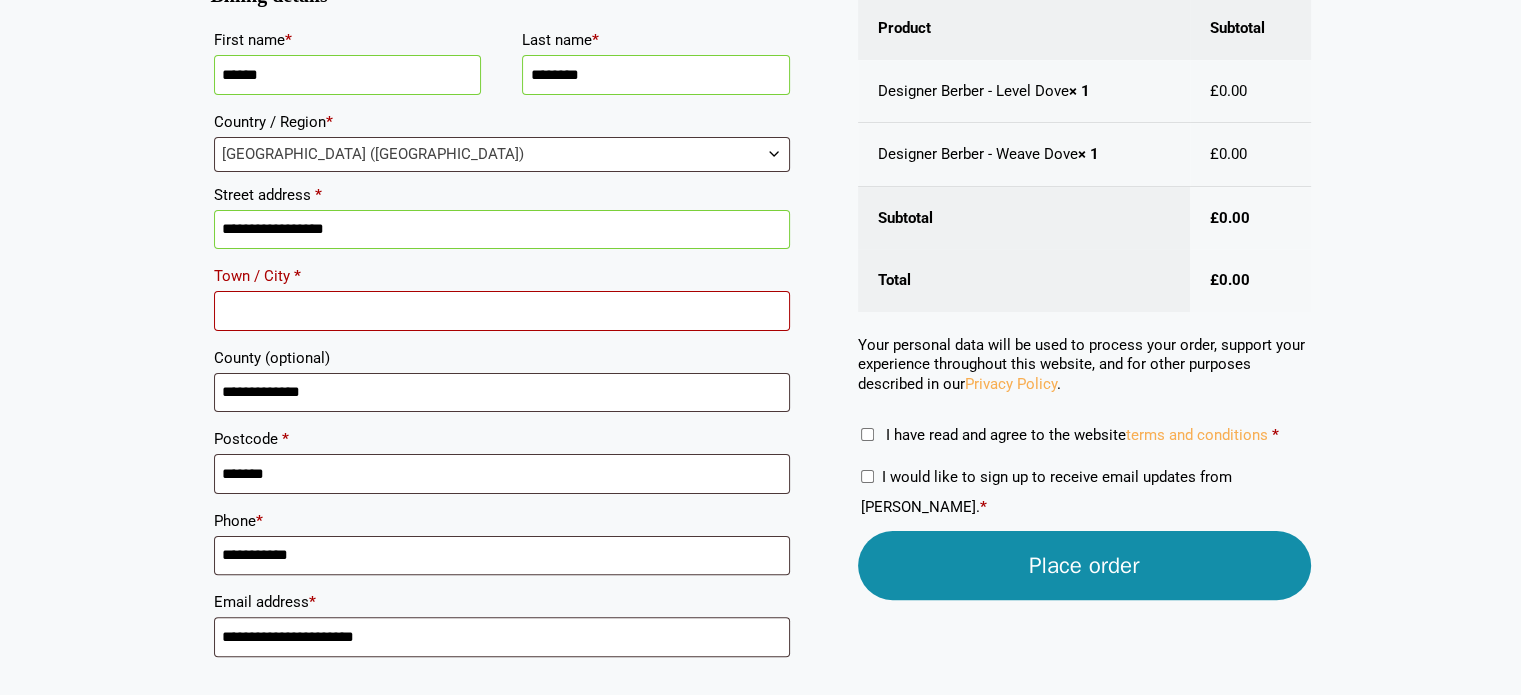 click on "Town / City   *" at bounding box center [502, 311] 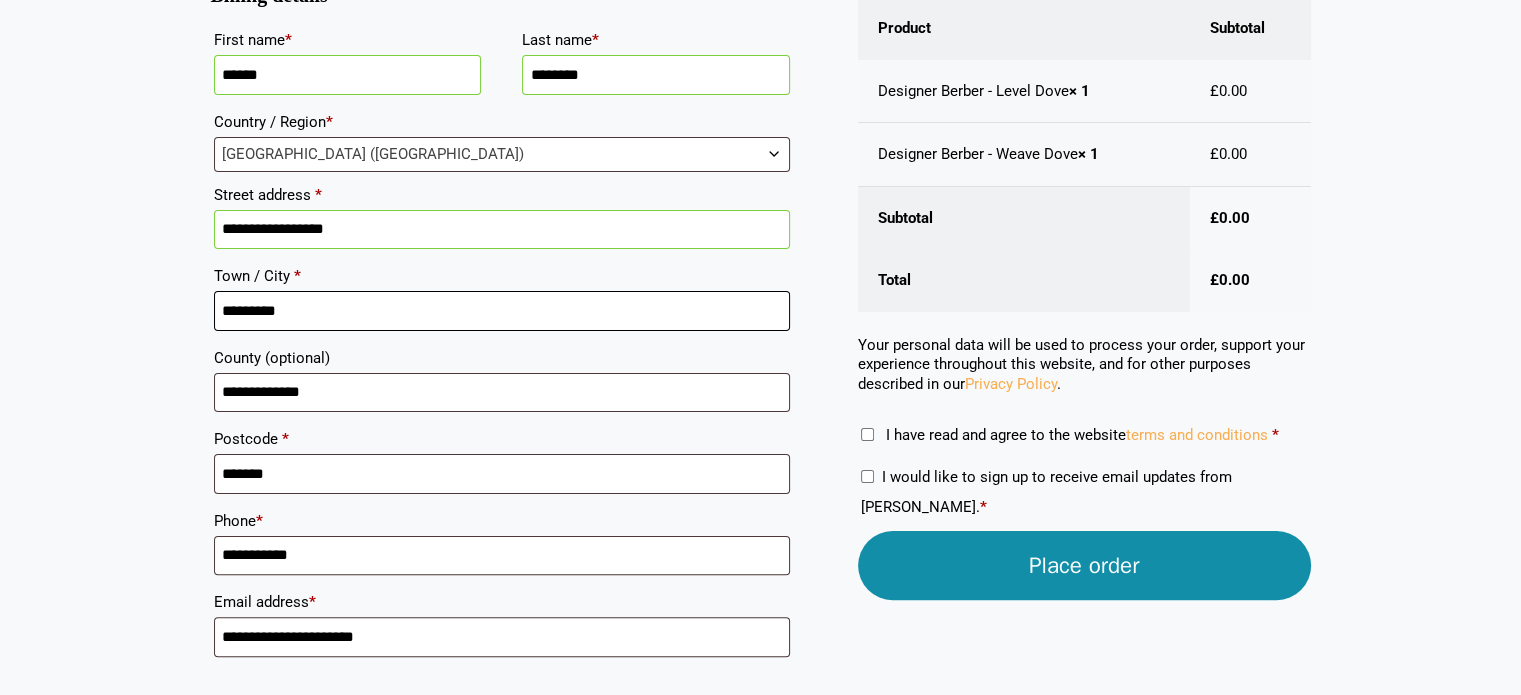 type on "*********" 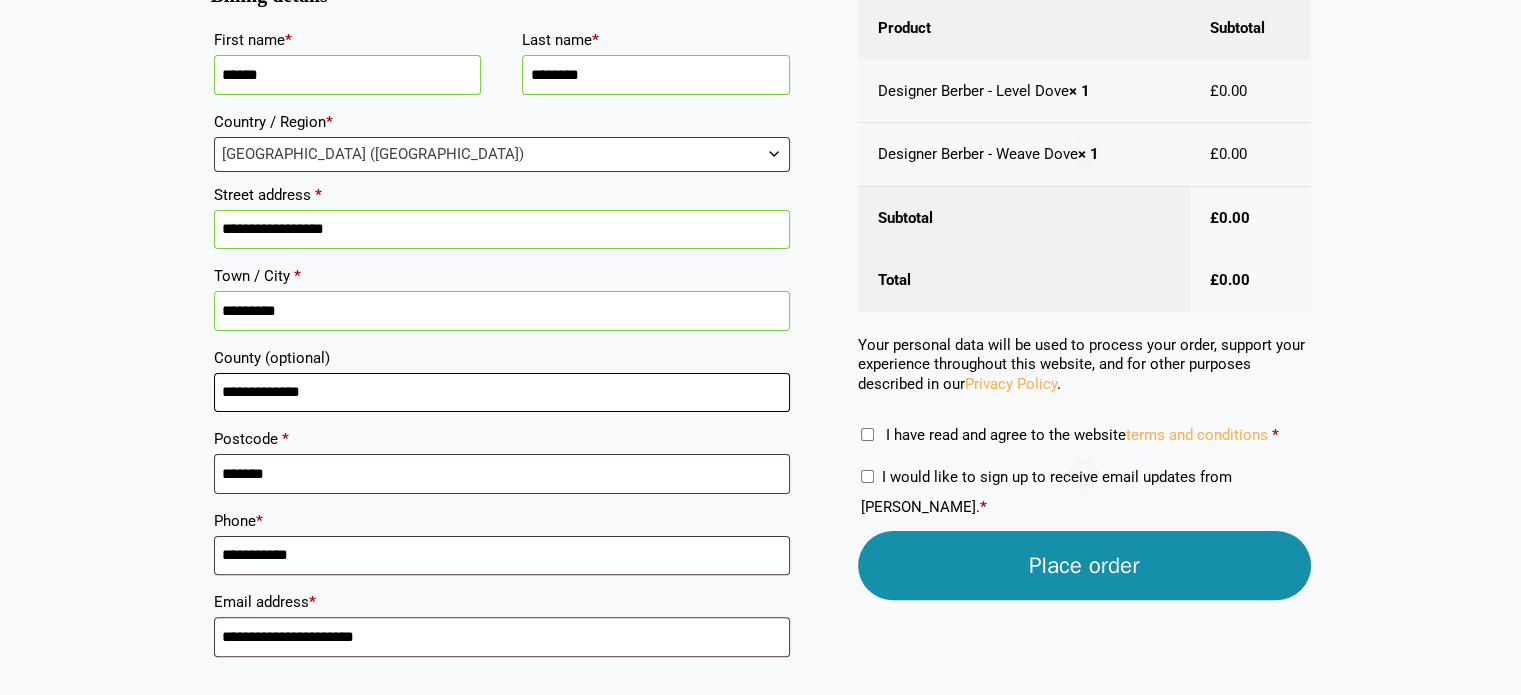drag, startPoint x: 206, startPoint y: 412, endPoint x: 76, endPoint y: 407, distance: 130.09612 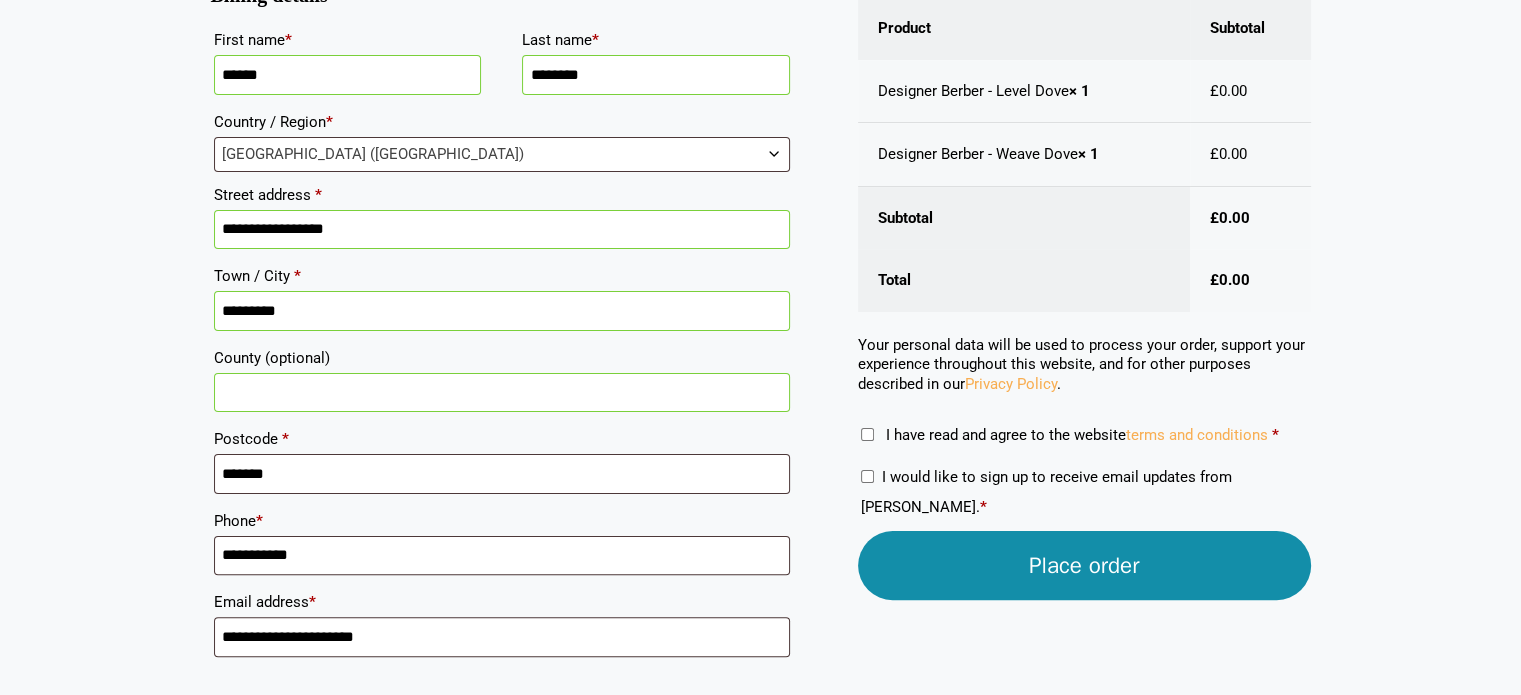 click on "County   (optional)" at bounding box center (502, 393) 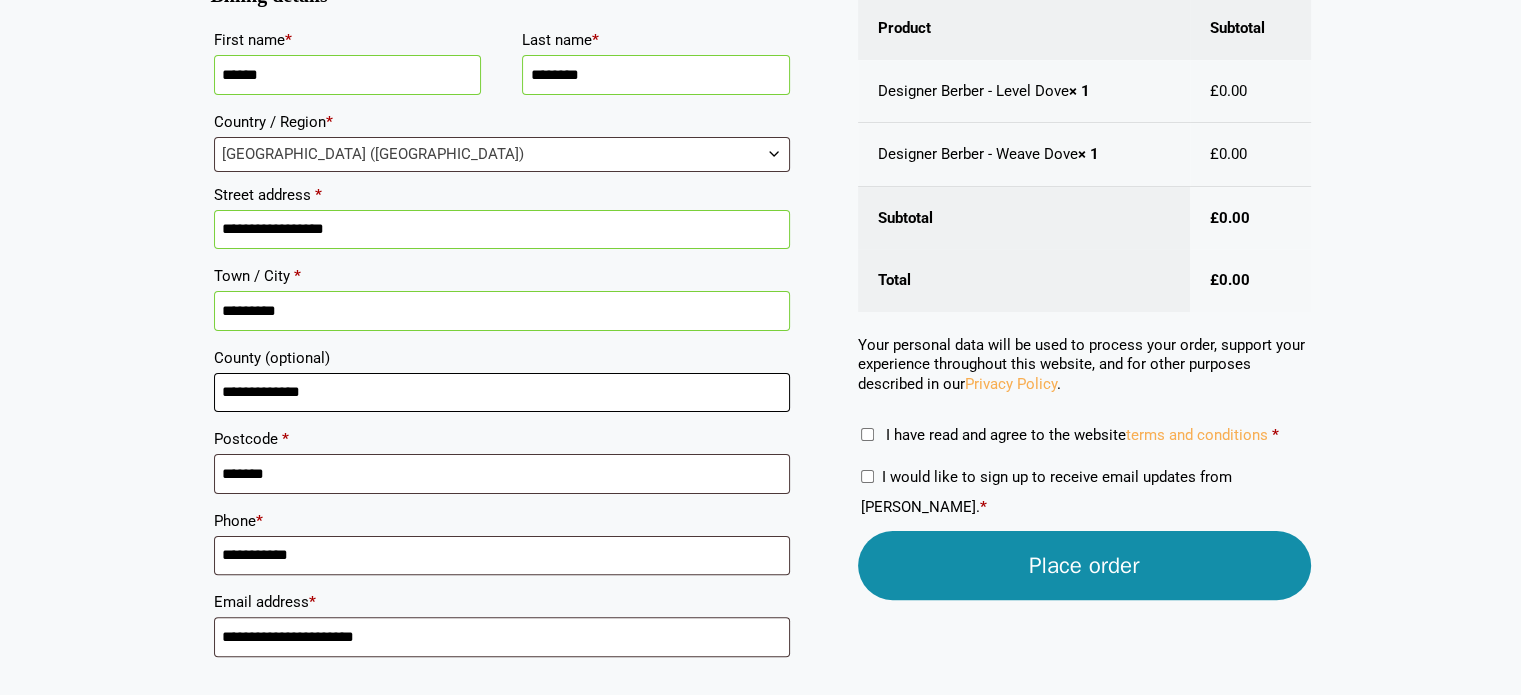 type on "**********" 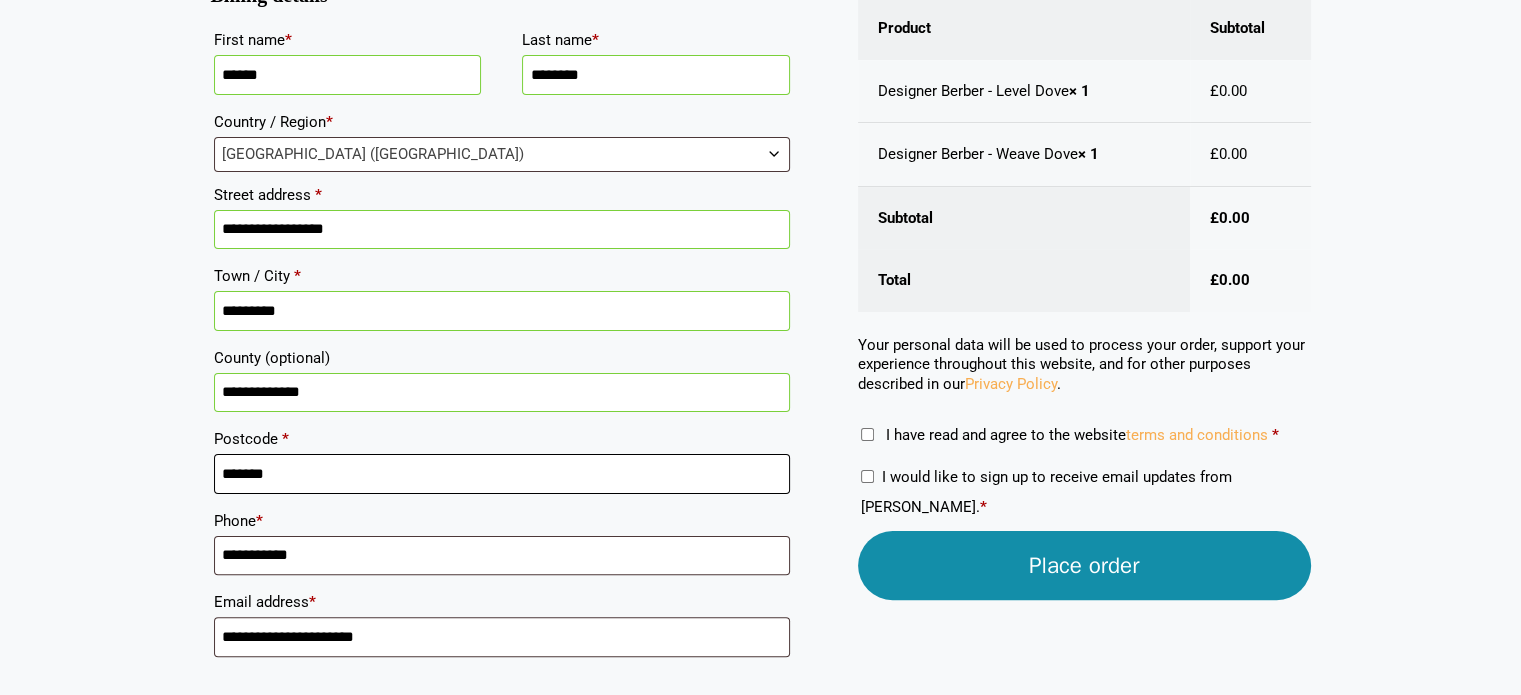 drag, startPoint x: 75, startPoint y: 469, endPoint x: 53, endPoint y: 473, distance: 22.36068 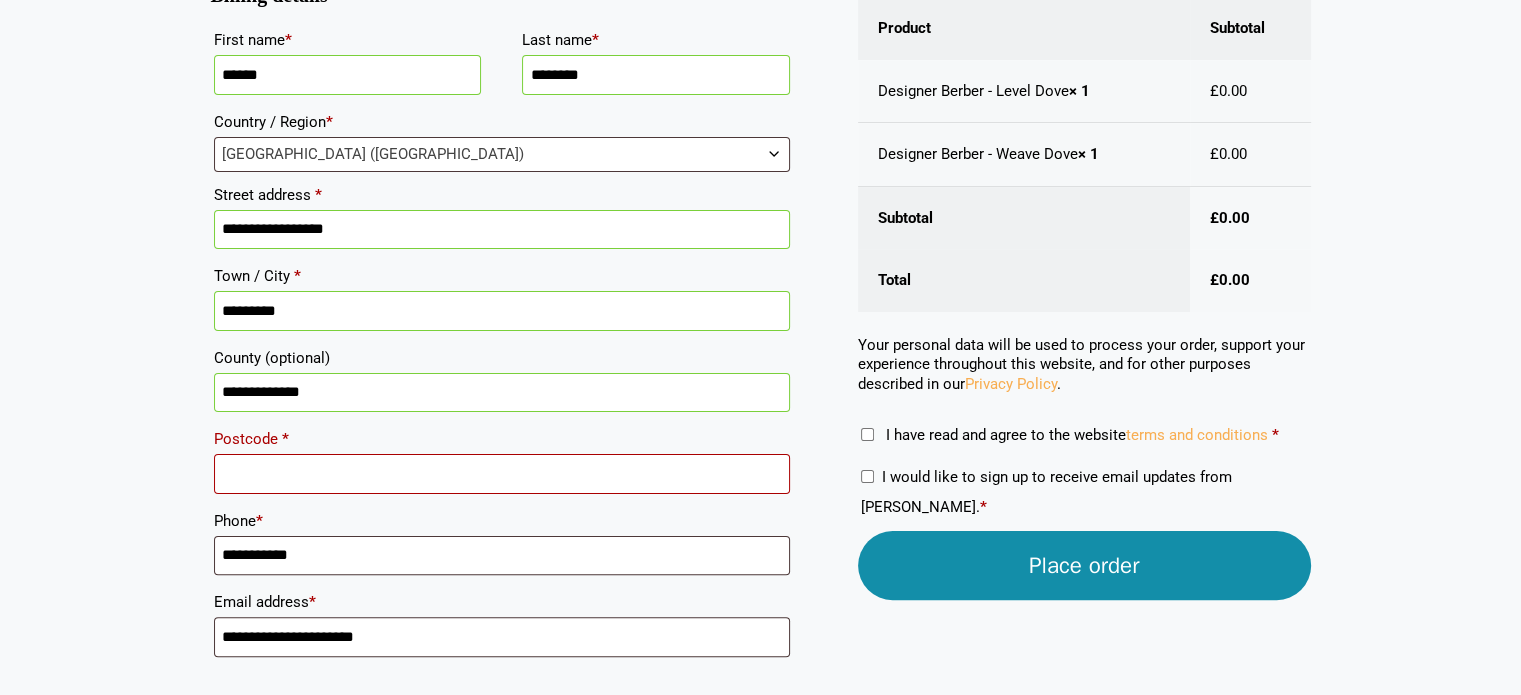 click on "Postcode   *" at bounding box center (502, 474) 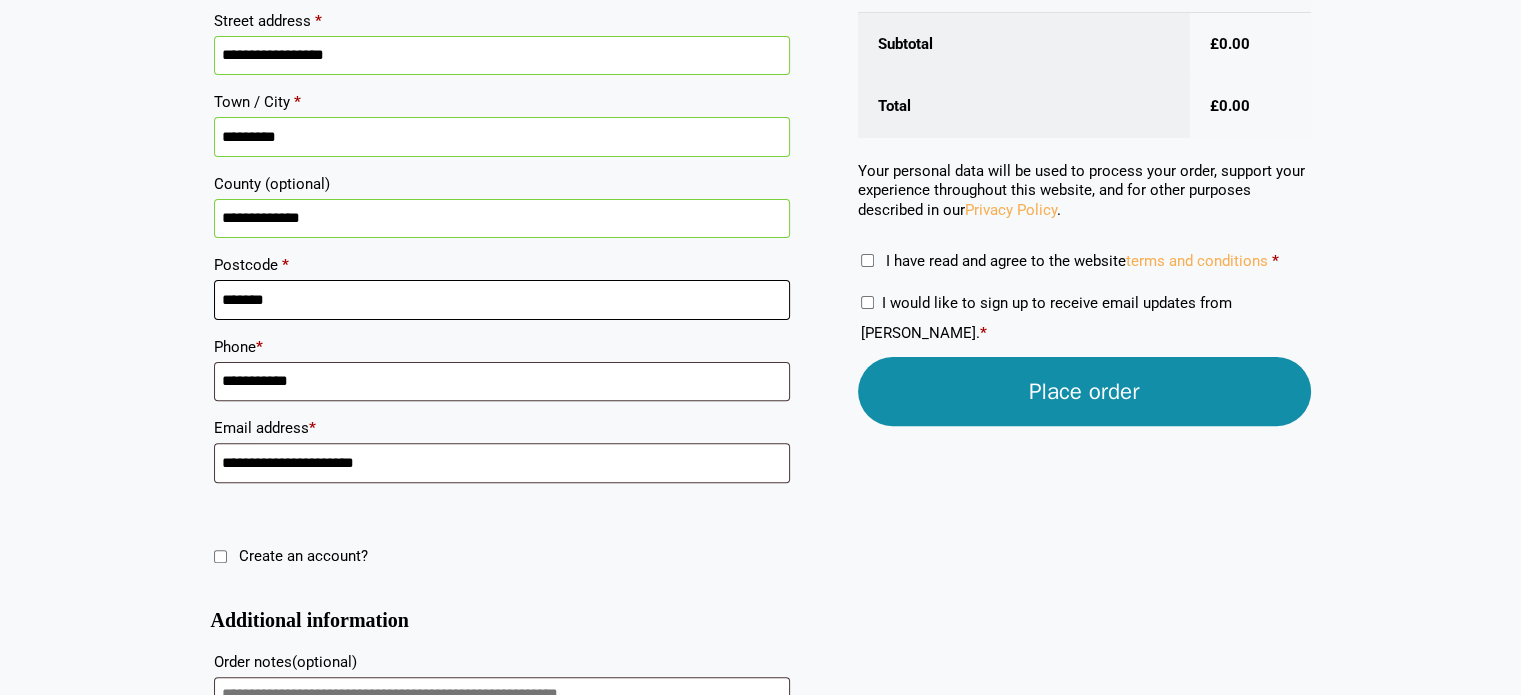 scroll, scrollTop: 600, scrollLeft: 0, axis: vertical 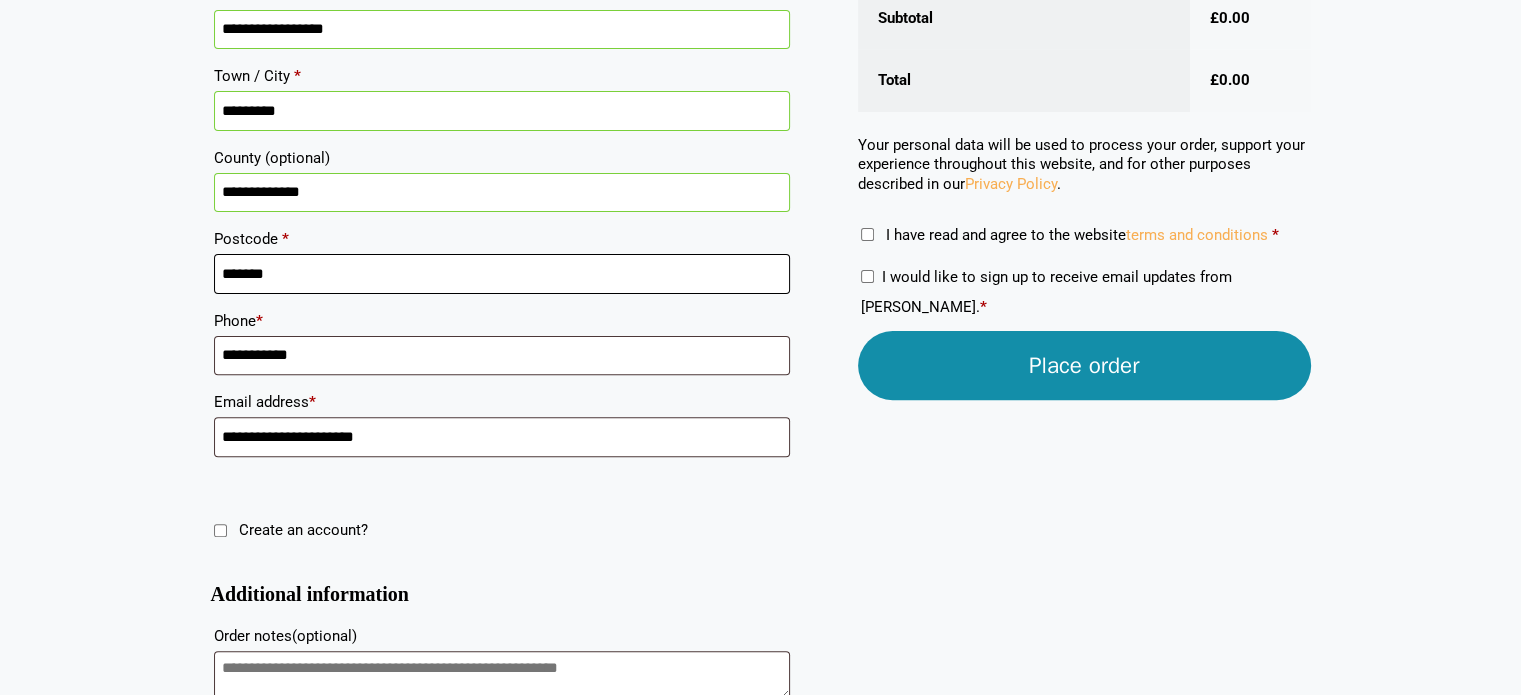 type on "*******" 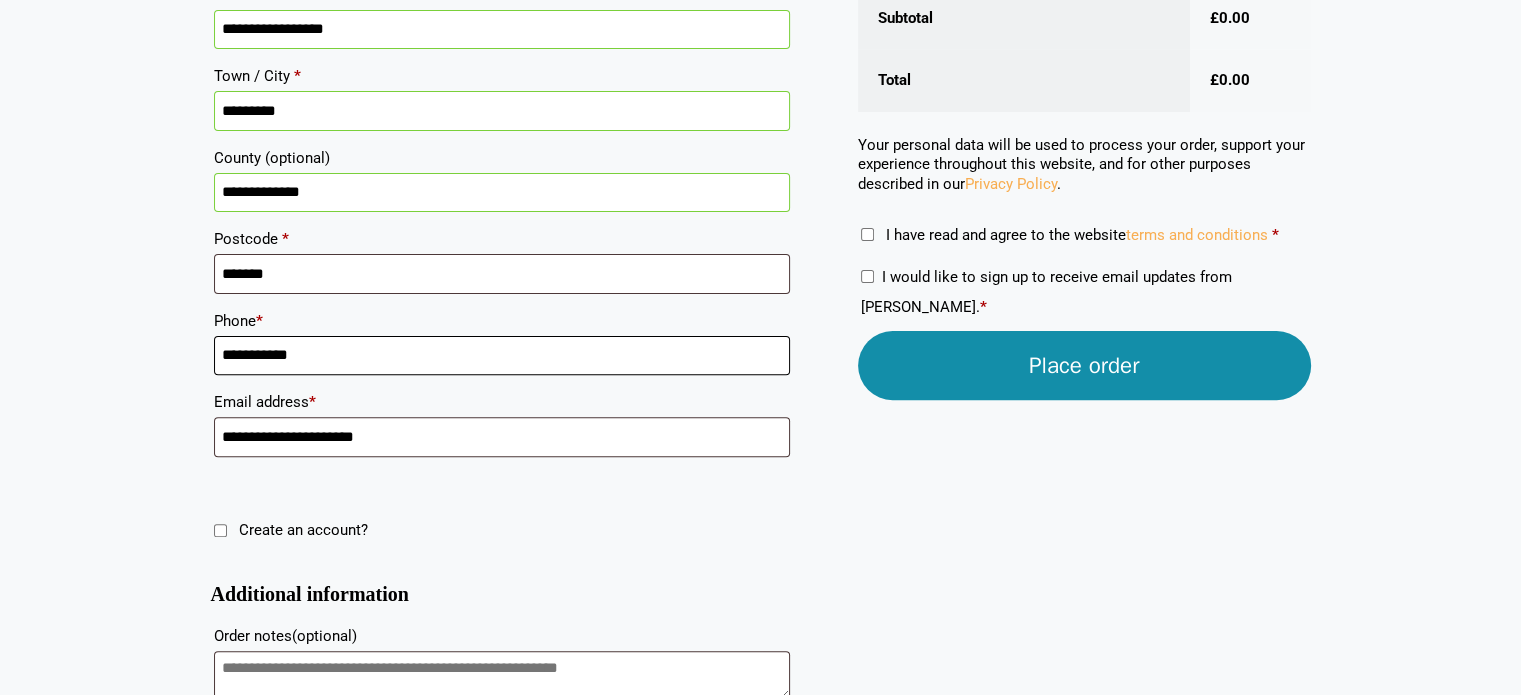 drag, startPoint x: 177, startPoint y: 348, endPoint x: 101, endPoint y: 366, distance: 78.10249 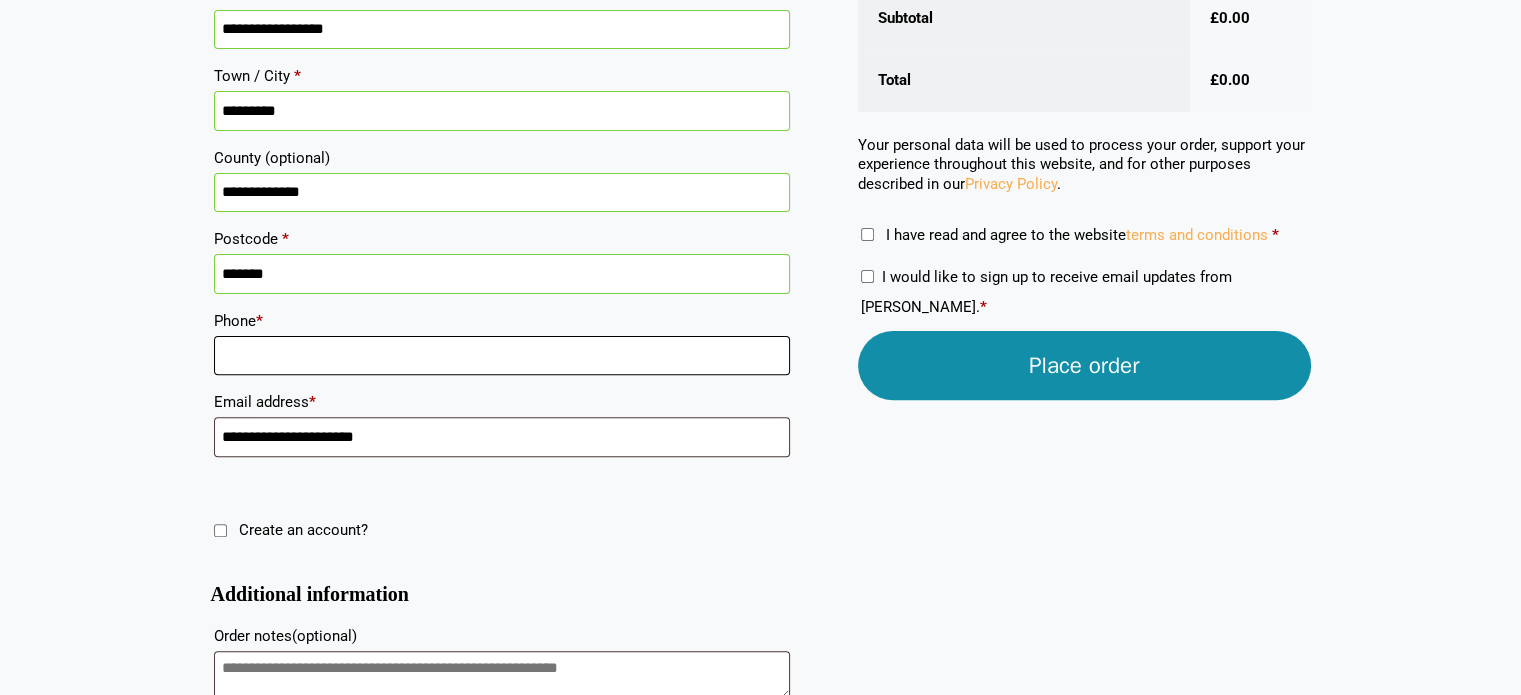 type 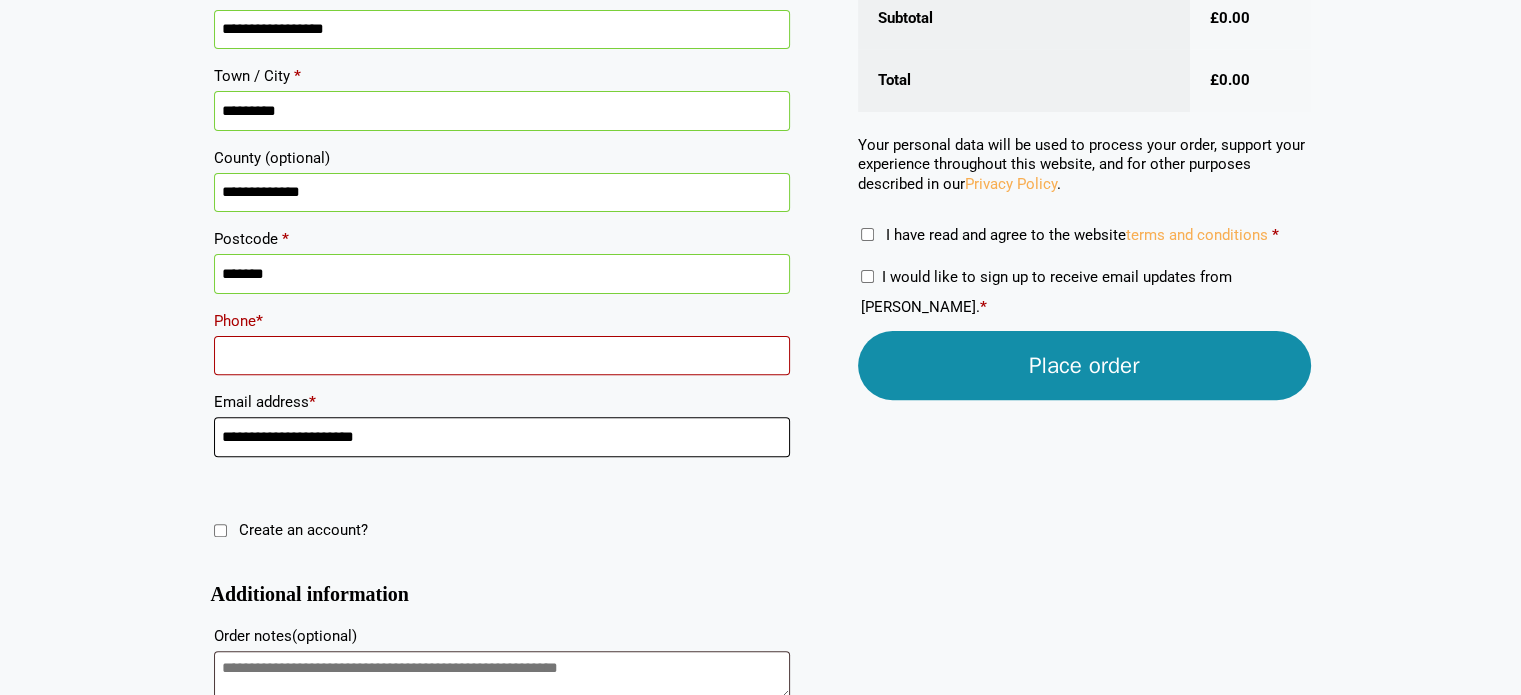 drag, startPoint x: 420, startPoint y: 428, endPoint x: 145, endPoint y: 407, distance: 275.80066 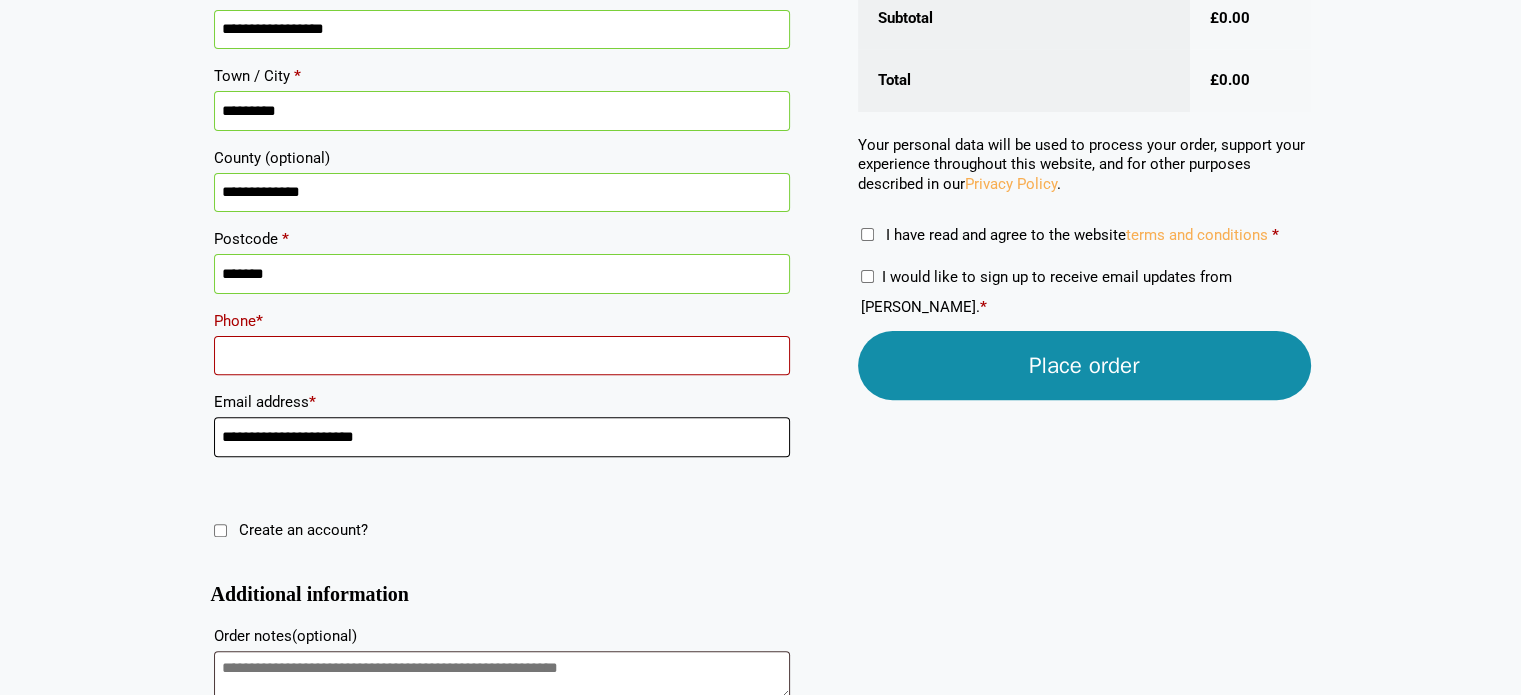 click on "Skip to content
Samples:
order
My Account My account
Menu
Menu
Our Carpets
View All
Colours
Black Carpet
Blue Carpet
Bold Colour
Brown Carpet
Carpet Inspired by Nature
Contemporary Colour
Golds" at bounding box center [760, 117] 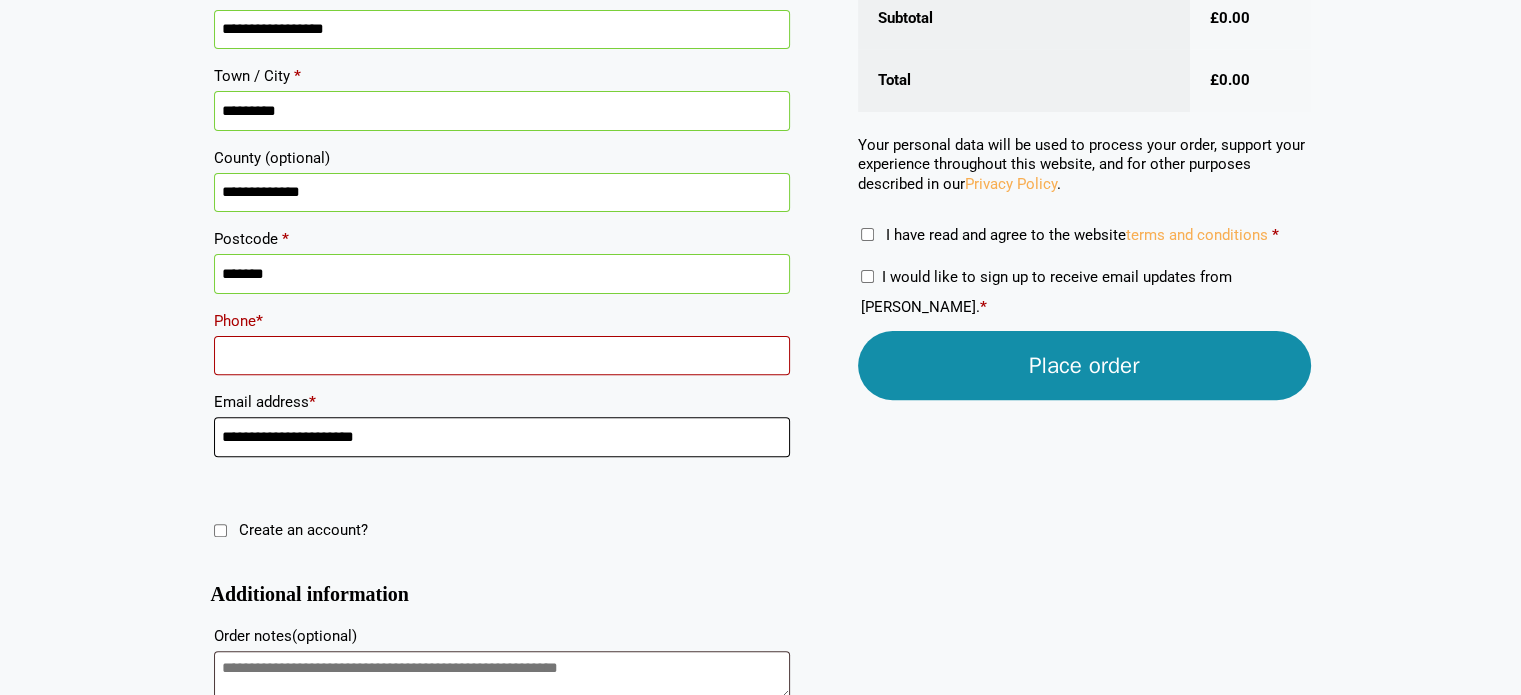 paste on "**" 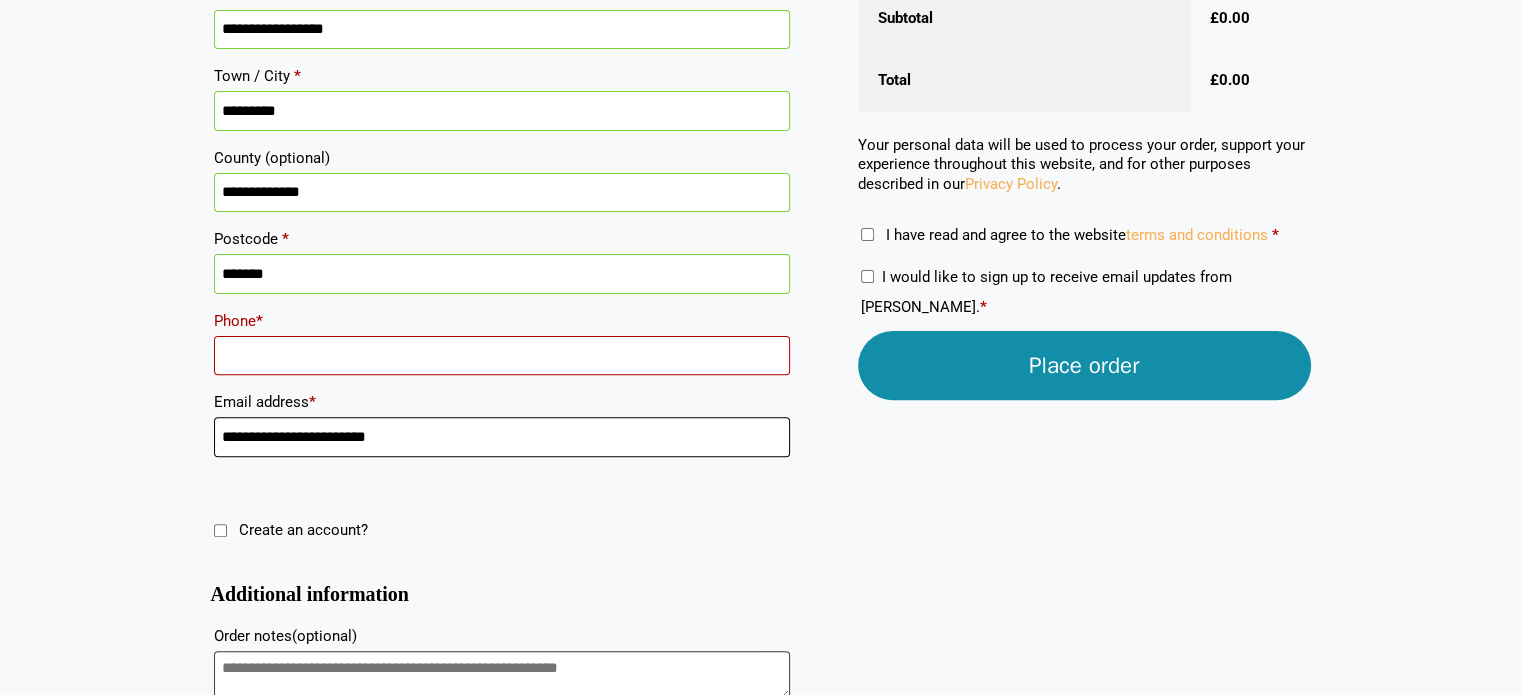type on "**********" 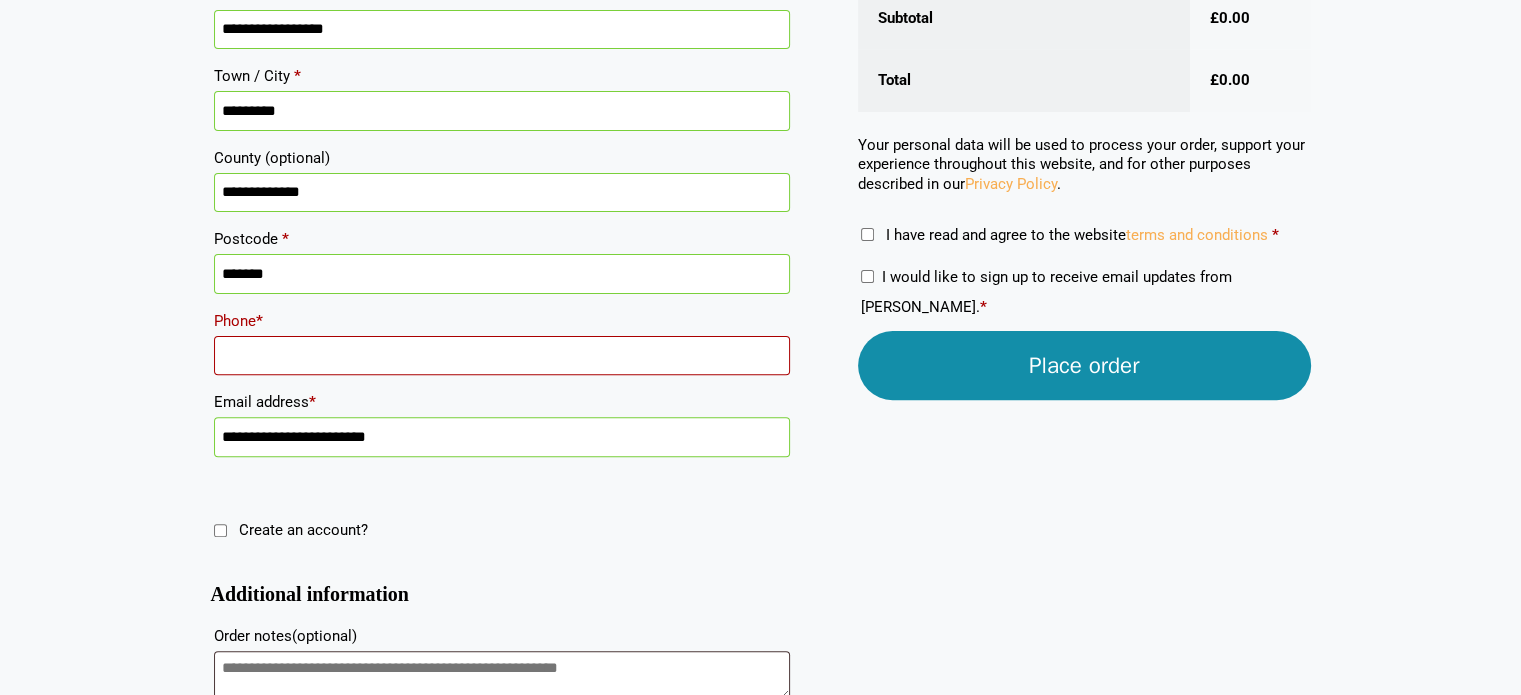 drag, startPoint x: 276, startPoint y: 343, endPoint x: 322, endPoint y: 179, distance: 170.32909 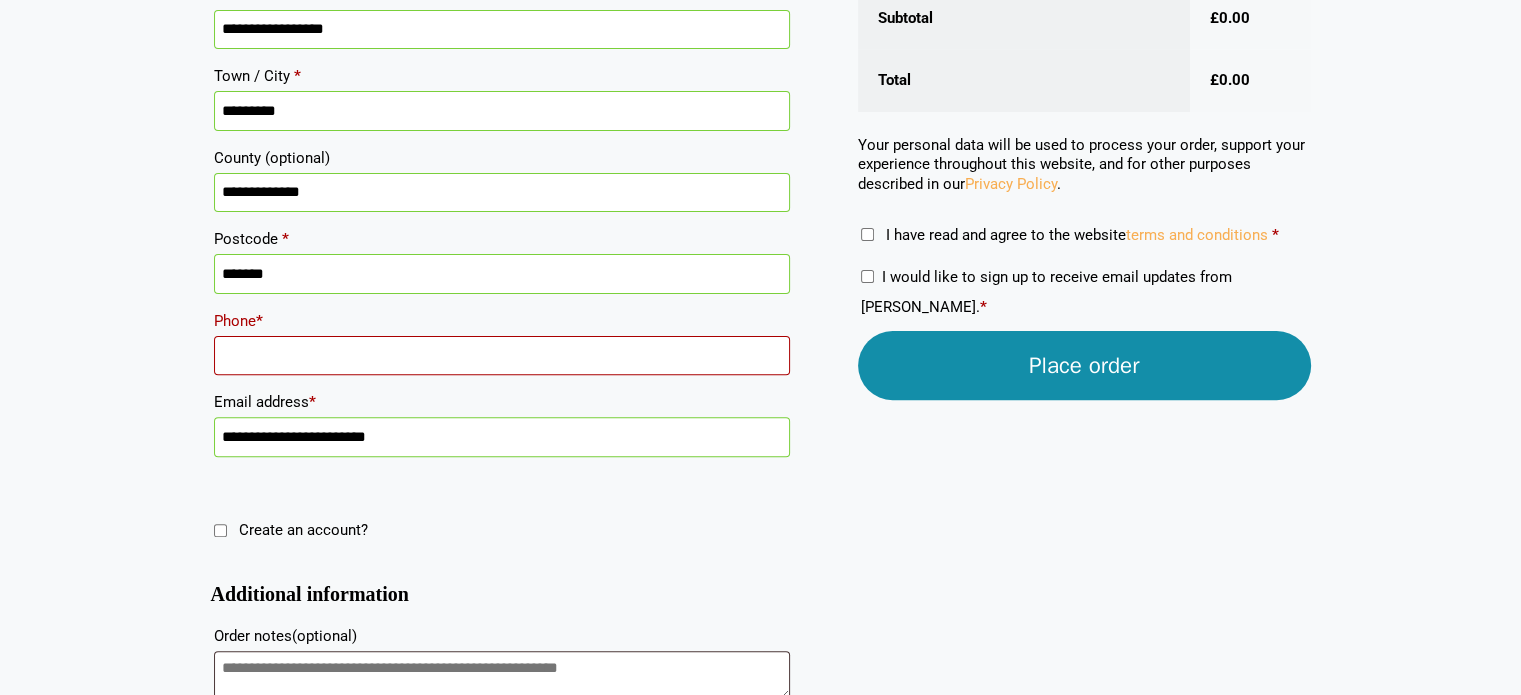 click on "Phone  *" at bounding box center (502, 356) 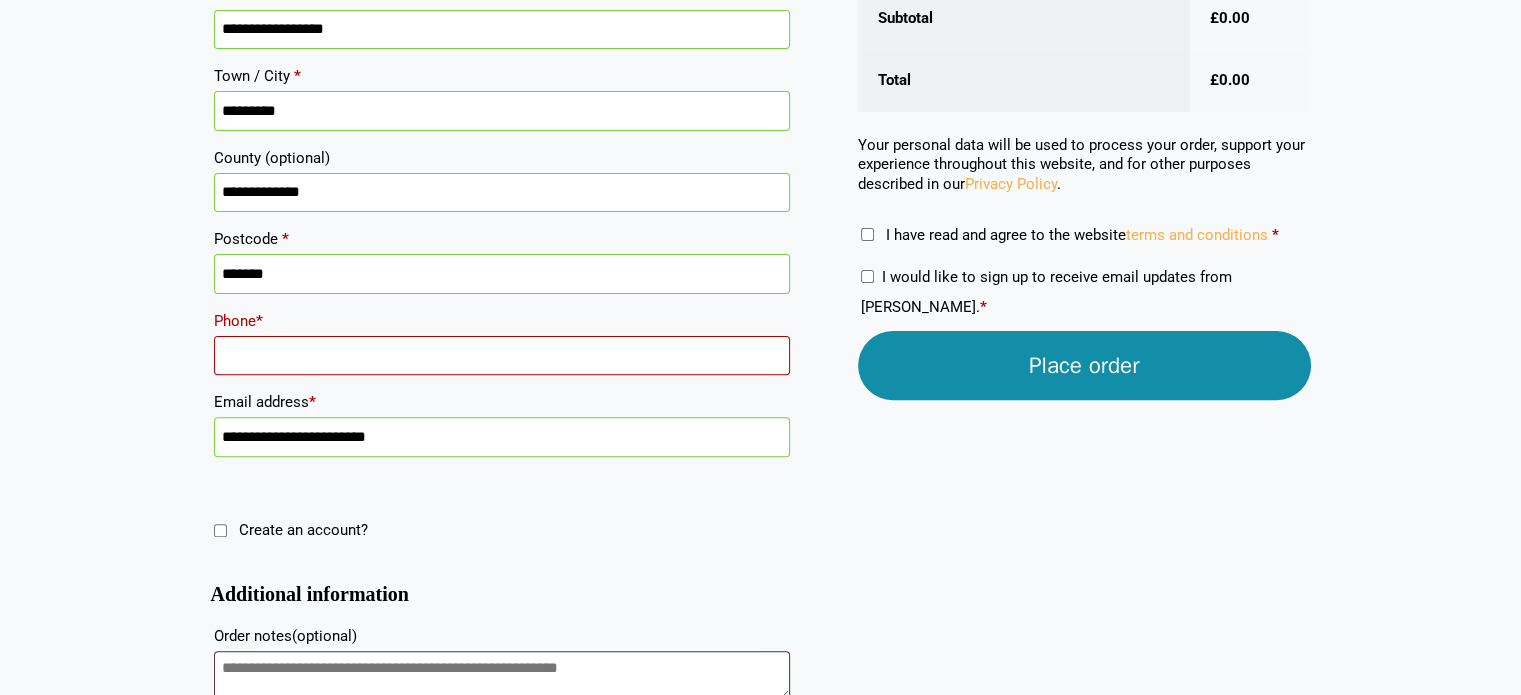 click on "Phone  *" at bounding box center (502, 356) 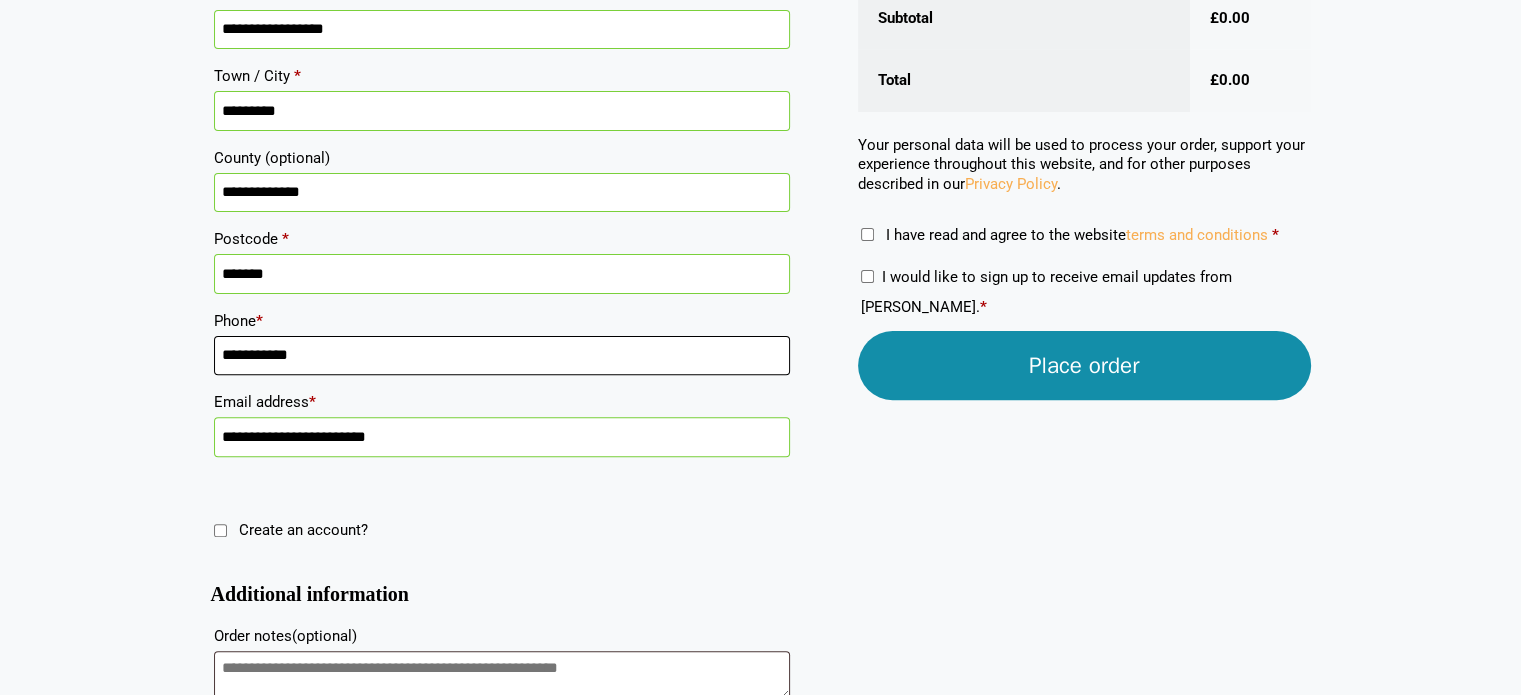 type on "**********" 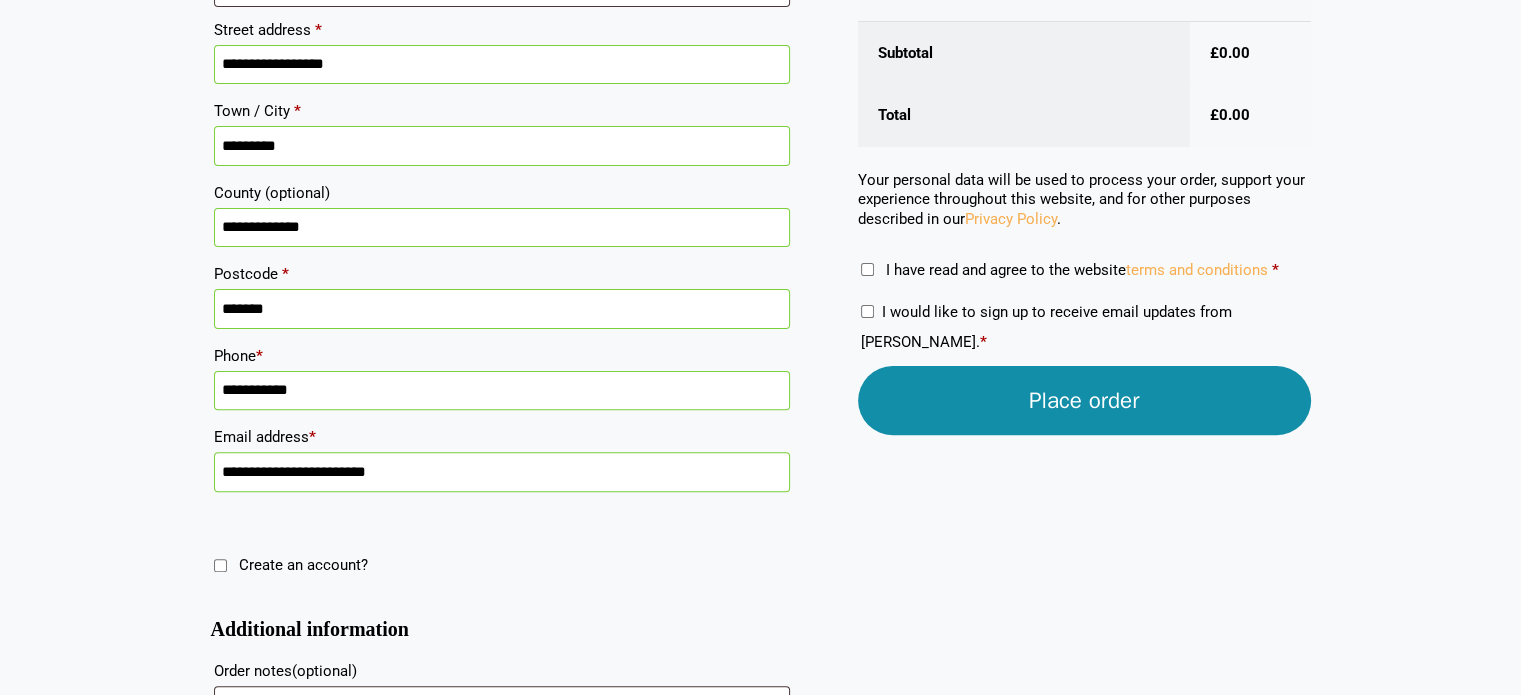 scroll, scrollTop: 600, scrollLeft: 0, axis: vertical 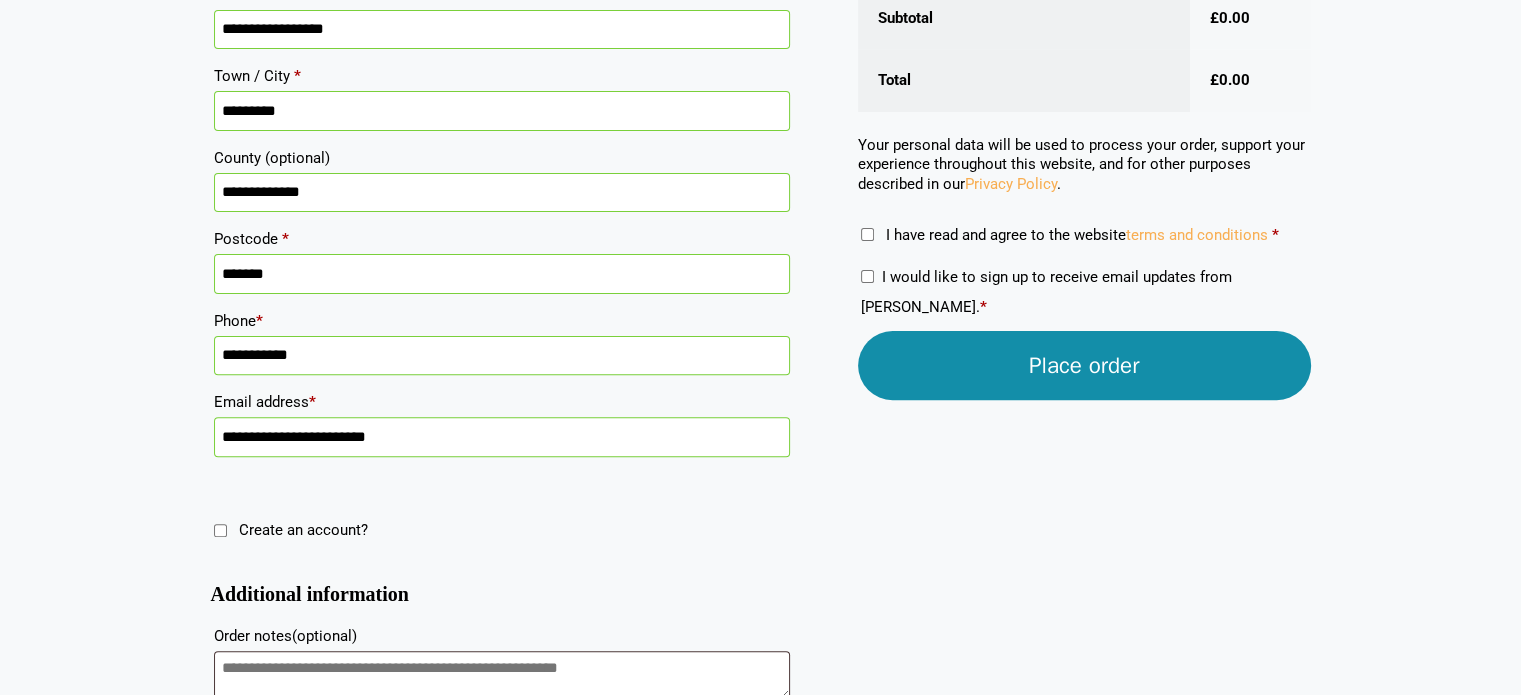 click on "Place order" at bounding box center (1084, 365) 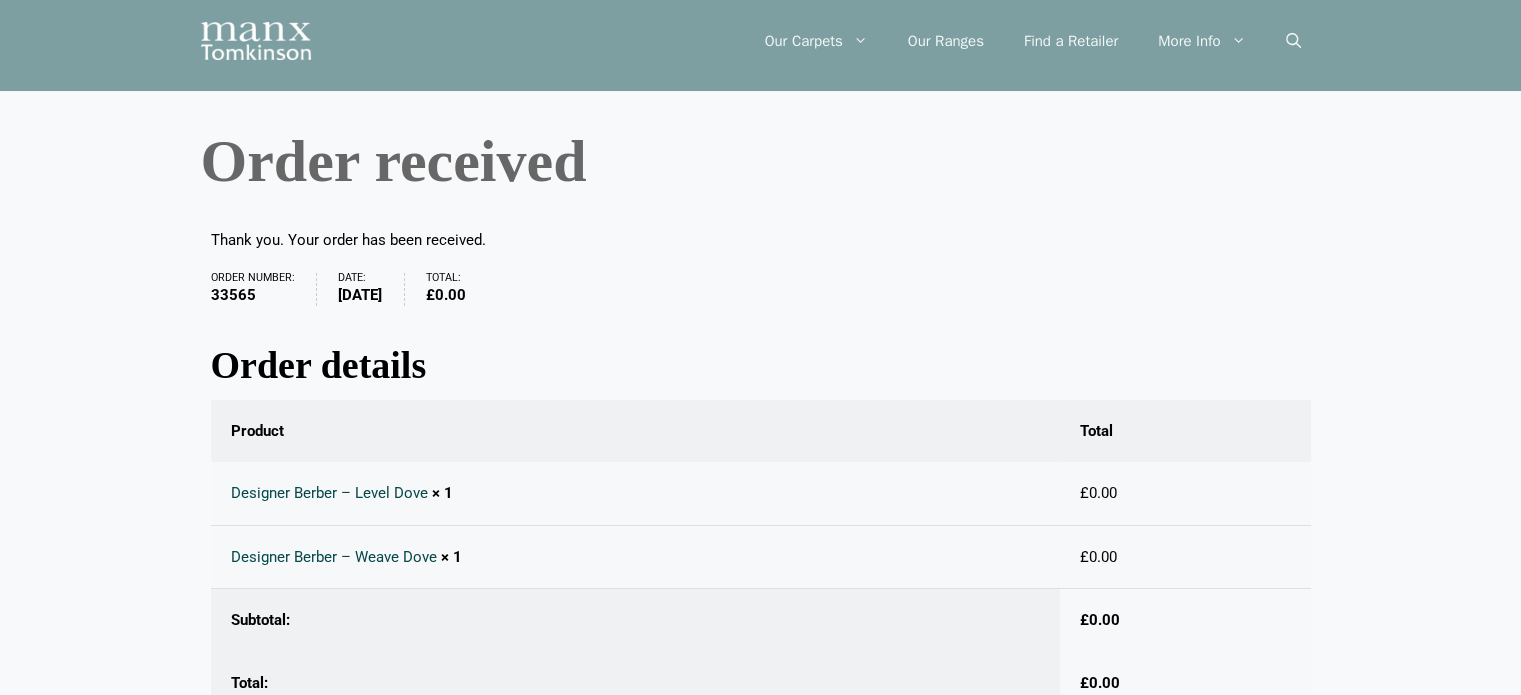 scroll, scrollTop: 0, scrollLeft: 0, axis: both 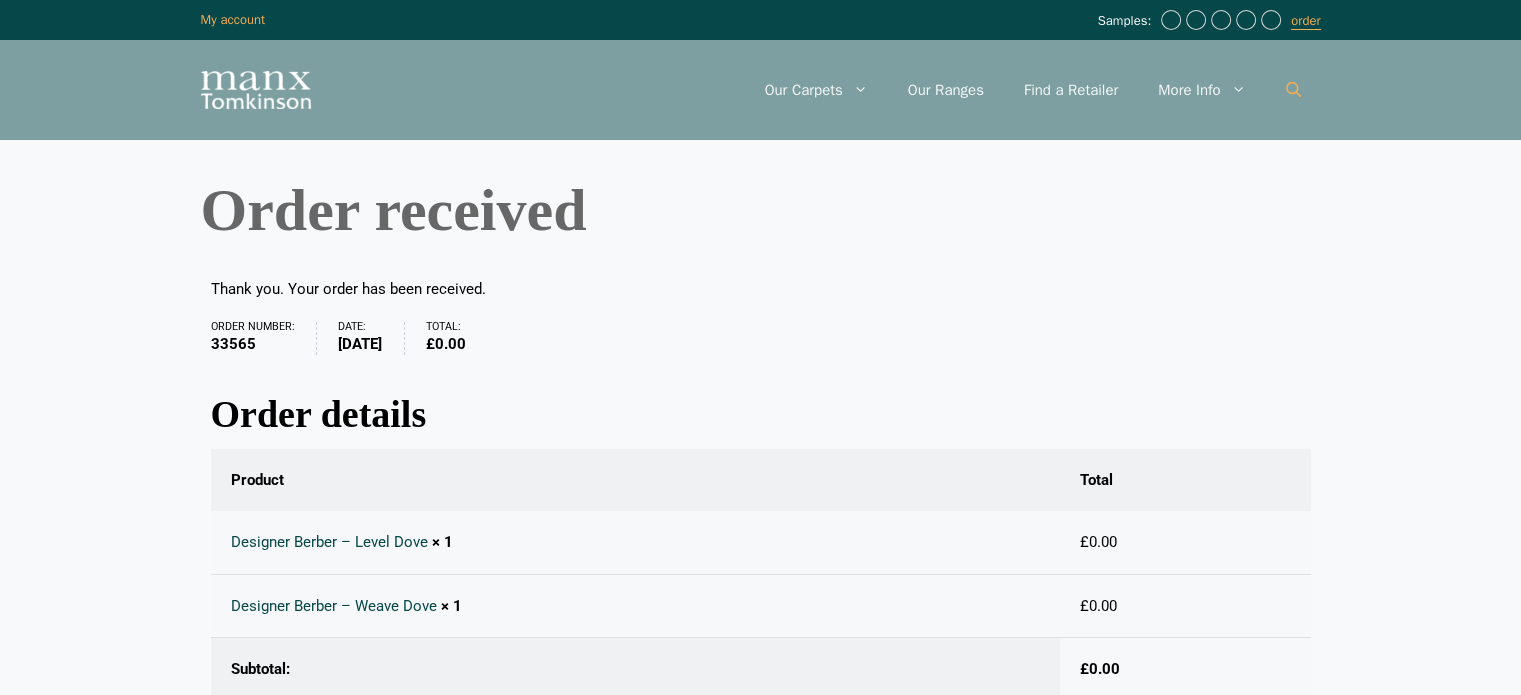 click at bounding box center (1293, 90) 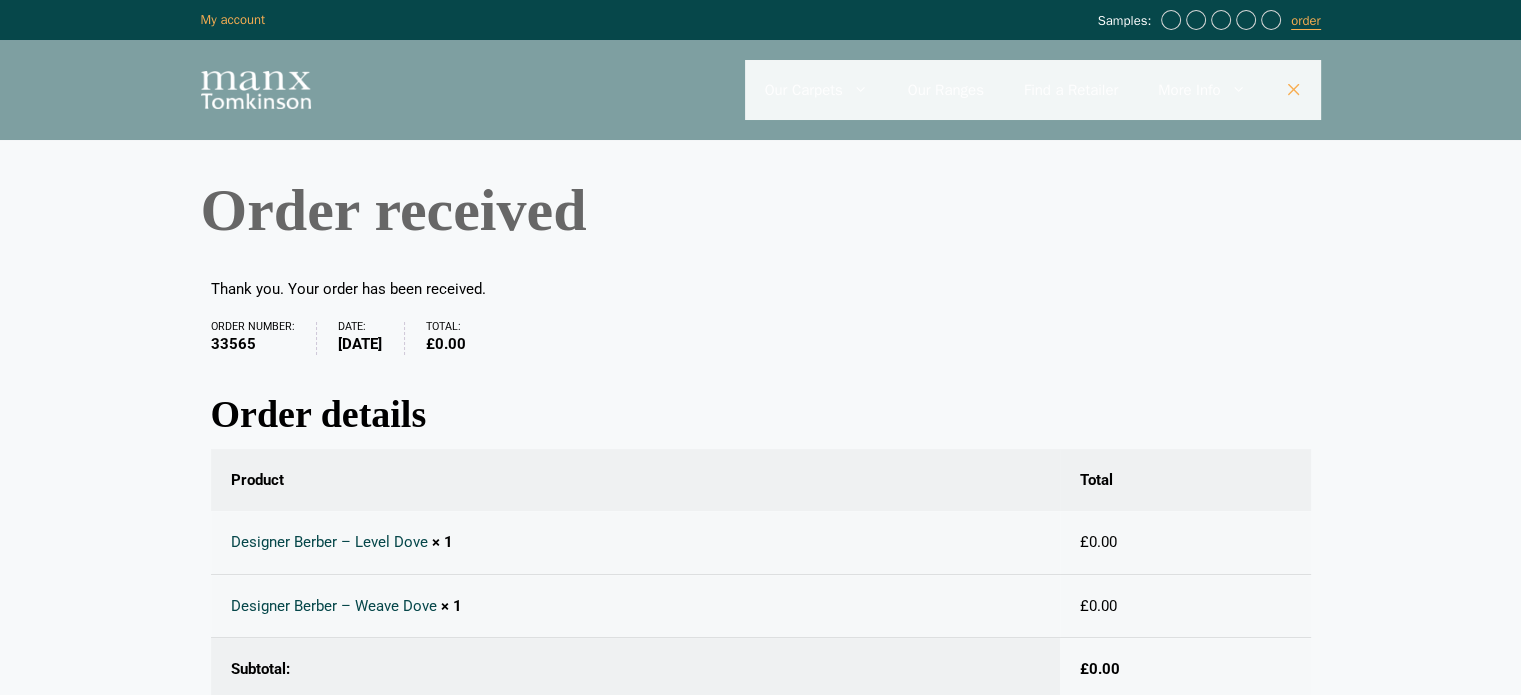 click at bounding box center (1033, 90) 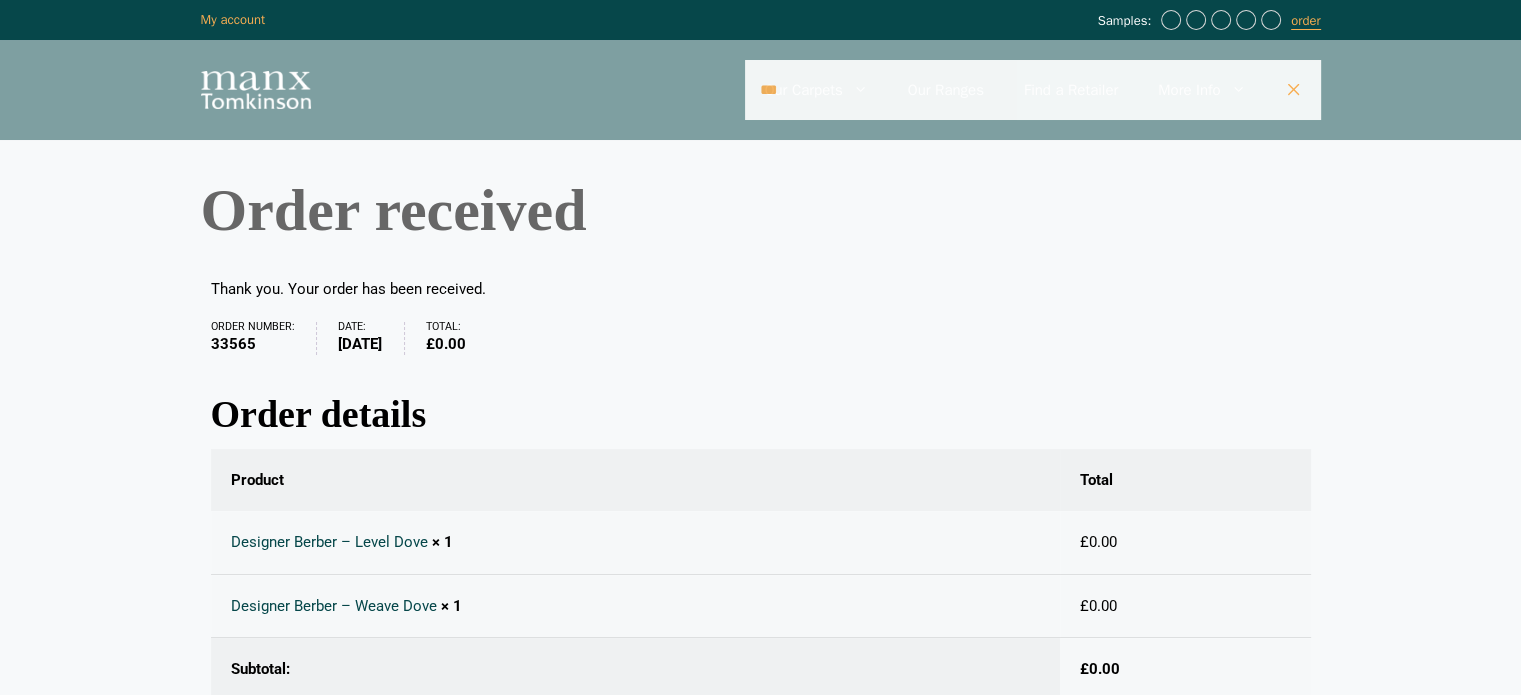 type on "**********" 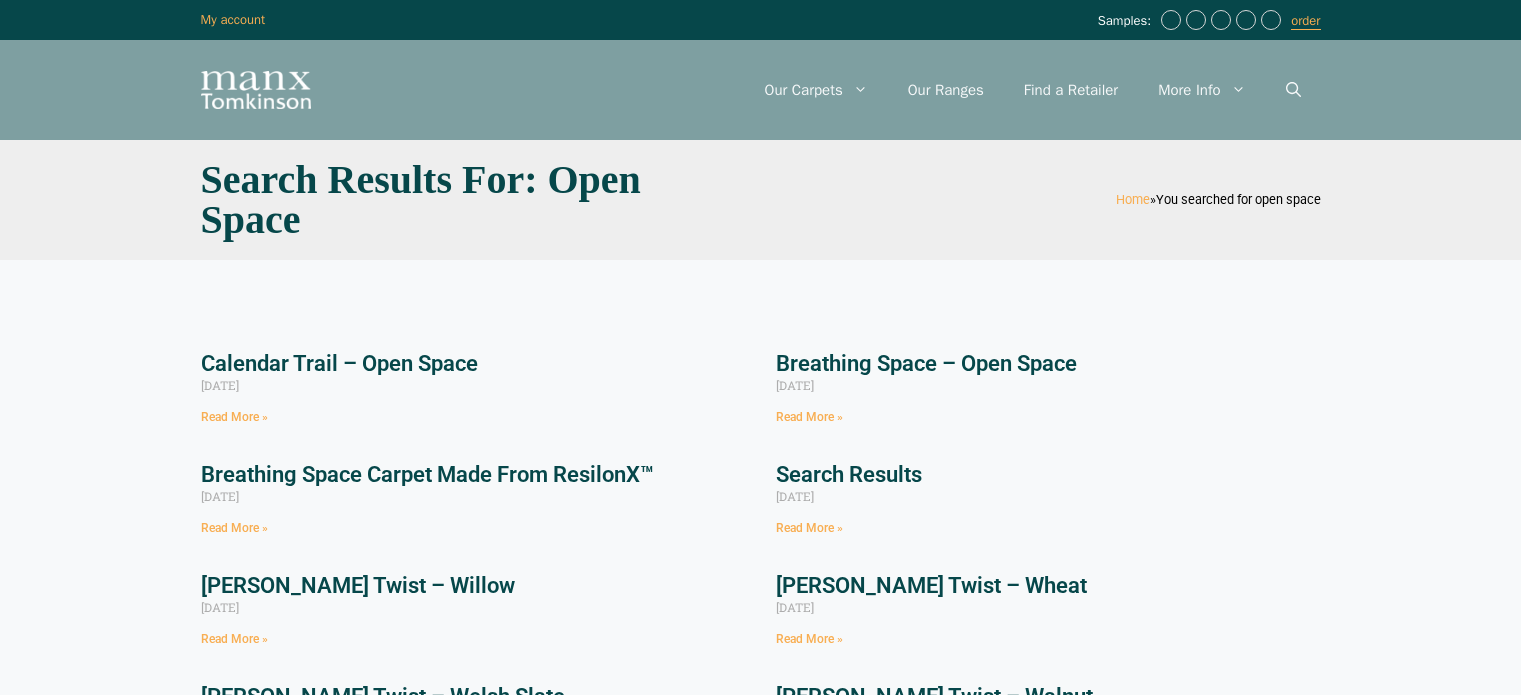 scroll, scrollTop: 0, scrollLeft: 0, axis: both 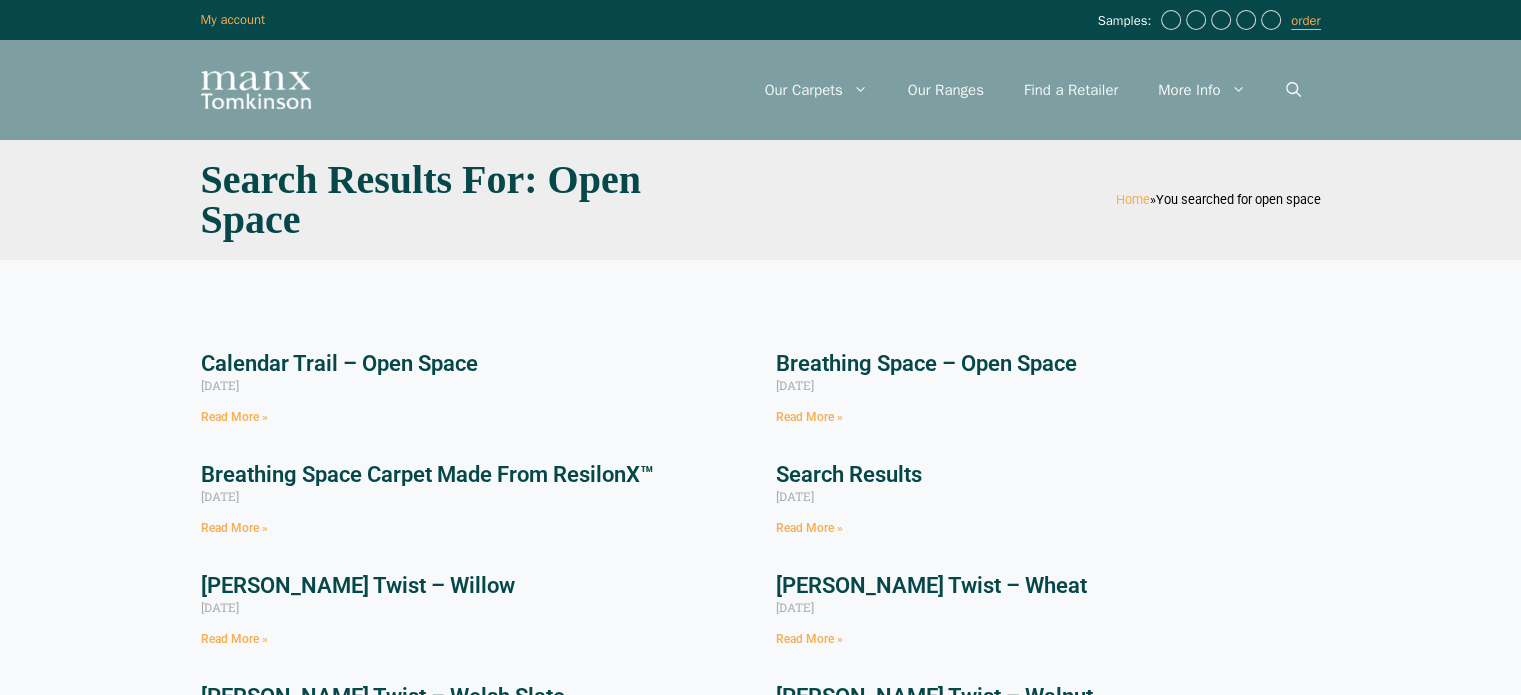 click on "Calendar Trail – Open Space" at bounding box center (339, 363) 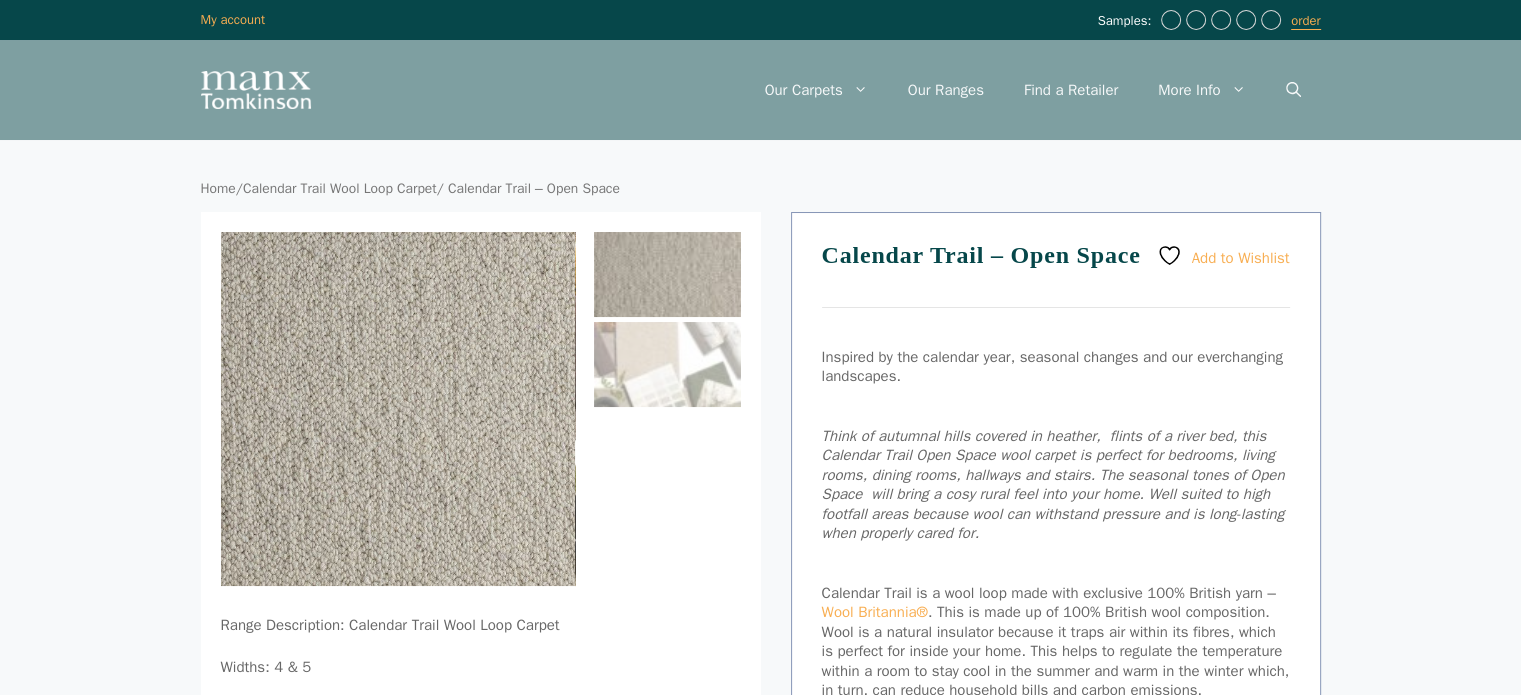 scroll, scrollTop: 400, scrollLeft: 0, axis: vertical 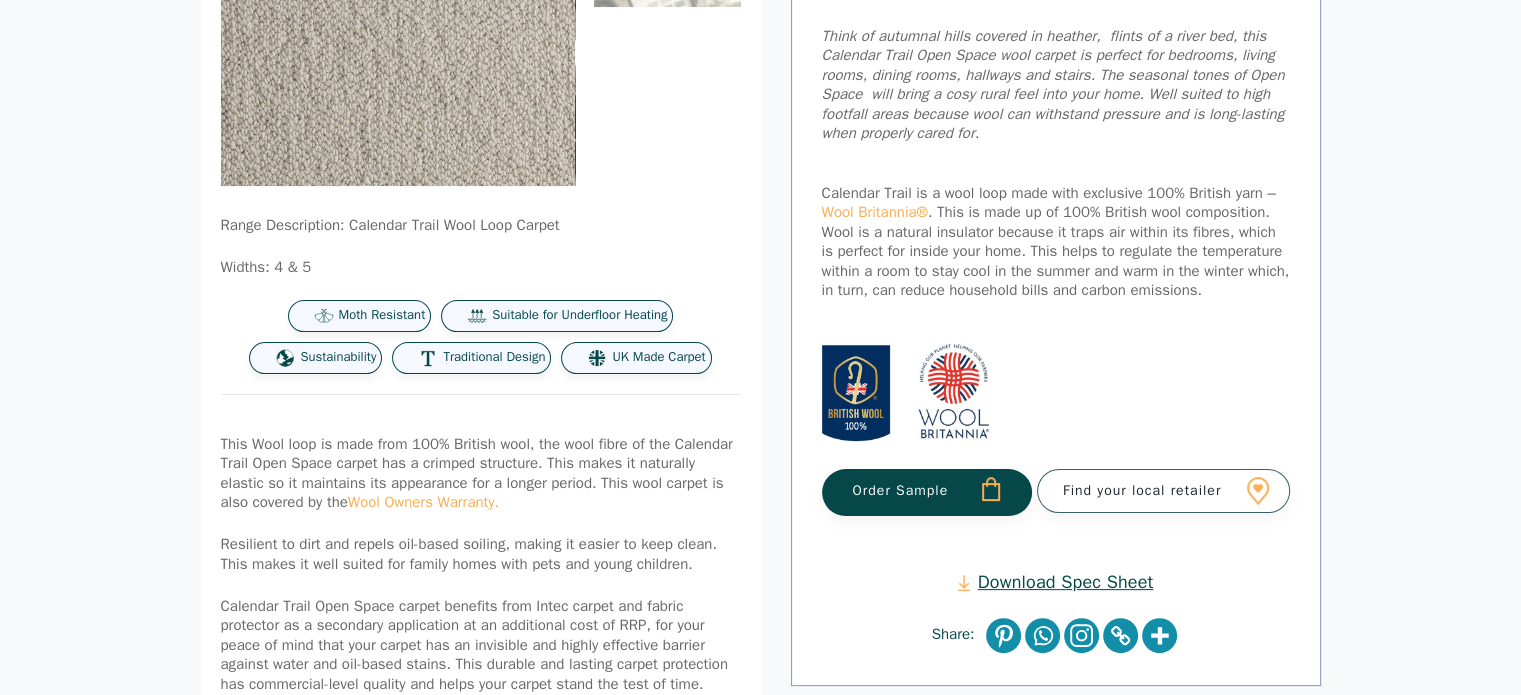 click on "Order Sample" at bounding box center (927, 492) 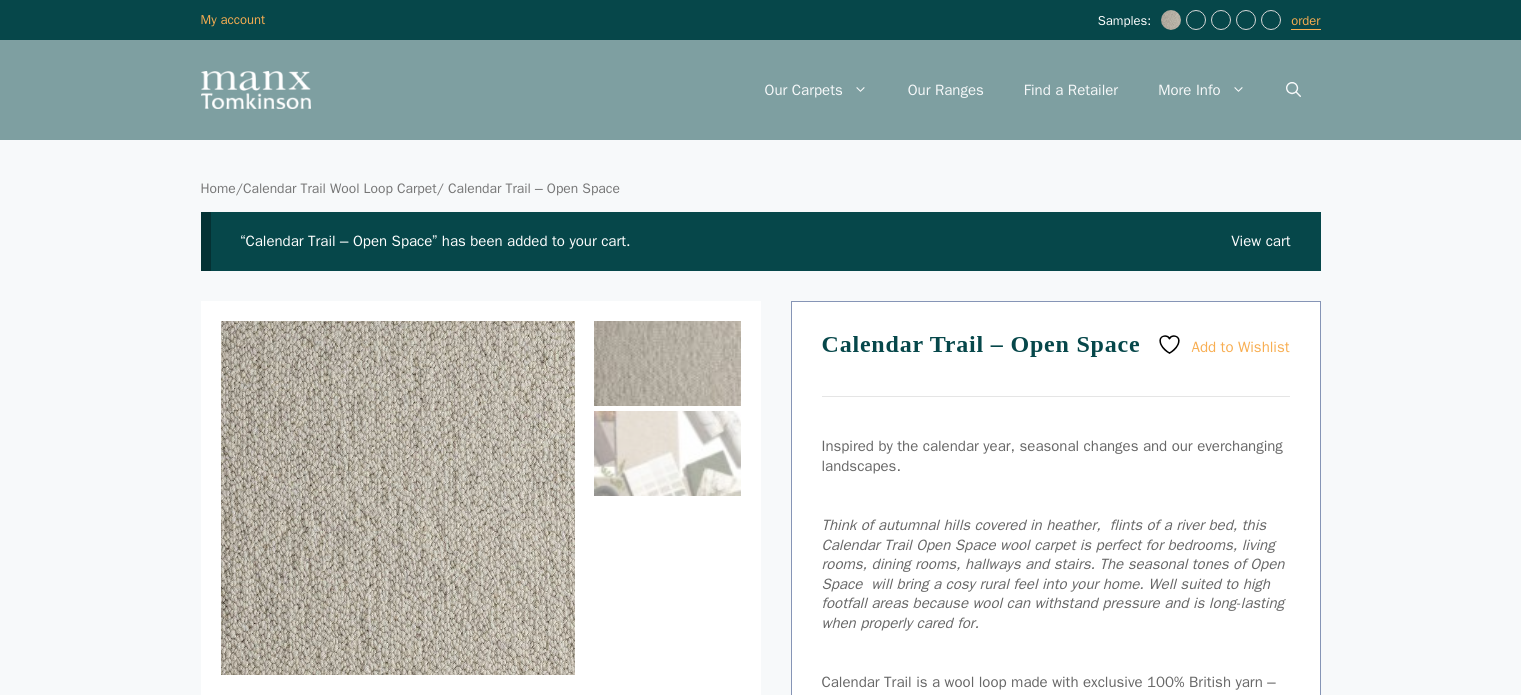 scroll, scrollTop: 0, scrollLeft: 0, axis: both 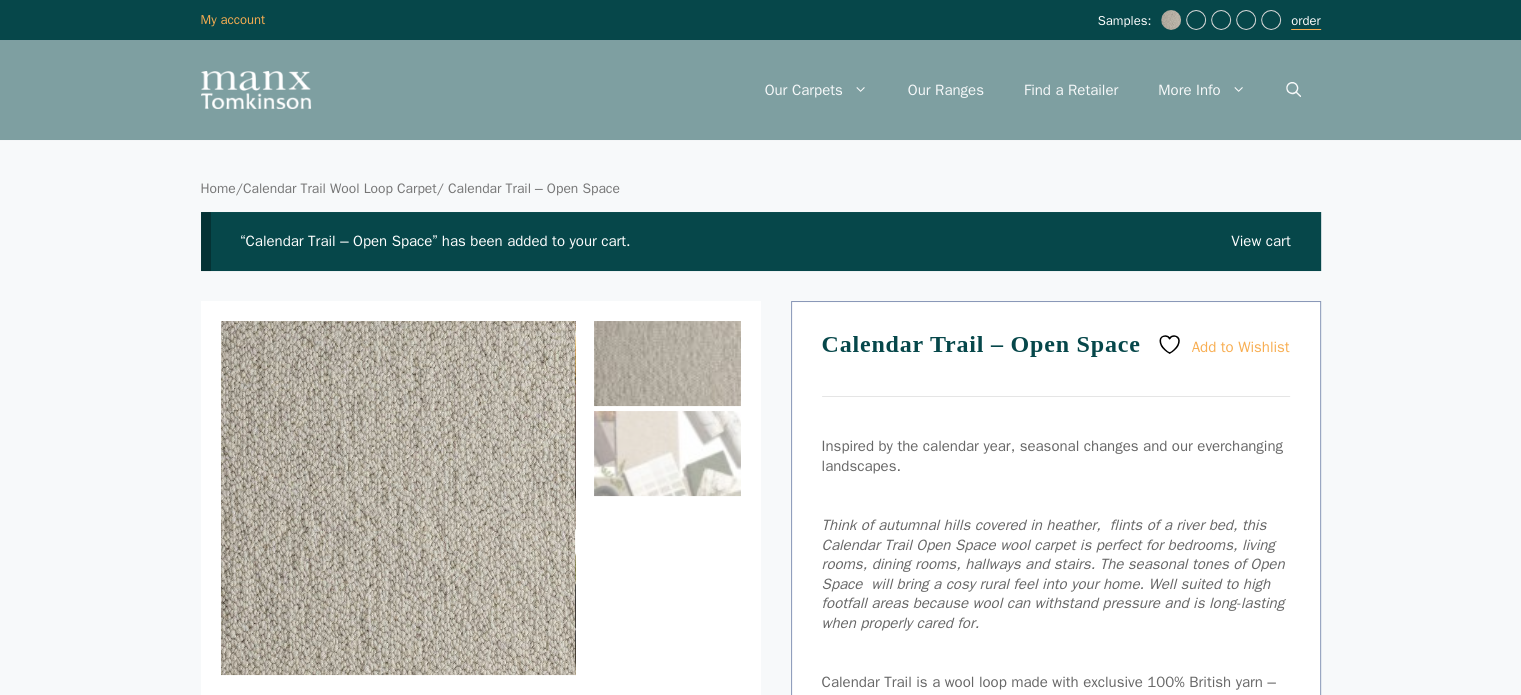 click on "order" at bounding box center [1305, 21] 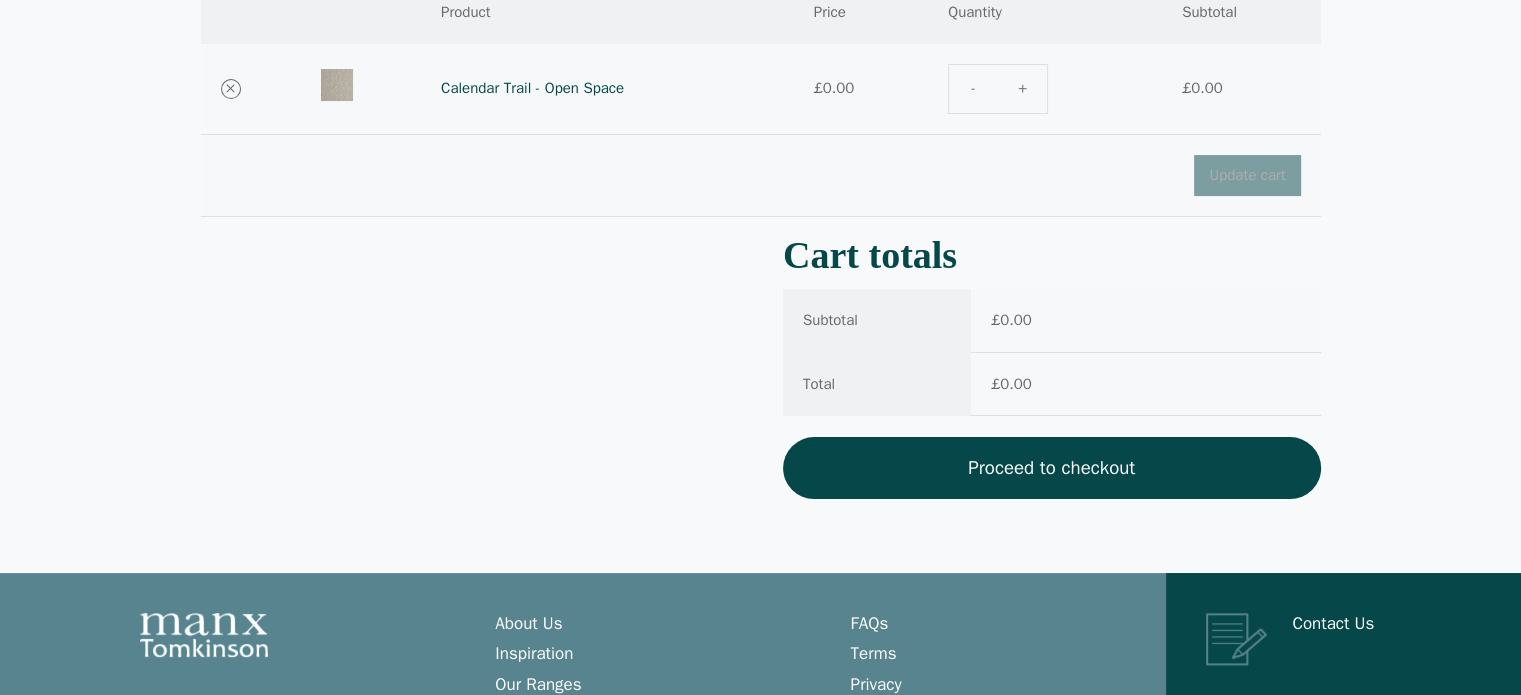 scroll, scrollTop: 300, scrollLeft: 0, axis: vertical 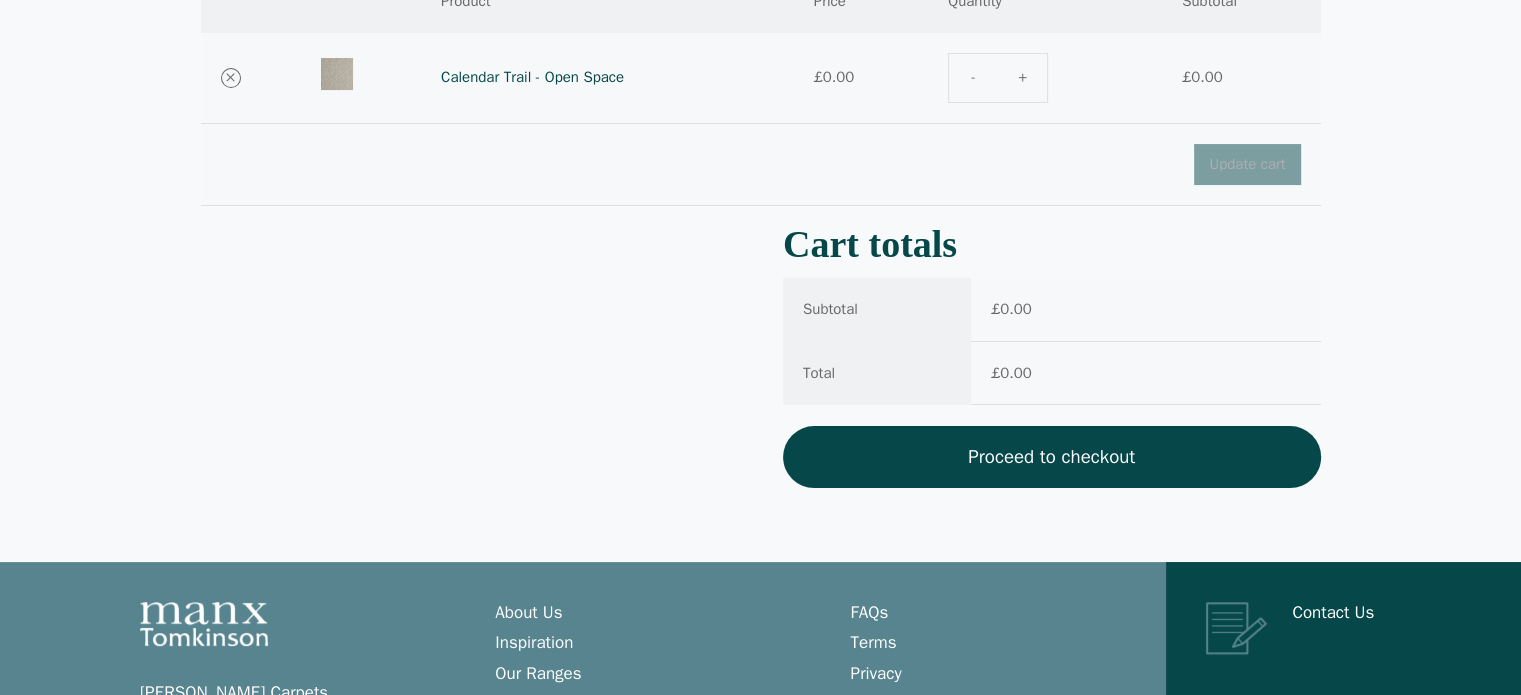click on "Proceed to checkout" at bounding box center (1052, 457) 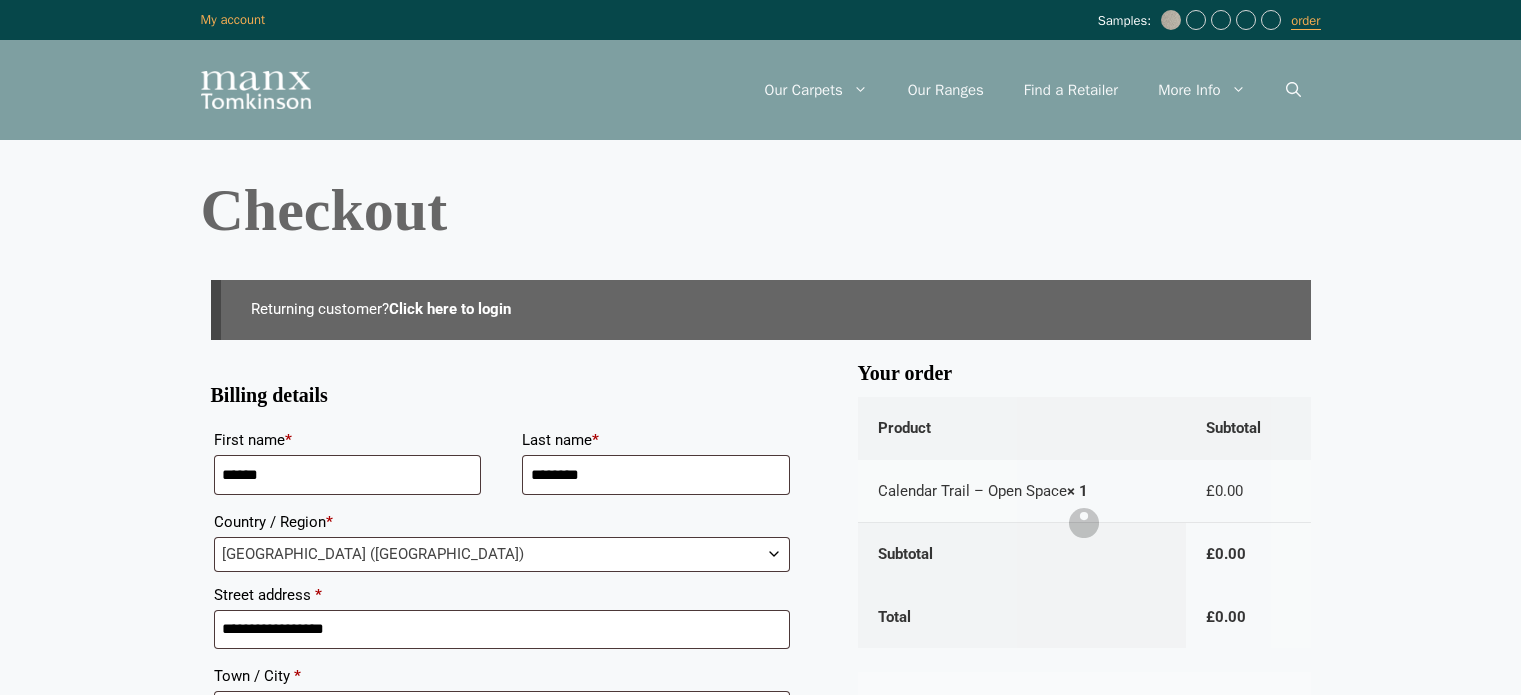 scroll, scrollTop: 0, scrollLeft: 0, axis: both 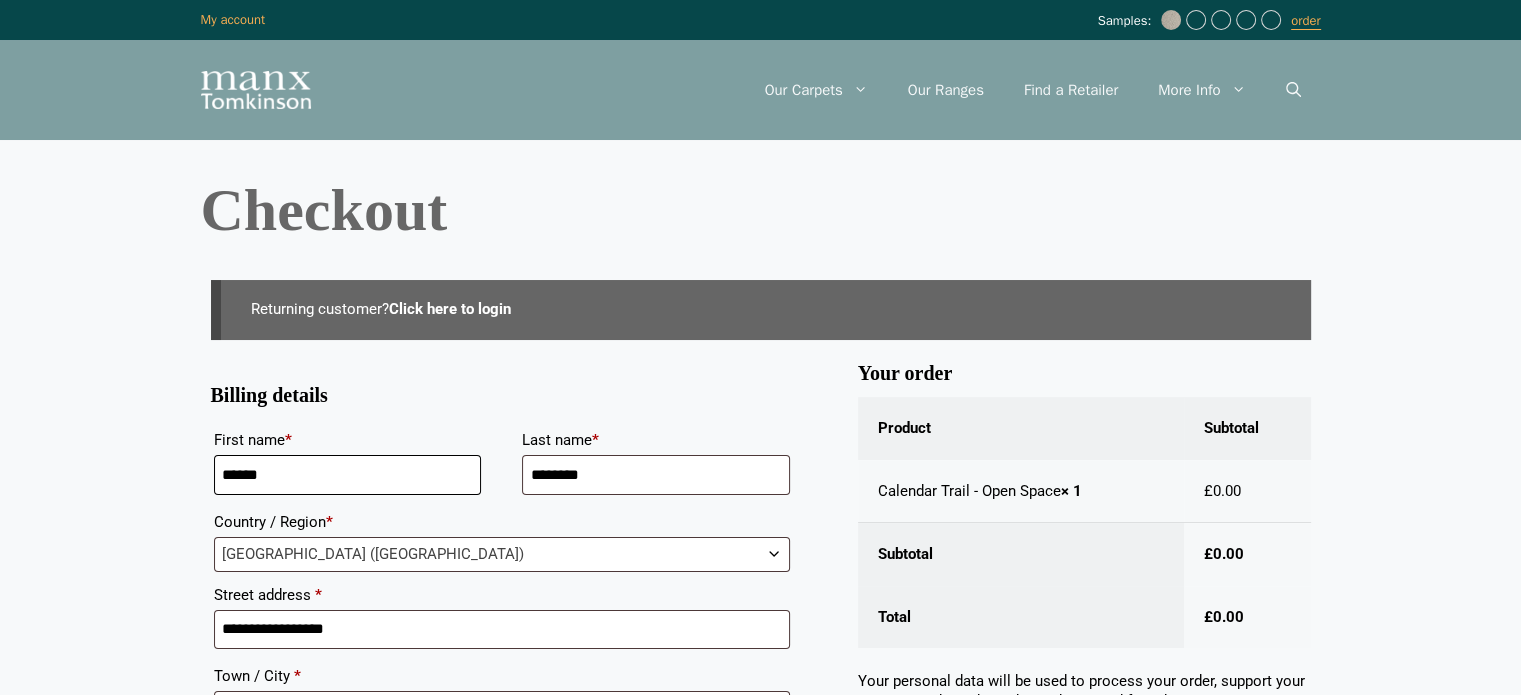 drag, startPoint x: 261, startPoint y: 470, endPoint x: 96, endPoint y: 459, distance: 165.36626 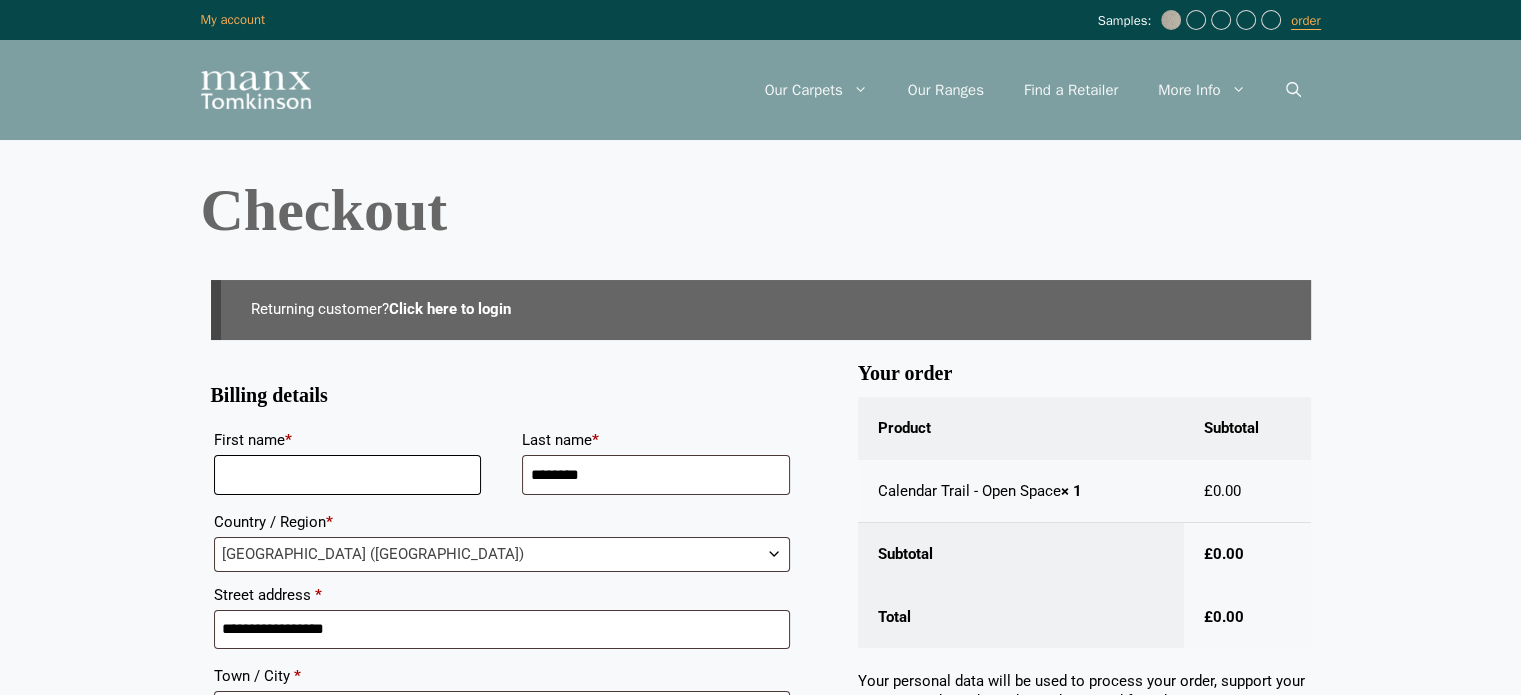 type 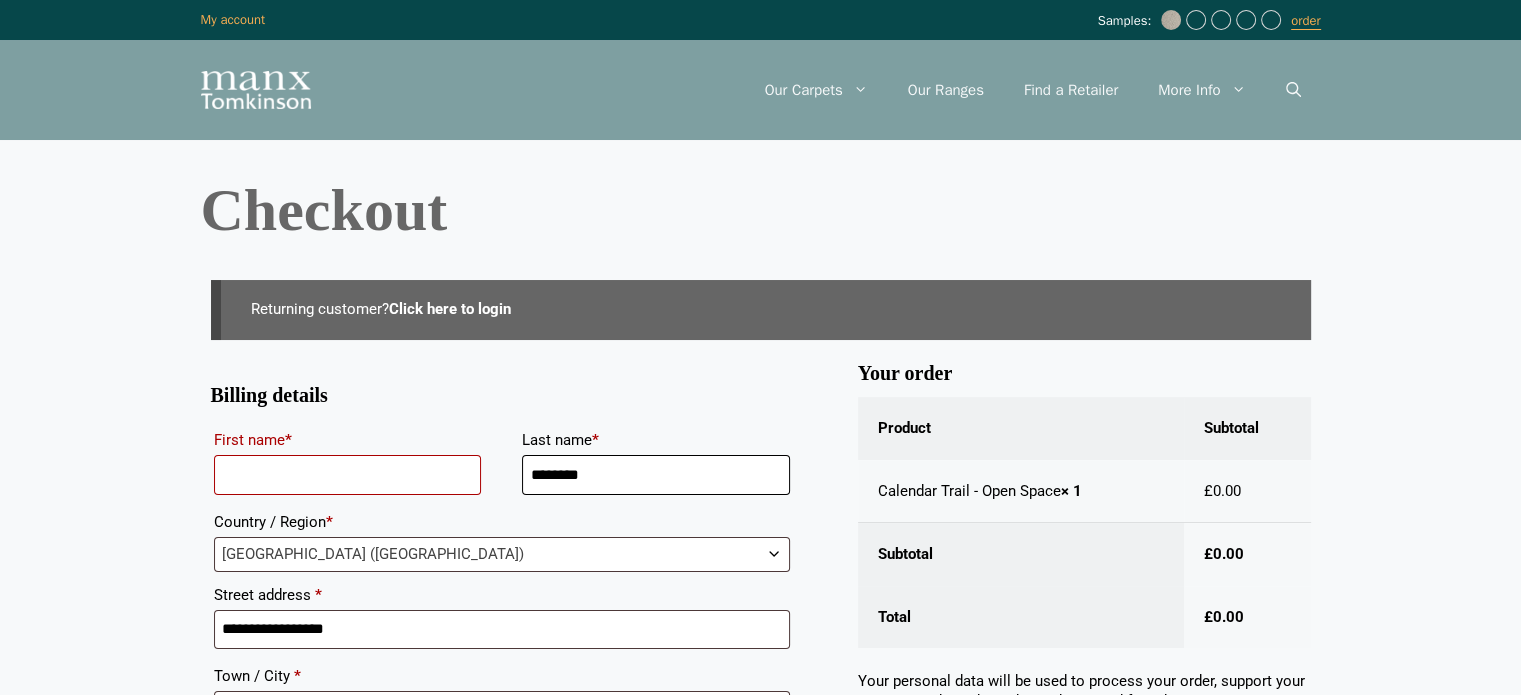 drag, startPoint x: 329, startPoint y: 456, endPoint x: 307, endPoint y: 462, distance: 22.803509 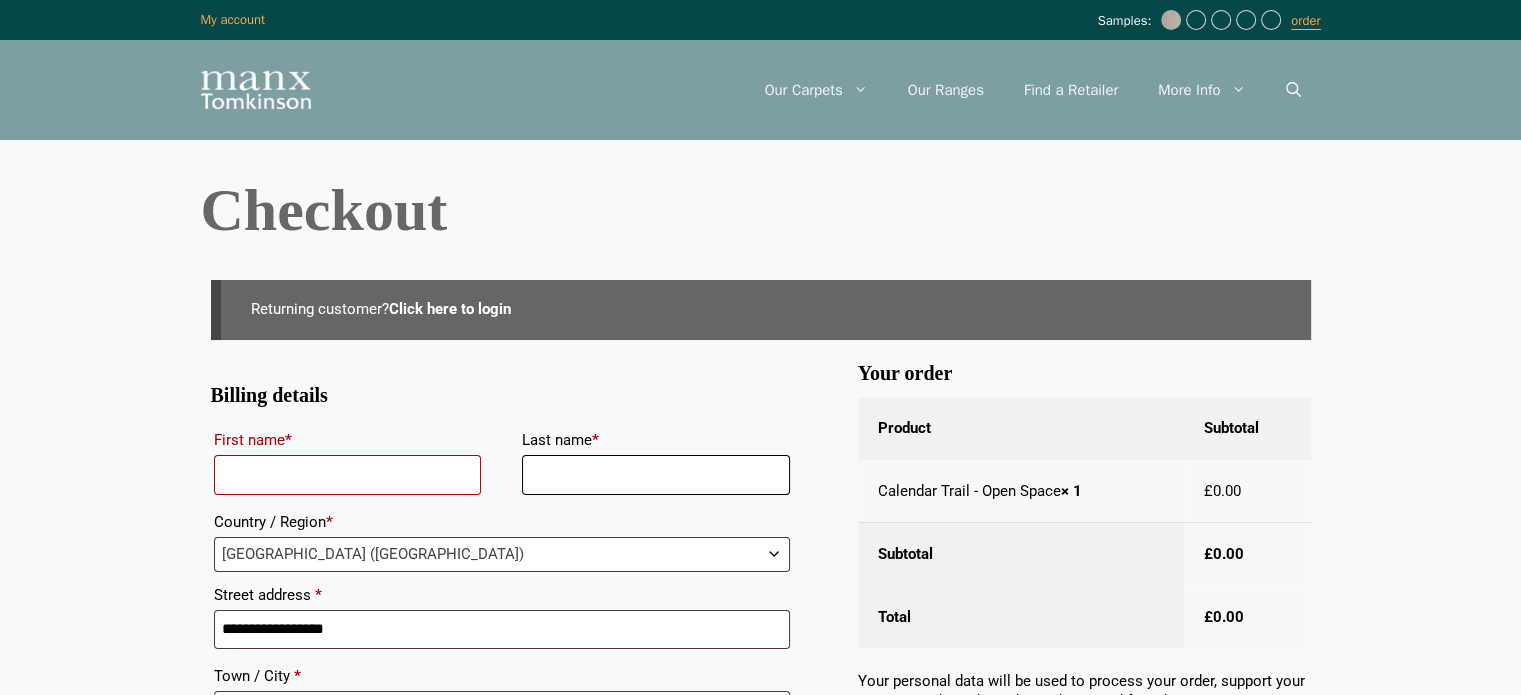 type 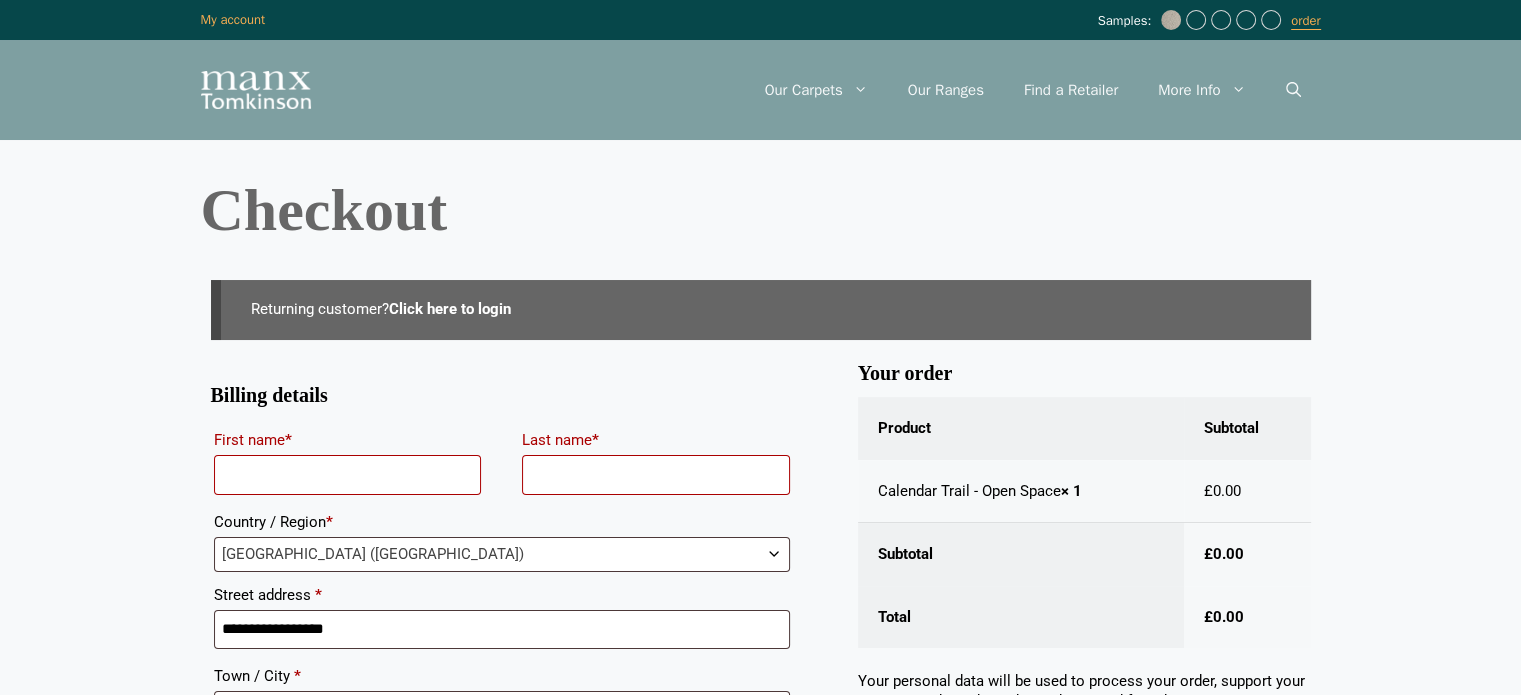 click on "First name  *" at bounding box center [348, 475] 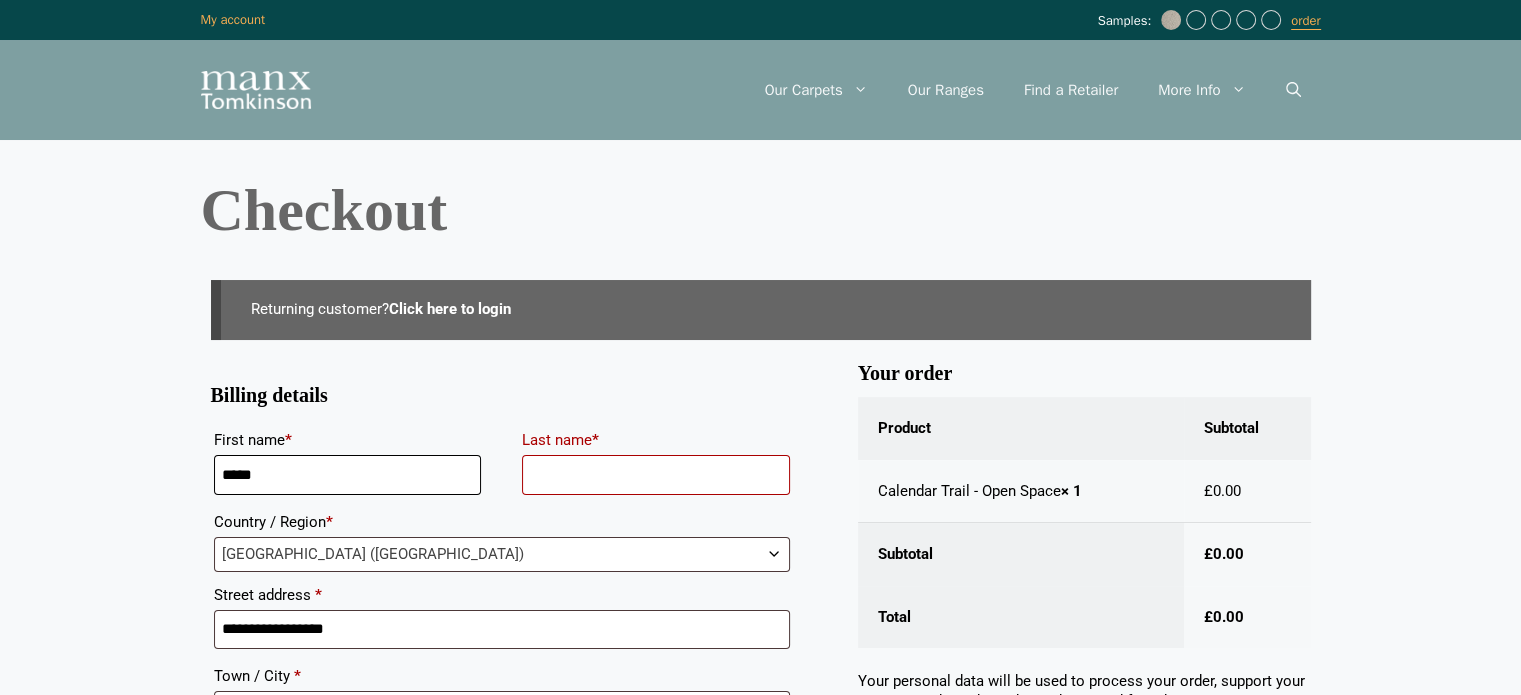 type on "*****" 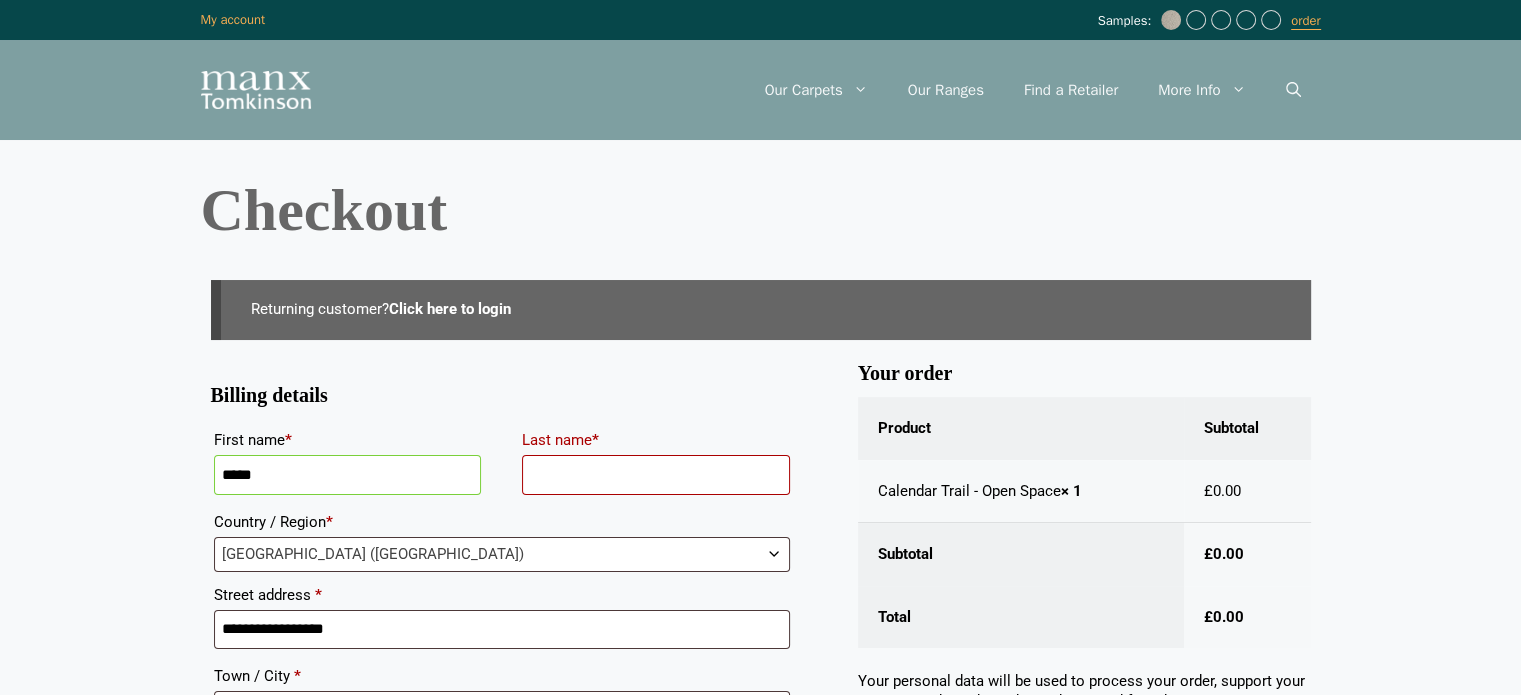 click on "Last name  *" at bounding box center (656, 475) 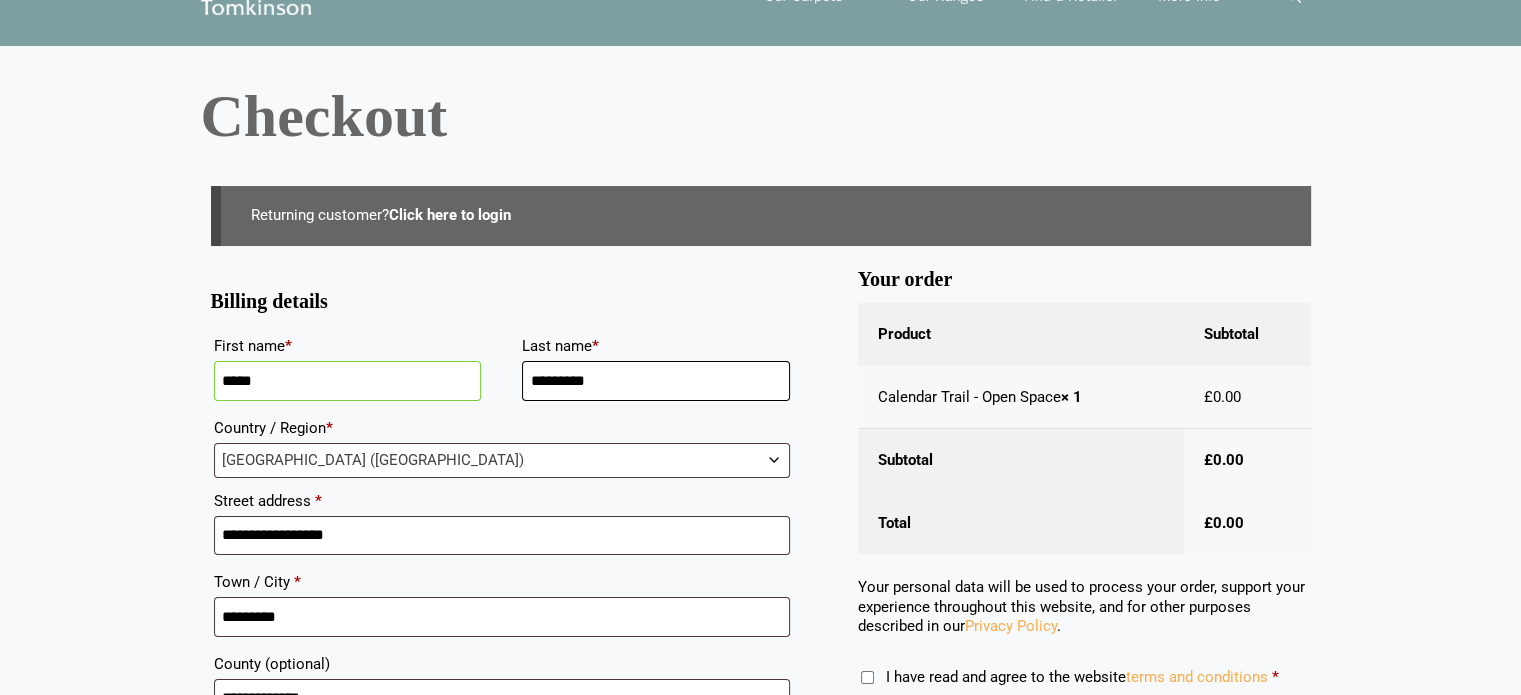 scroll, scrollTop: 200, scrollLeft: 0, axis: vertical 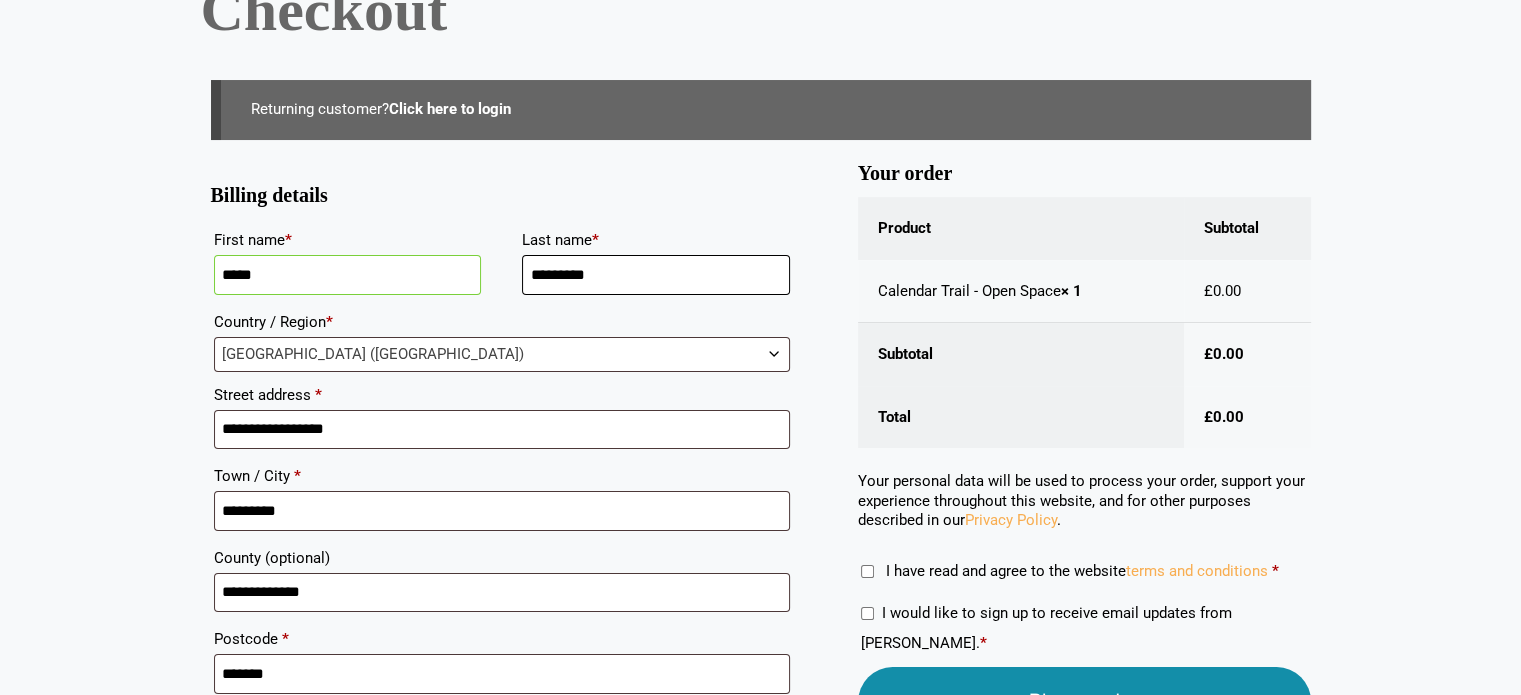 type on "*********" 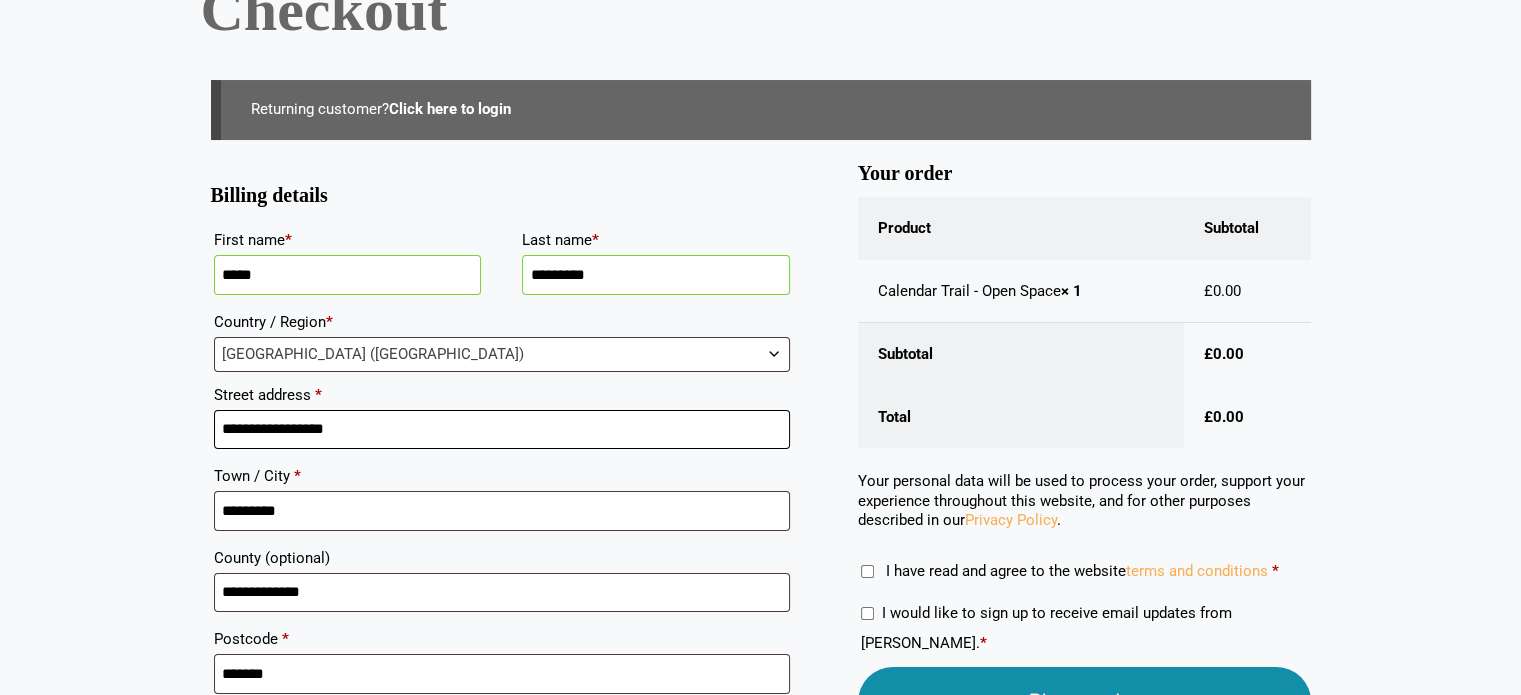 drag, startPoint x: 380, startPoint y: 425, endPoint x: 112, endPoint y: 413, distance: 268.26852 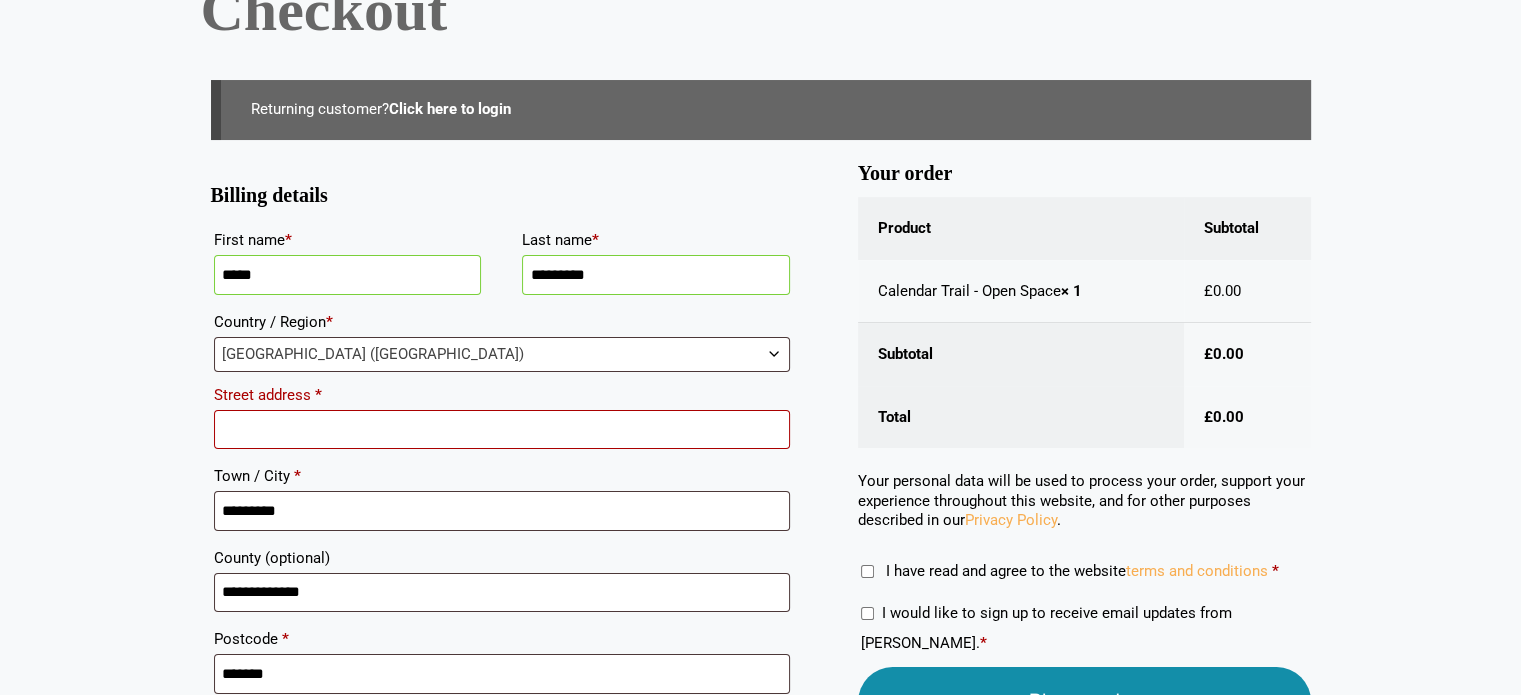 click on "Street address   *" at bounding box center [502, 430] 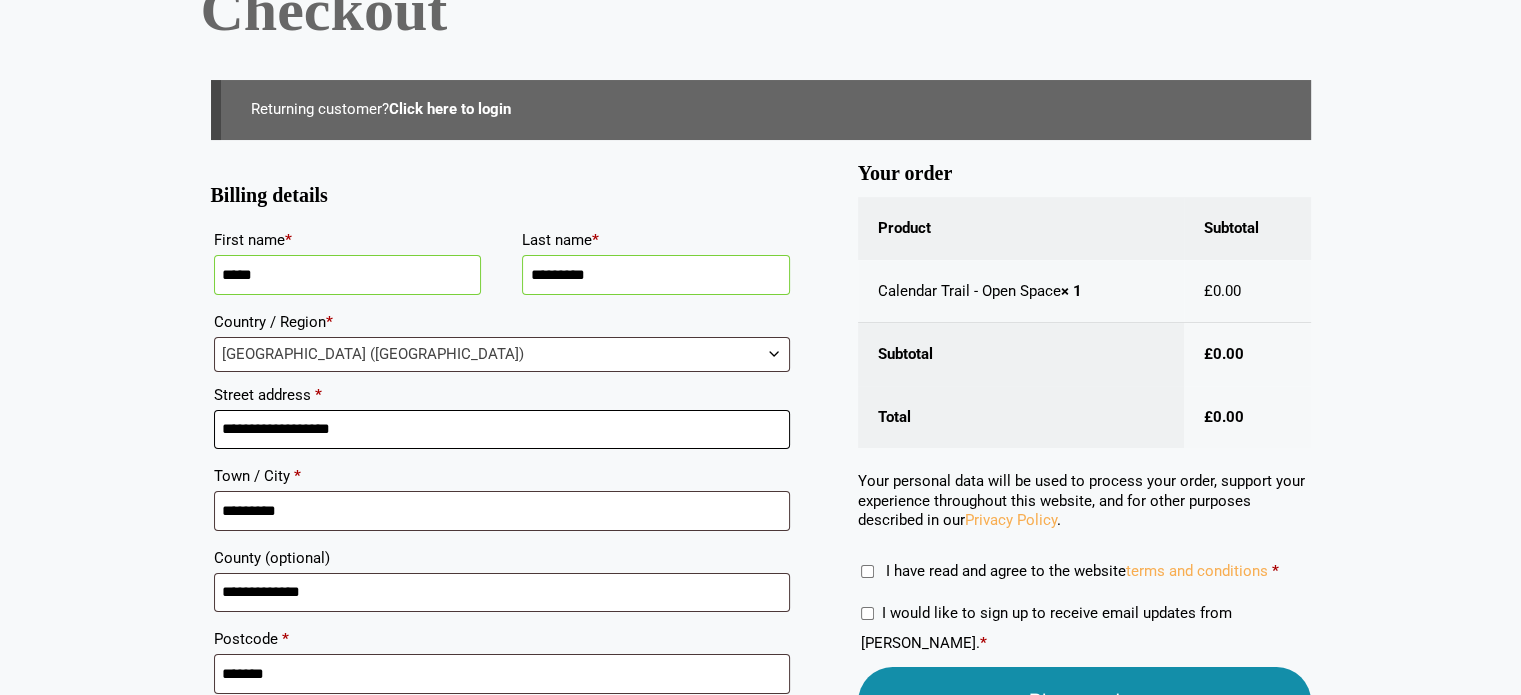 type on "**********" 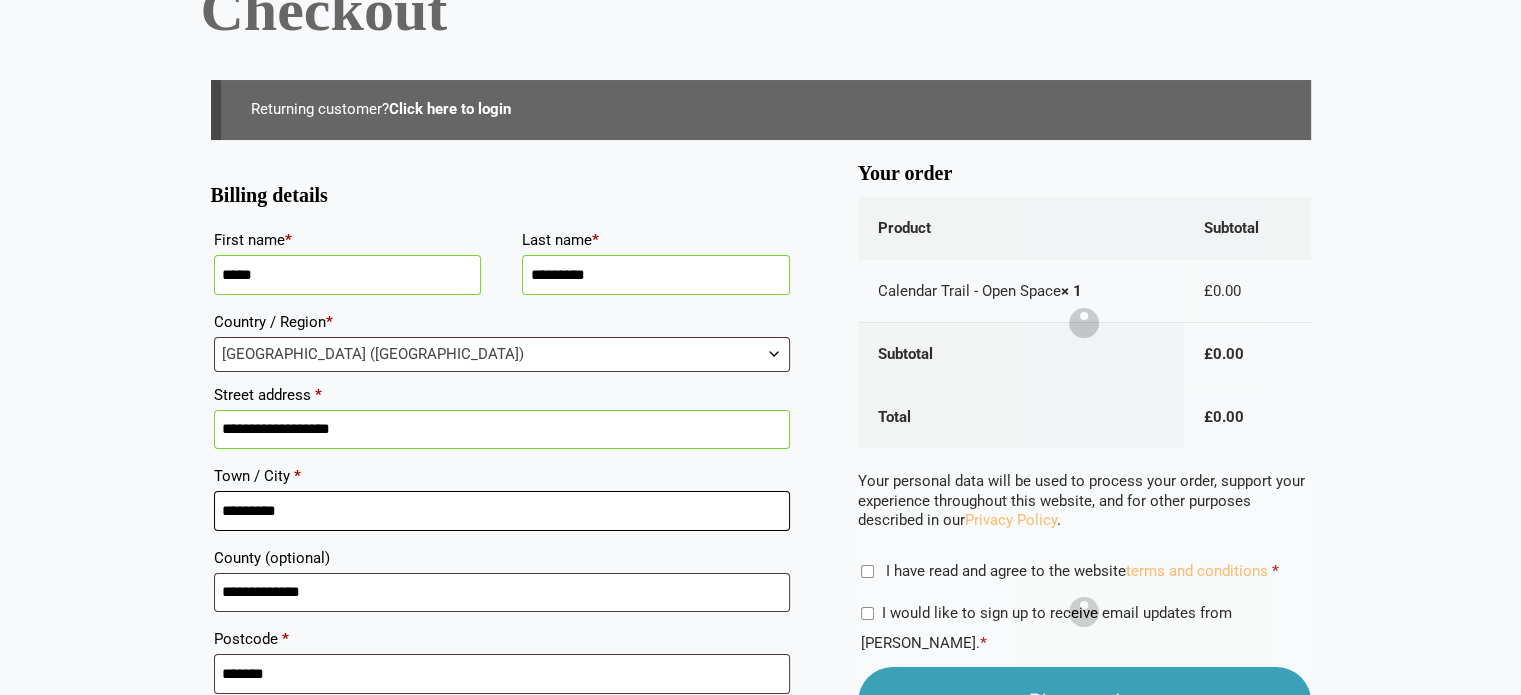 drag, startPoint x: 273, startPoint y: 507, endPoint x: 163, endPoint y: 511, distance: 110.0727 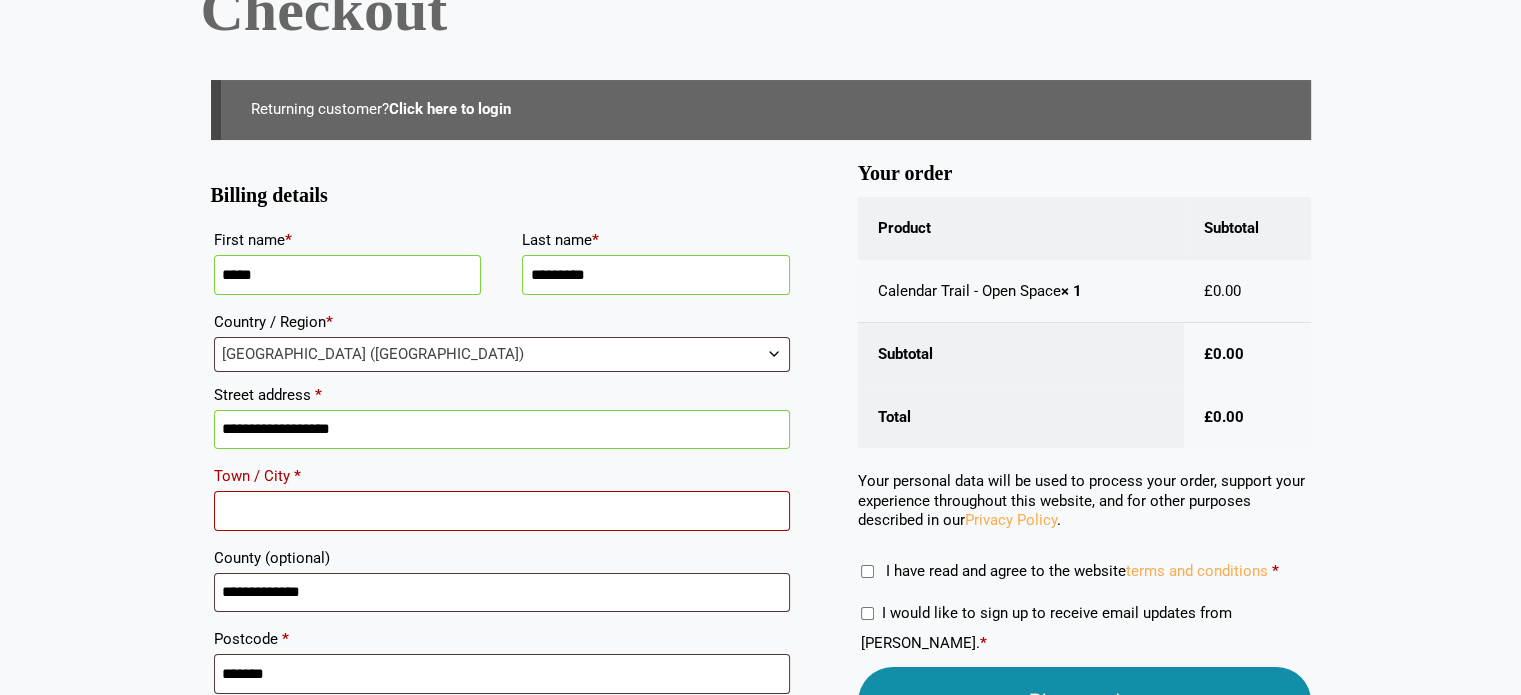 click on "Town / City   *" at bounding box center (502, 511) 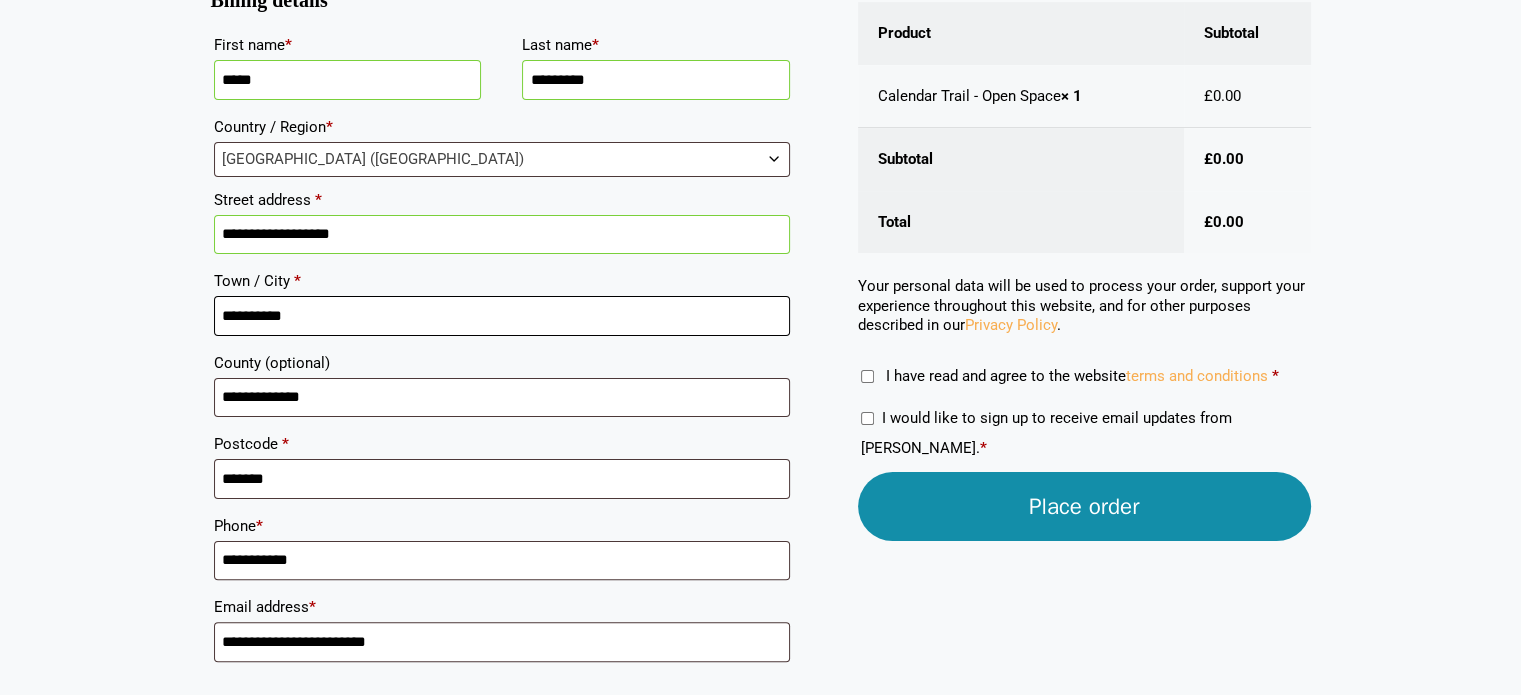 scroll, scrollTop: 400, scrollLeft: 0, axis: vertical 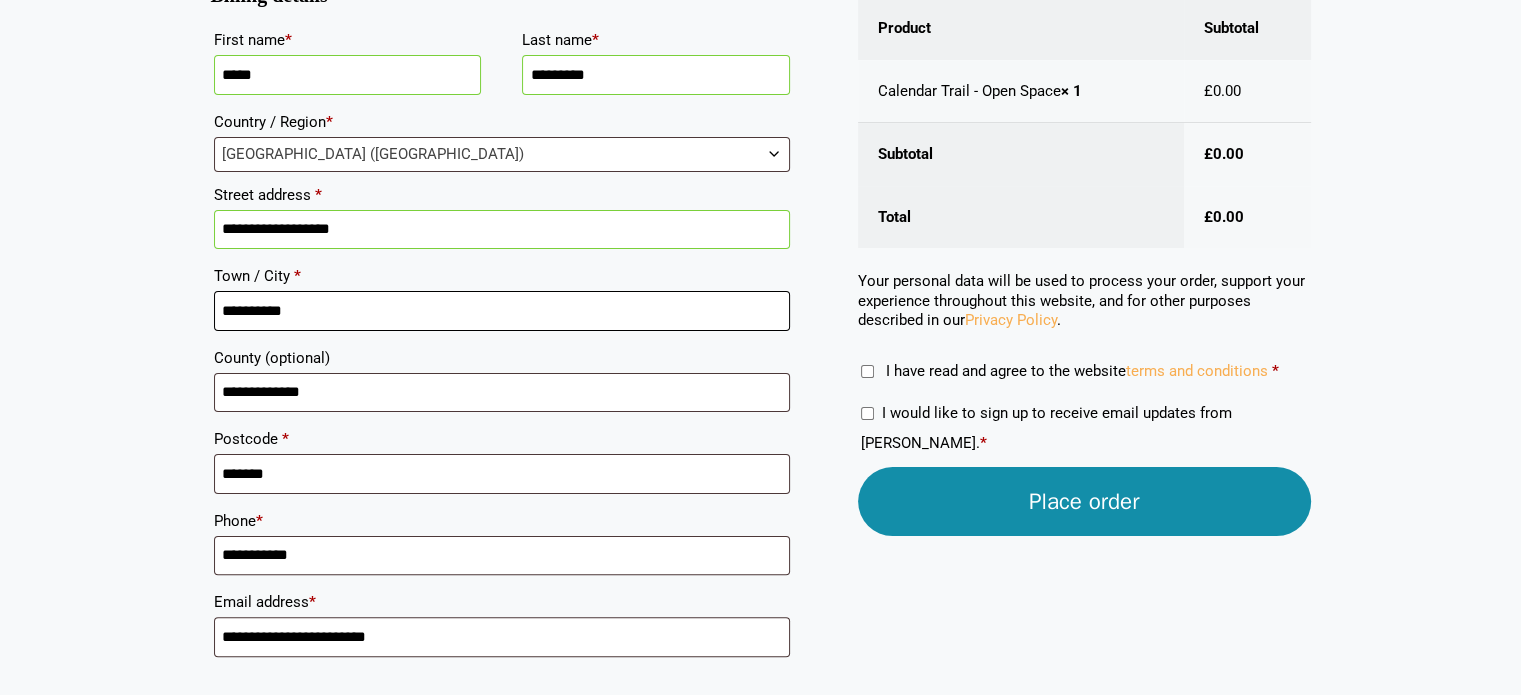 type on "**********" 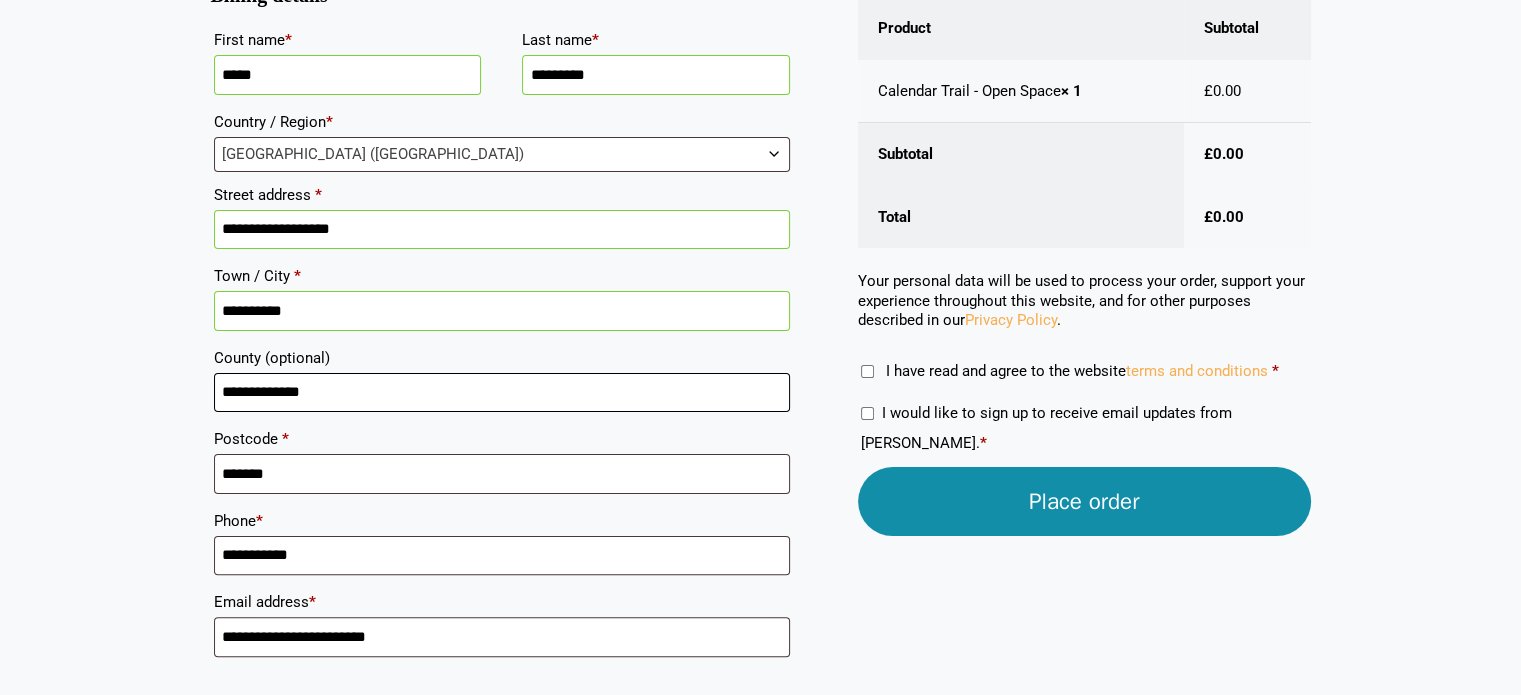 drag, startPoint x: 332, startPoint y: 391, endPoint x: 172, endPoint y: 379, distance: 160.44937 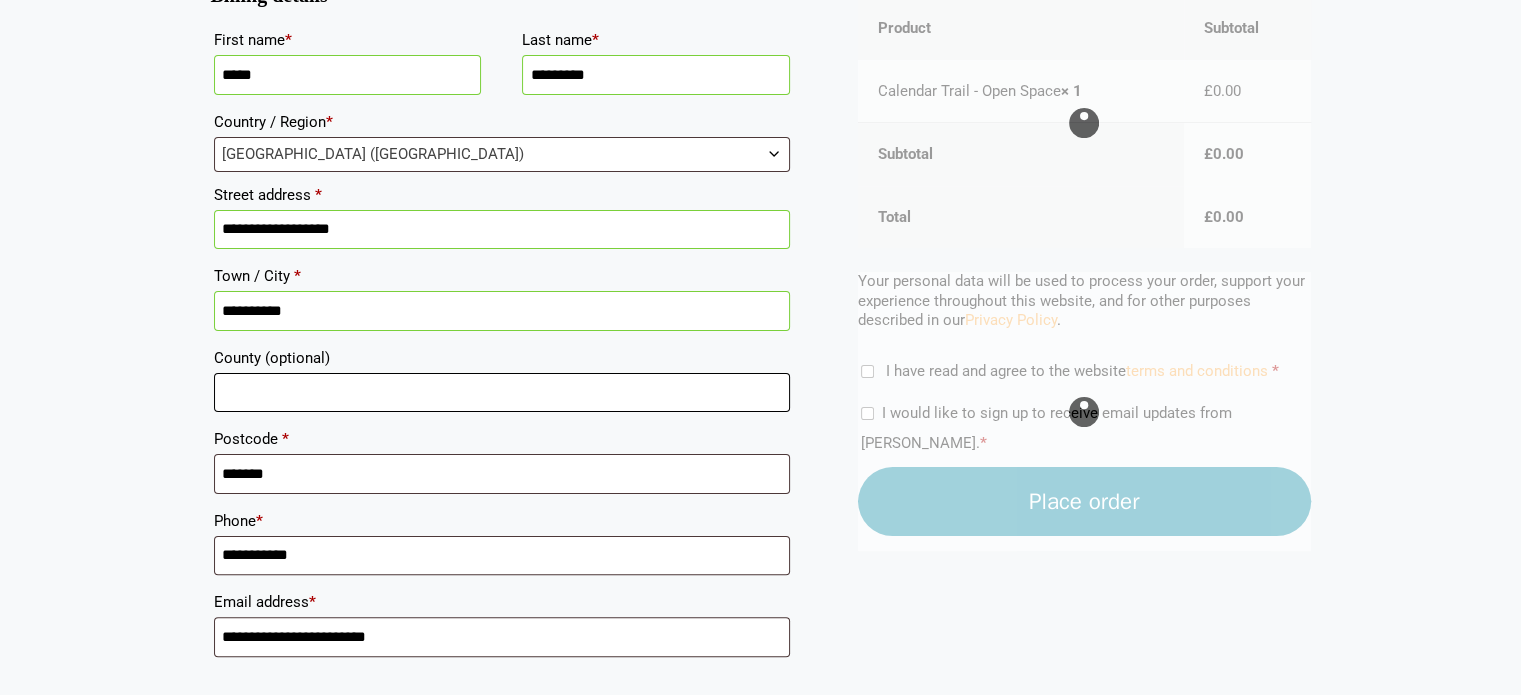 type 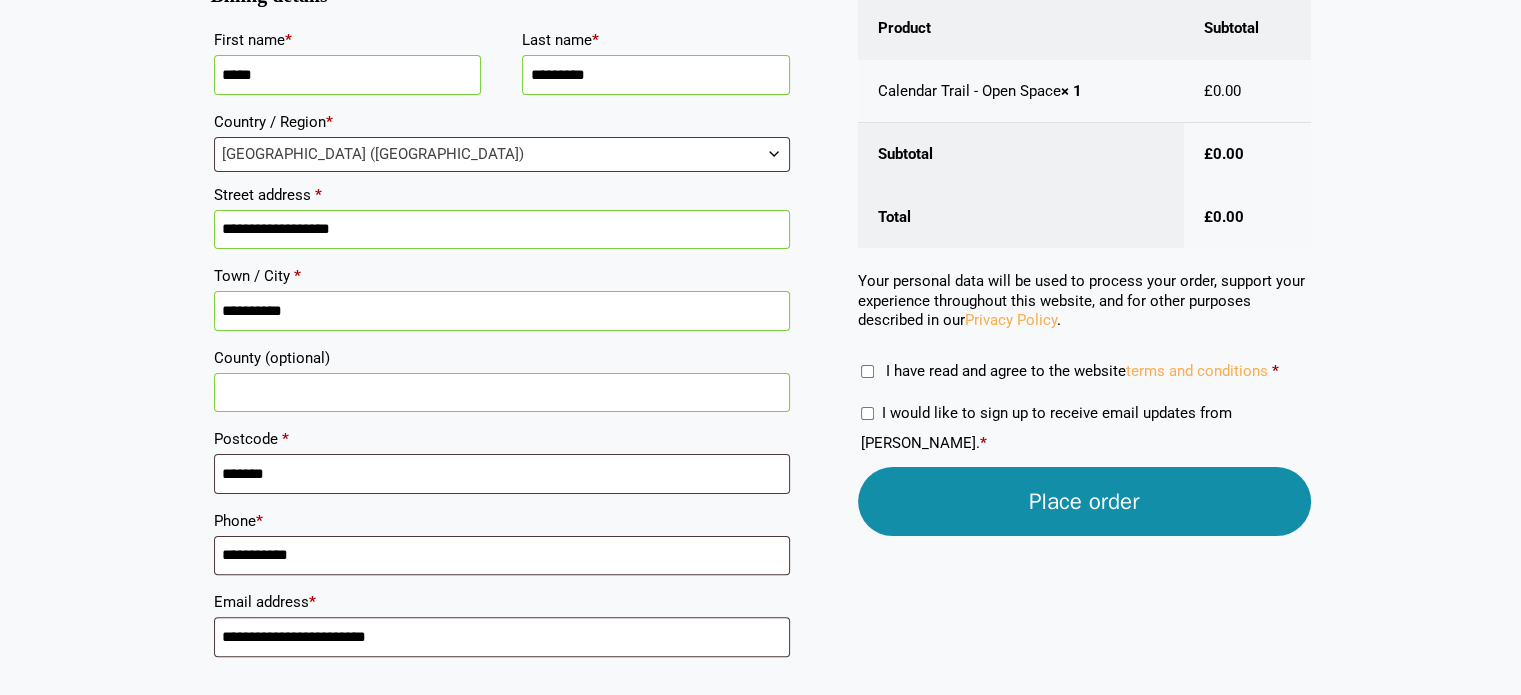 click on "Skip to content
Samples:
order
My Account My account
Menu
Menu
Our Carpets
View All
Colours
Black Carpet
Blue Carpet
Bold Colour
Brown Carpet
Carpet Inspired by Nature
Contemporary Colour
Golds" at bounding box center [760, 317] 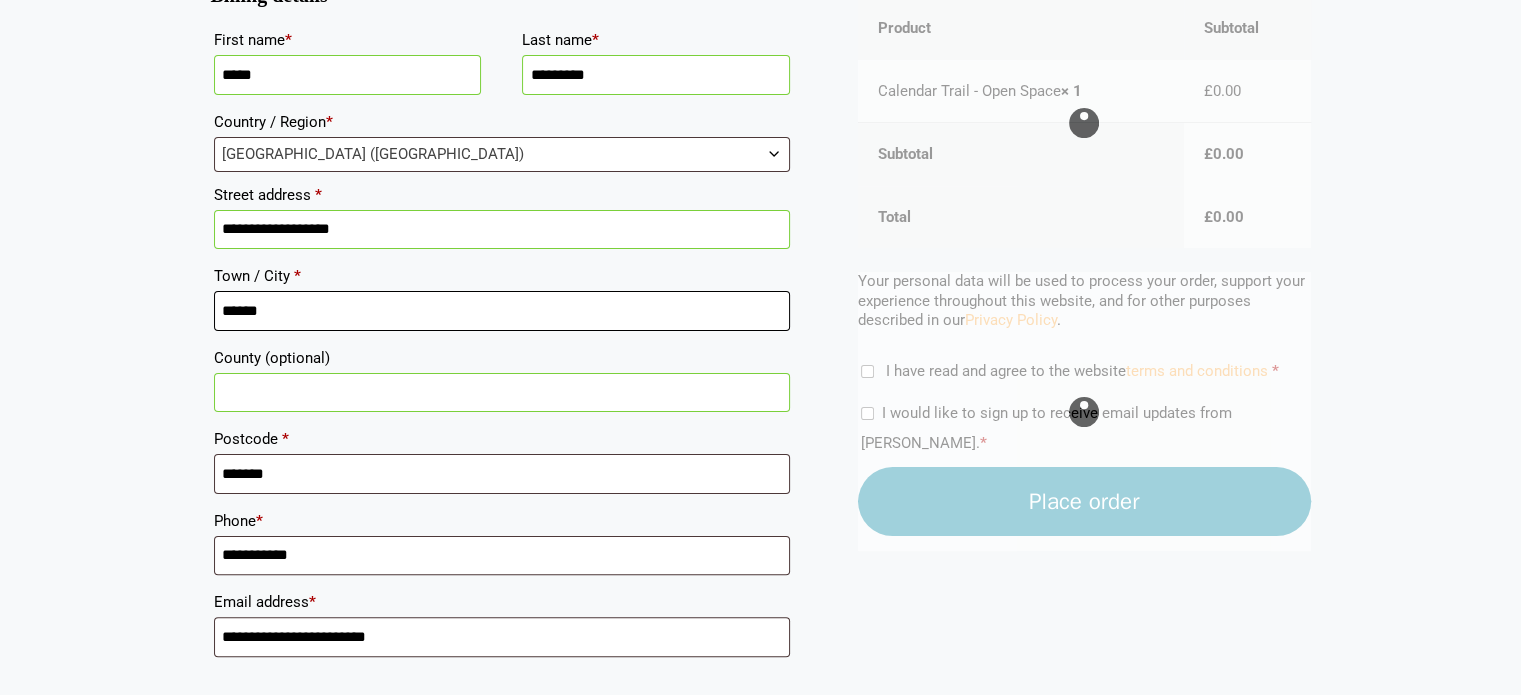 type on "******" 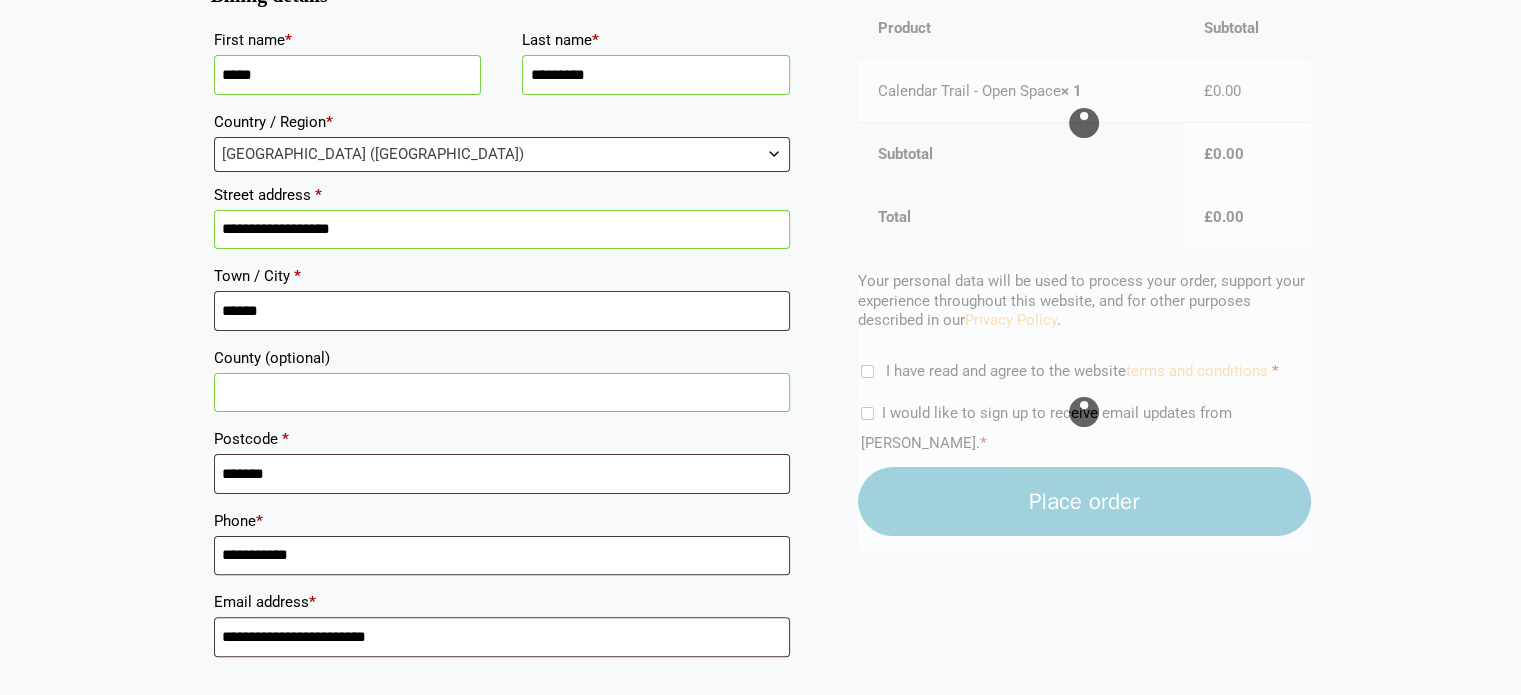 click on "**********" at bounding box center (502, 230) 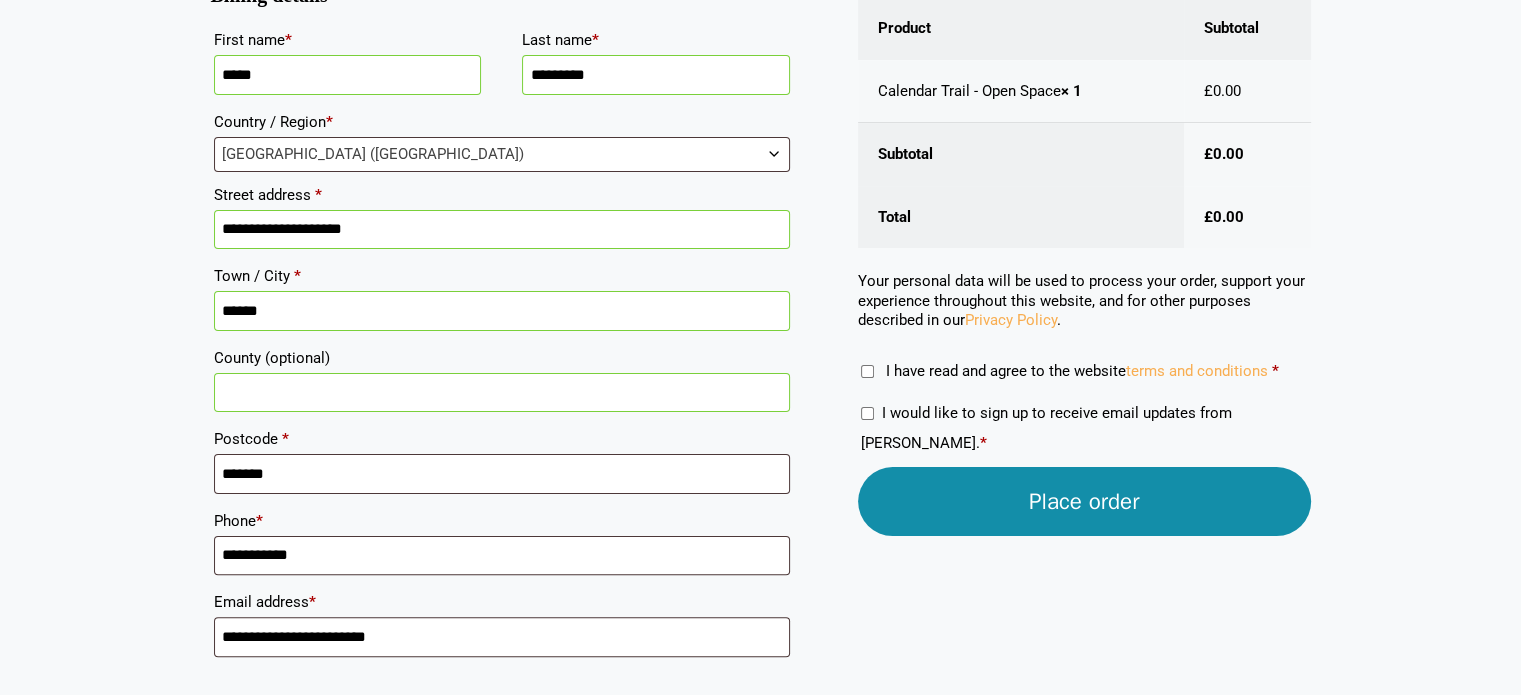 click on "**********" at bounding box center [502, 230] 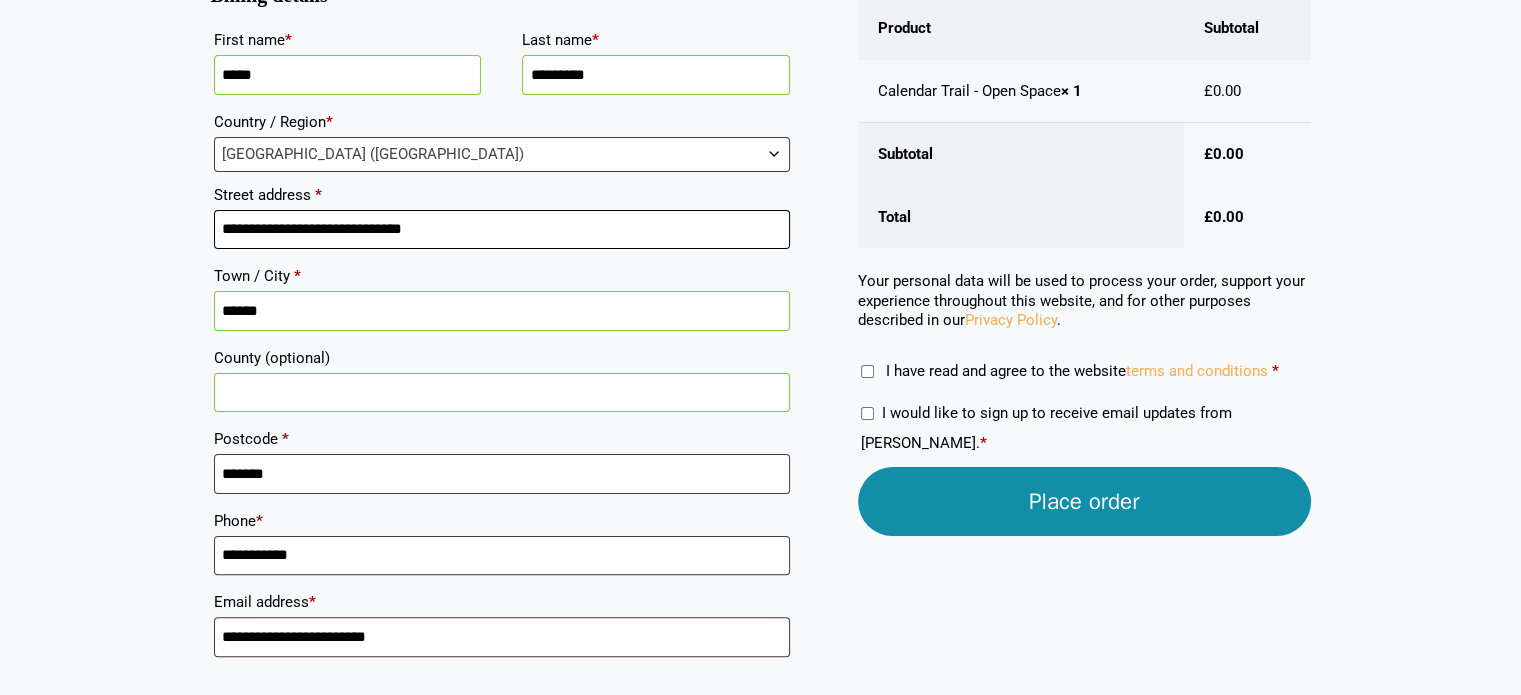 type on "**********" 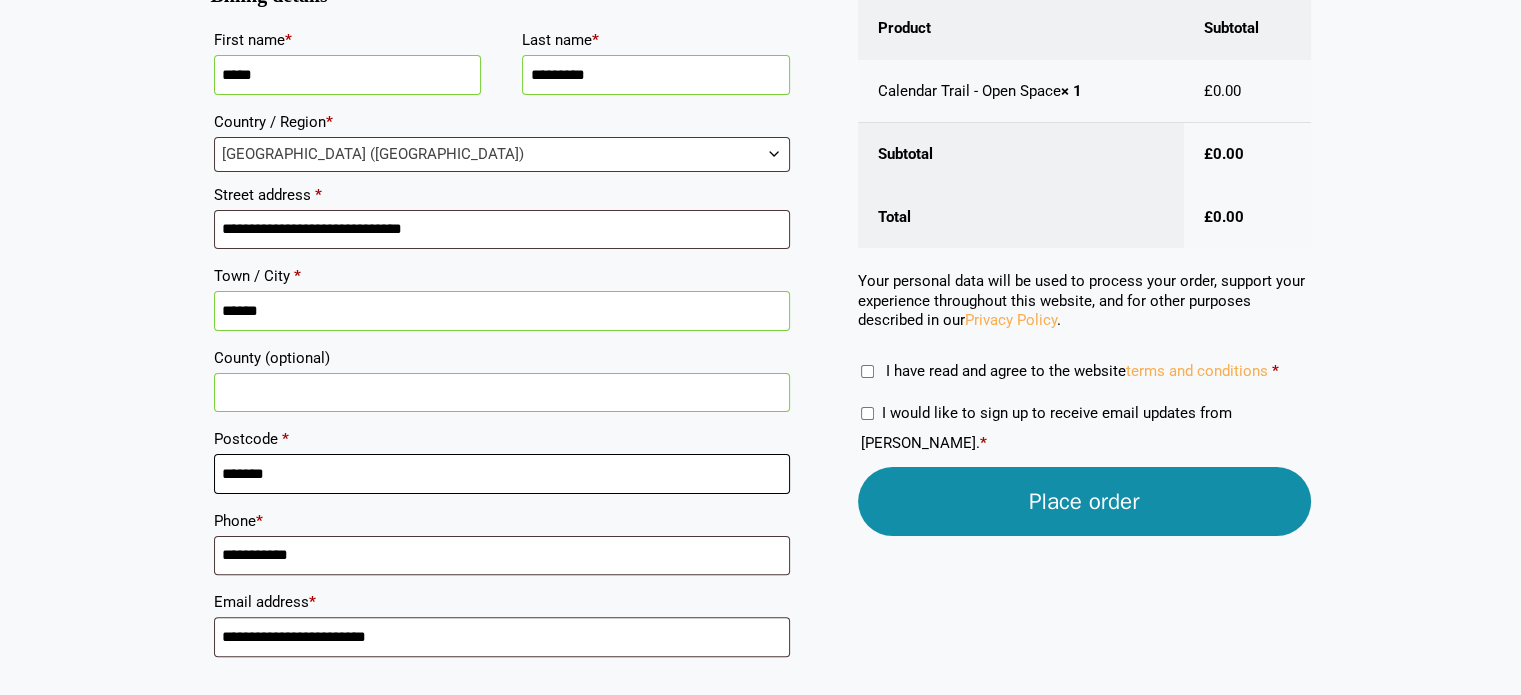 click on "Skip to content
Samples:
order
My Account My account
Menu
Menu
Our Carpets
View All
Colours
Black Carpet
Blue Carpet
Bold Colour
Brown Carpet
Carpet Inspired by Nature
Contemporary Colour
Golds" at bounding box center [760, 317] 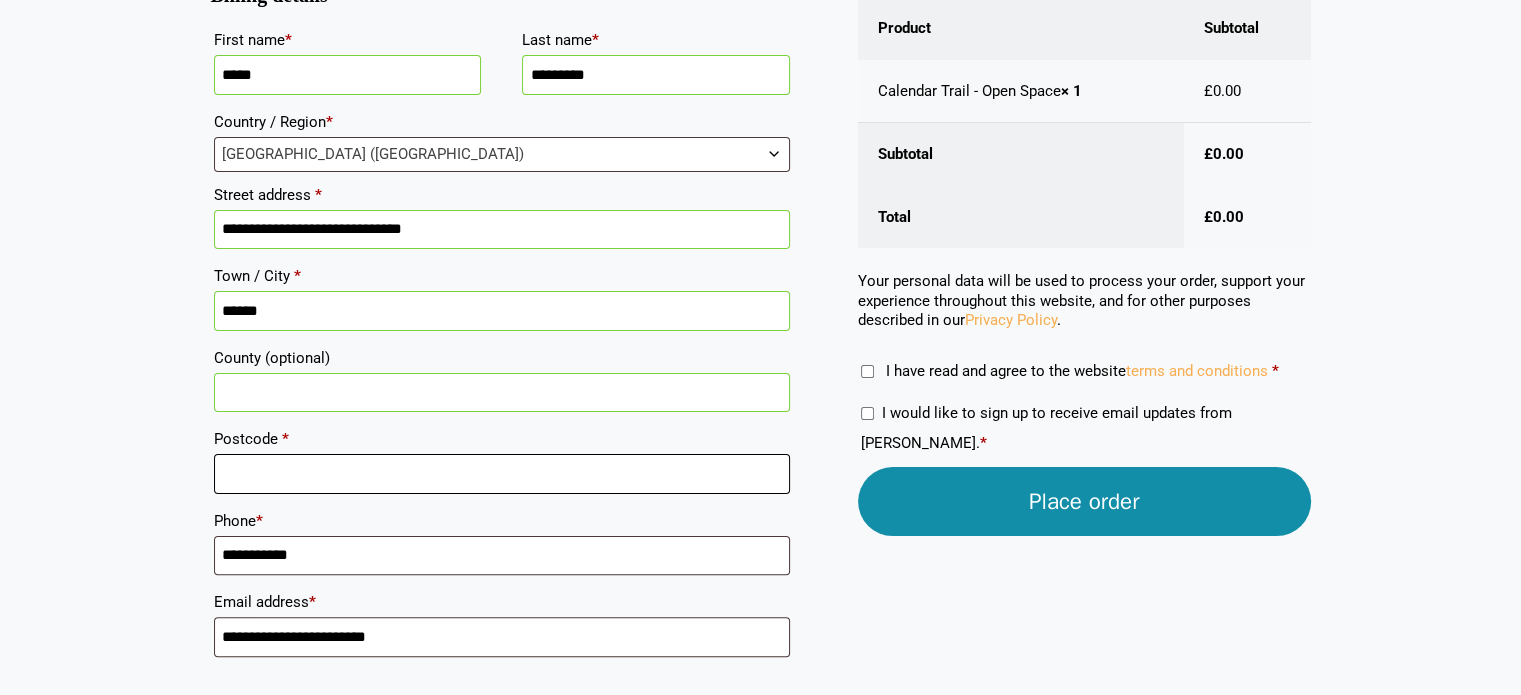type 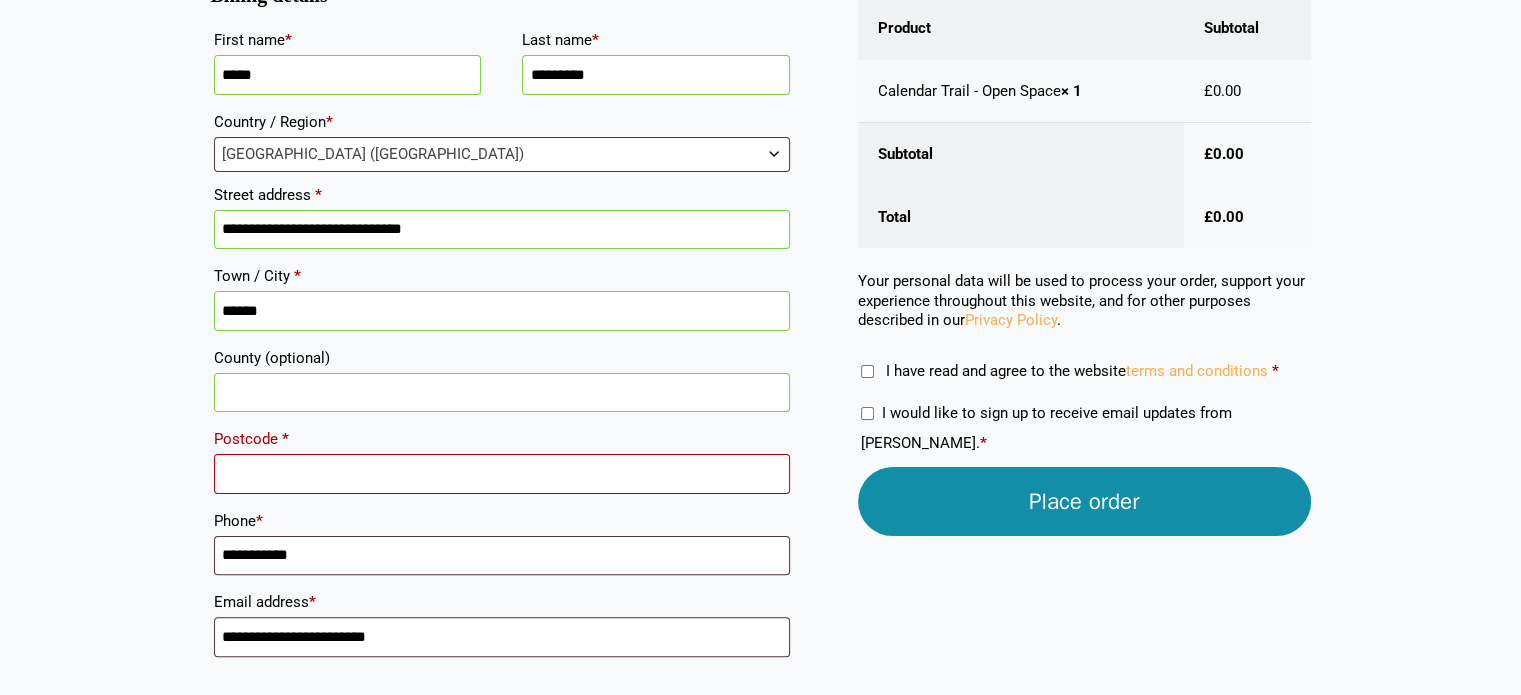 click on "County   (optional)" at bounding box center [502, 393] 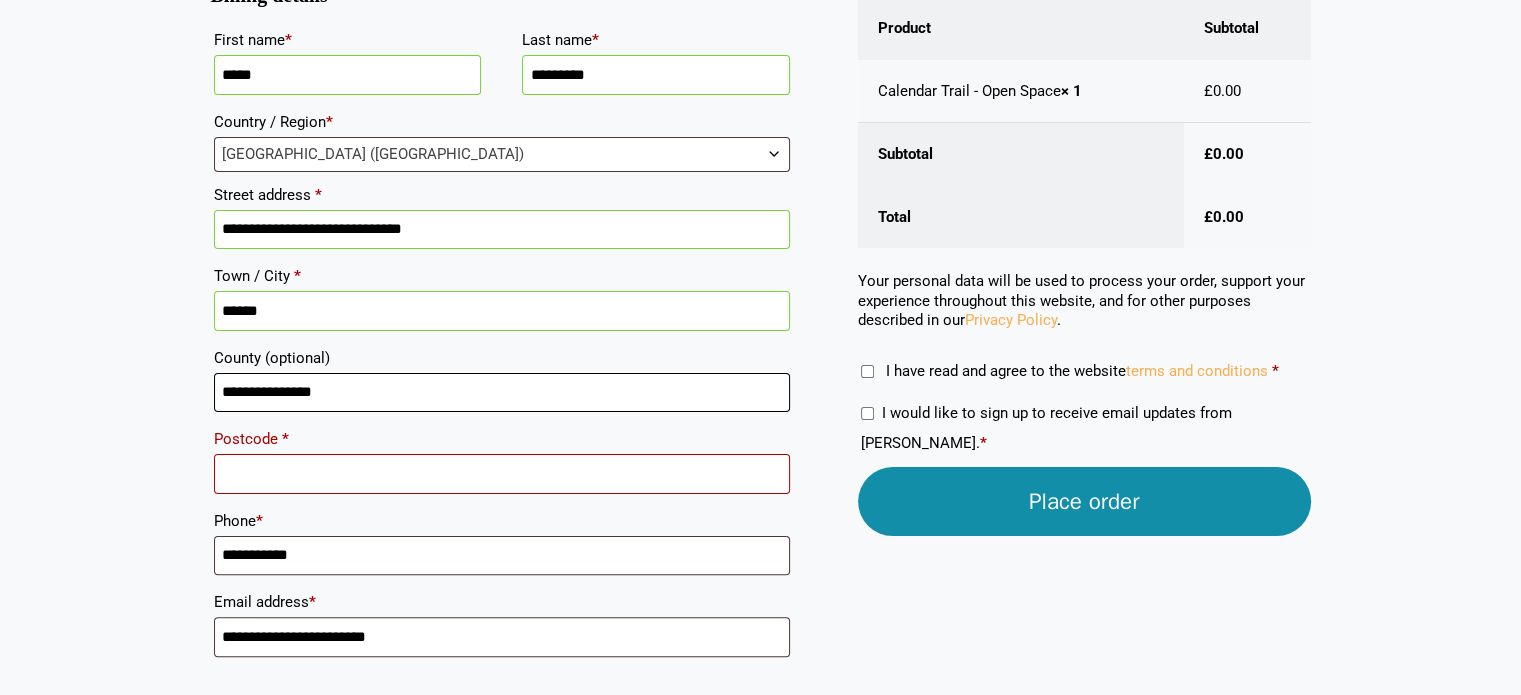 type on "**********" 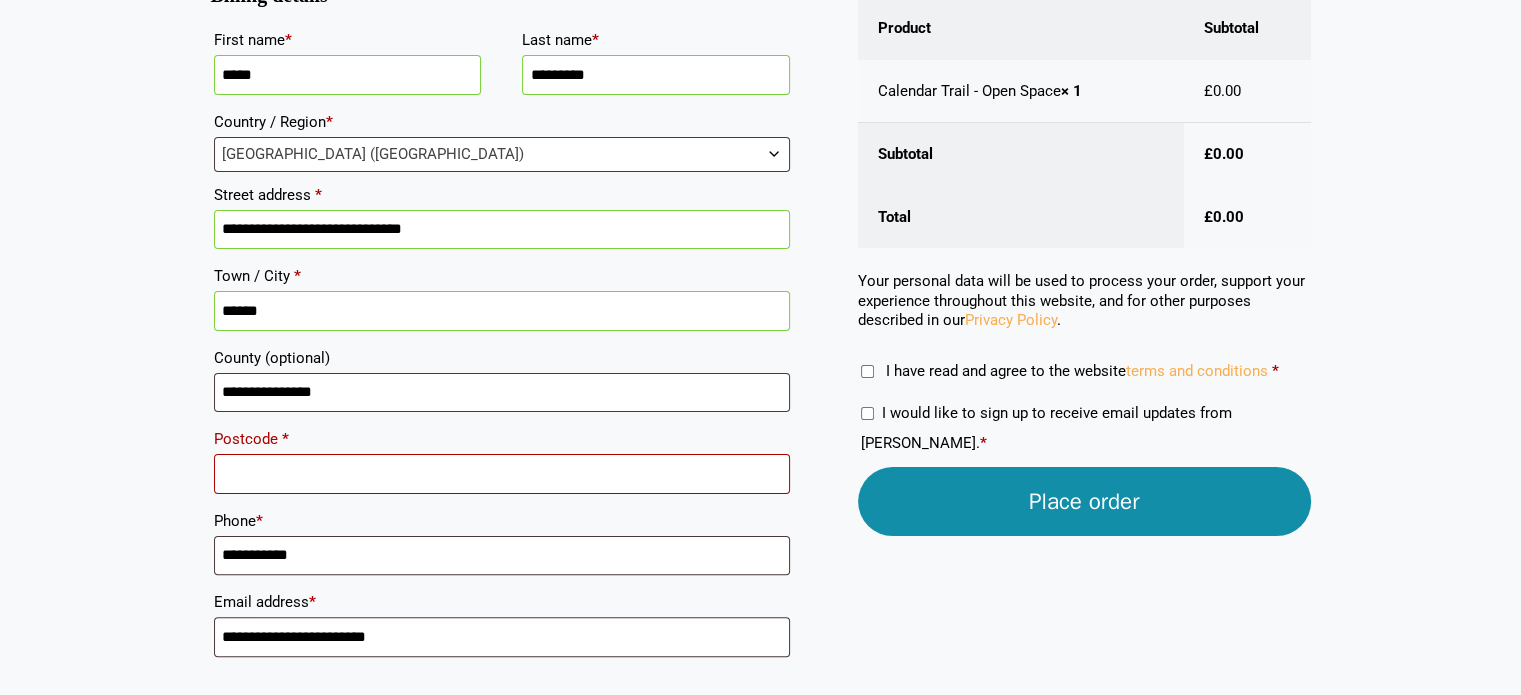 click on "Postcode   *" at bounding box center [502, 474] 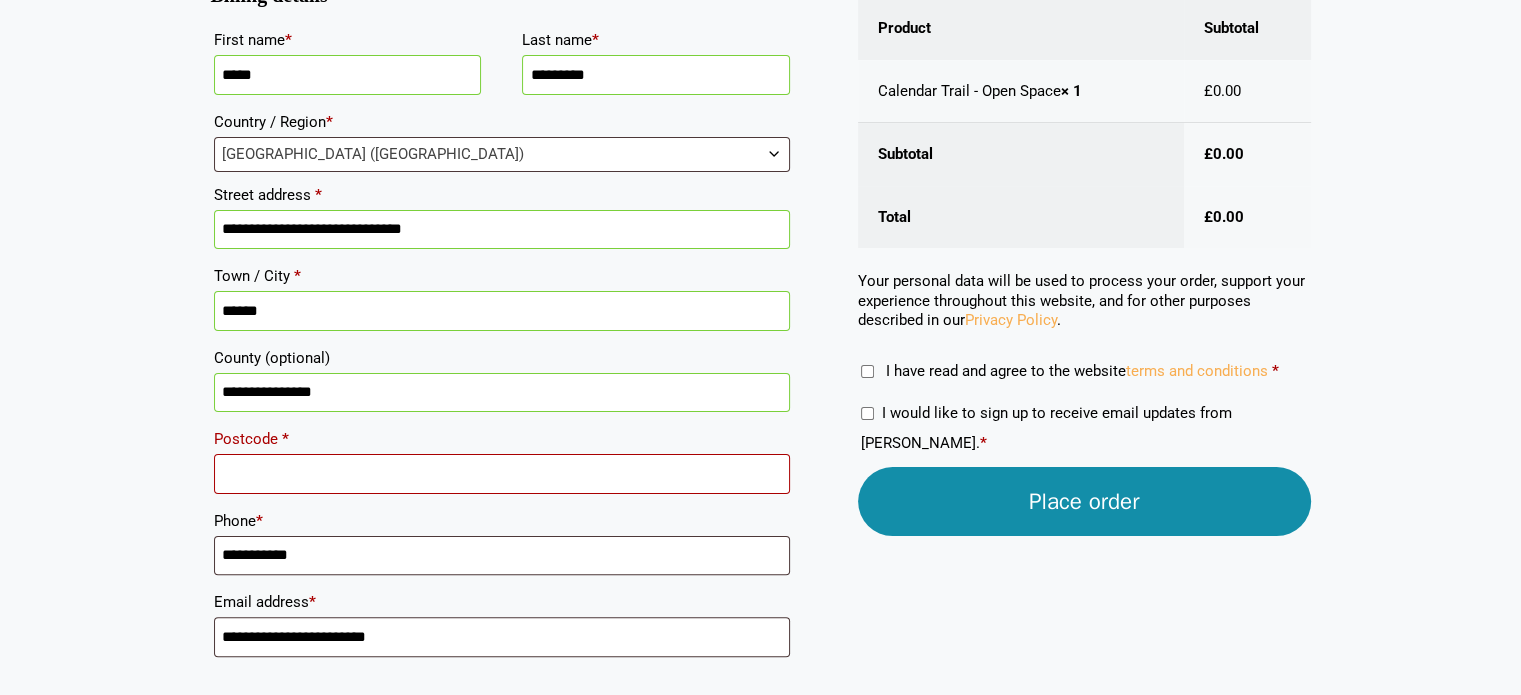click on "Postcode   *" at bounding box center (502, 474) 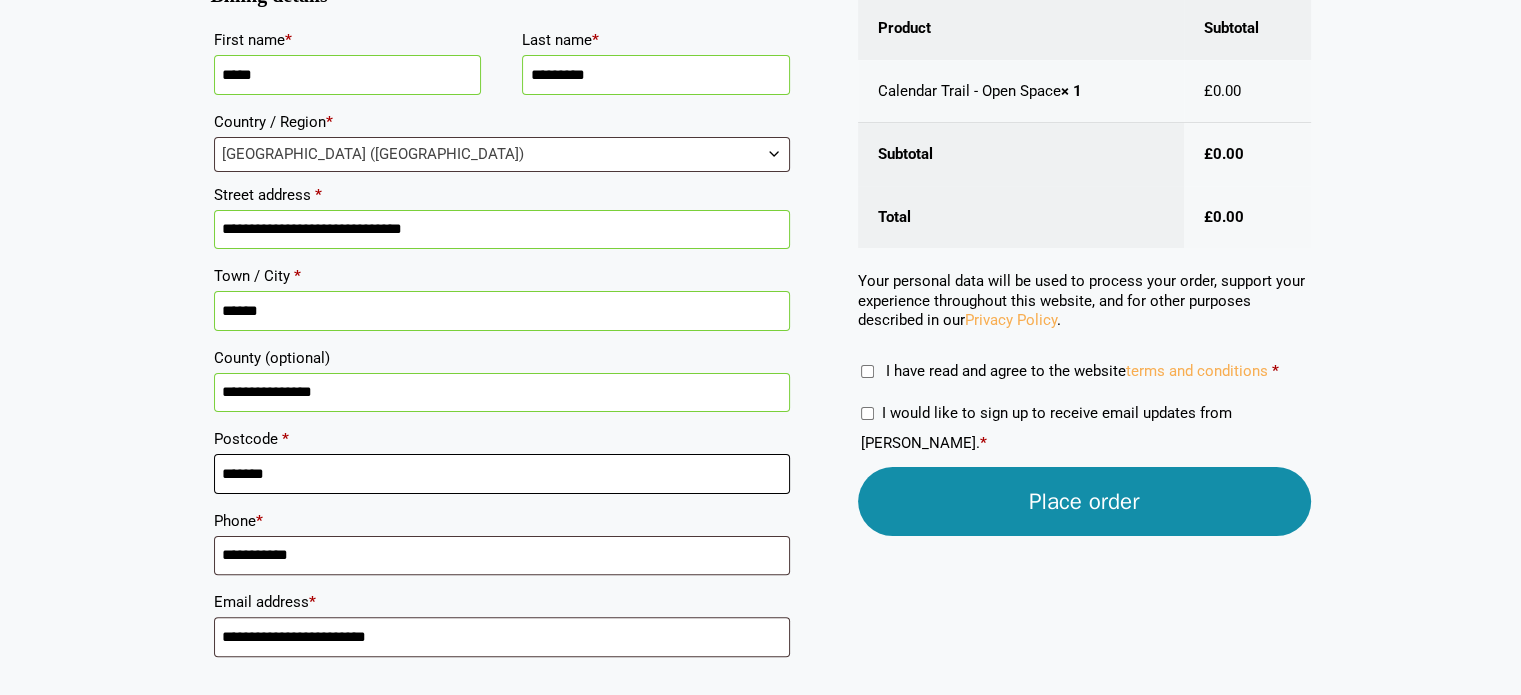 type on "*******" 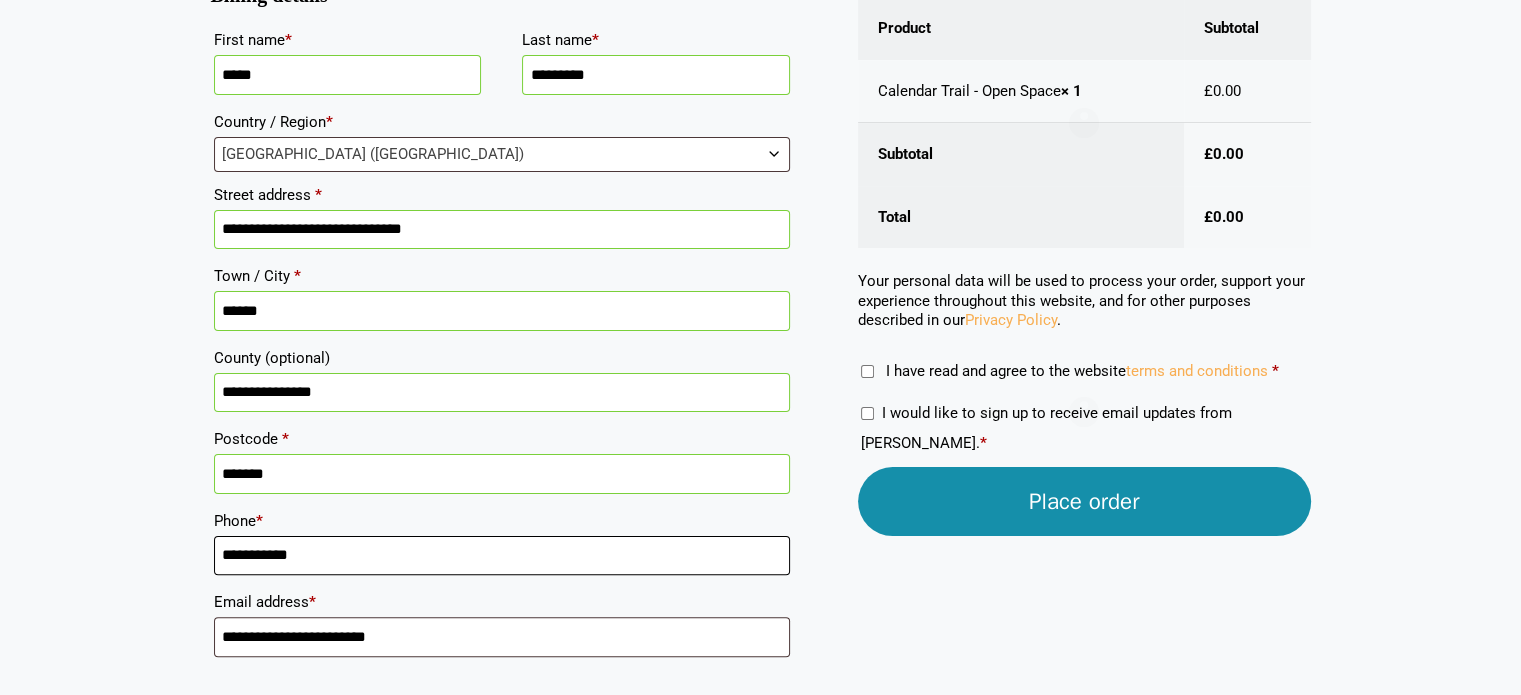 drag, startPoint x: 238, startPoint y: 539, endPoint x: 212, endPoint y: 539, distance: 26 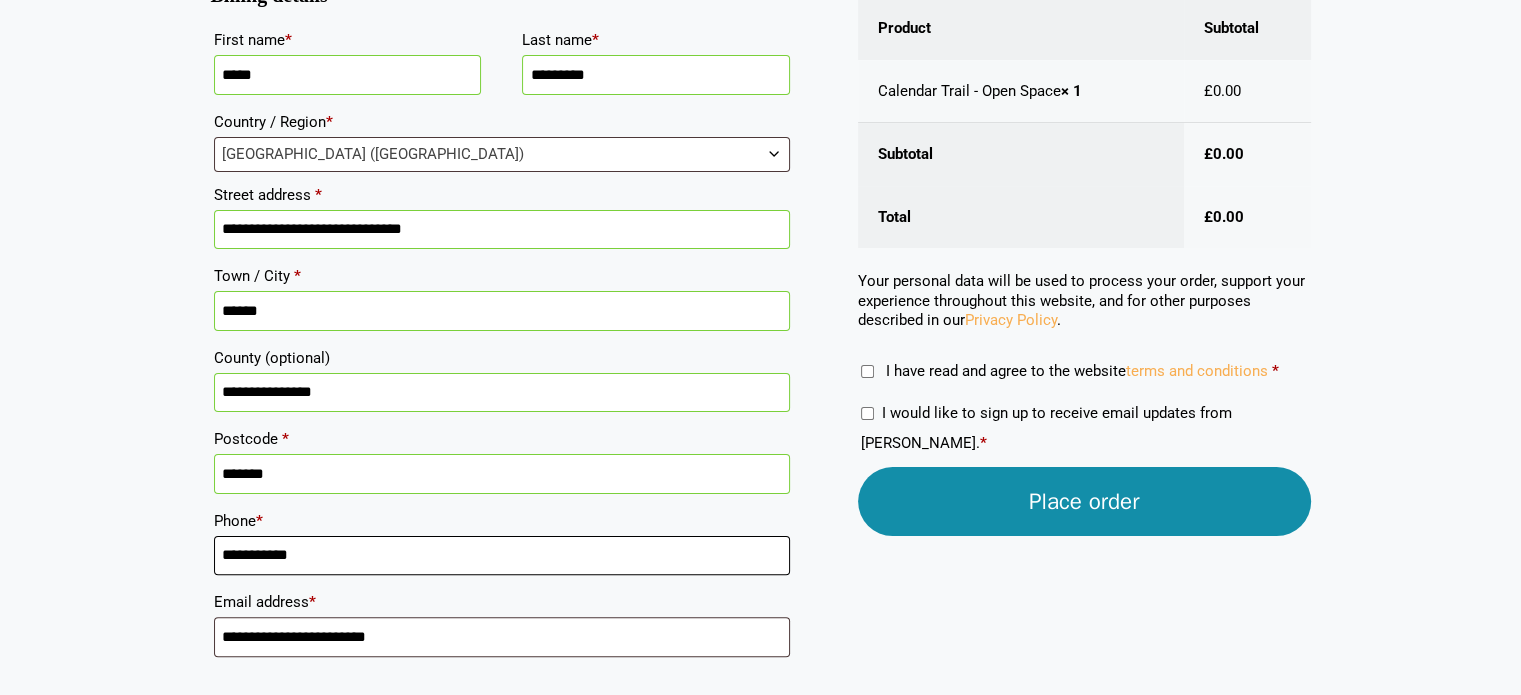 click on "**********" at bounding box center [502, 556] 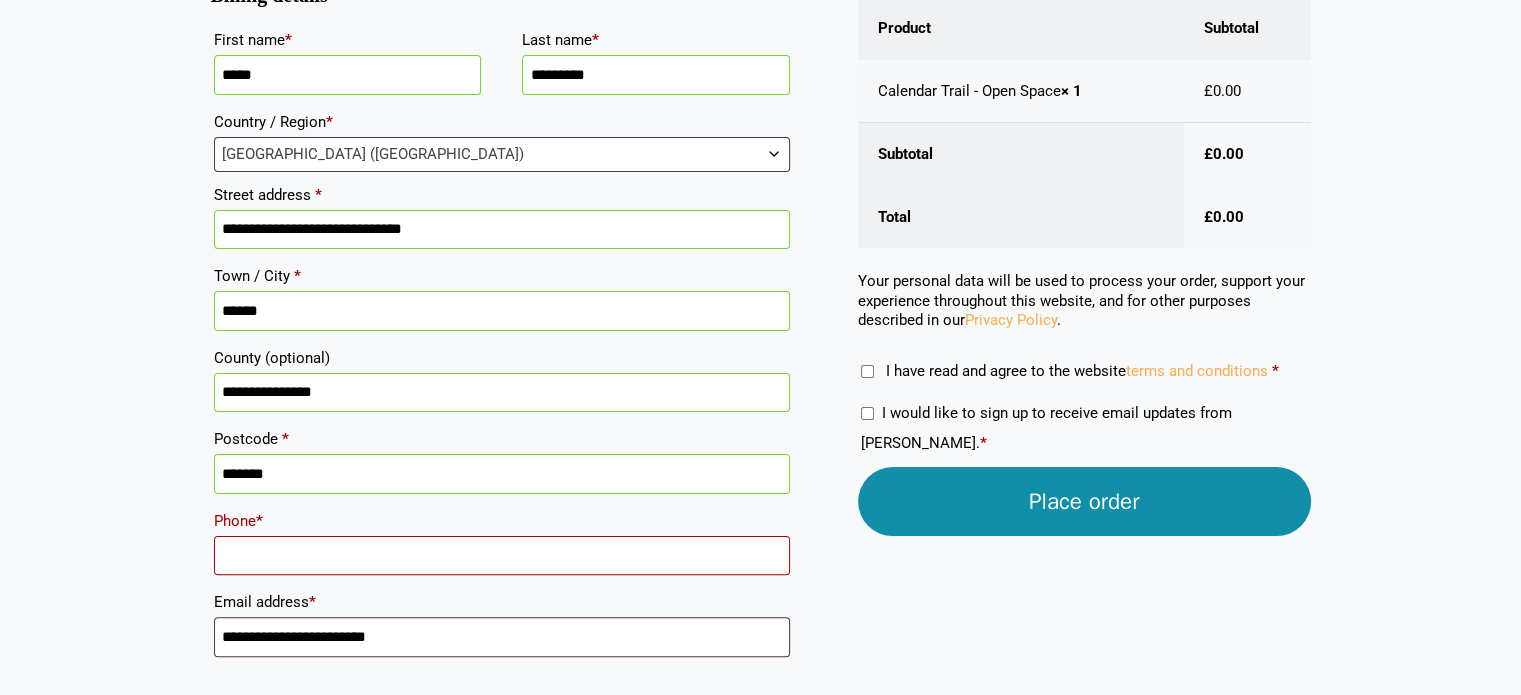 click on "Phone  *" at bounding box center (502, 556) 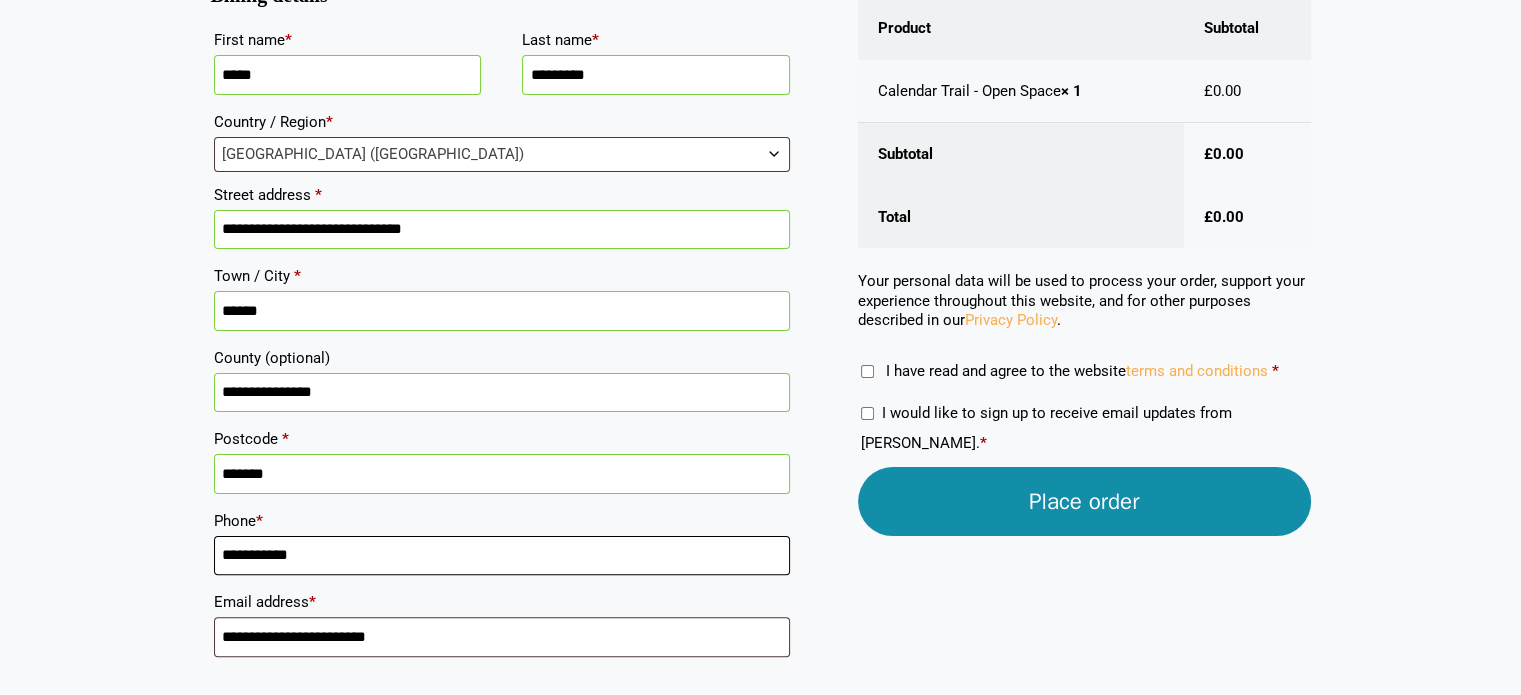 type on "**********" 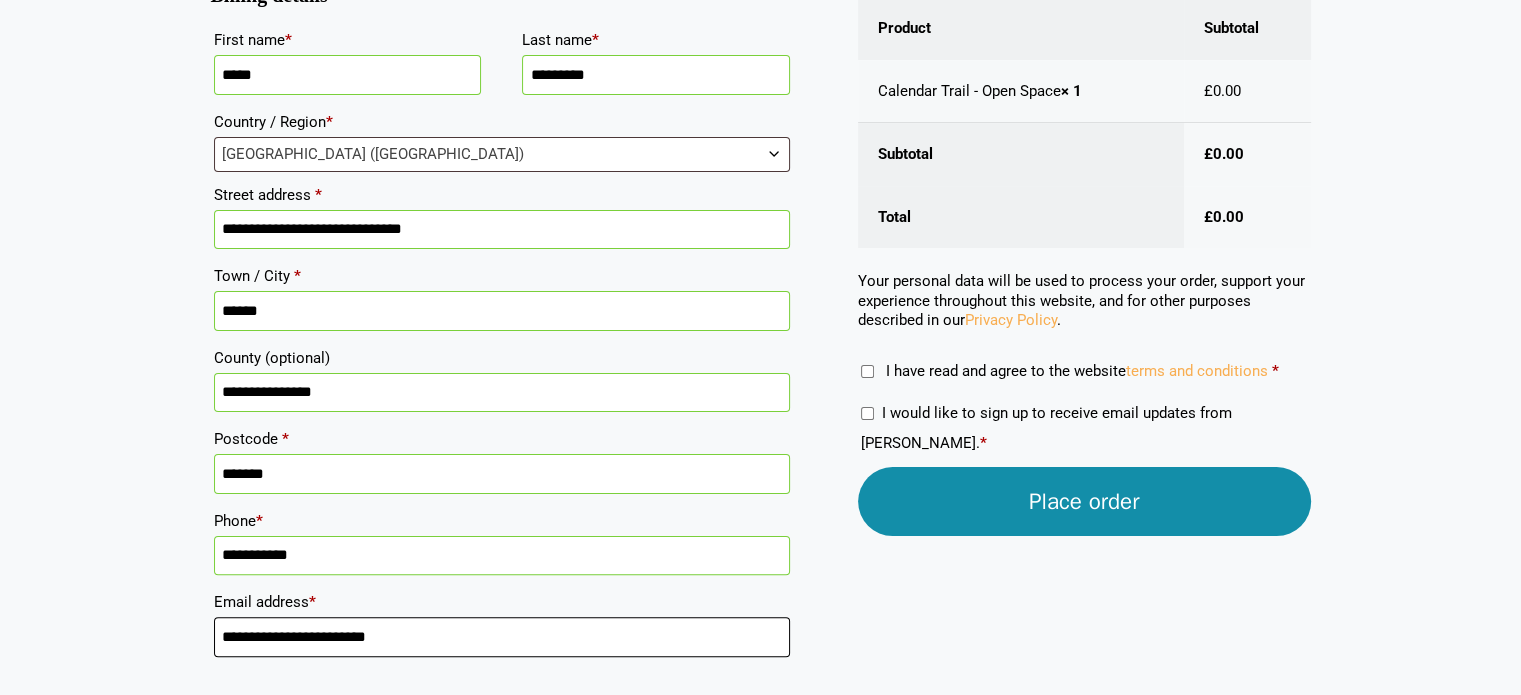 drag, startPoint x: 430, startPoint y: 627, endPoint x: 65, endPoint y: 635, distance: 365.08765 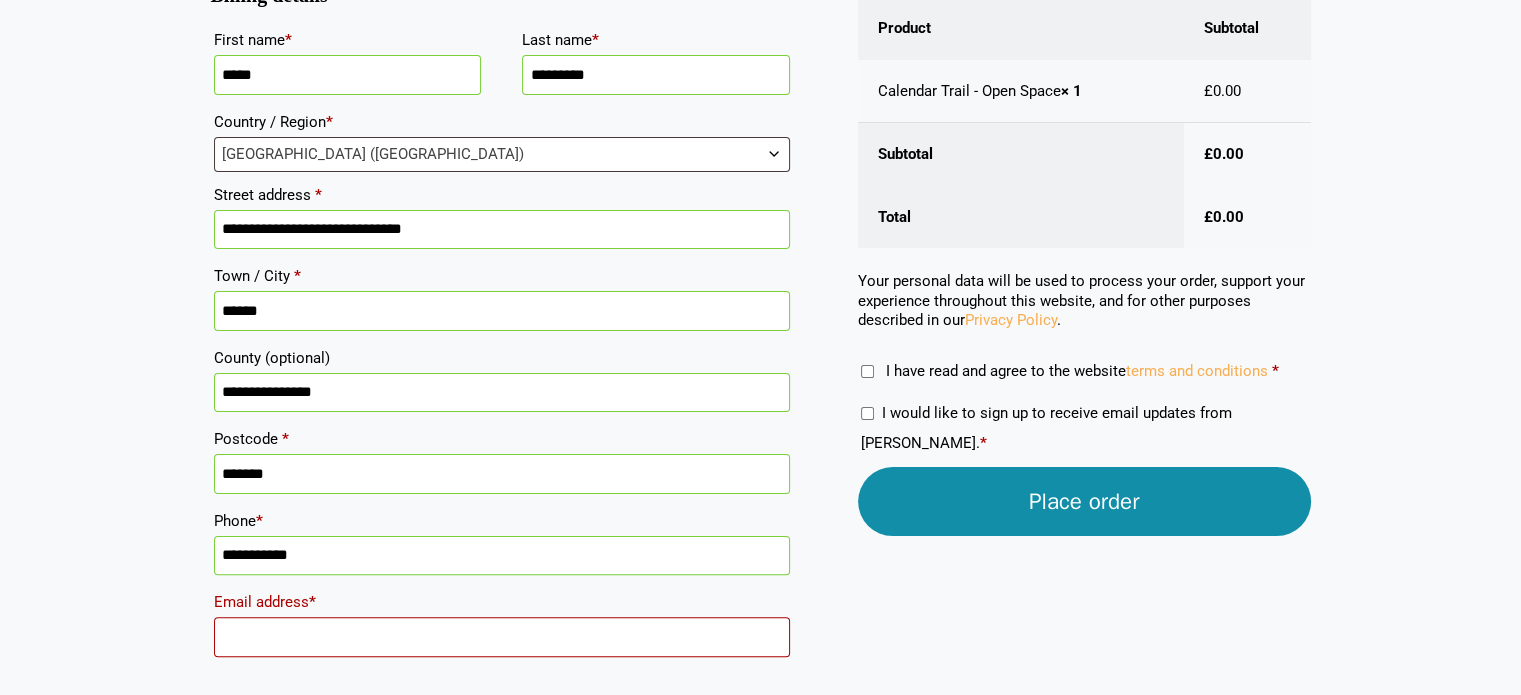 click on "Email address  *" at bounding box center [502, 637] 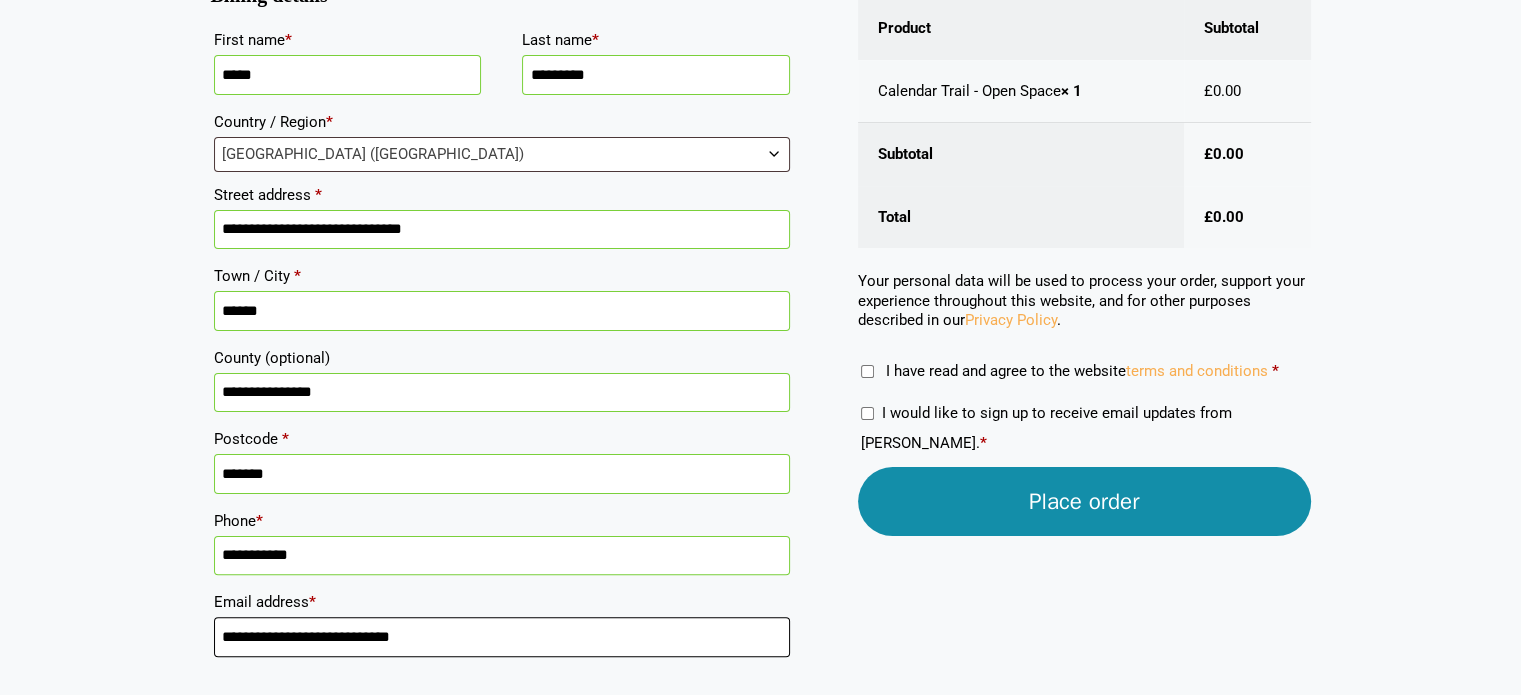 type on "**********" 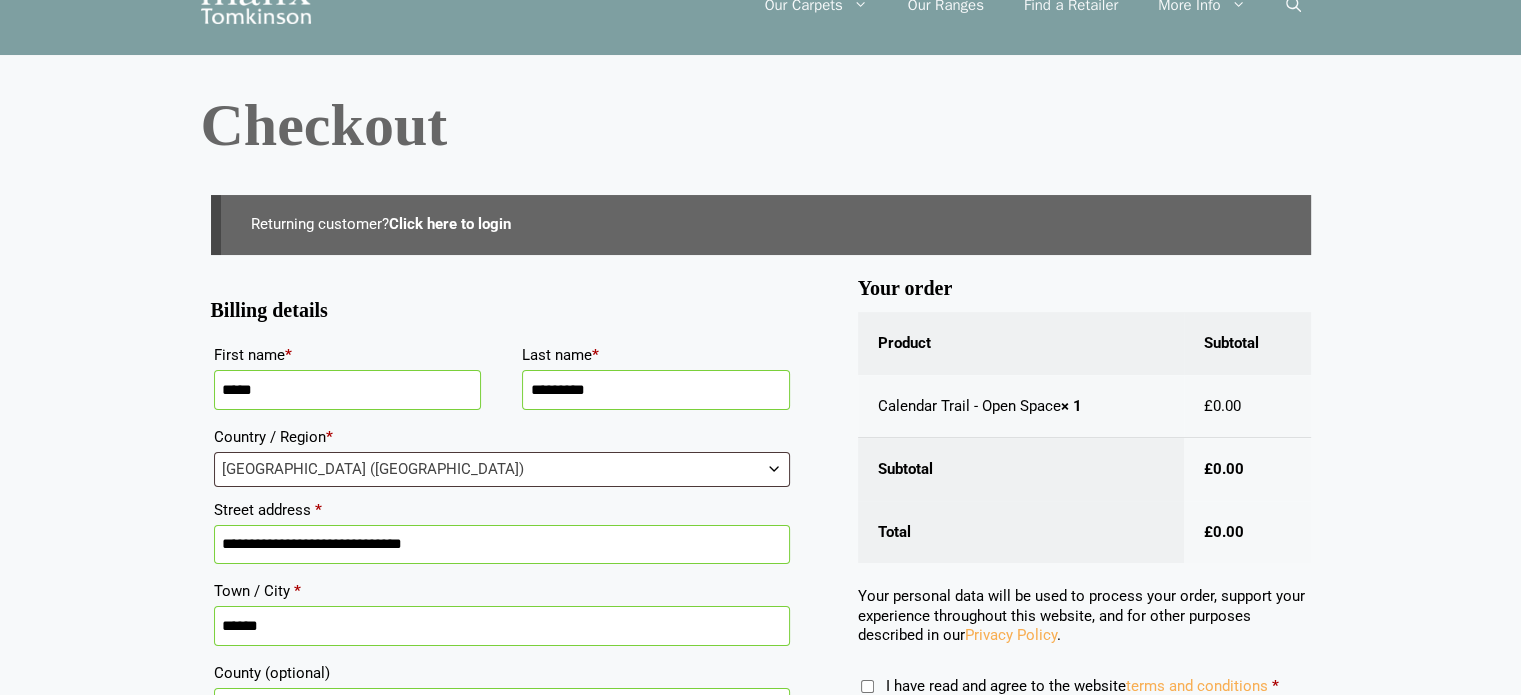 scroll, scrollTop: 0, scrollLeft: 0, axis: both 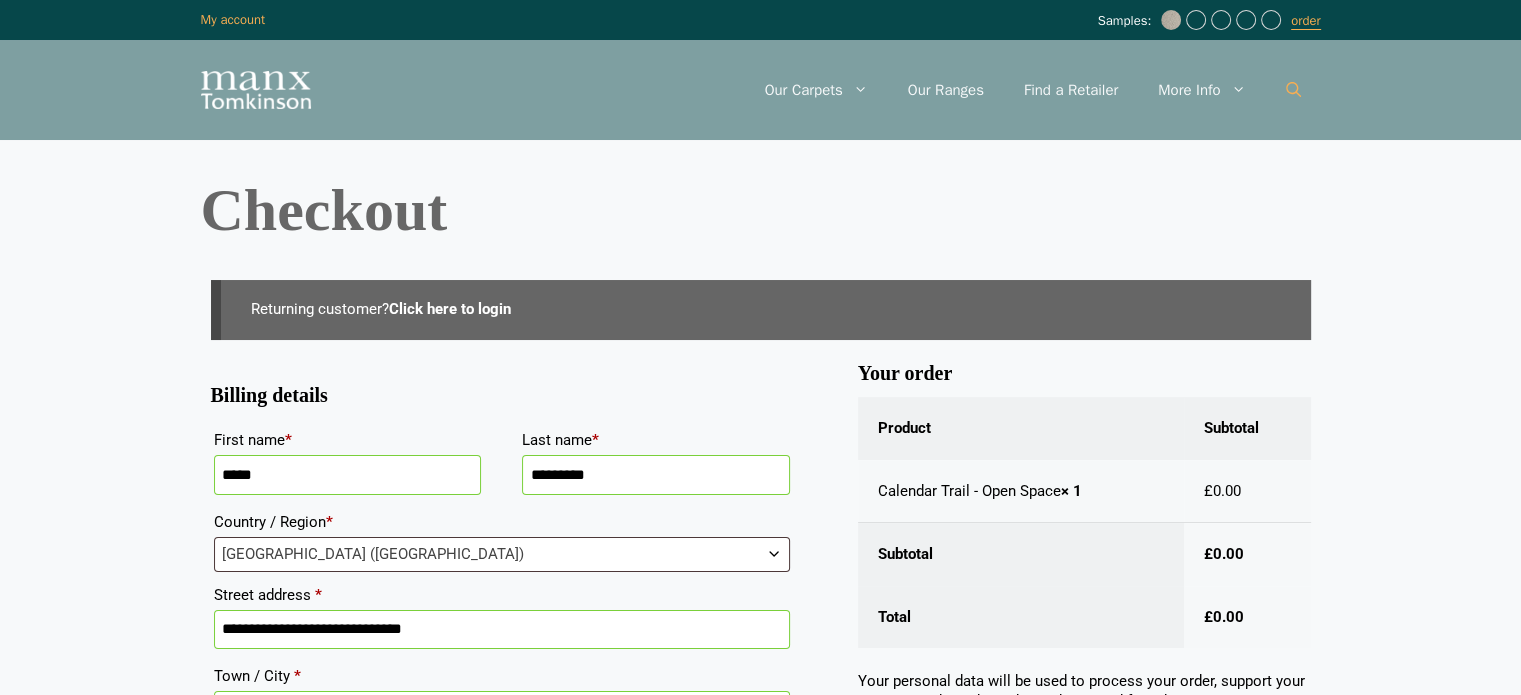 click 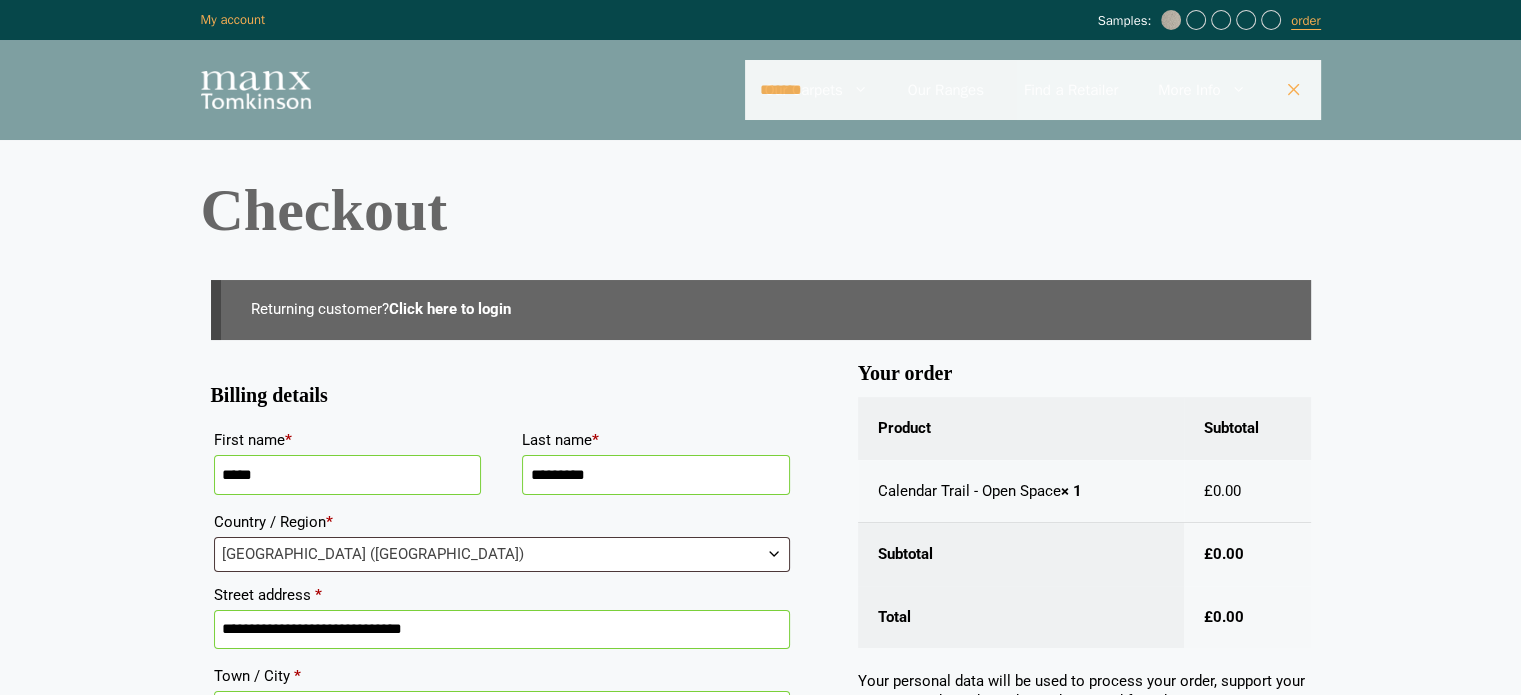 type on "*******" 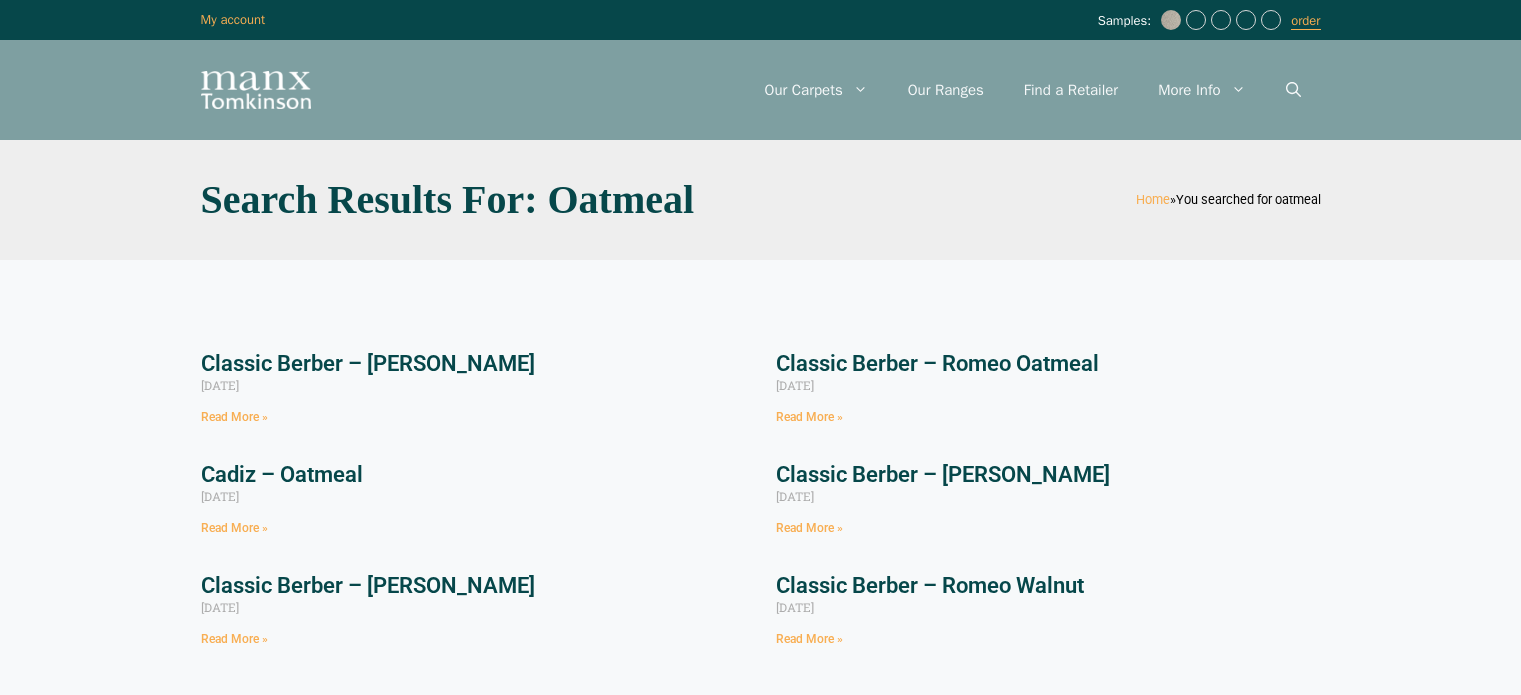 scroll, scrollTop: 0, scrollLeft: 0, axis: both 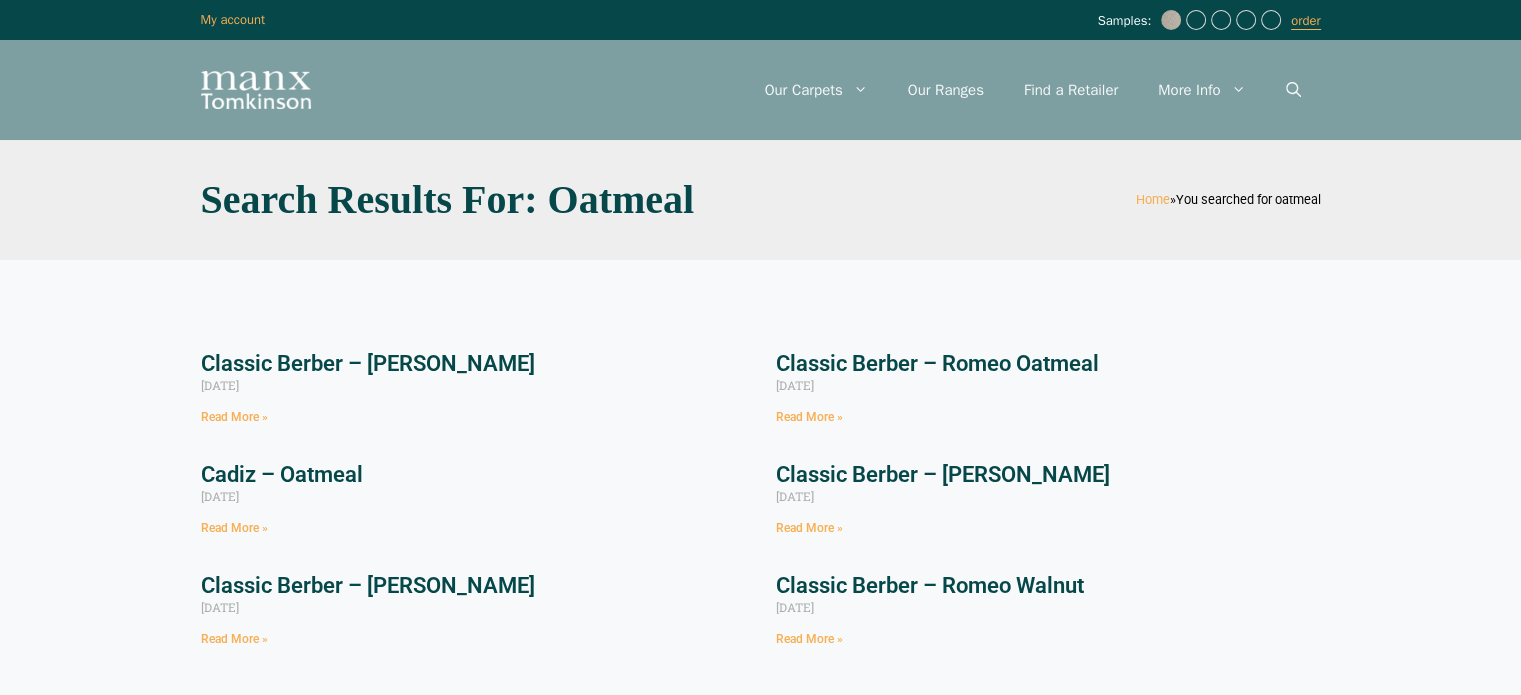 click on "Cadiz – Oatmeal" at bounding box center (282, 474) 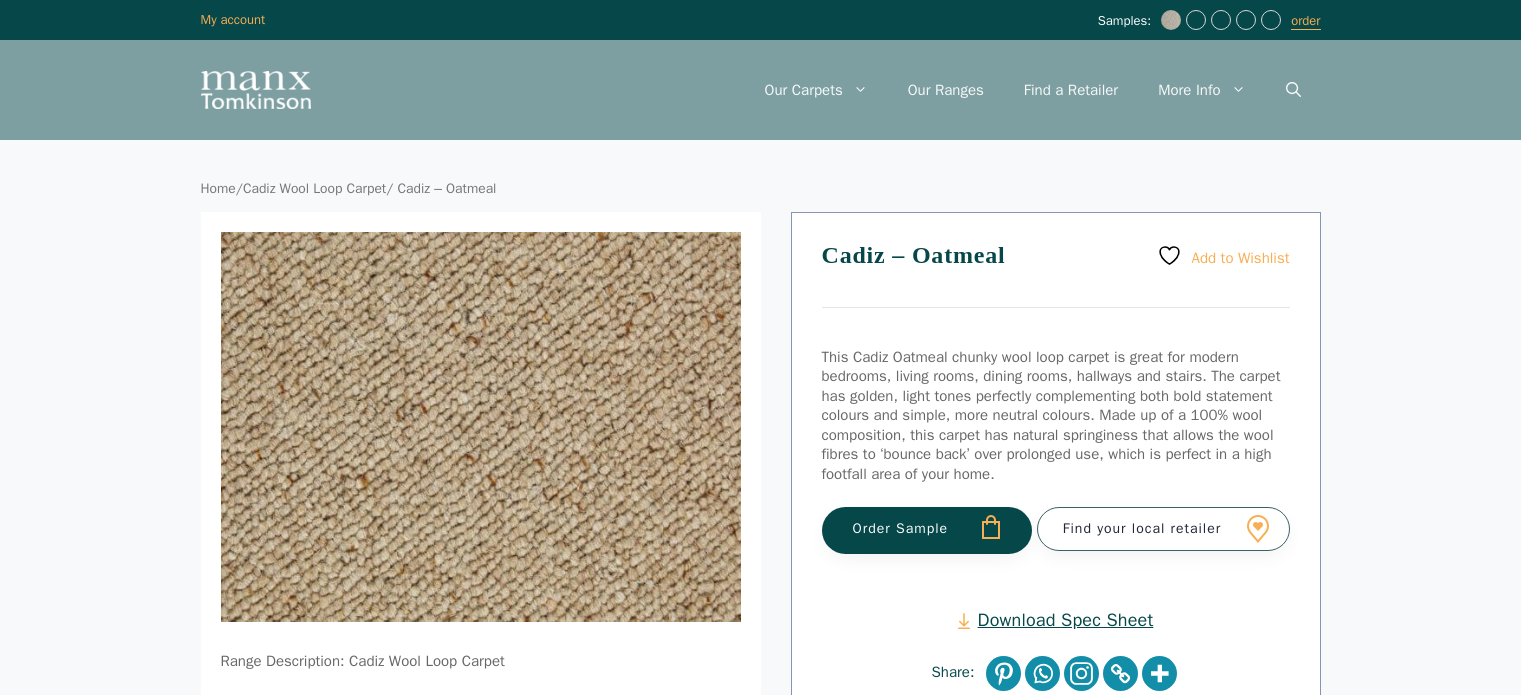 scroll, scrollTop: 0, scrollLeft: 0, axis: both 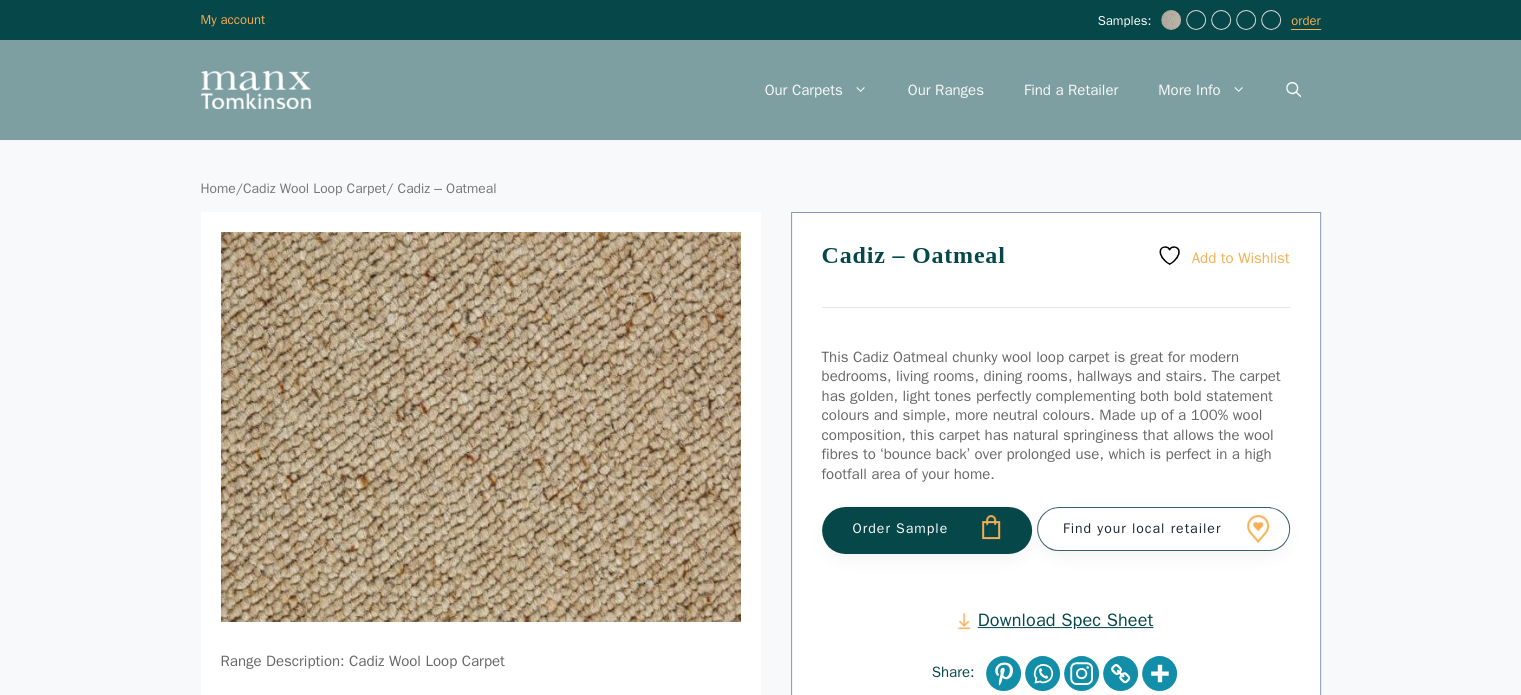 click on "Order Sample" at bounding box center [927, 530] 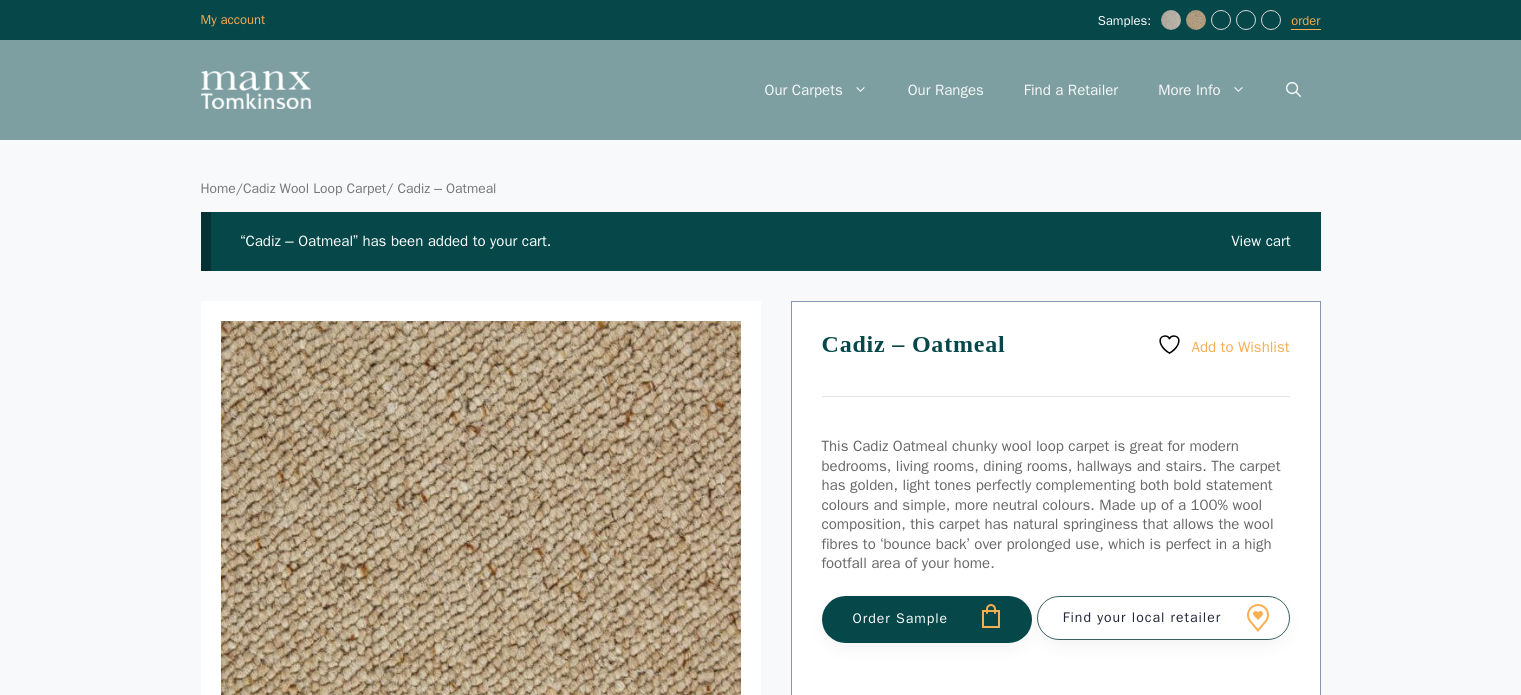 scroll, scrollTop: 0, scrollLeft: 0, axis: both 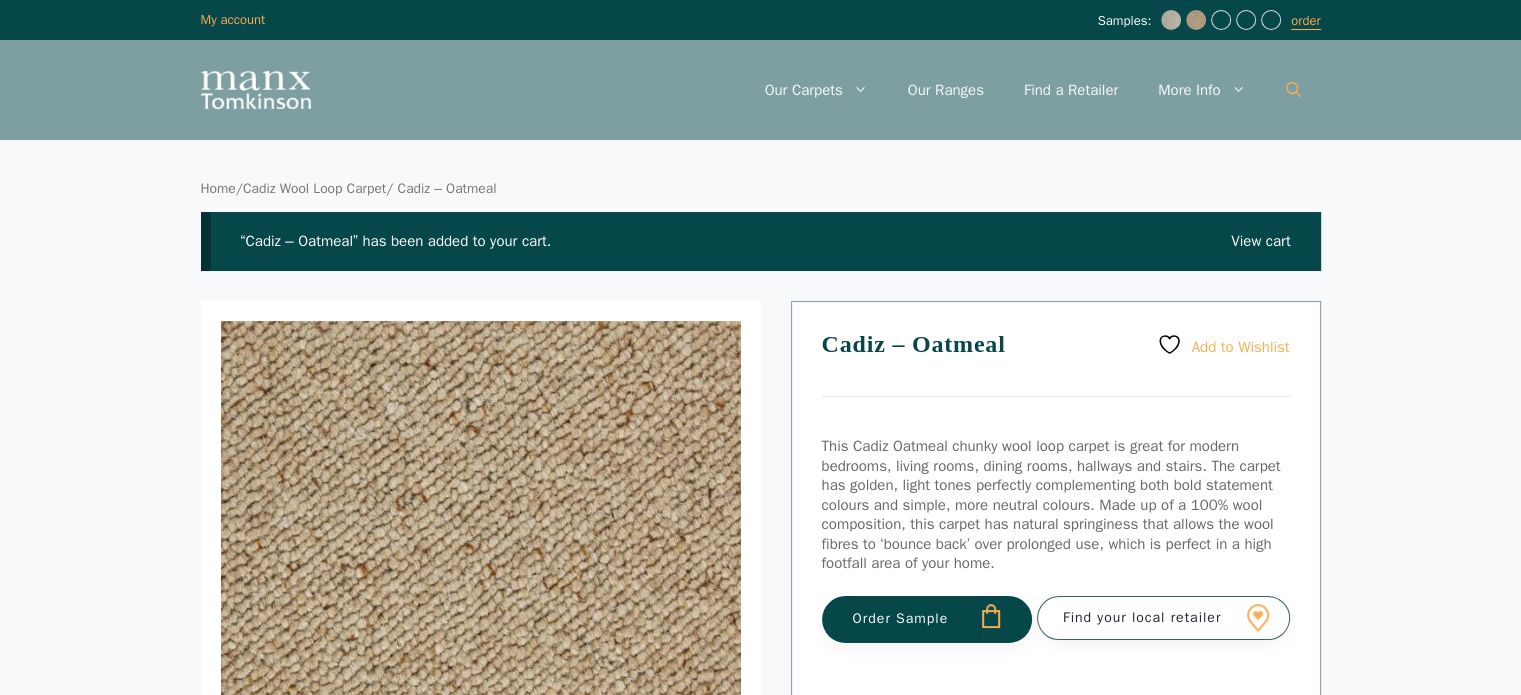 click 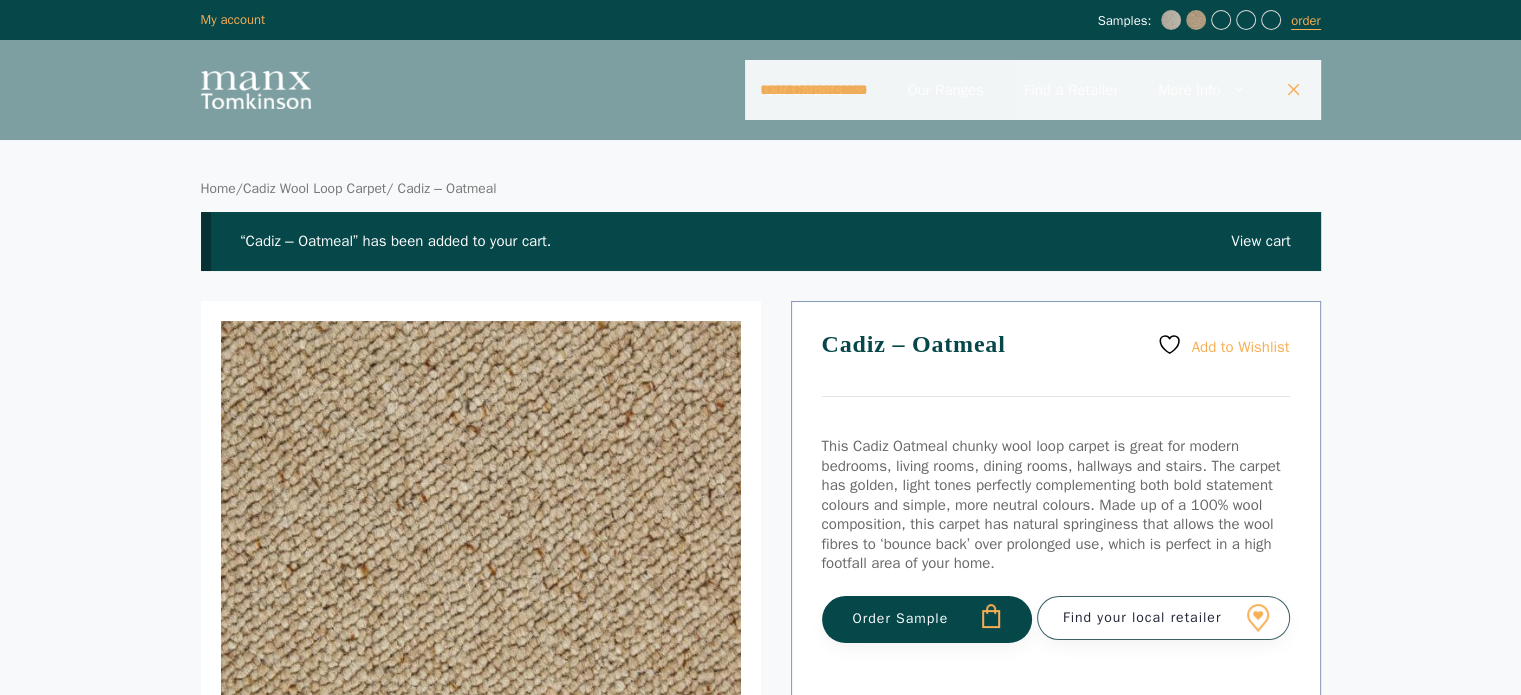 type on "**********" 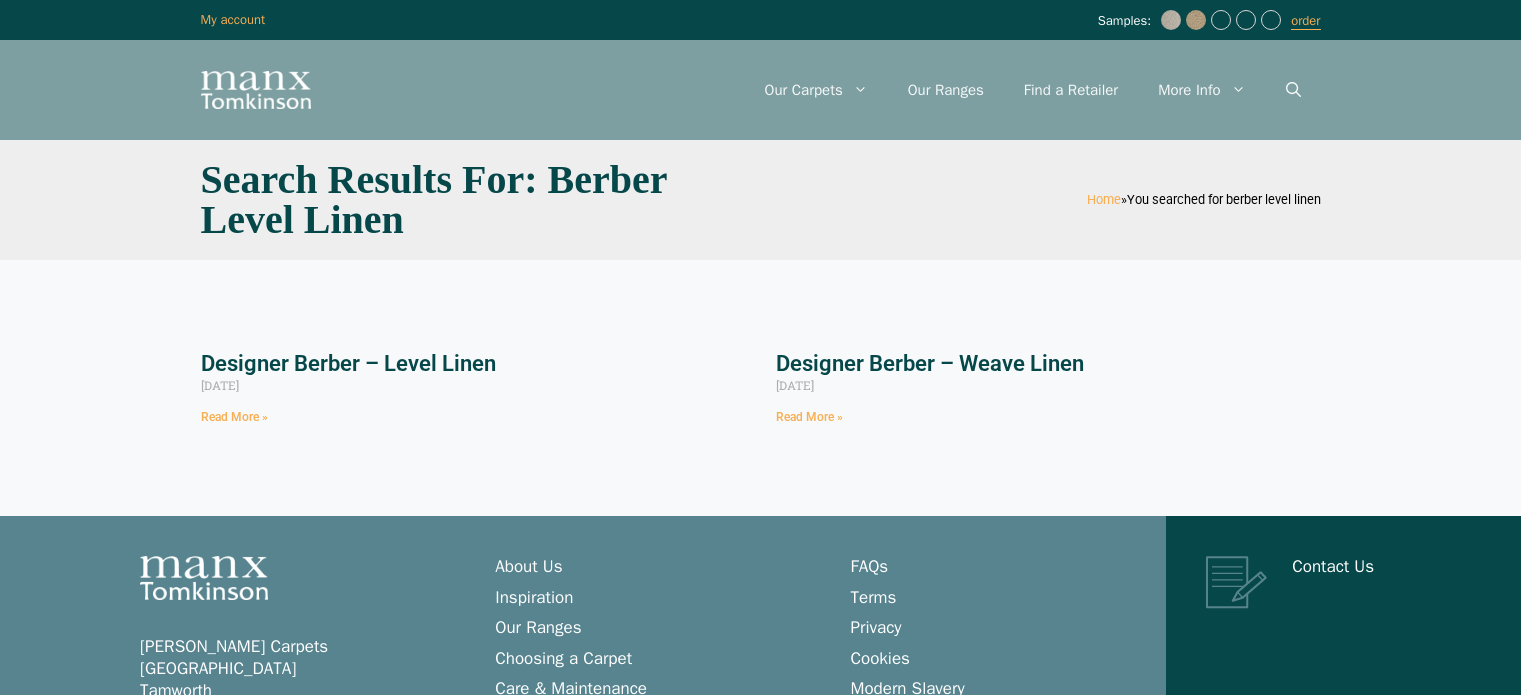 scroll, scrollTop: 0, scrollLeft: 0, axis: both 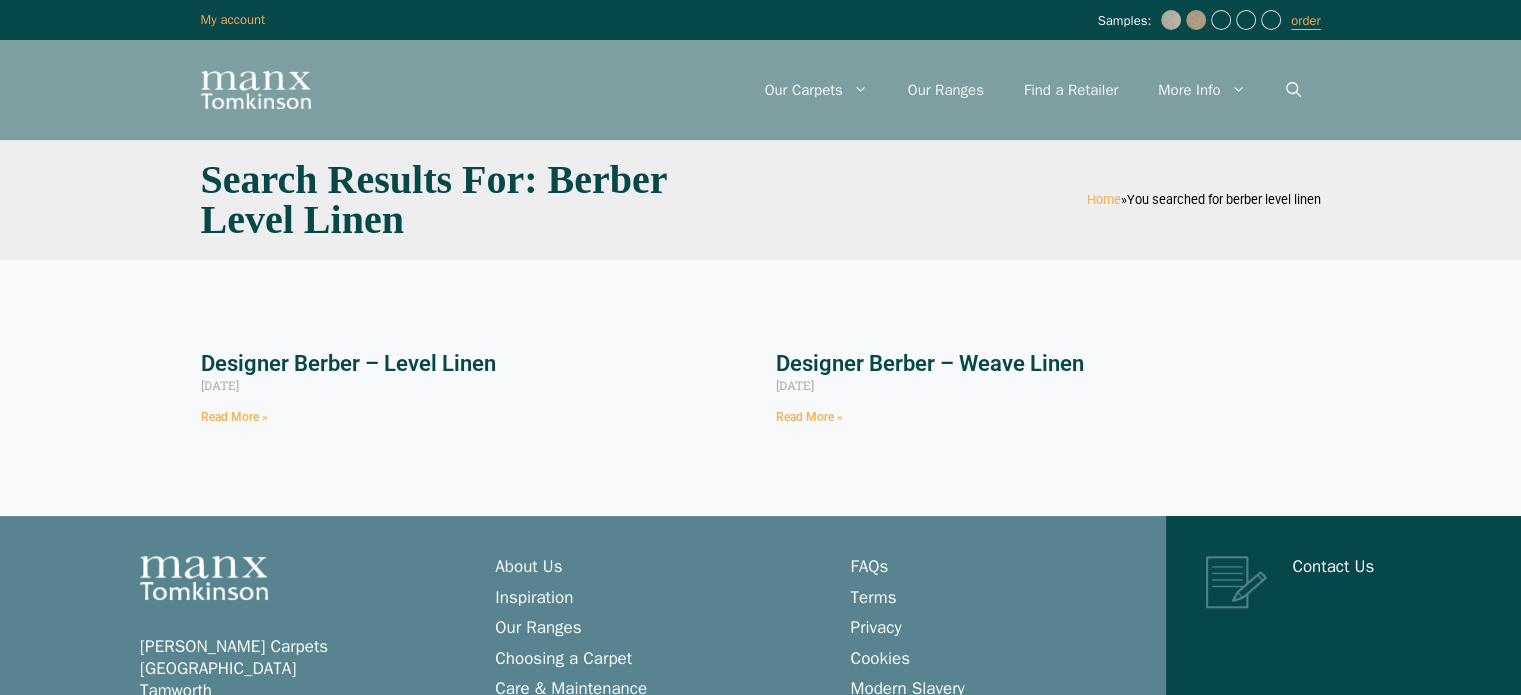 click on "Designer Berber – Level Linen" at bounding box center (348, 363) 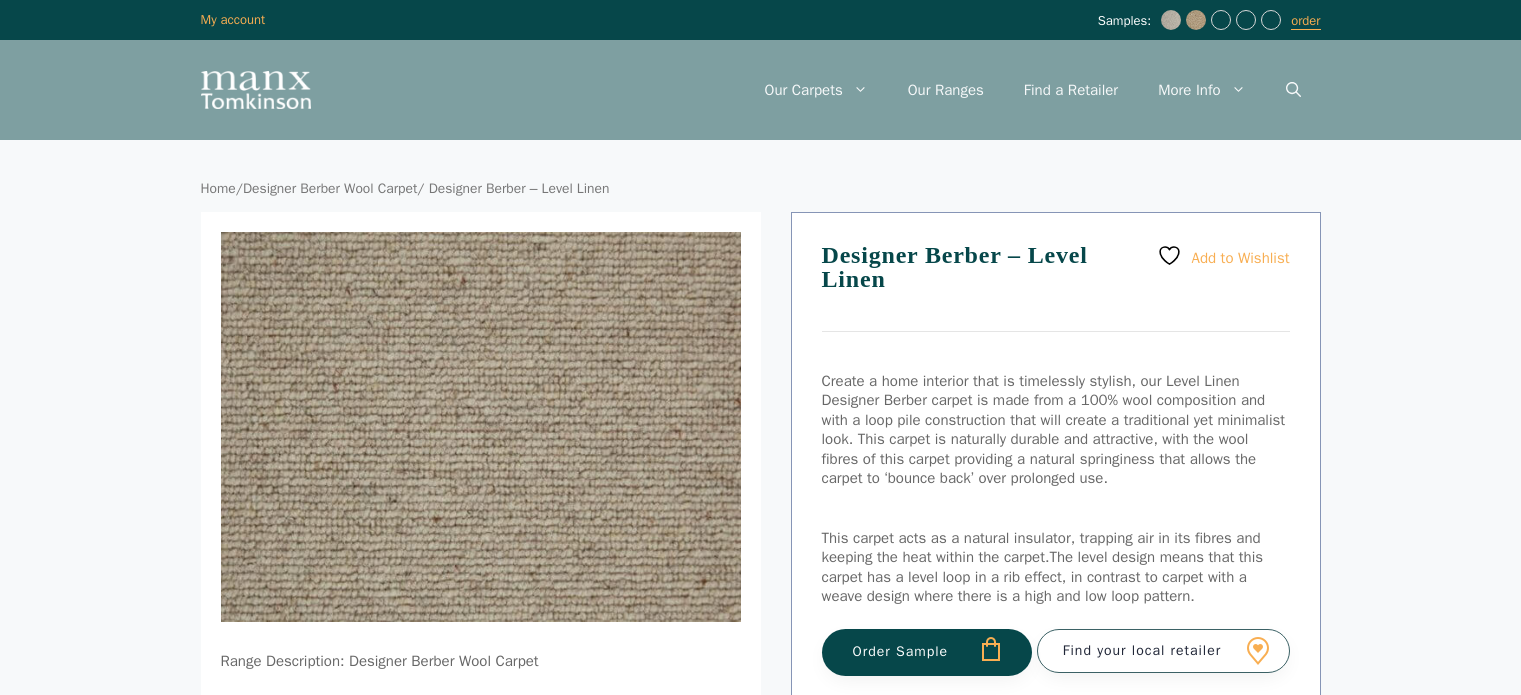 scroll, scrollTop: 0, scrollLeft: 0, axis: both 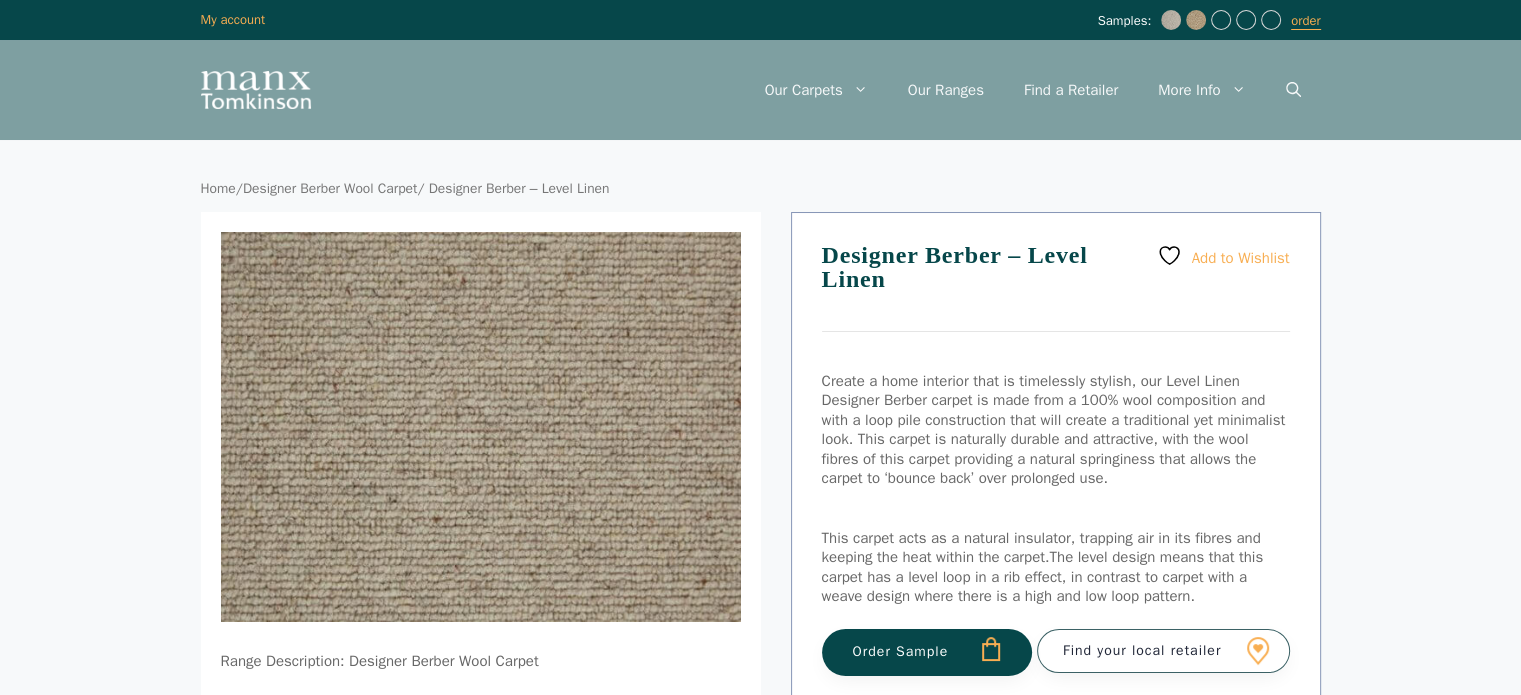 click on "Order Sample" at bounding box center (927, 652) 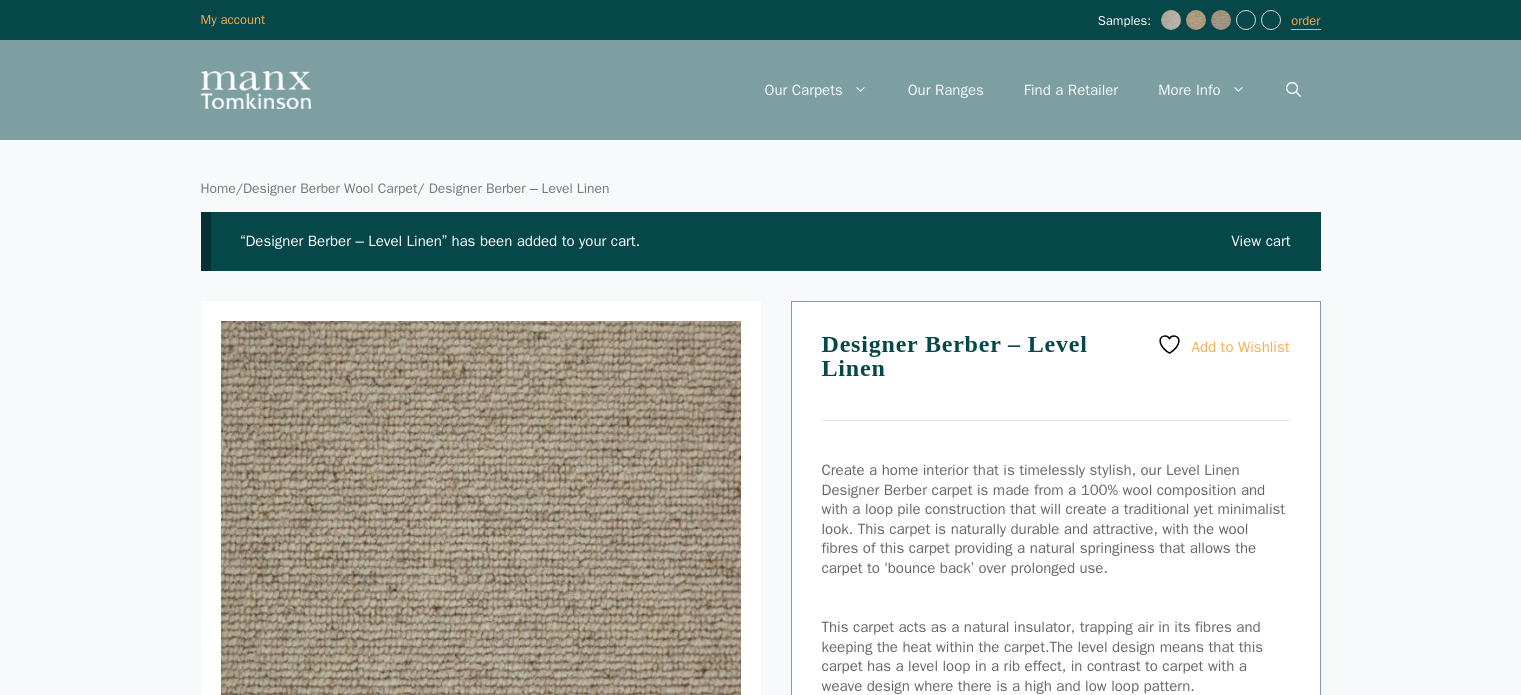 scroll, scrollTop: 0, scrollLeft: 0, axis: both 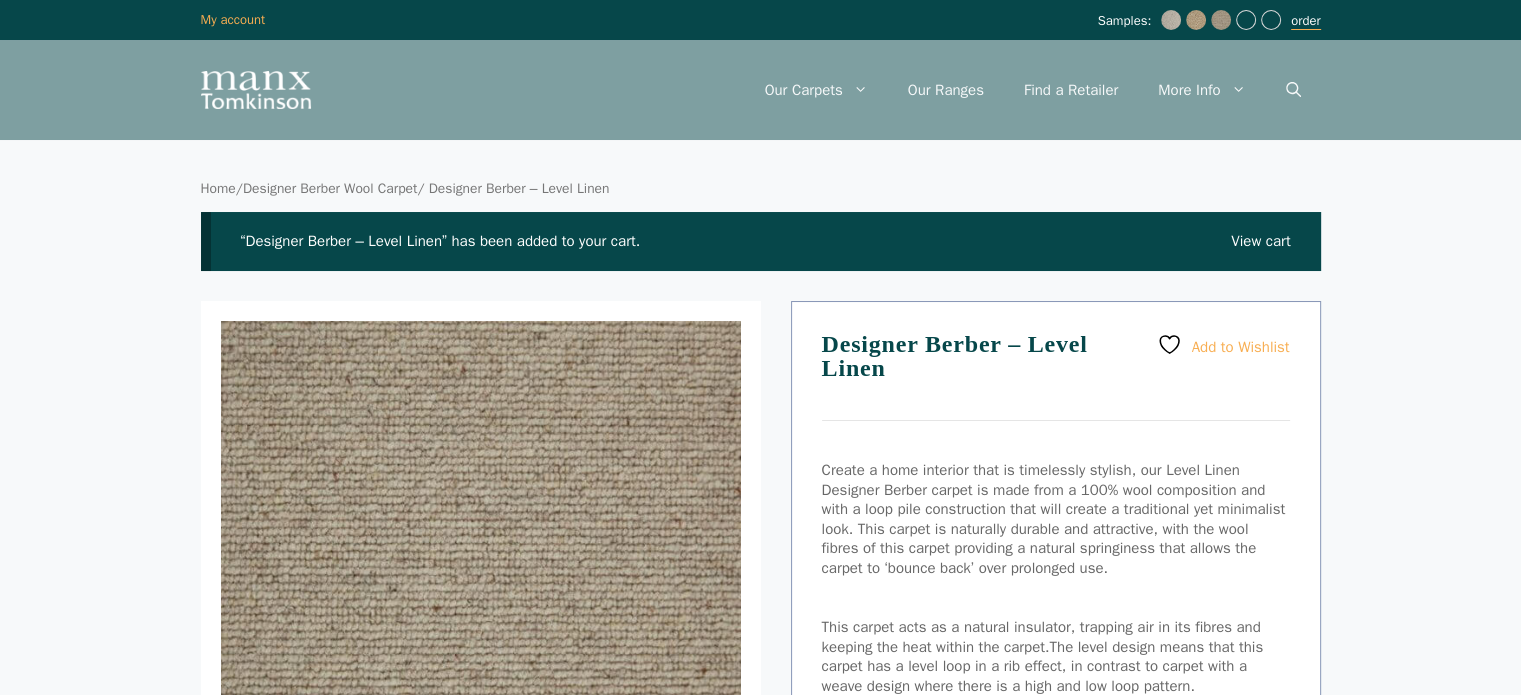 click on "order" at bounding box center (1305, 21) 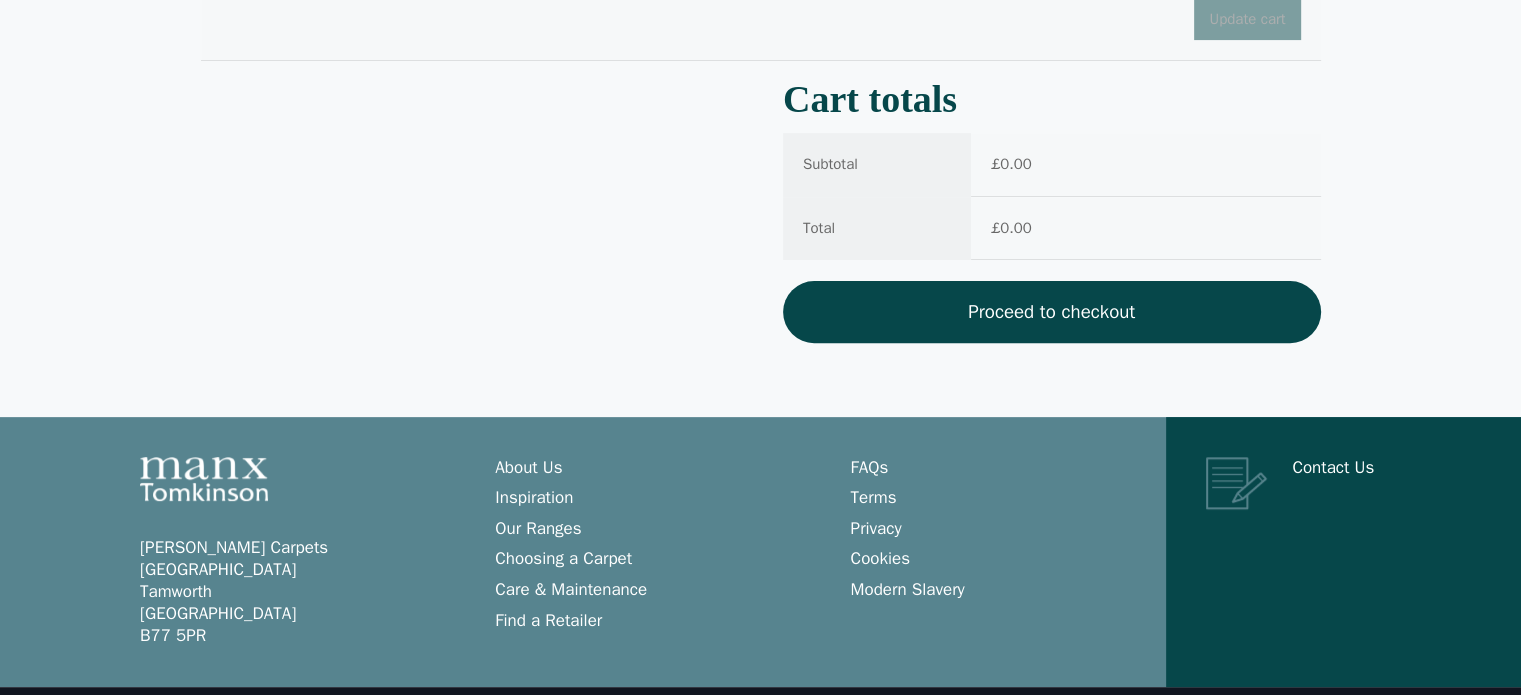 scroll, scrollTop: 676, scrollLeft: 0, axis: vertical 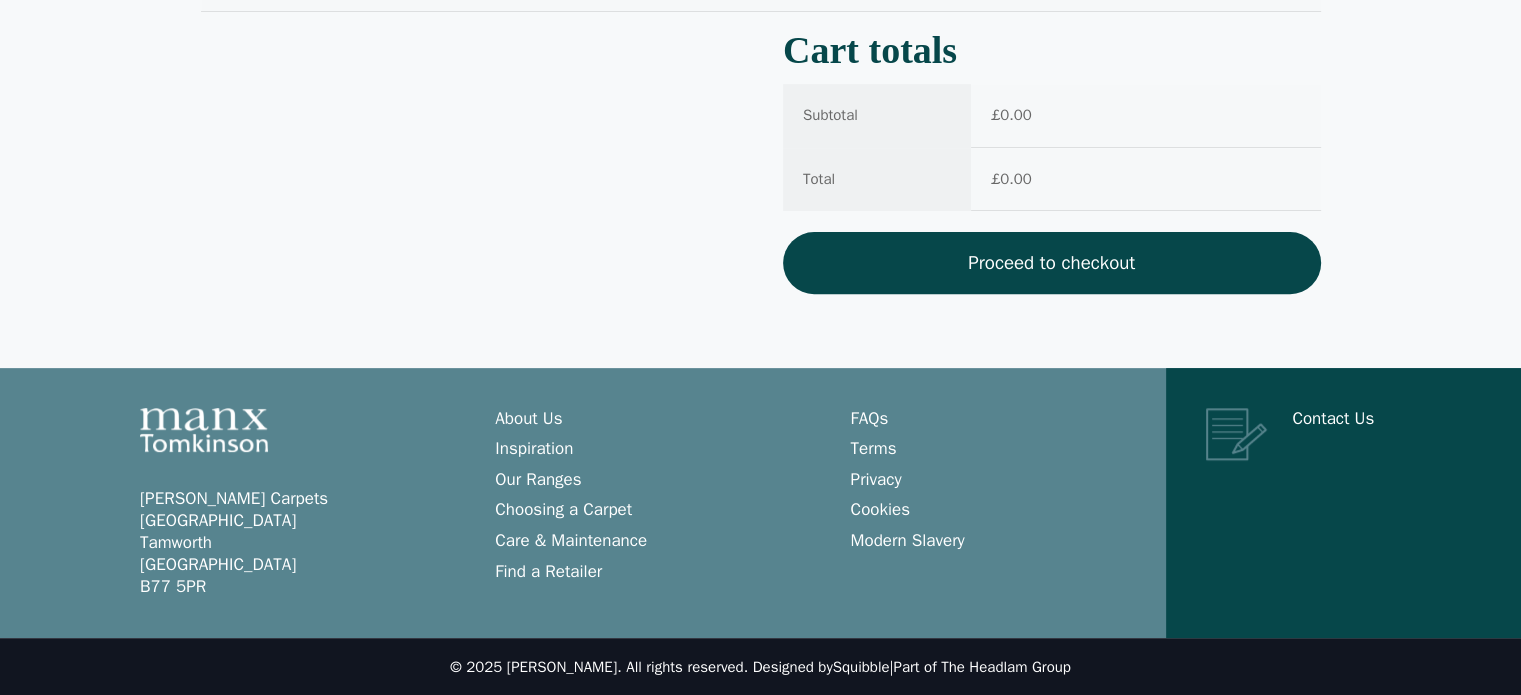 click on "Proceed to checkout" at bounding box center [1052, 263] 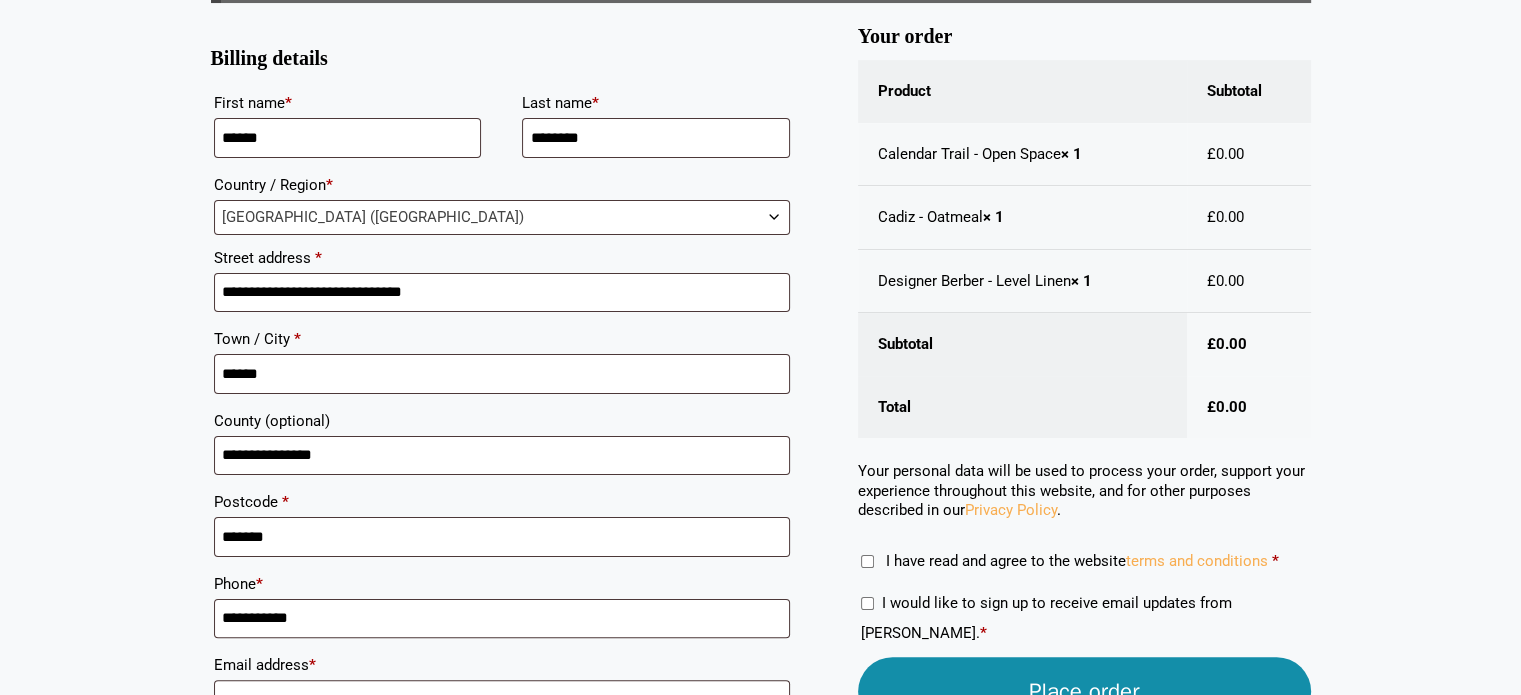 scroll, scrollTop: 0, scrollLeft: 0, axis: both 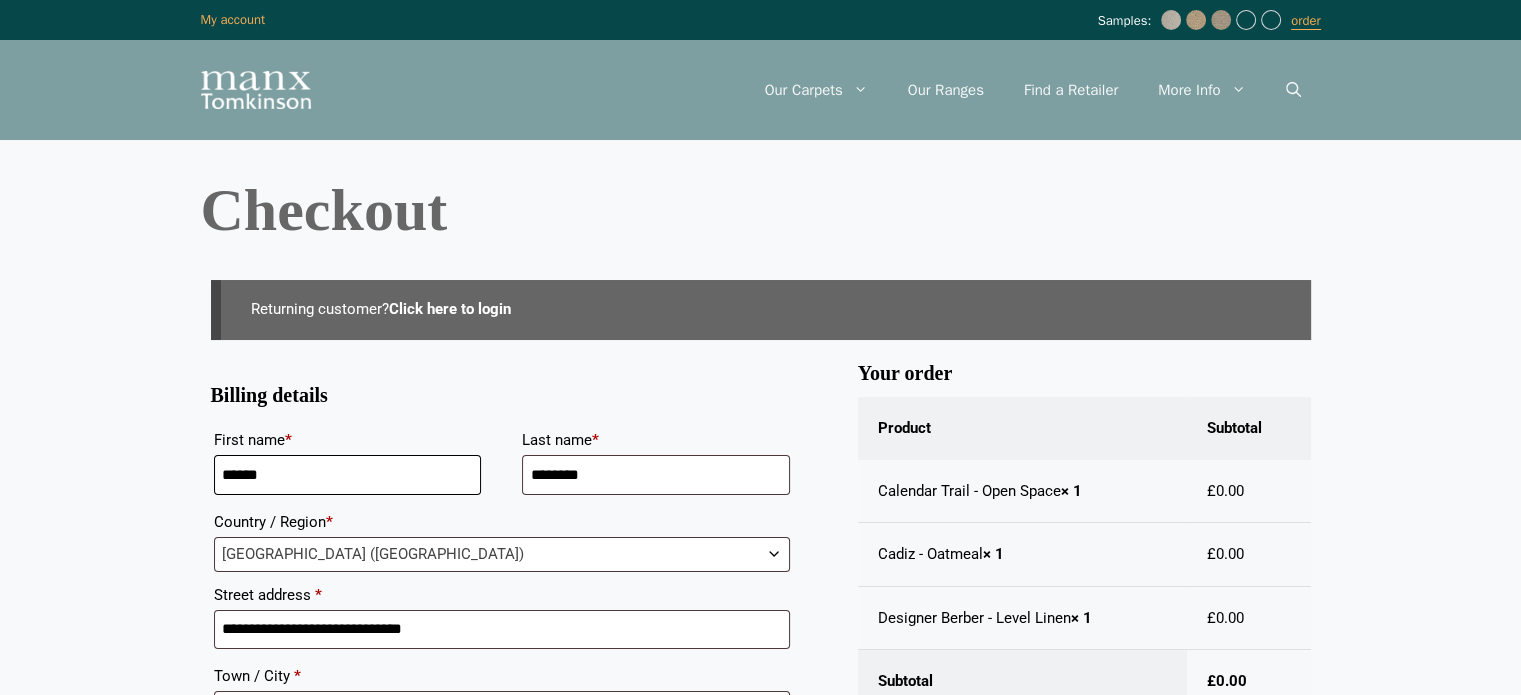 drag, startPoint x: 210, startPoint y: 468, endPoint x: 142, endPoint y: 464, distance: 68.117546 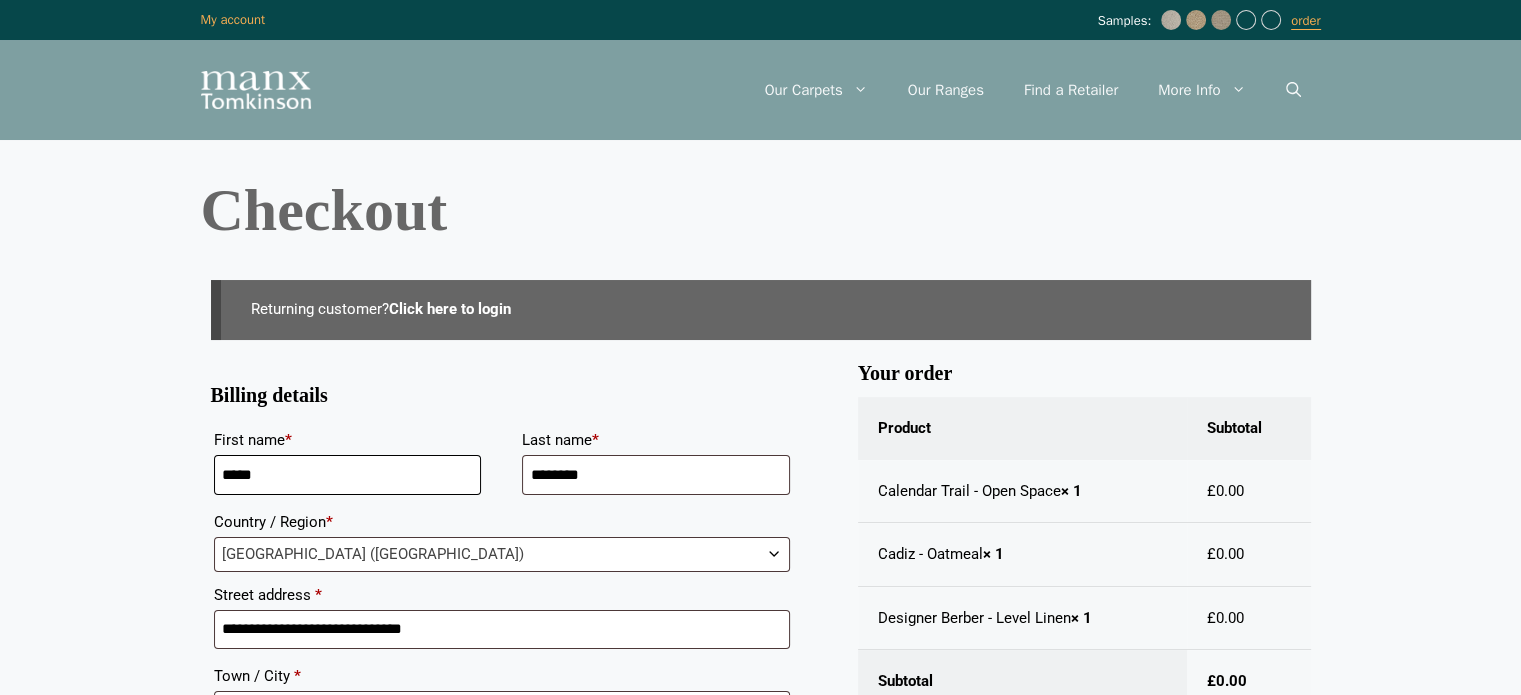 type on "*****" 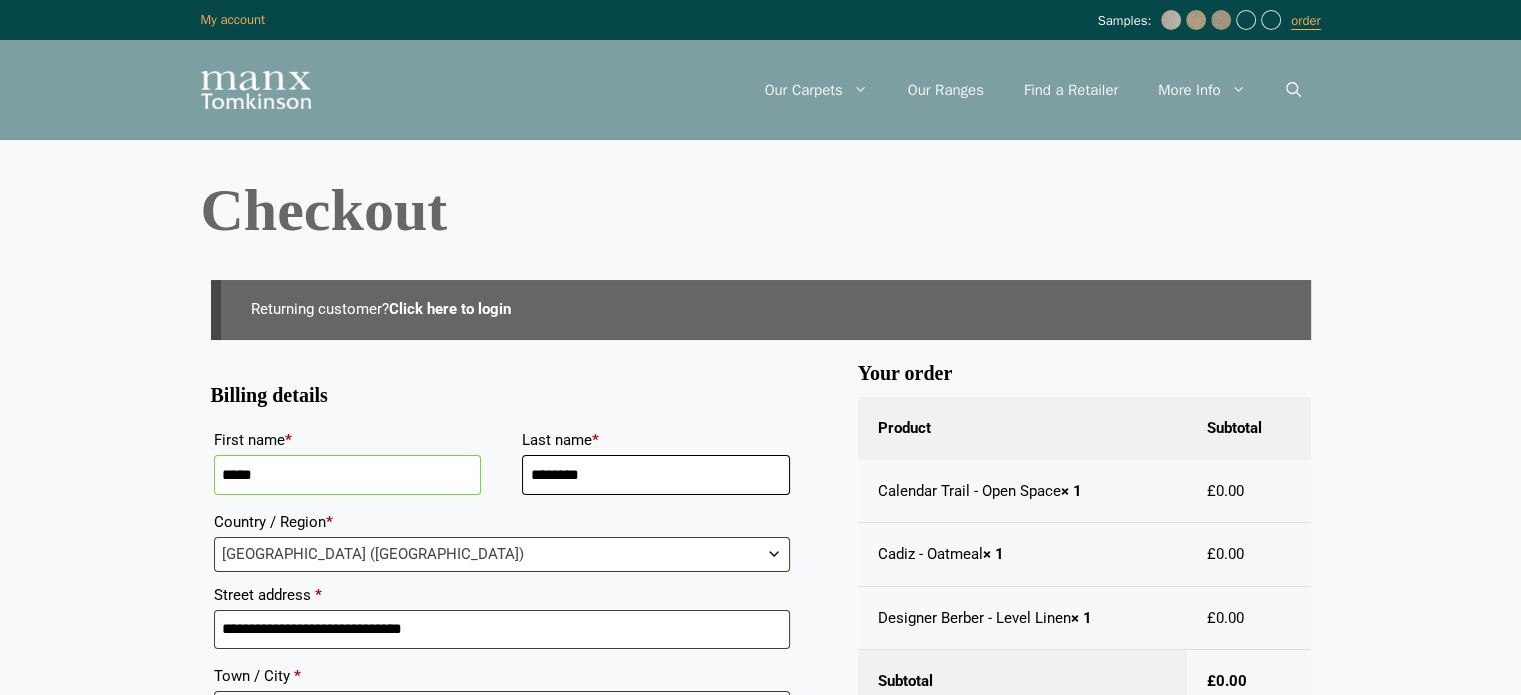 drag, startPoint x: 618, startPoint y: 463, endPoint x: 447, endPoint y: 472, distance: 171.23668 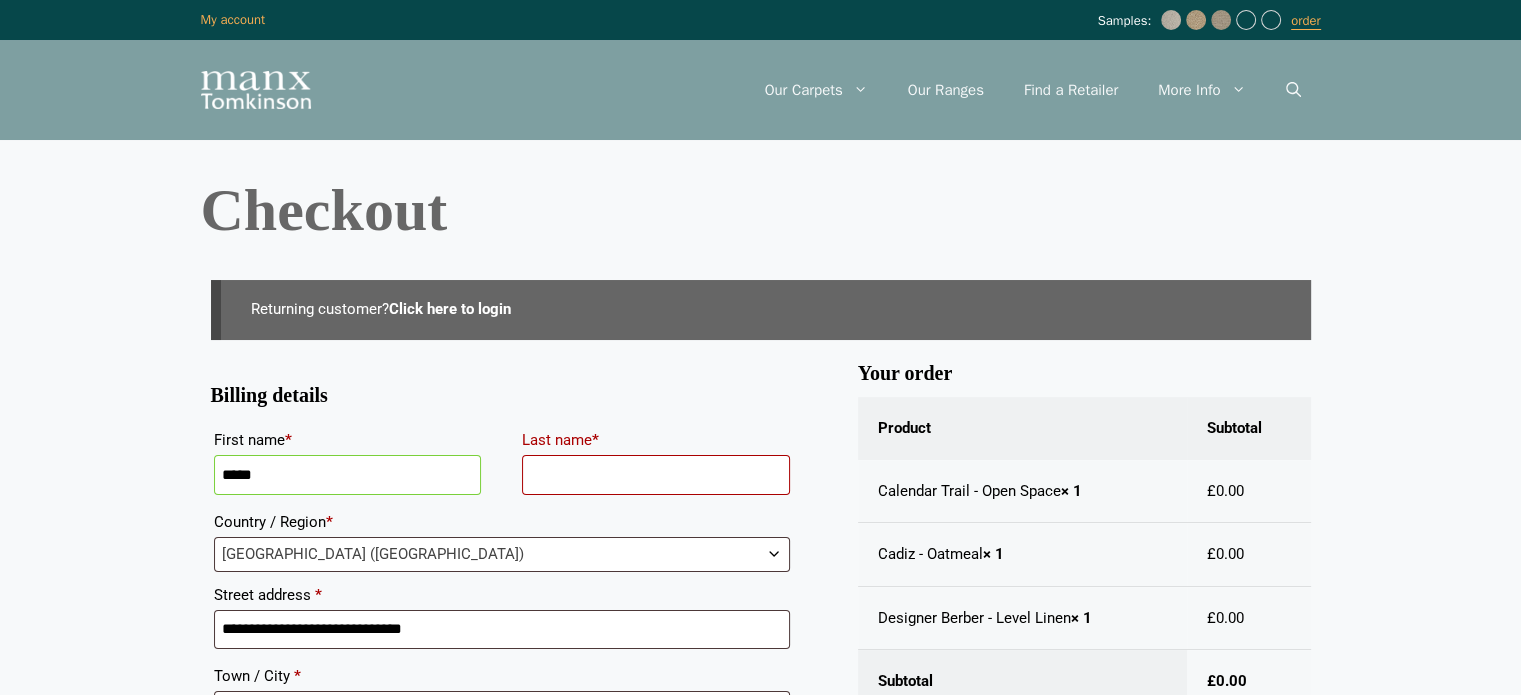 click on "Last name  *" at bounding box center (656, 475) 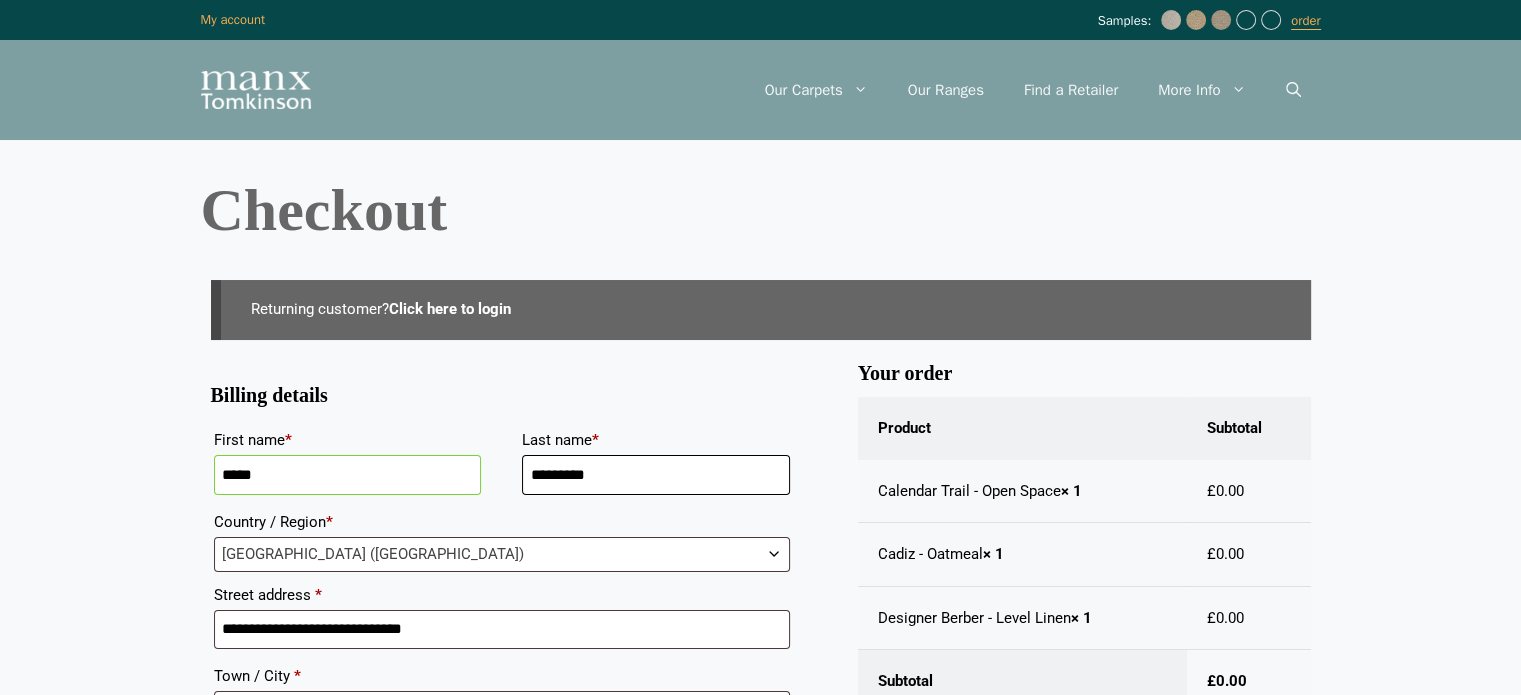 type on "*********" 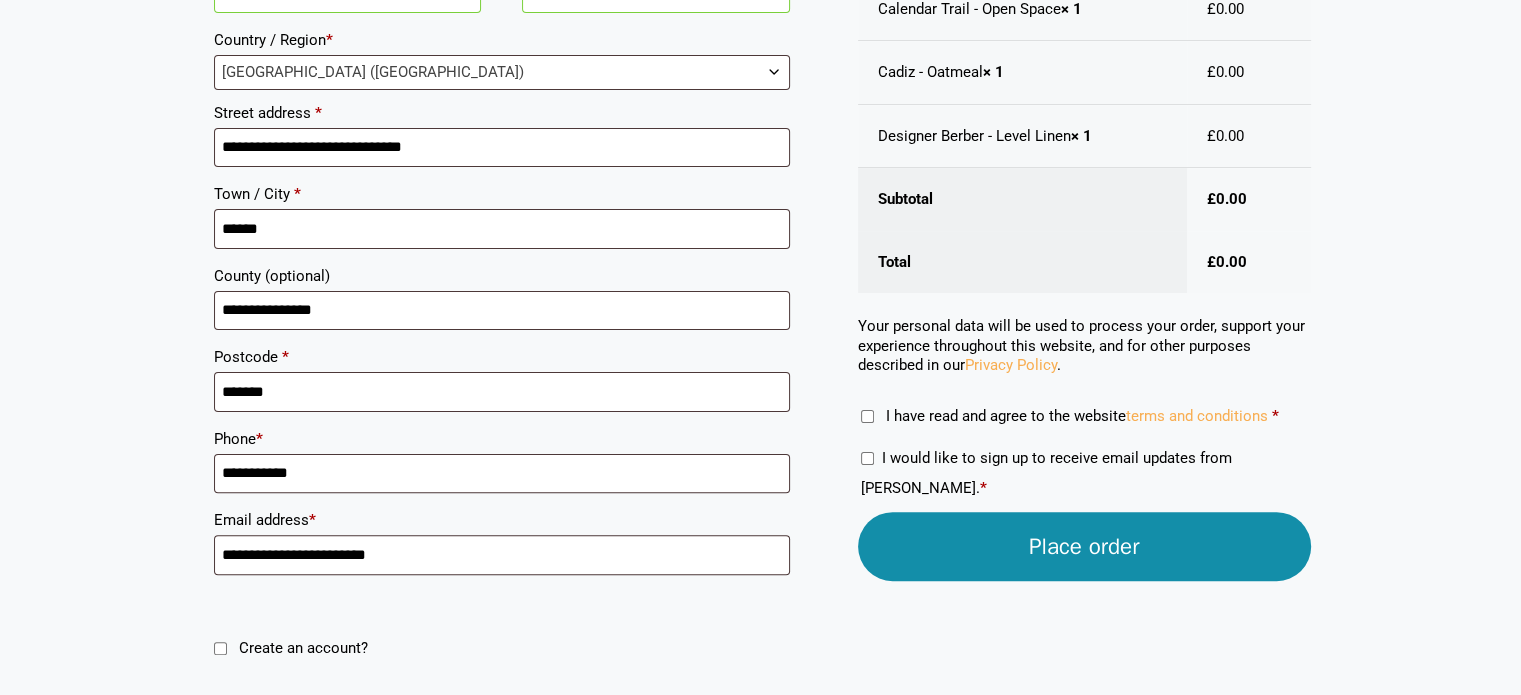 scroll, scrollTop: 500, scrollLeft: 0, axis: vertical 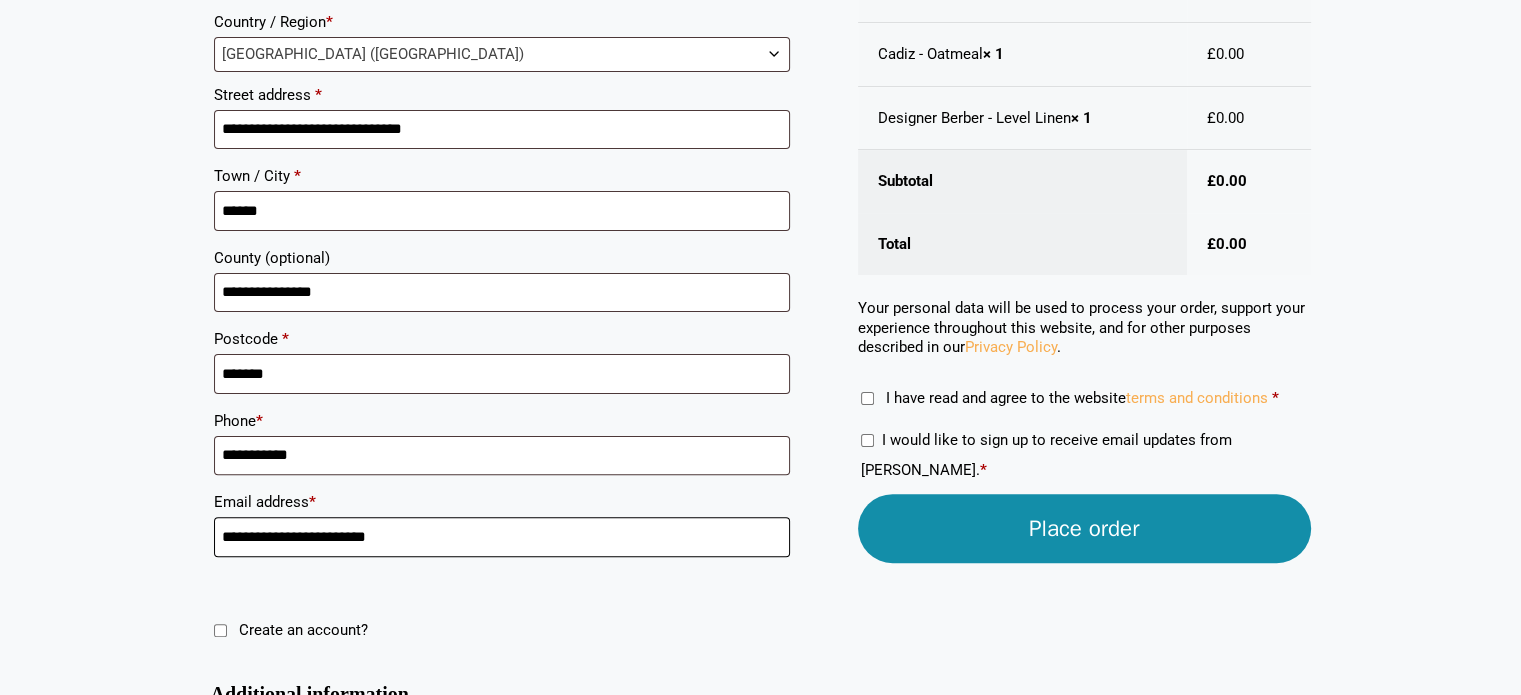 drag, startPoint x: 408, startPoint y: 542, endPoint x: 206, endPoint y: 534, distance: 202.15836 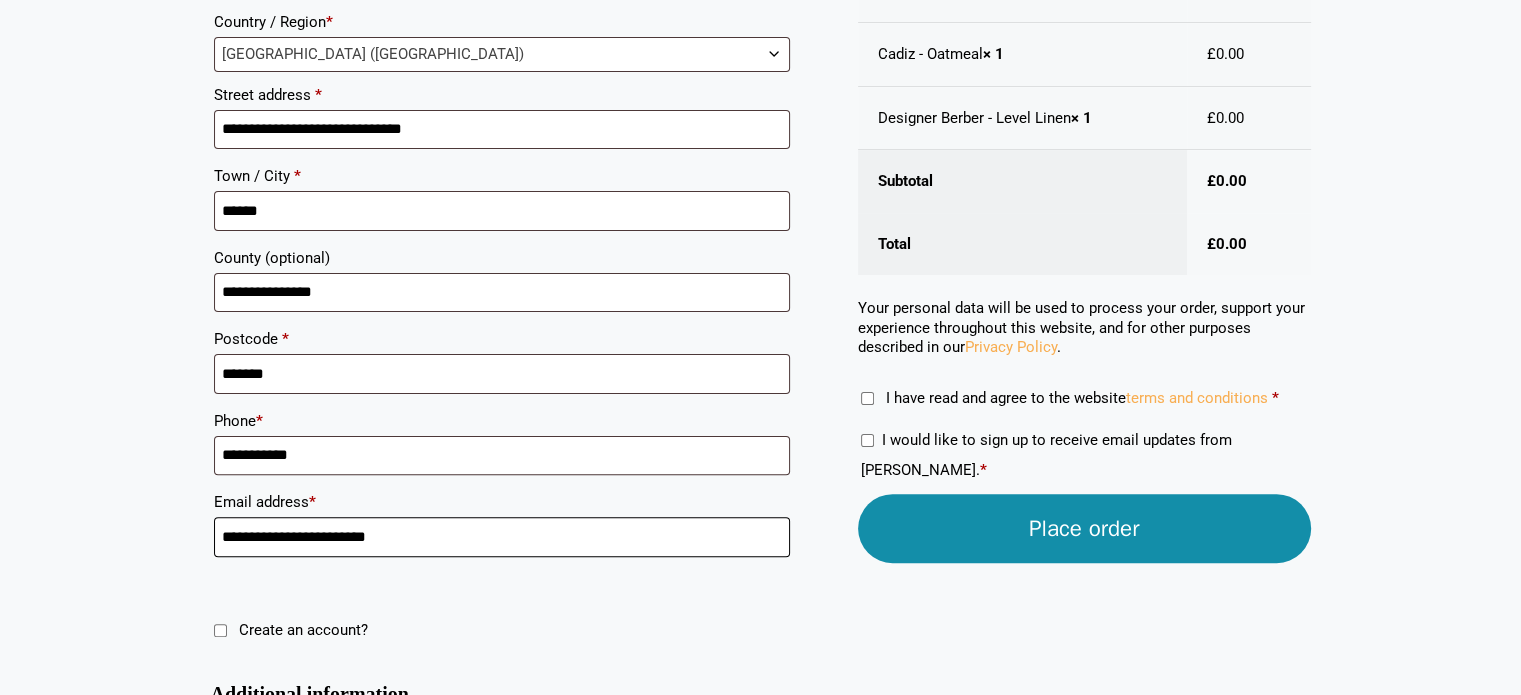 click on "Skip to content
Samples:
order
My Account My account
Menu
Menu
Our Carpets
View All
Colours
Black Carpet
Blue Carpet
Bold Colour
Brown Carpet
Carpet Inspired by Nature
Contemporary Colour
Golds" at bounding box center (760, 217) 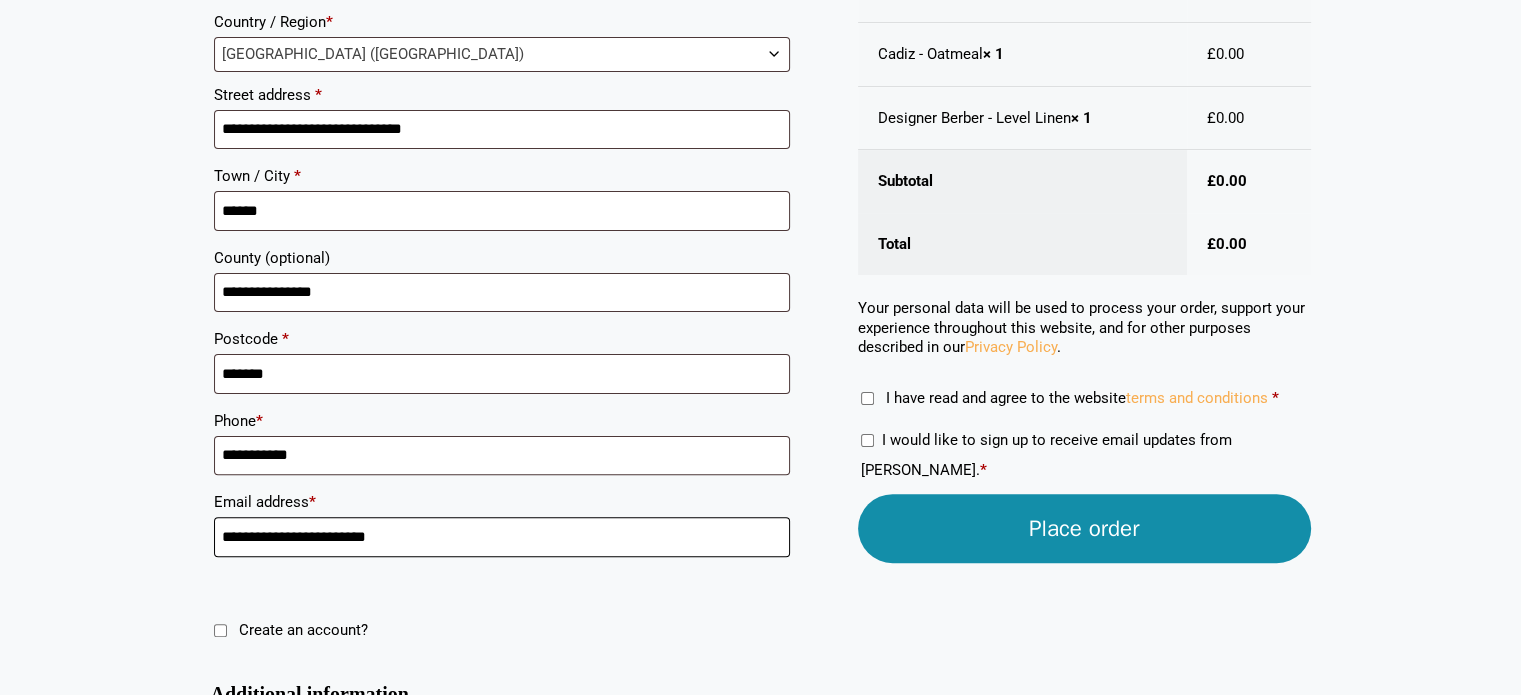 paste on "****" 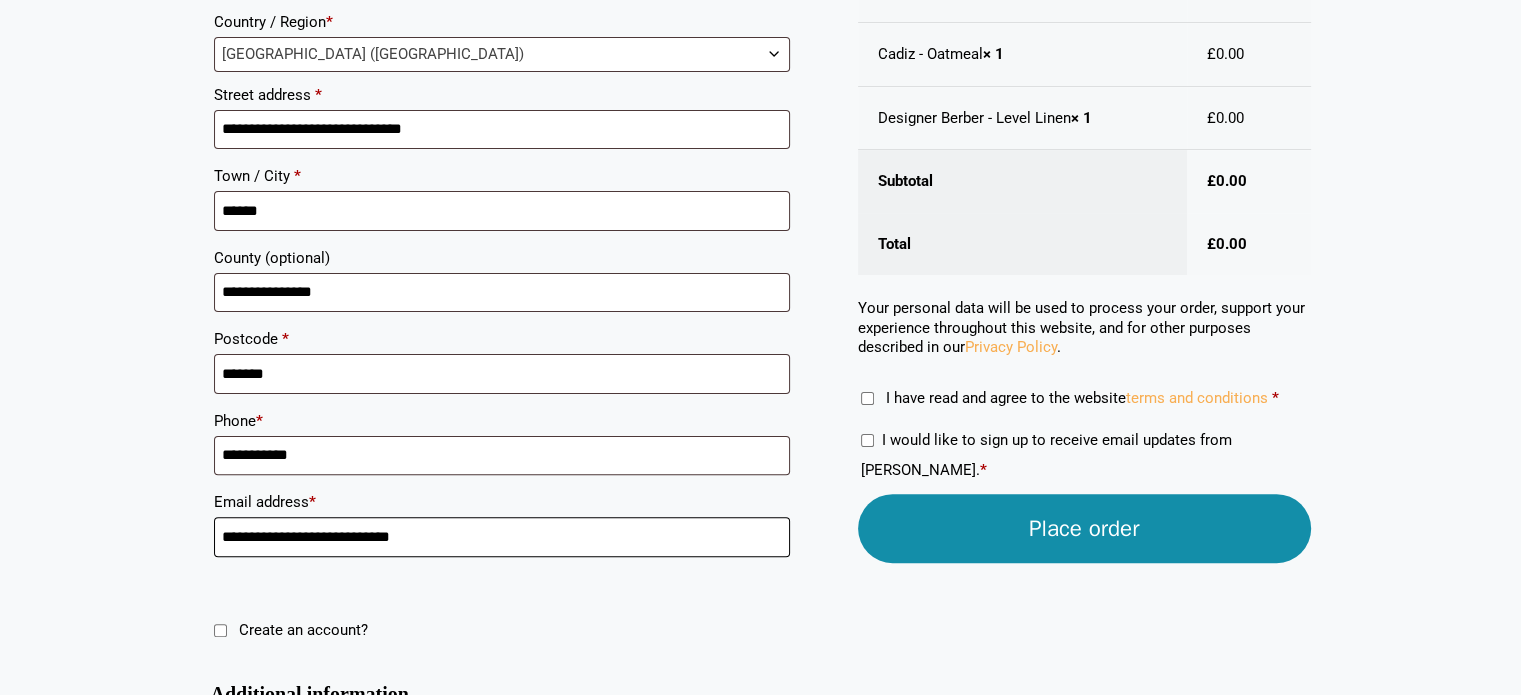 type on "**********" 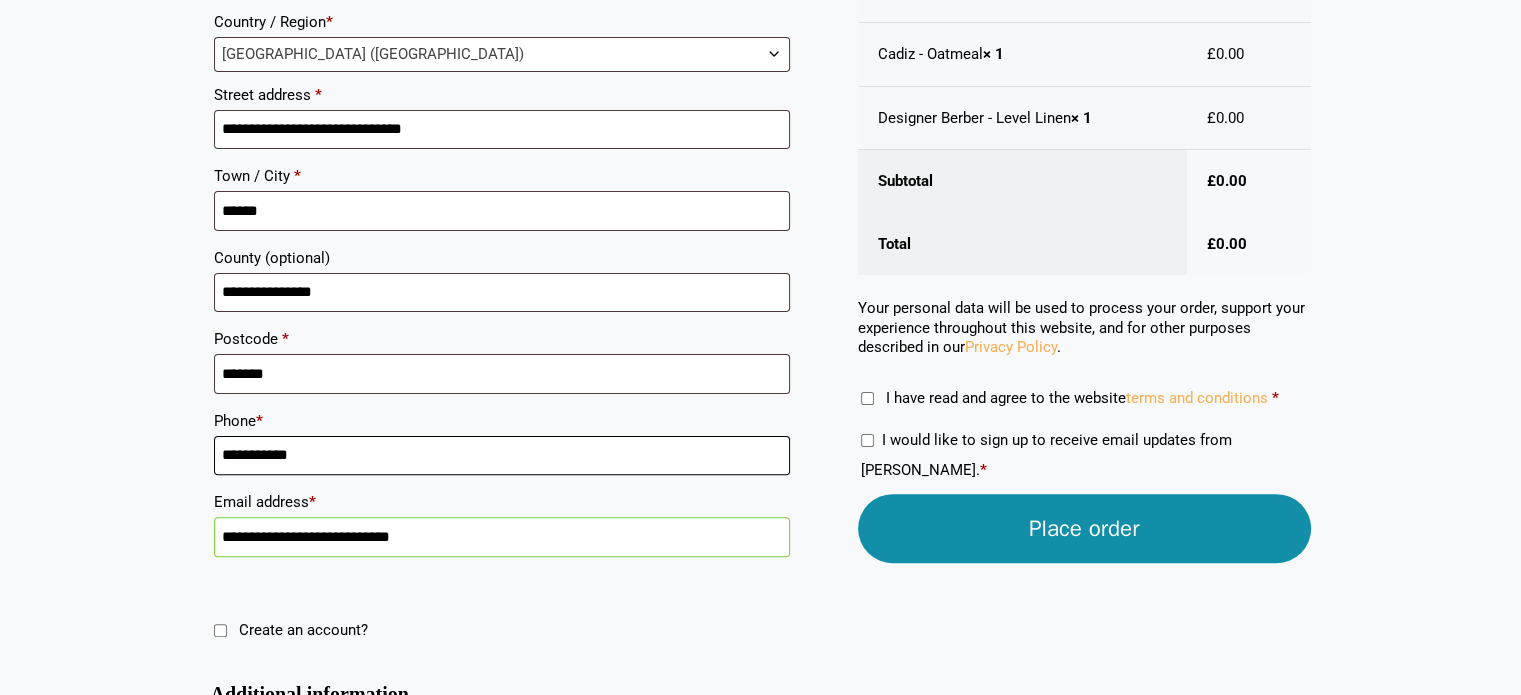 drag, startPoint x: 121, startPoint y: 439, endPoint x: 0, endPoint y: 463, distance: 123.35721 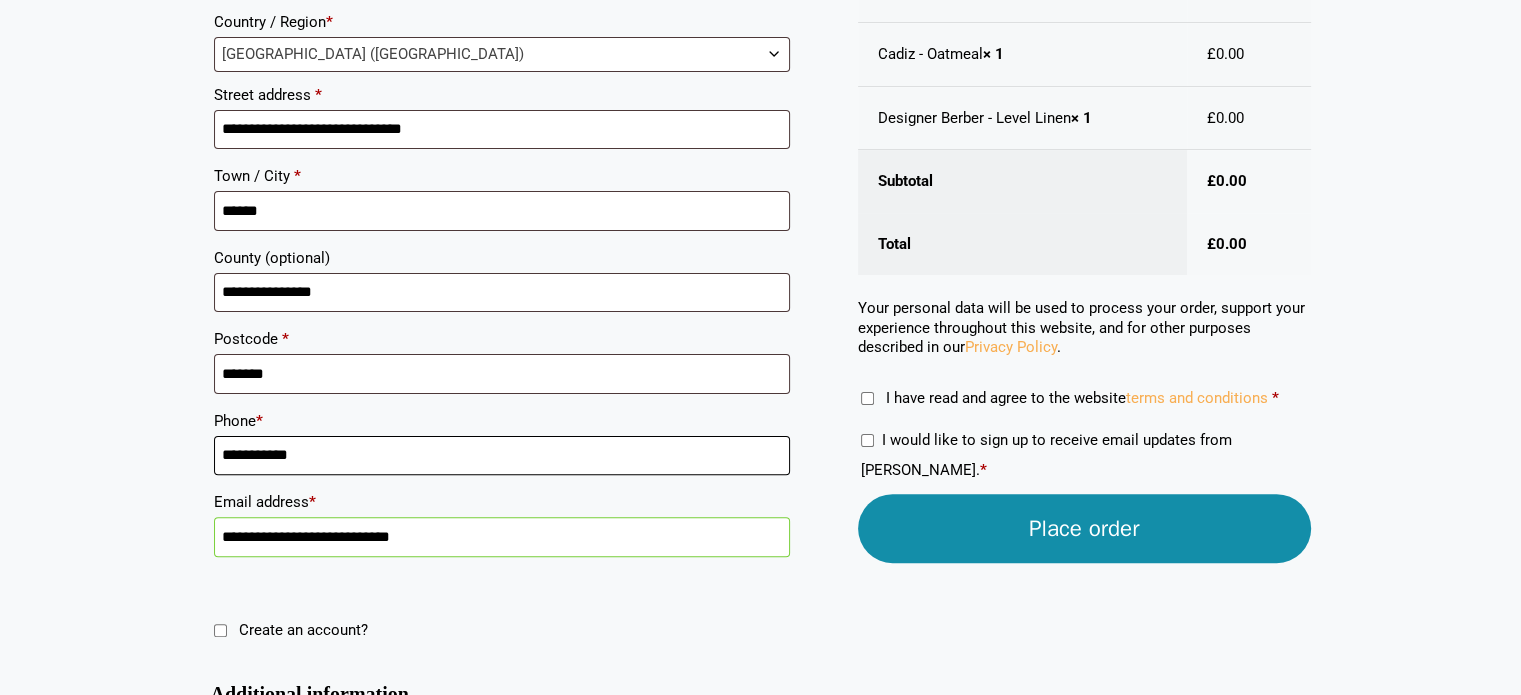 click on "Skip to content
Samples:
order
My Account My account
Menu
Menu
Our Carpets
View All
Colours
Black Carpet
Blue Carpet
Bold Colour
Brown Carpet
Carpet Inspired by Nature
Contemporary Colour
Golds" at bounding box center (760, 217) 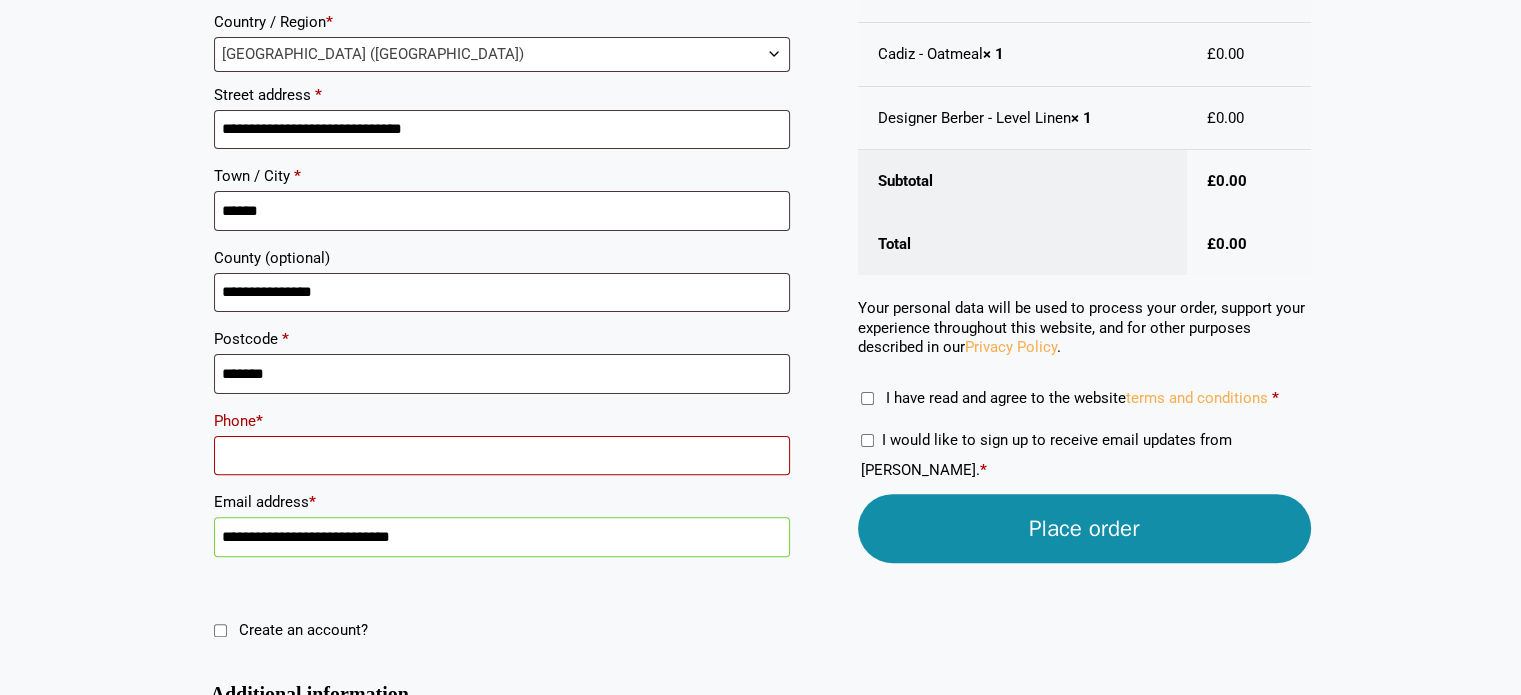 click on "Phone  *" at bounding box center (502, 456) 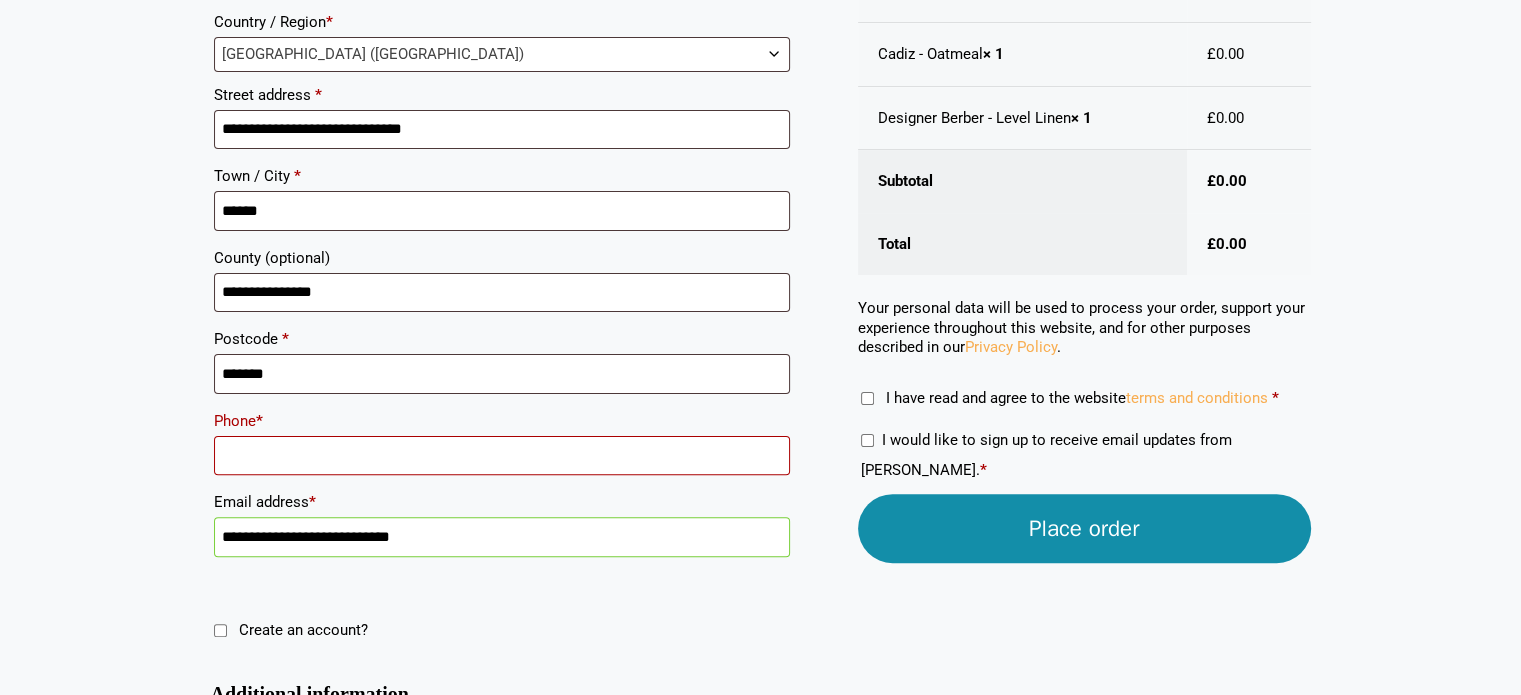 paste on "**********" 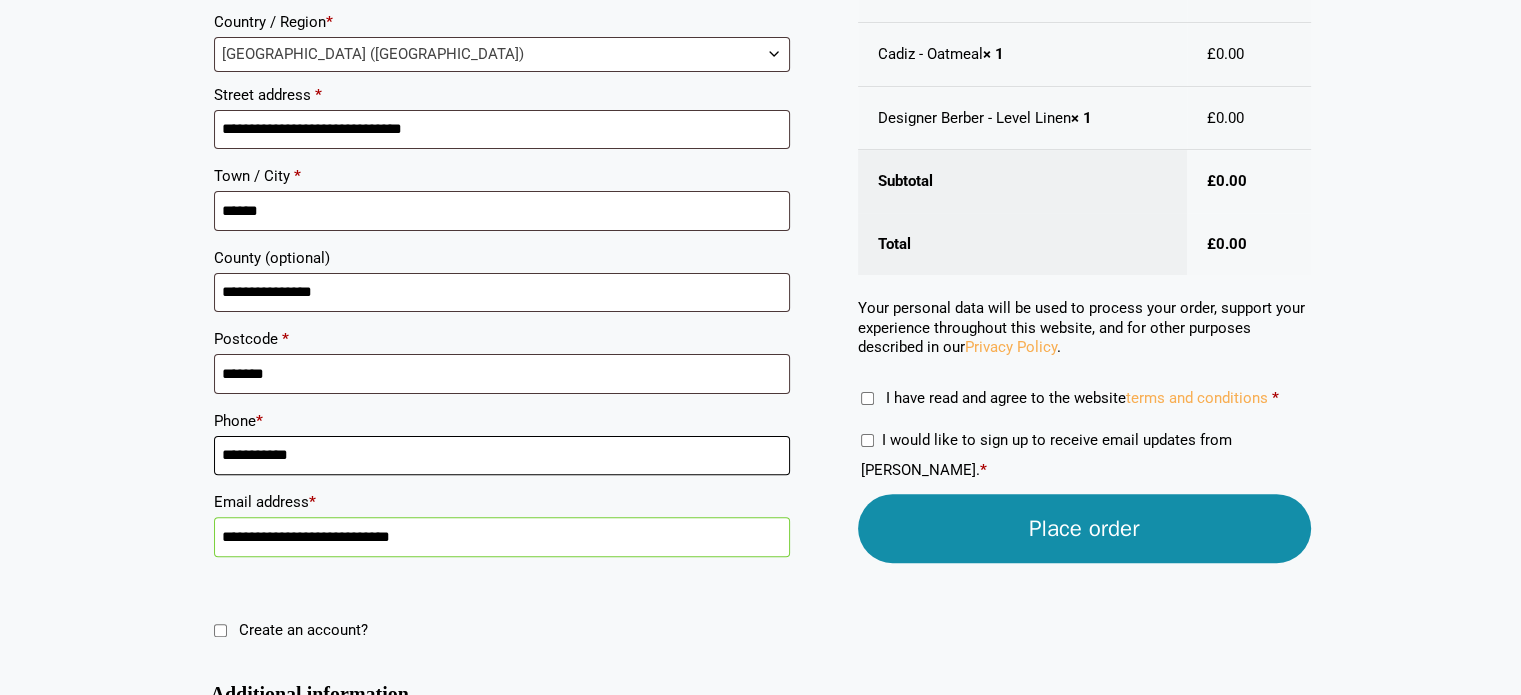 type on "**********" 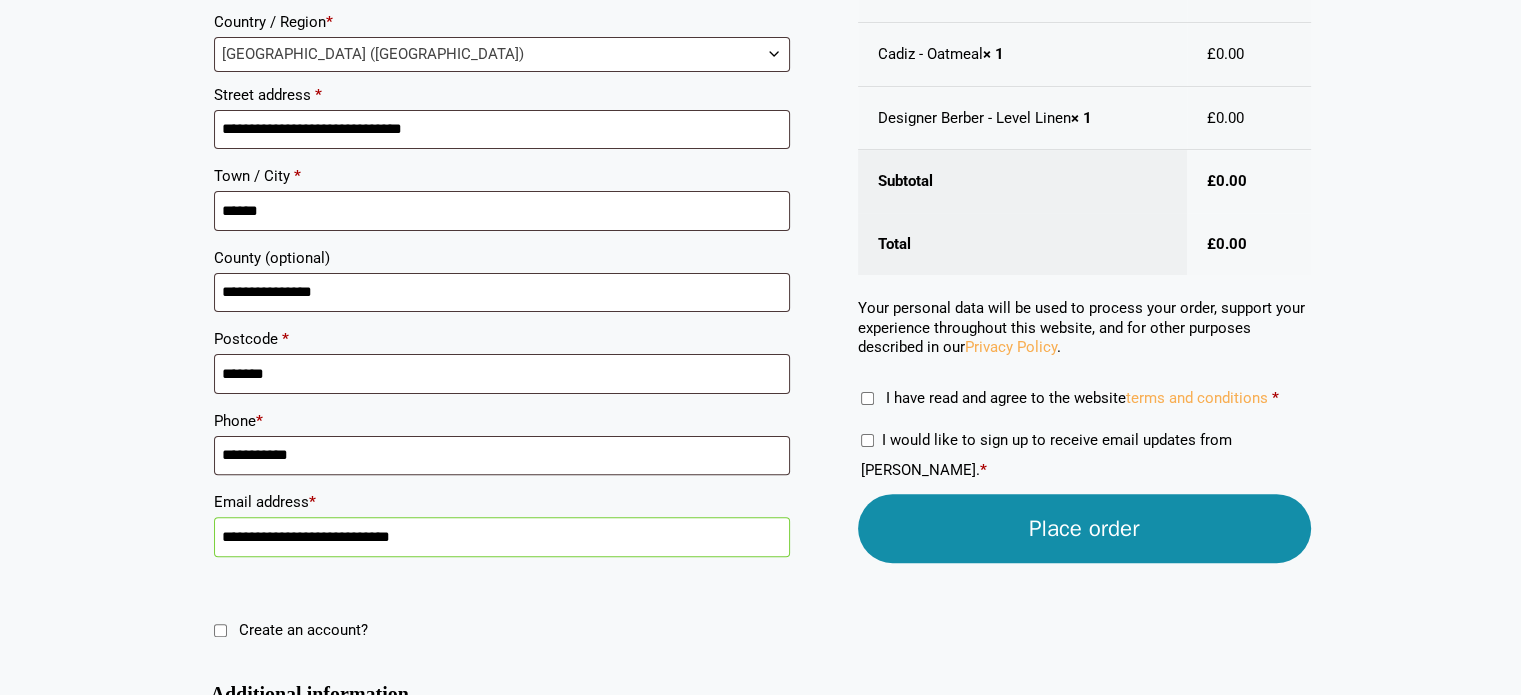 click on "**********" at bounding box center [761, 348] 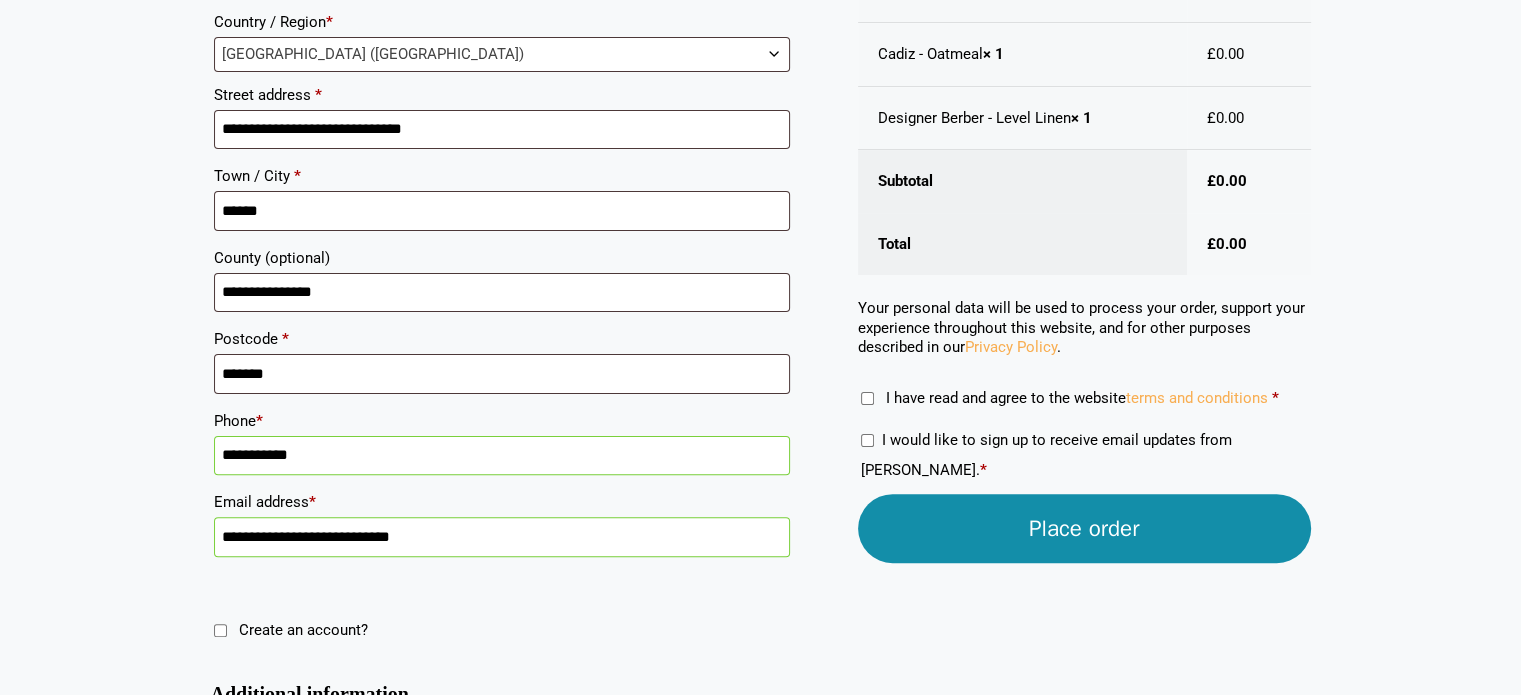 click on "Place order" at bounding box center (1084, 528) 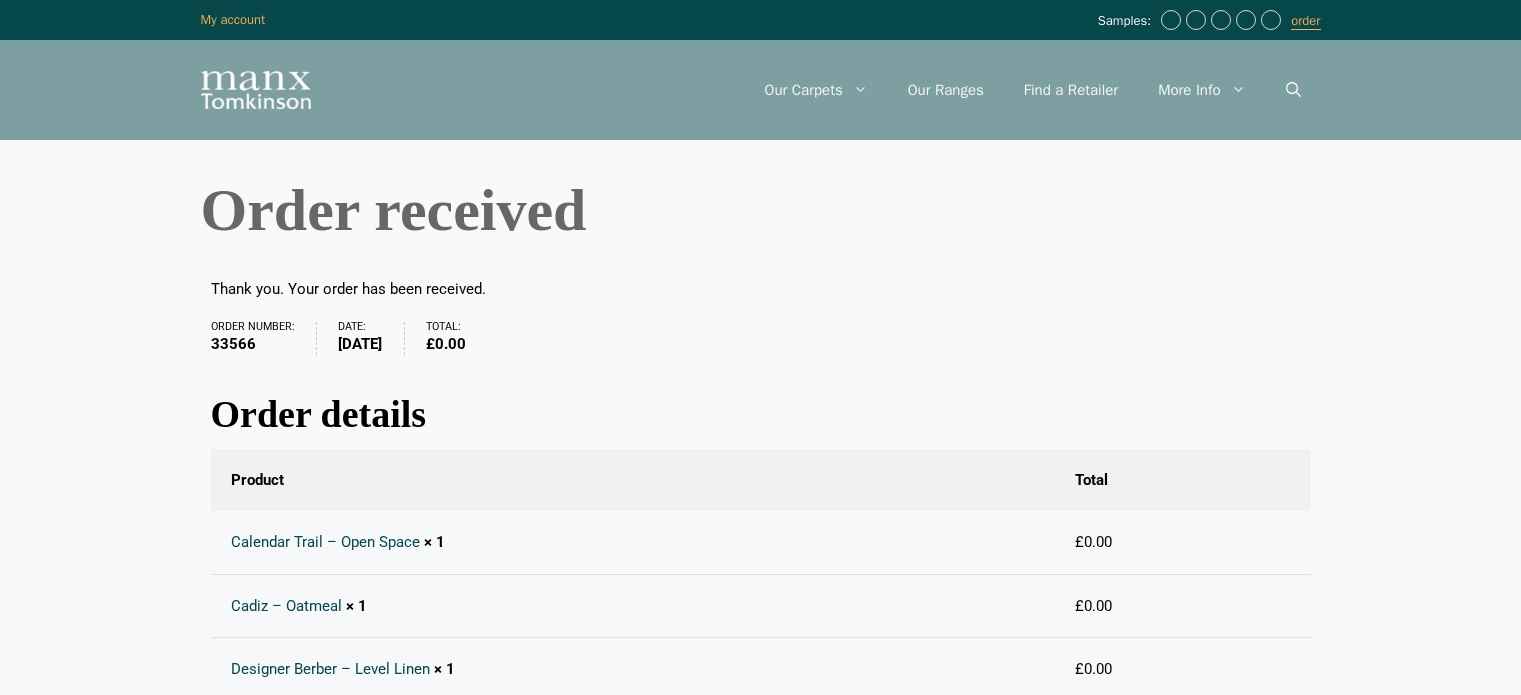 scroll, scrollTop: 0, scrollLeft: 0, axis: both 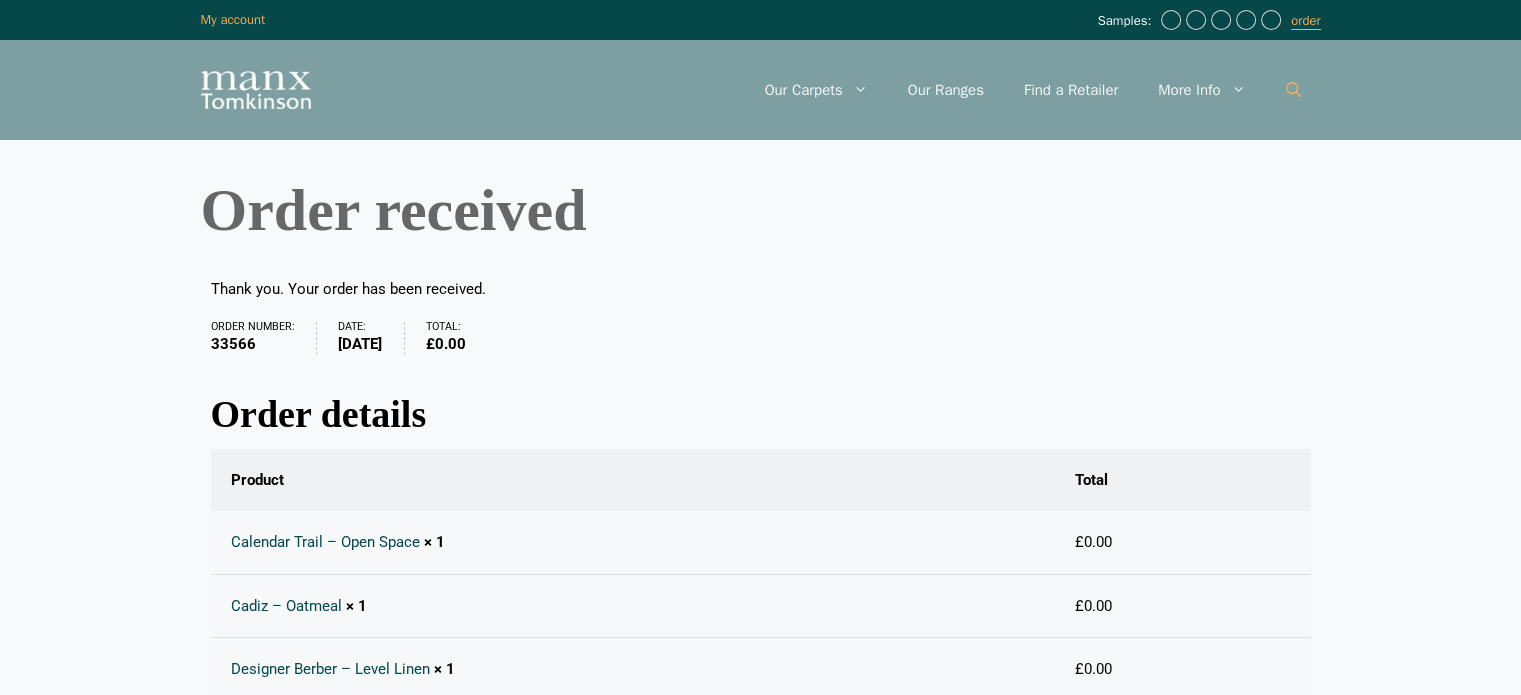 click 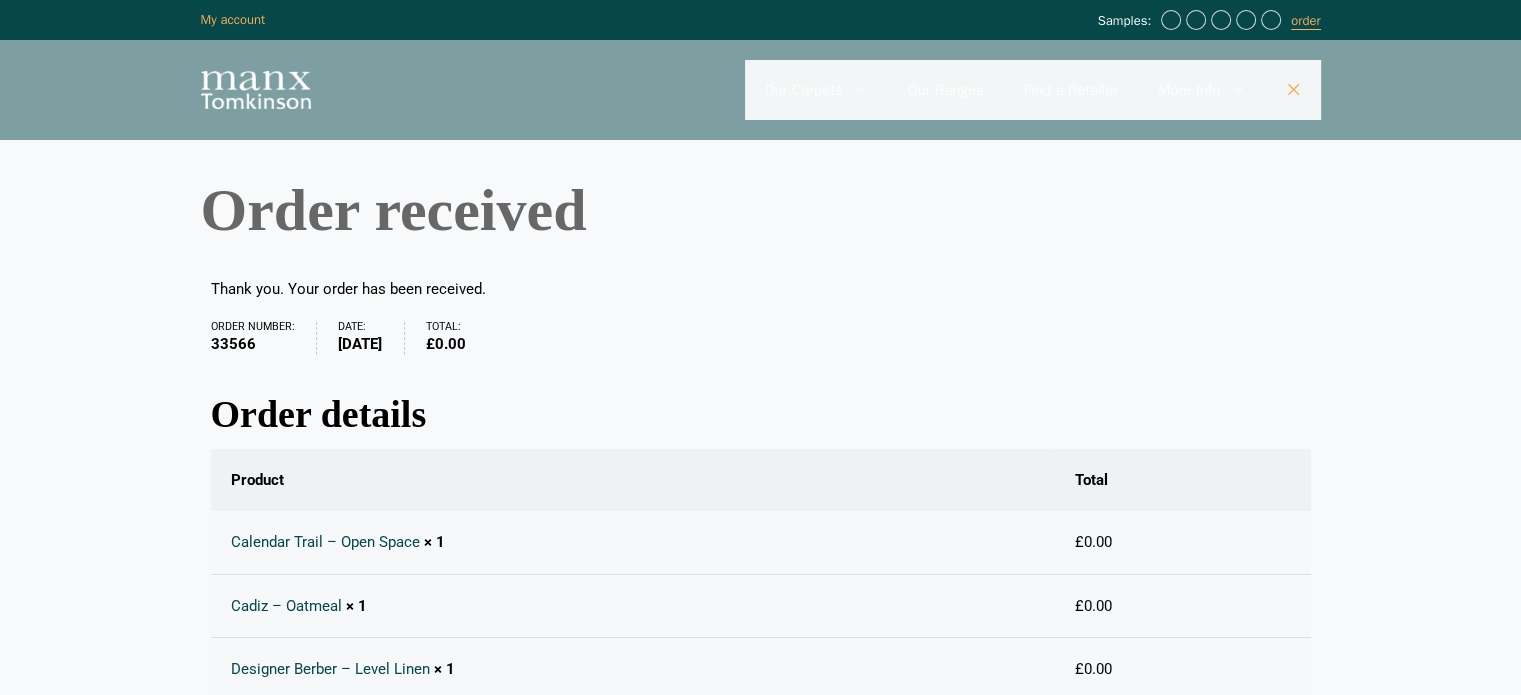 click at bounding box center (1033, 90) 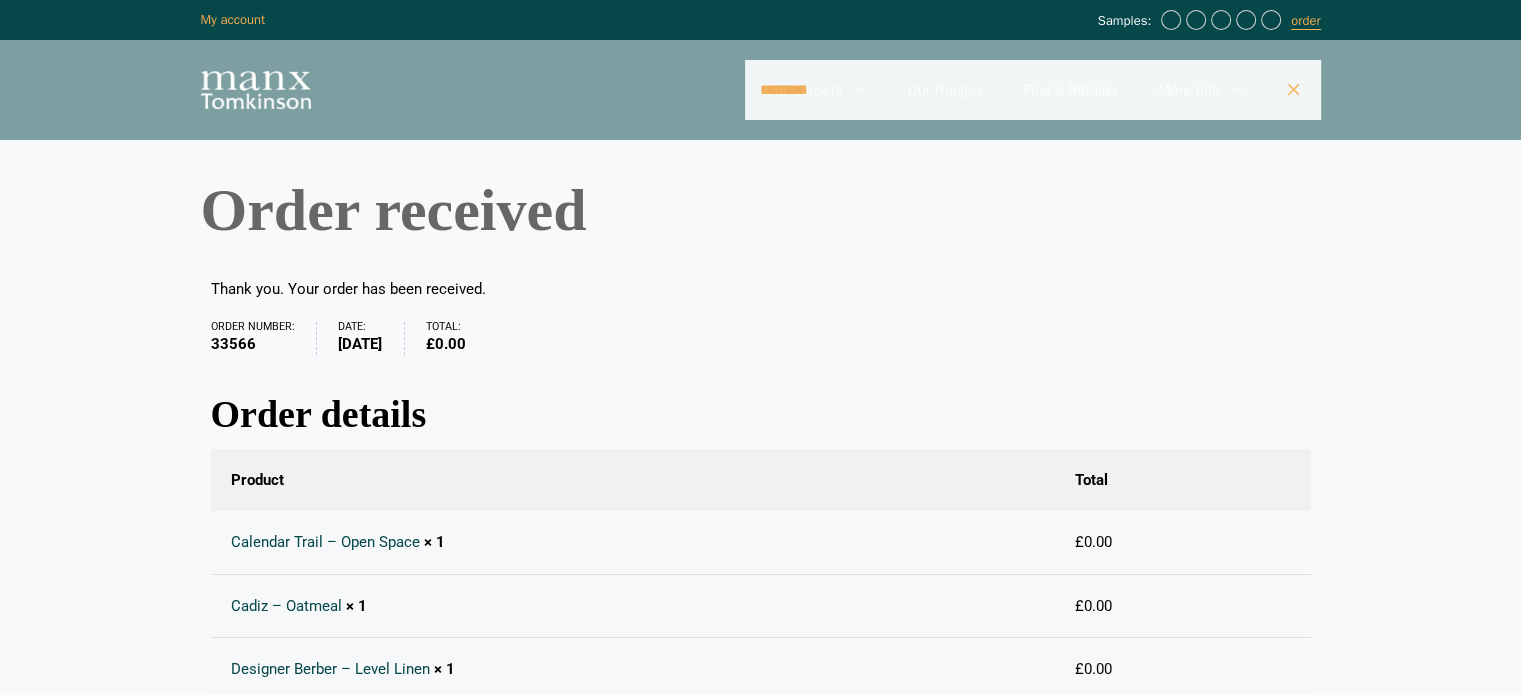 type on "********" 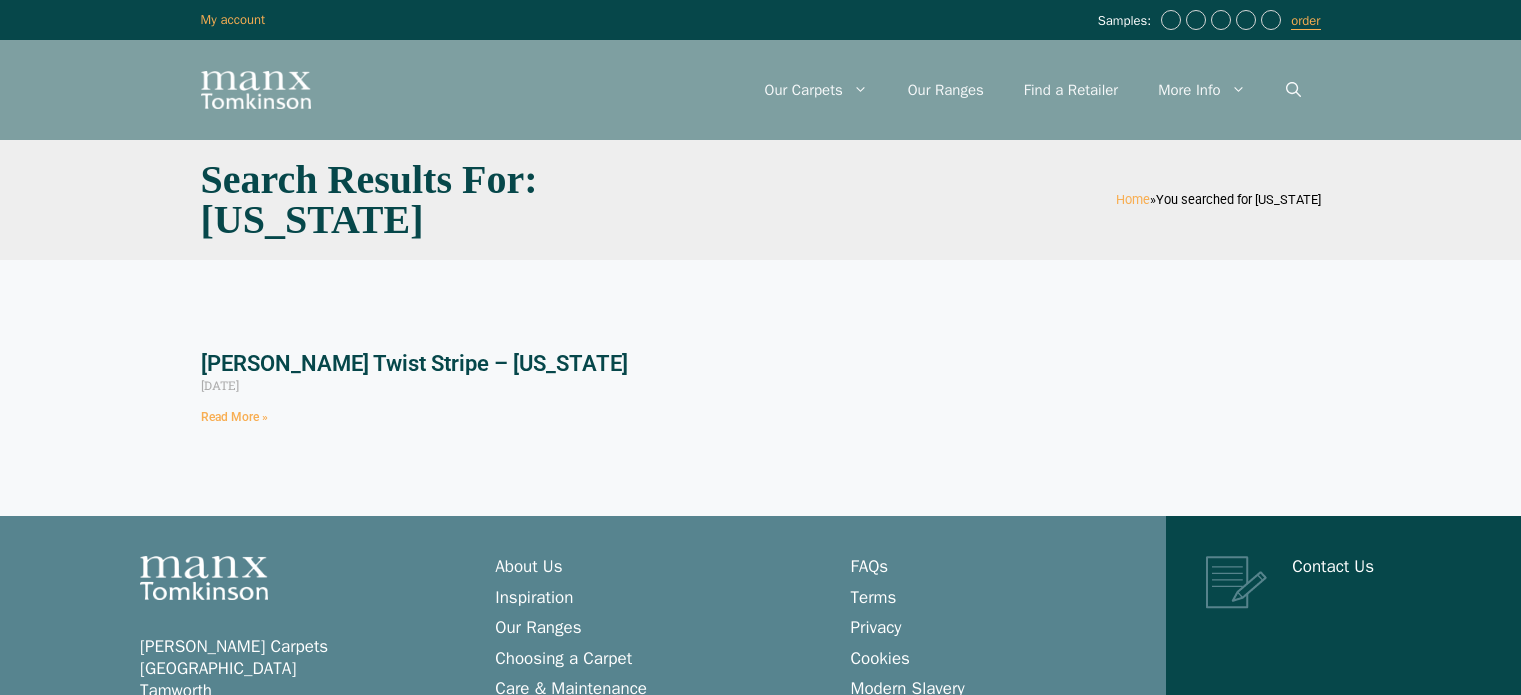 scroll, scrollTop: 0, scrollLeft: 0, axis: both 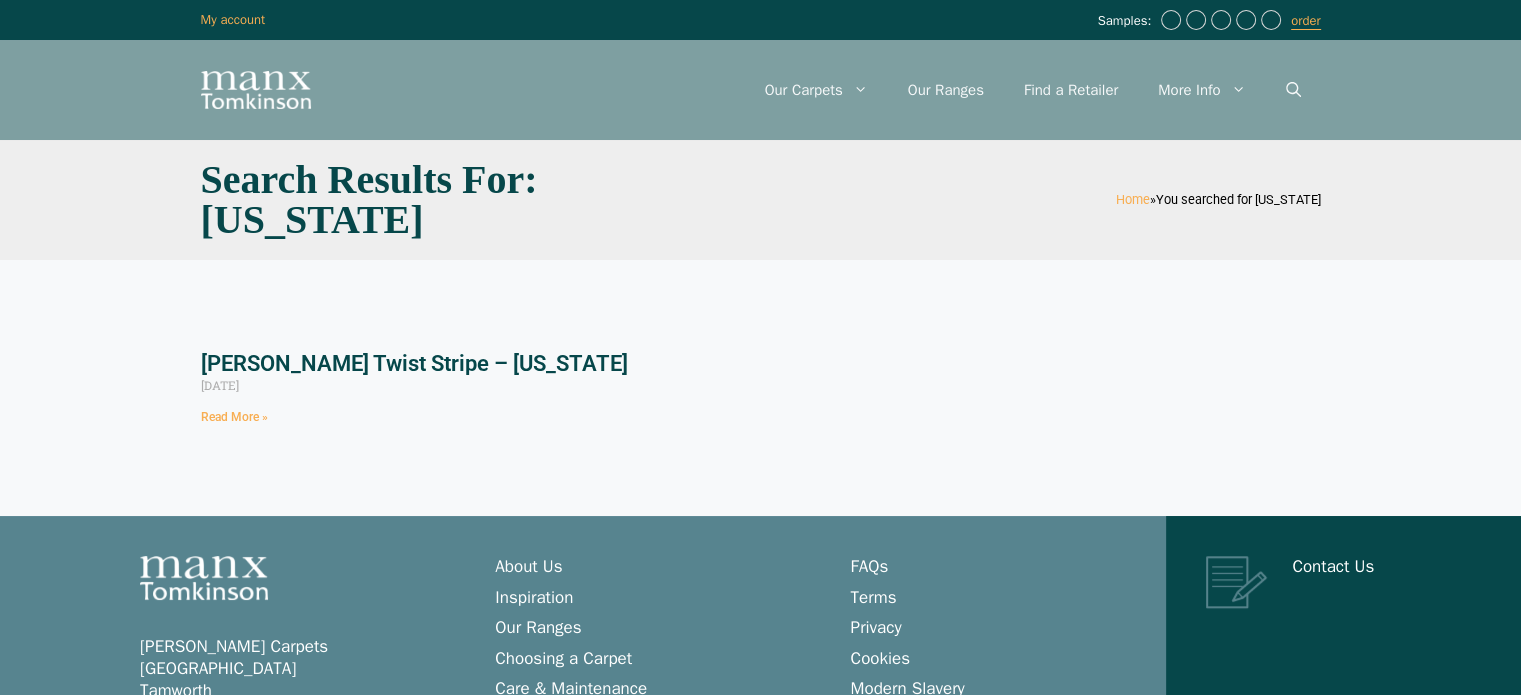 click on "[PERSON_NAME] Twist Stripe – [US_STATE]" at bounding box center [414, 363] 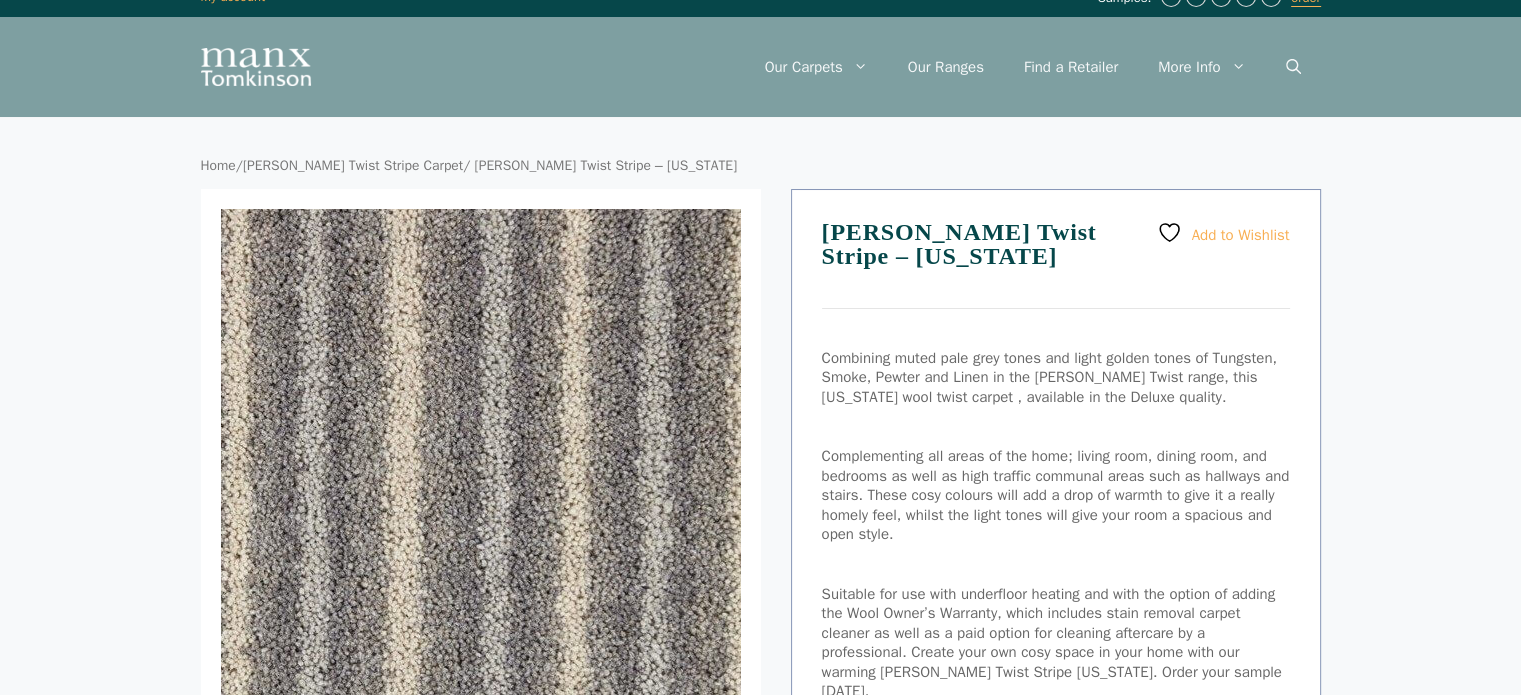 scroll, scrollTop: 600, scrollLeft: 0, axis: vertical 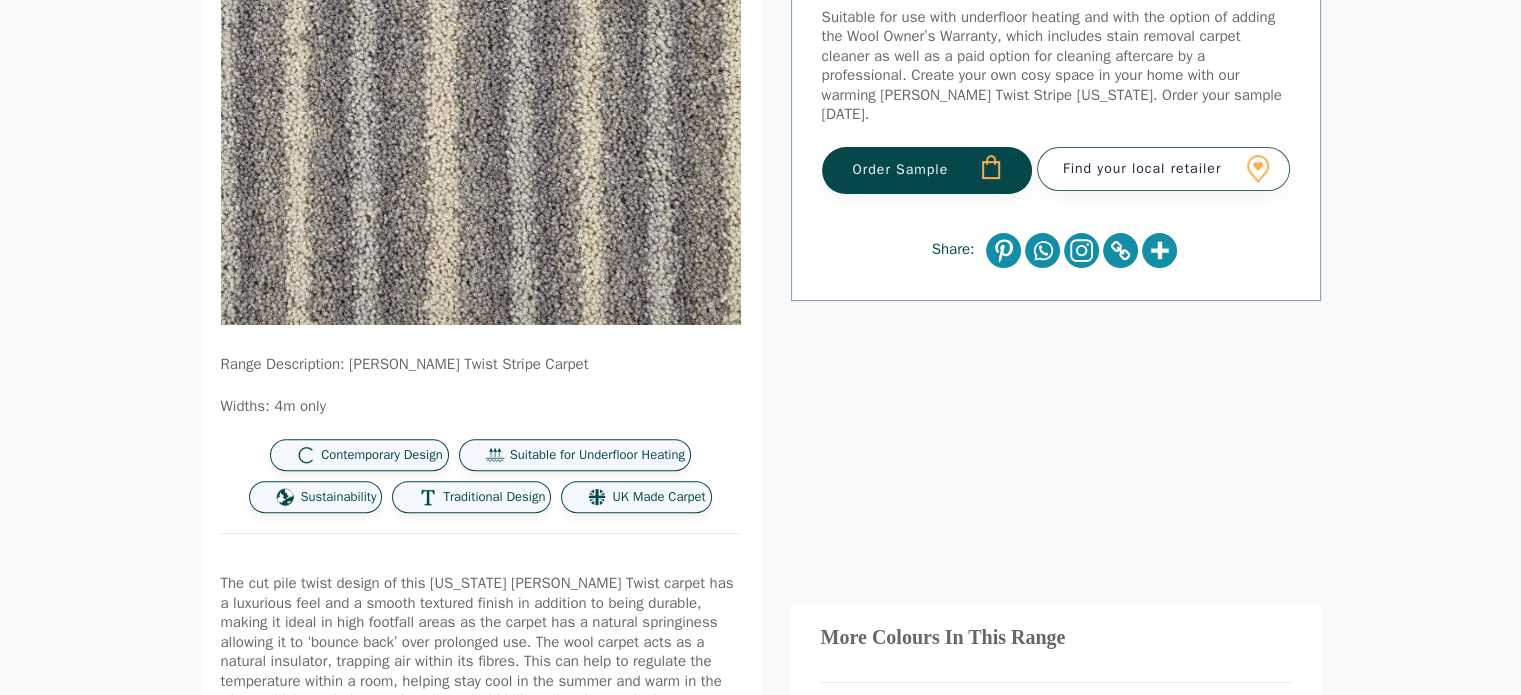 click on "Order Sample" at bounding box center [927, 170] 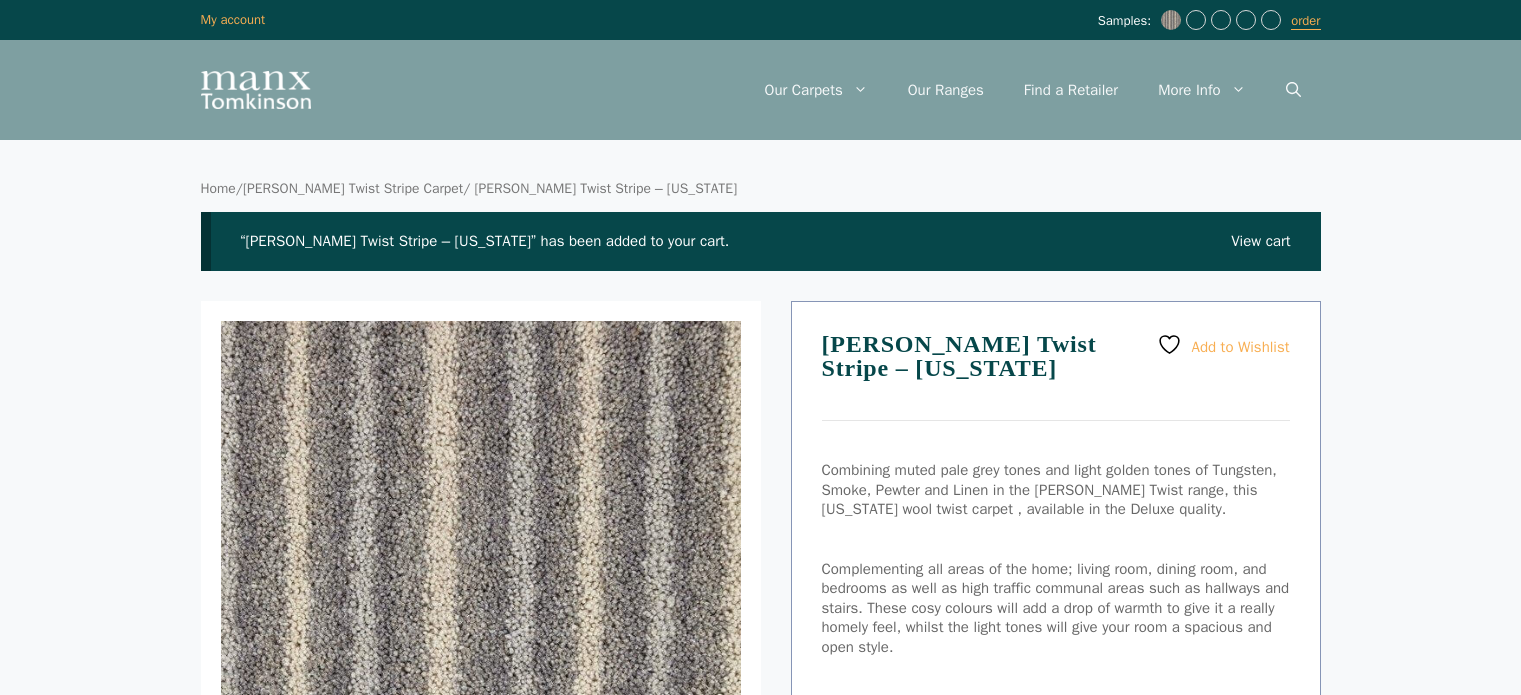 scroll, scrollTop: 0, scrollLeft: 0, axis: both 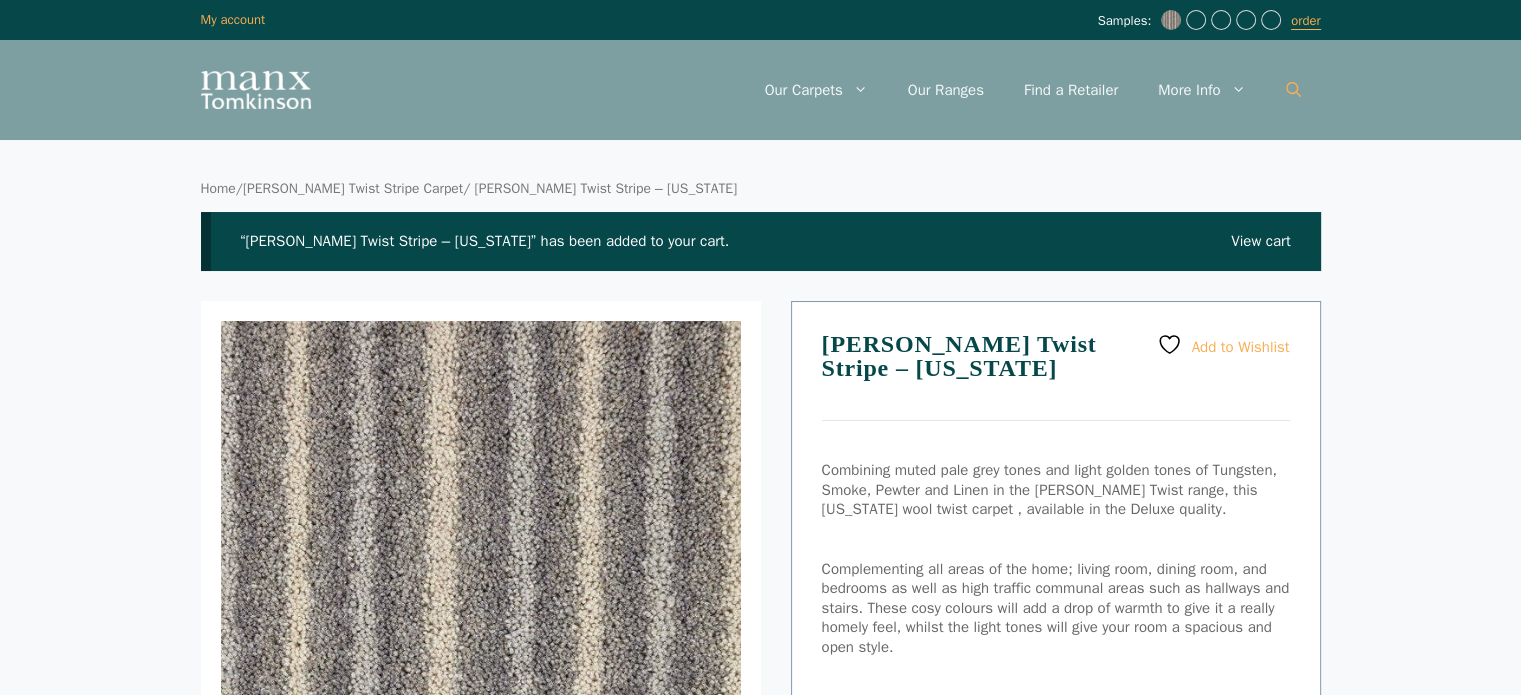 click at bounding box center [1293, 90] 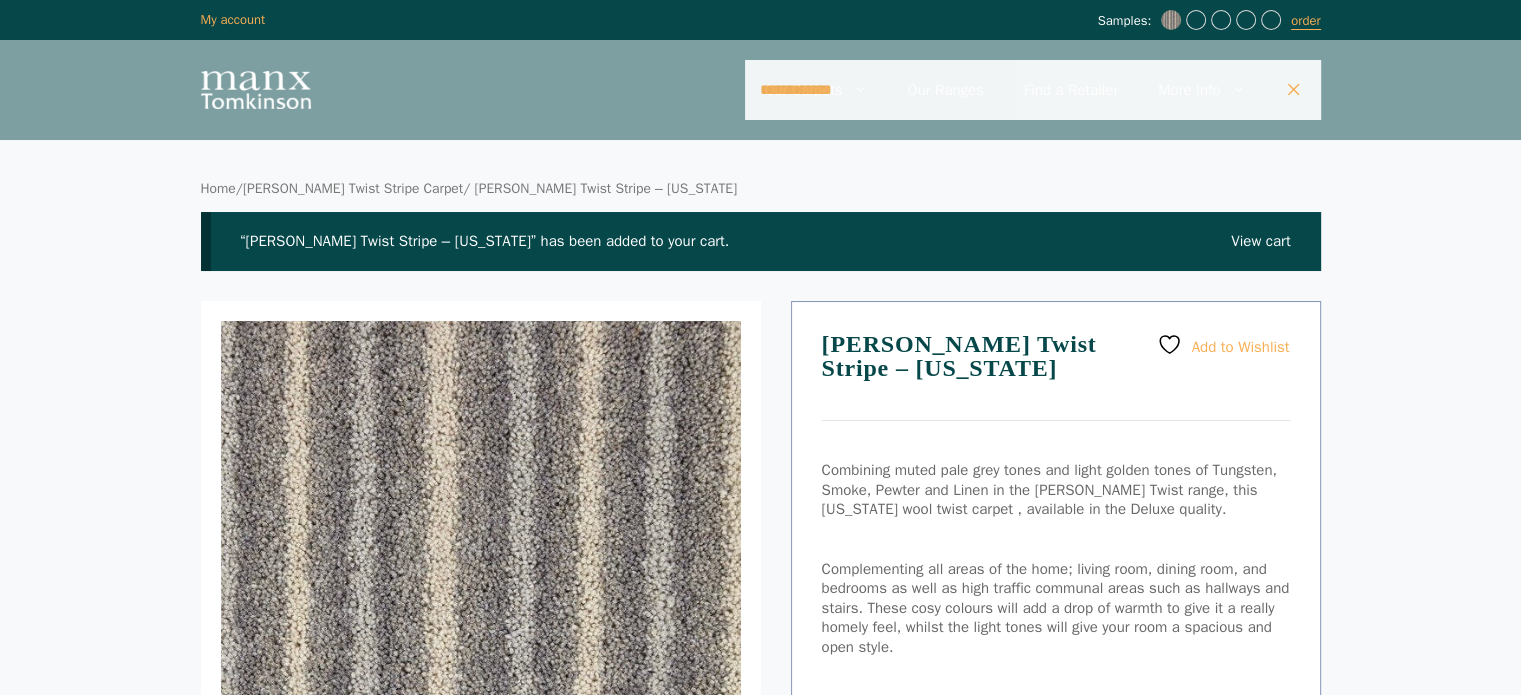 type on "**********" 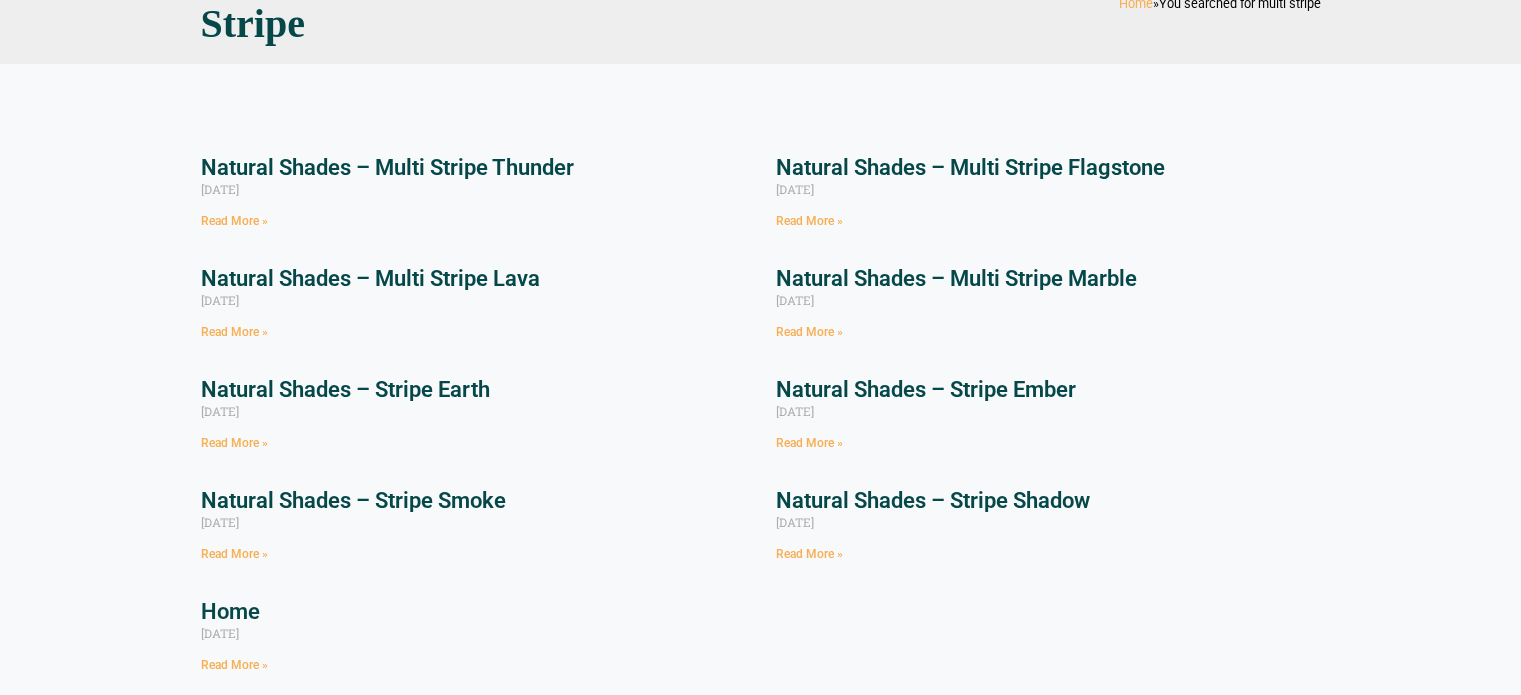 scroll, scrollTop: 200, scrollLeft: 0, axis: vertical 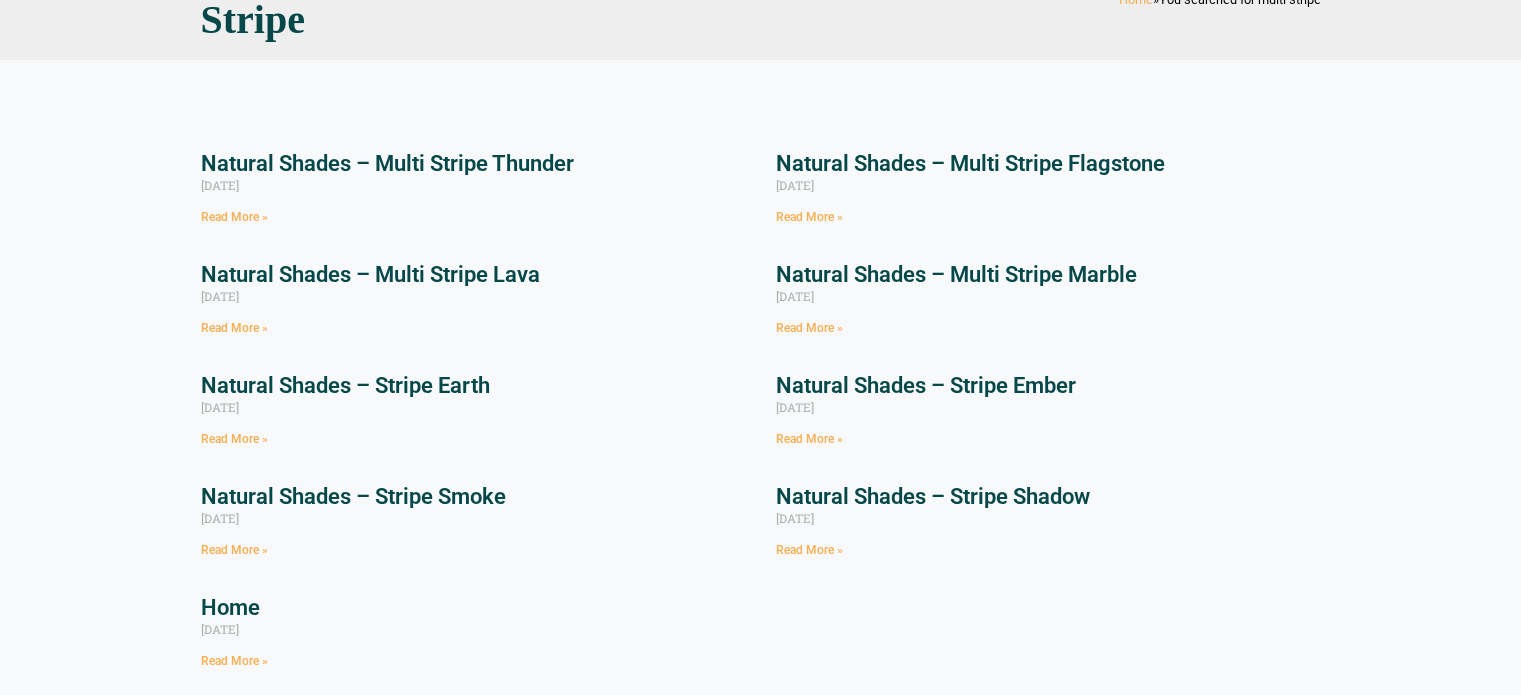 click on "Natural Shades – Multi Stripe Marble" at bounding box center [956, 274] 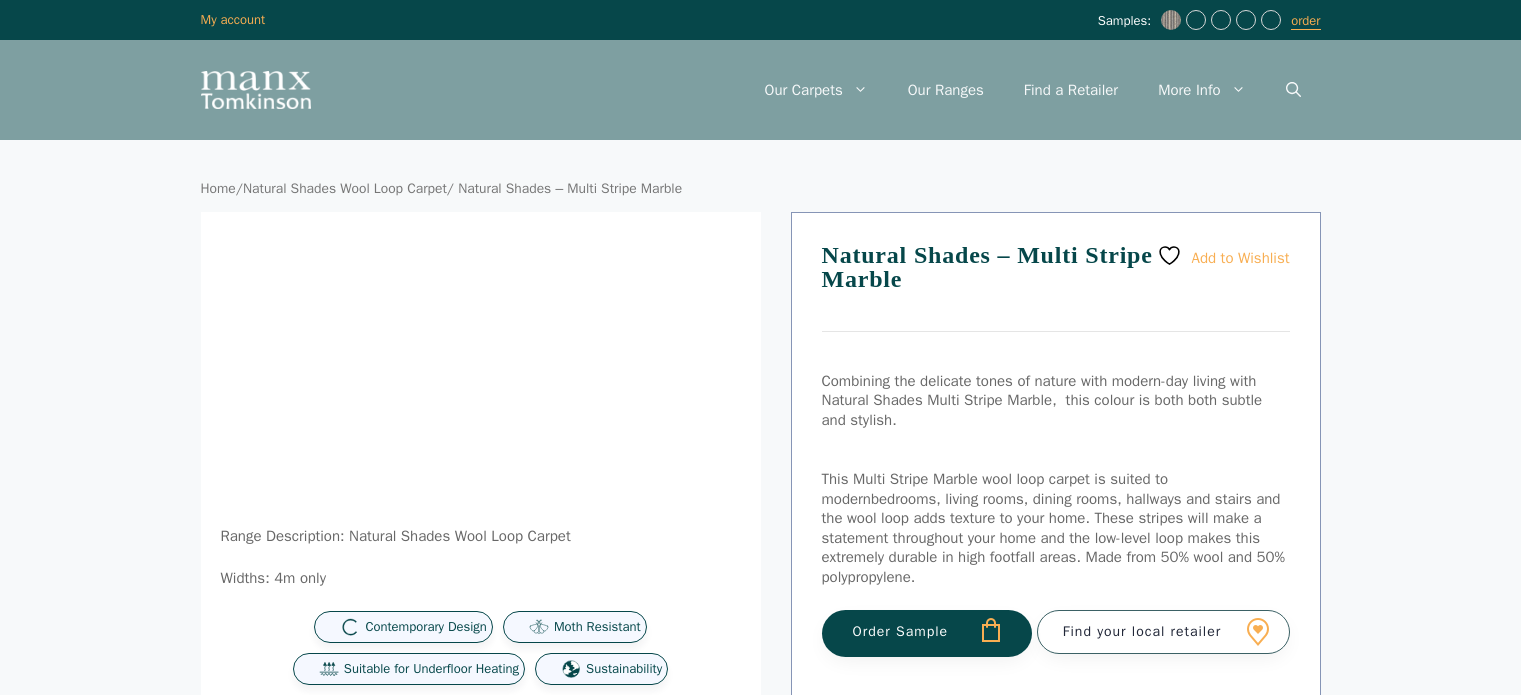 scroll, scrollTop: 0, scrollLeft: 0, axis: both 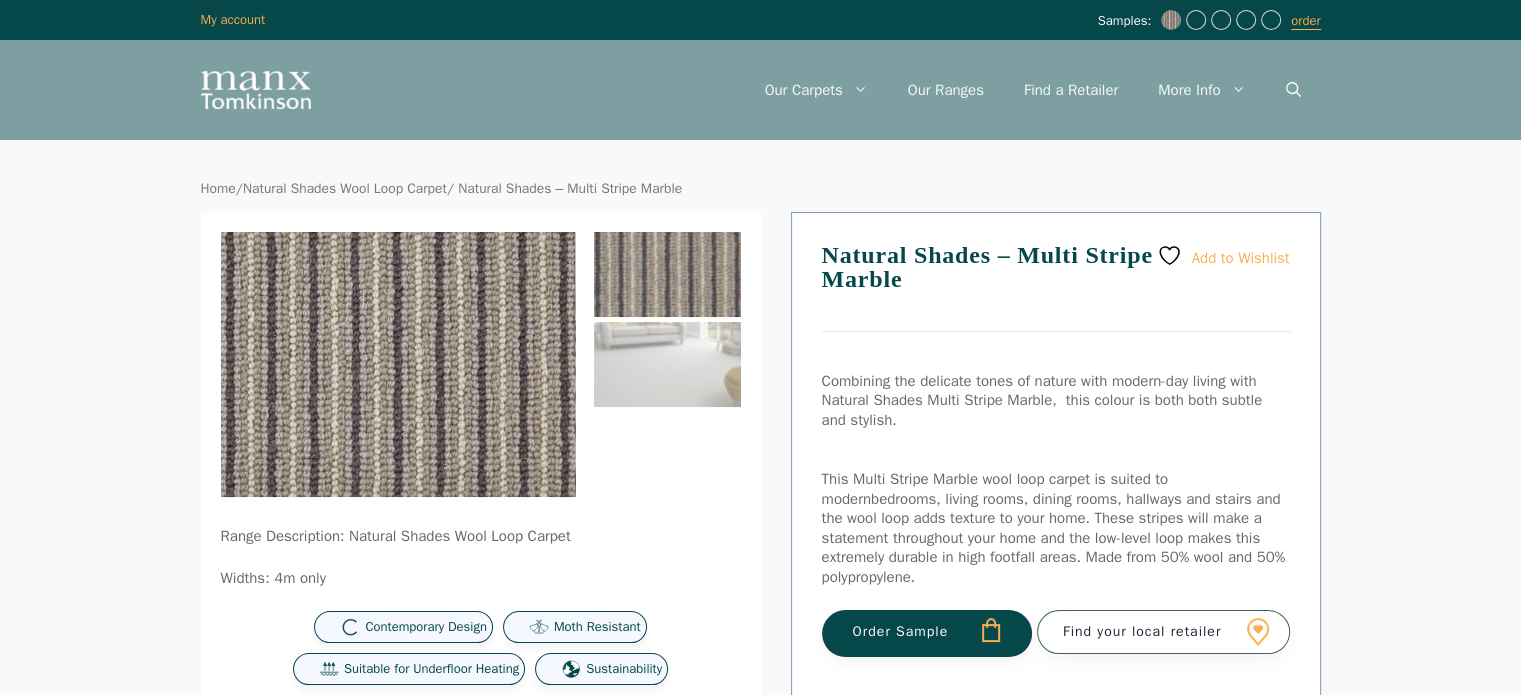 click on "Order Sample" at bounding box center (927, 633) 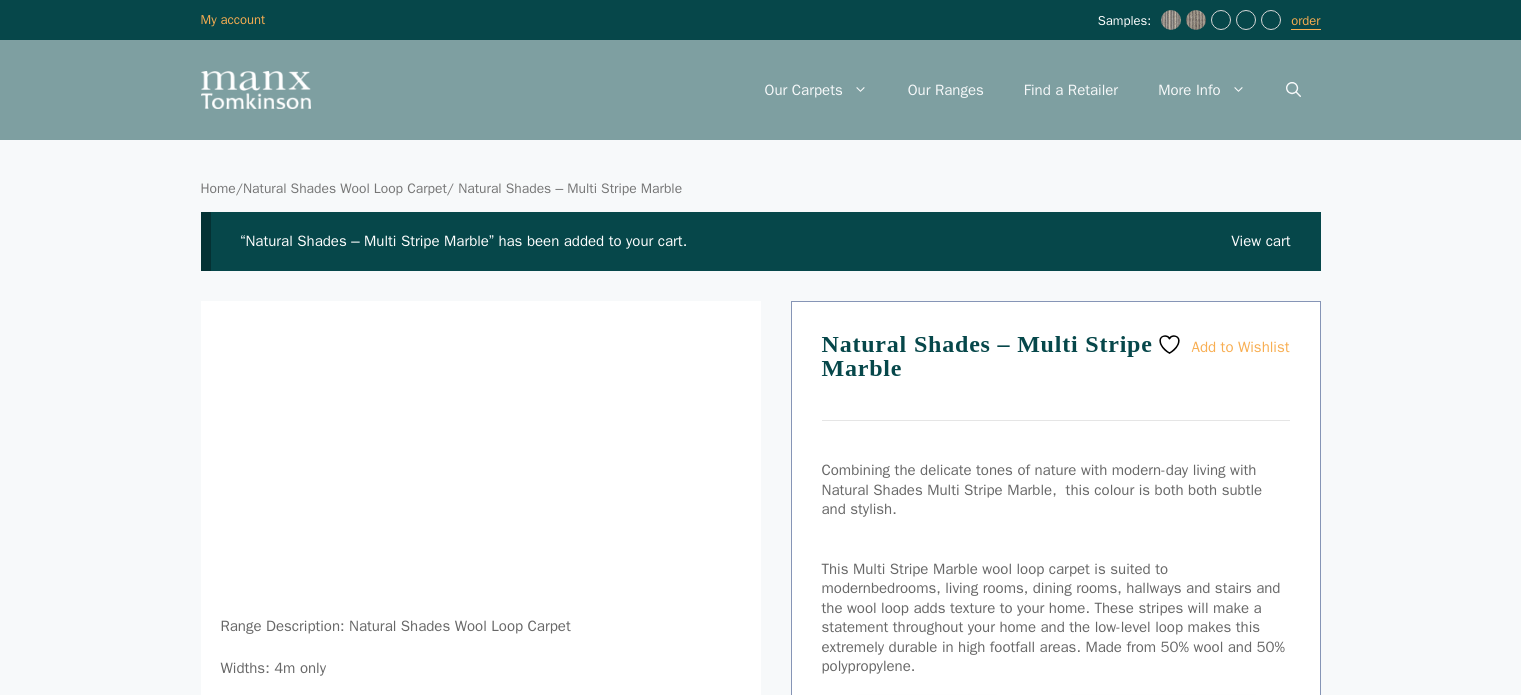 scroll, scrollTop: 0, scrollLeft: 0, axis: both 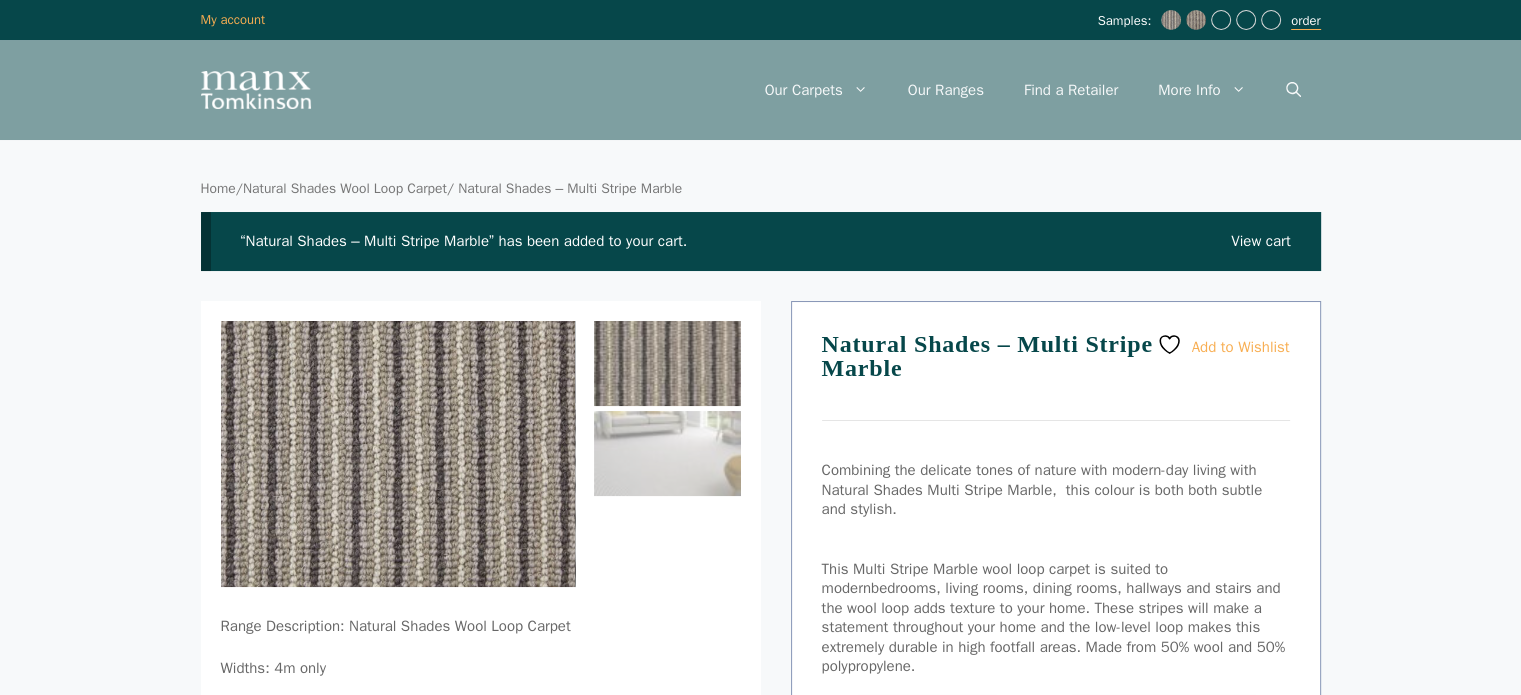 click on "order" at bounding box center [1305, 21] 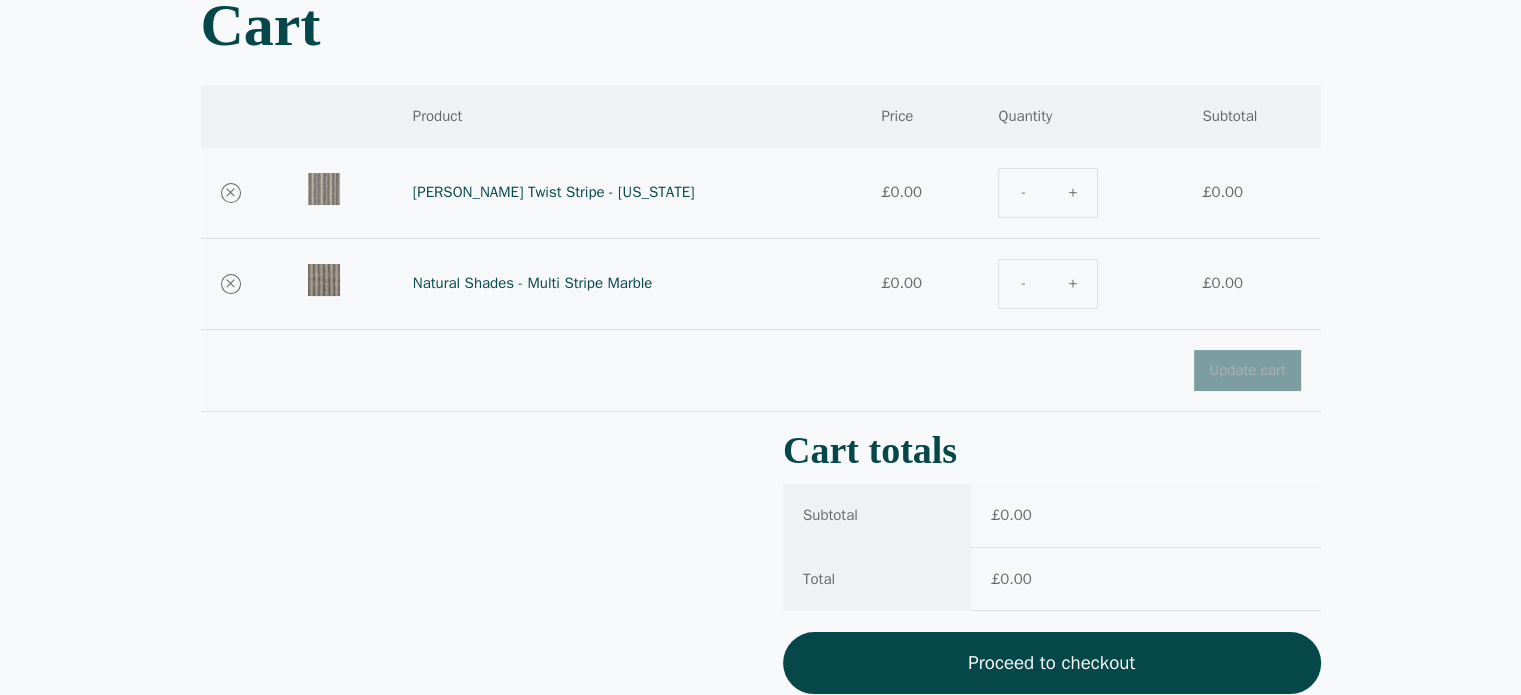 scroll, scrollTop: 400, scrollLeft: 0, axis: vertical 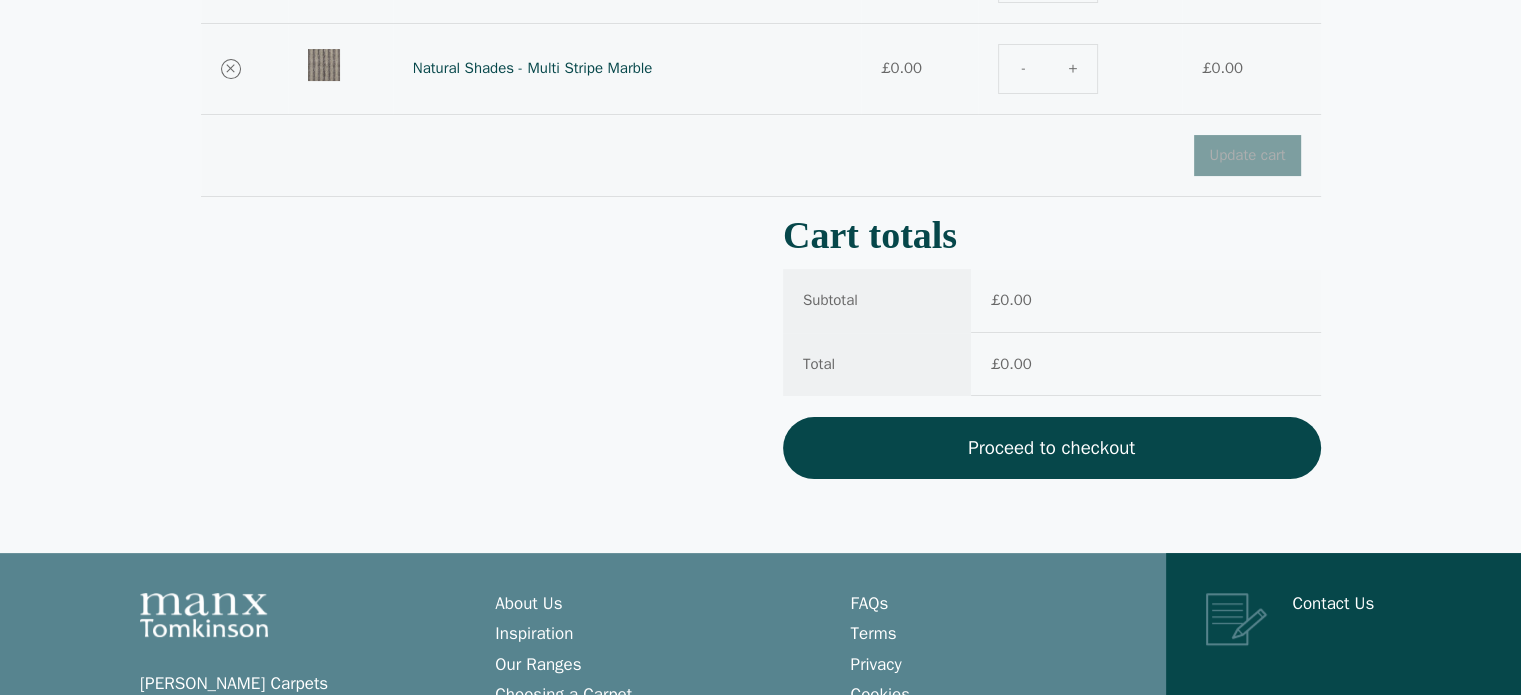 click on "Proceed to checkout" at bounding box center (1052, 448) 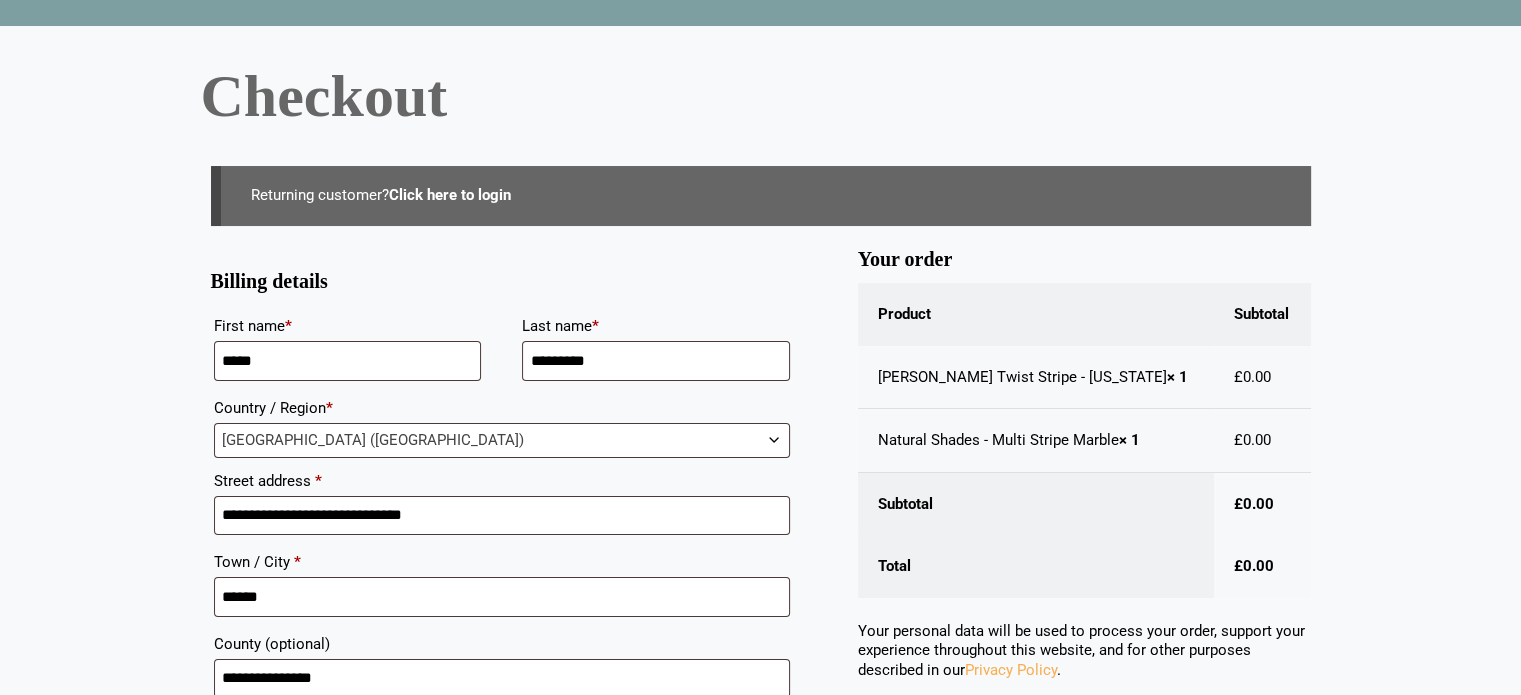 scroll, scrollTop: 200, scrollLeft: 0, axis: vertical 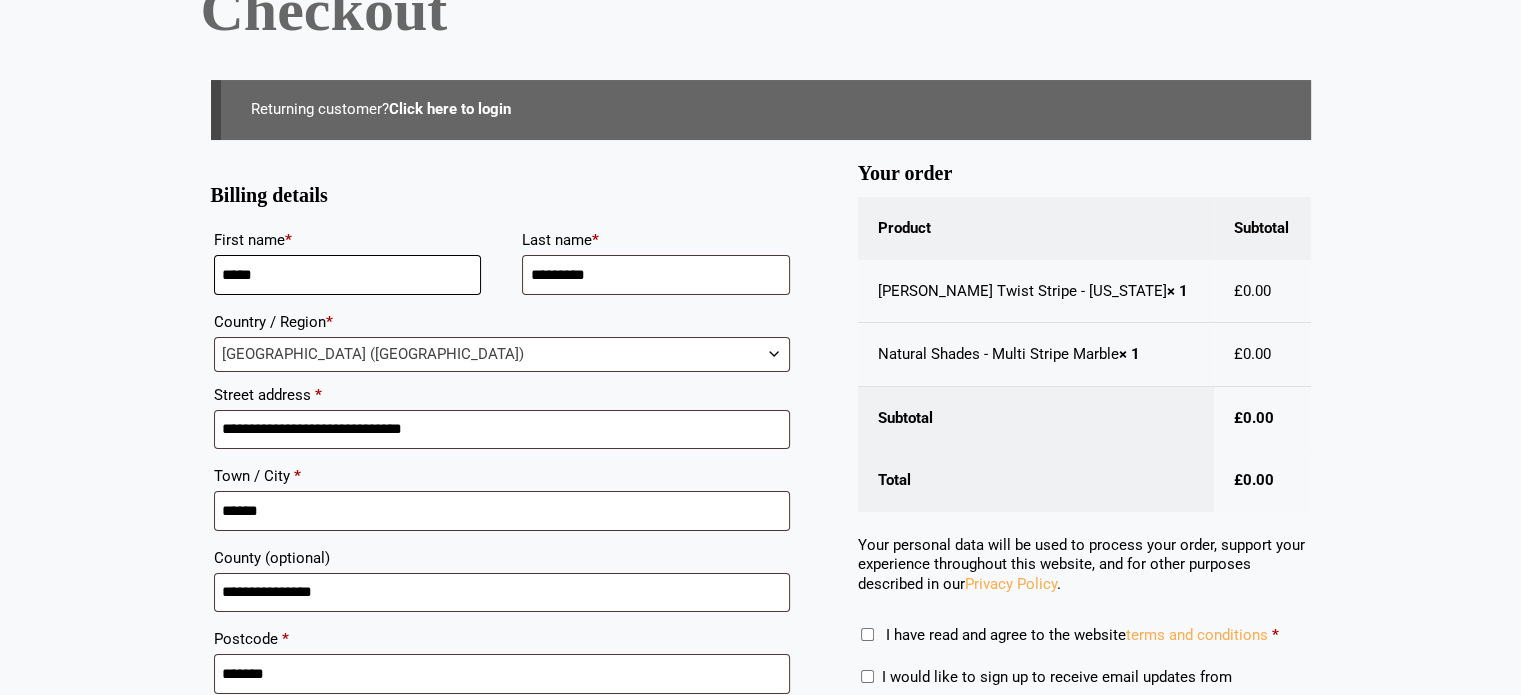 drag, startPoint x: 284, startPoint y: 270, endPoint x: 62, endPoint y: 261, distance: 222.18236 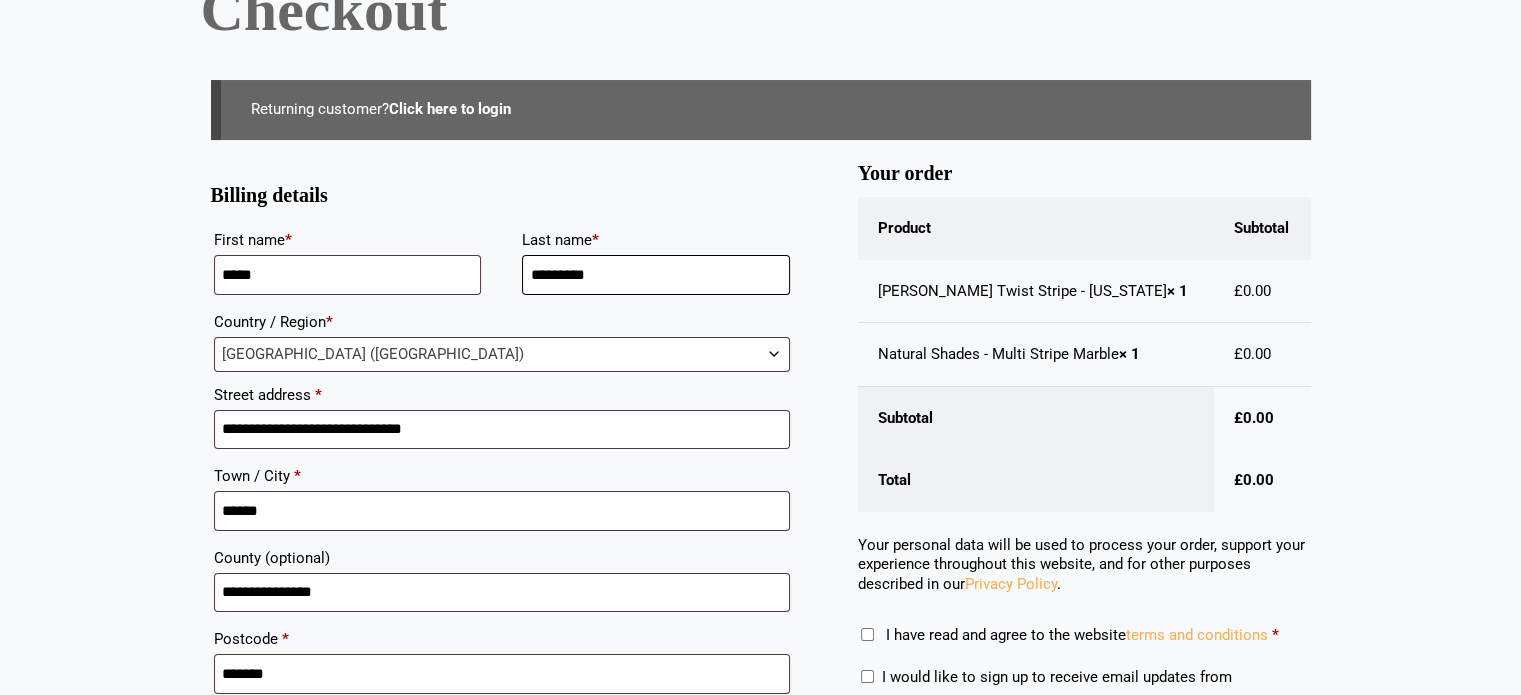 drag, startPoint x: 633, startPoint y: 279, endPoint x: 400, endPoint y: 272, distance: 233.10513 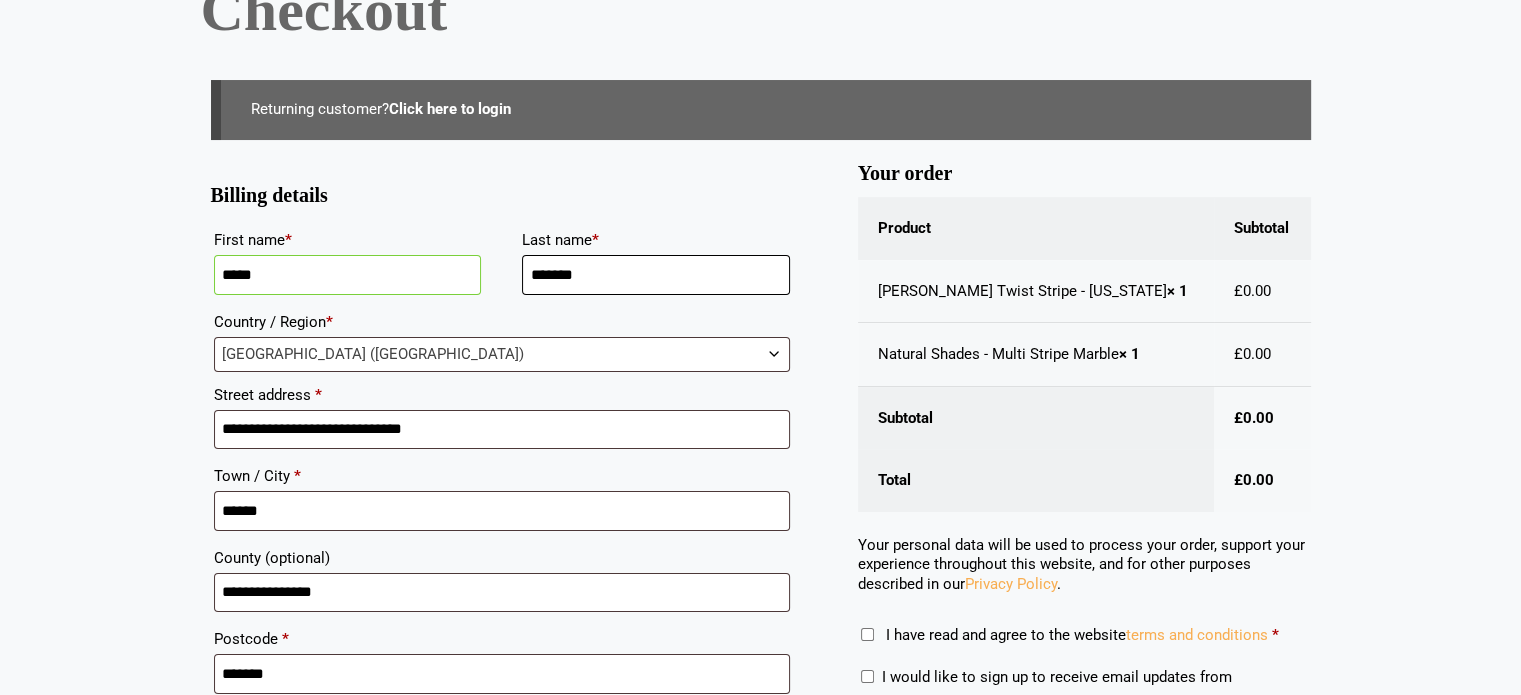 type on "*******" 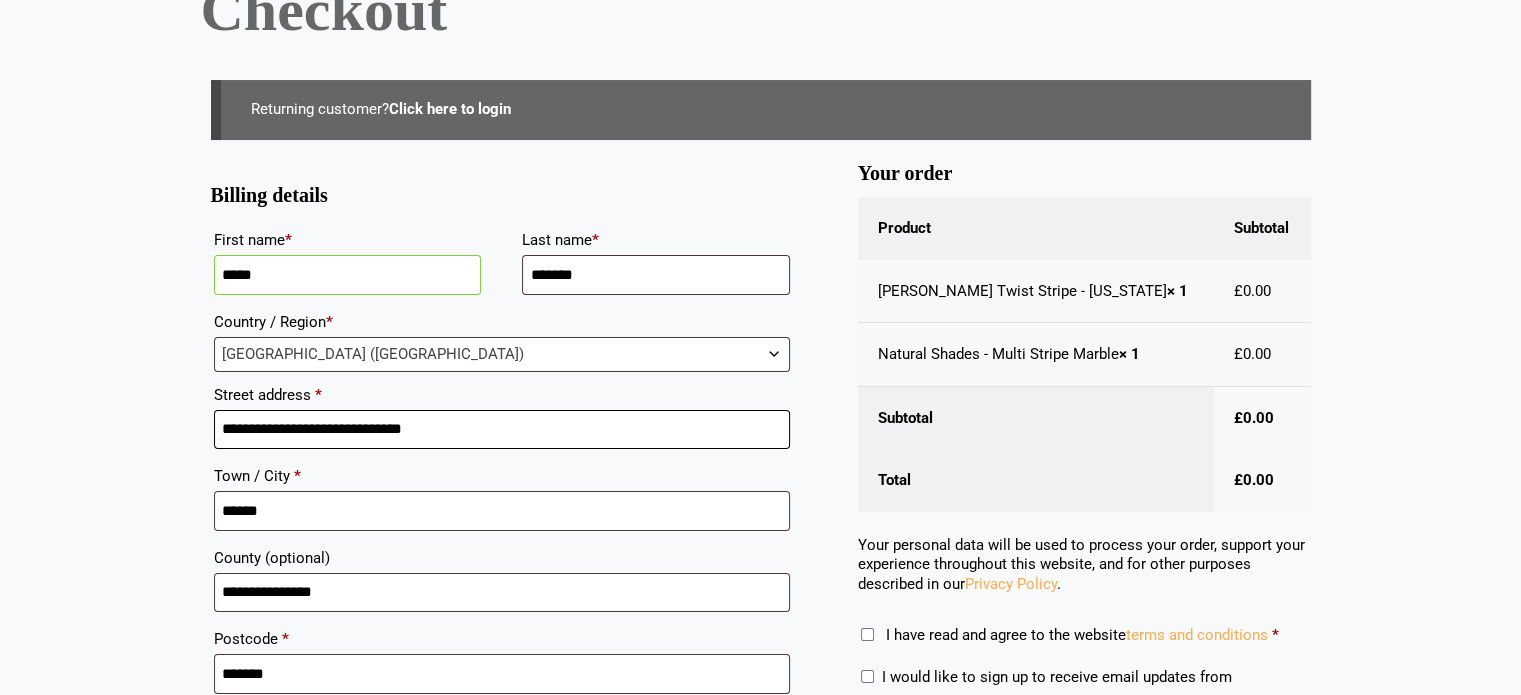 drag, startPoint x: 192, startPoint y: 443, endPoint x: 135, endPoint y: 426, distance: 59.48109 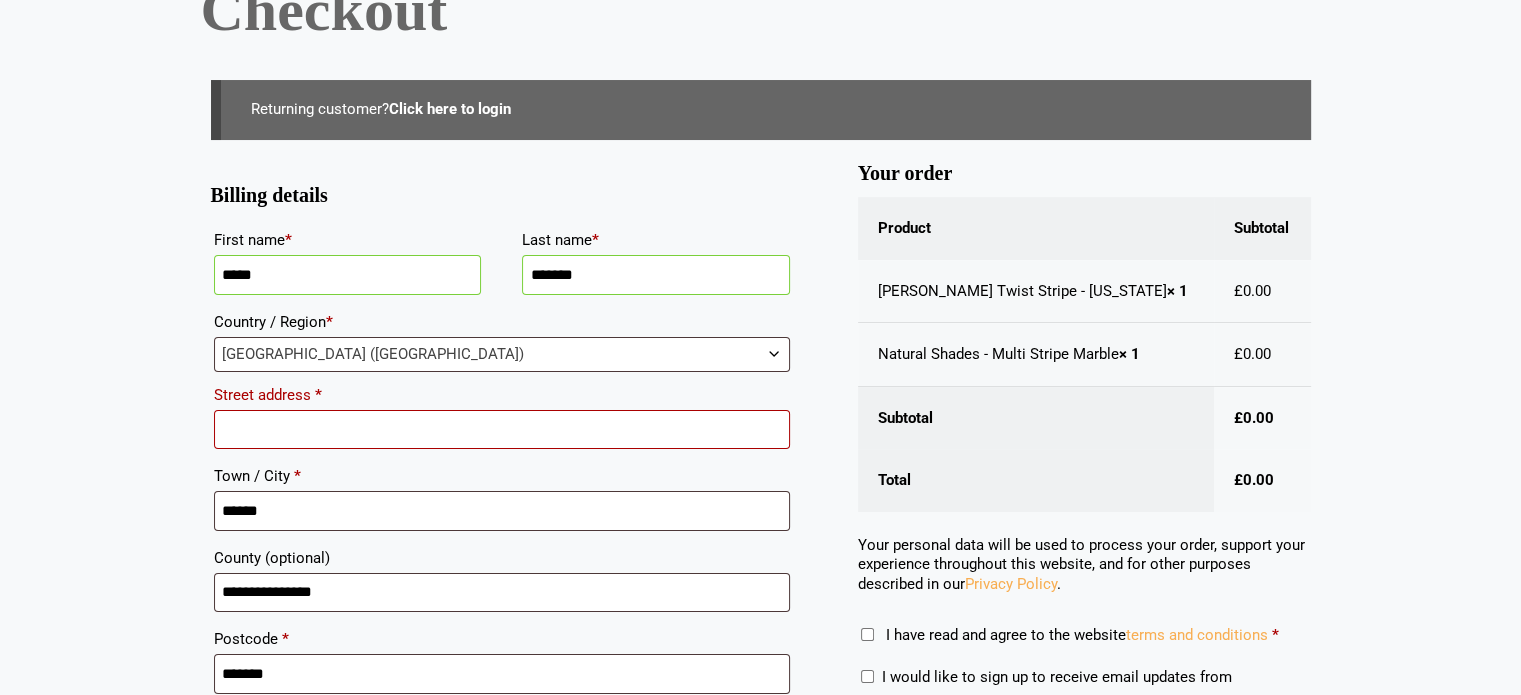 click on "Street address   *" at bounding box center (502, 430) 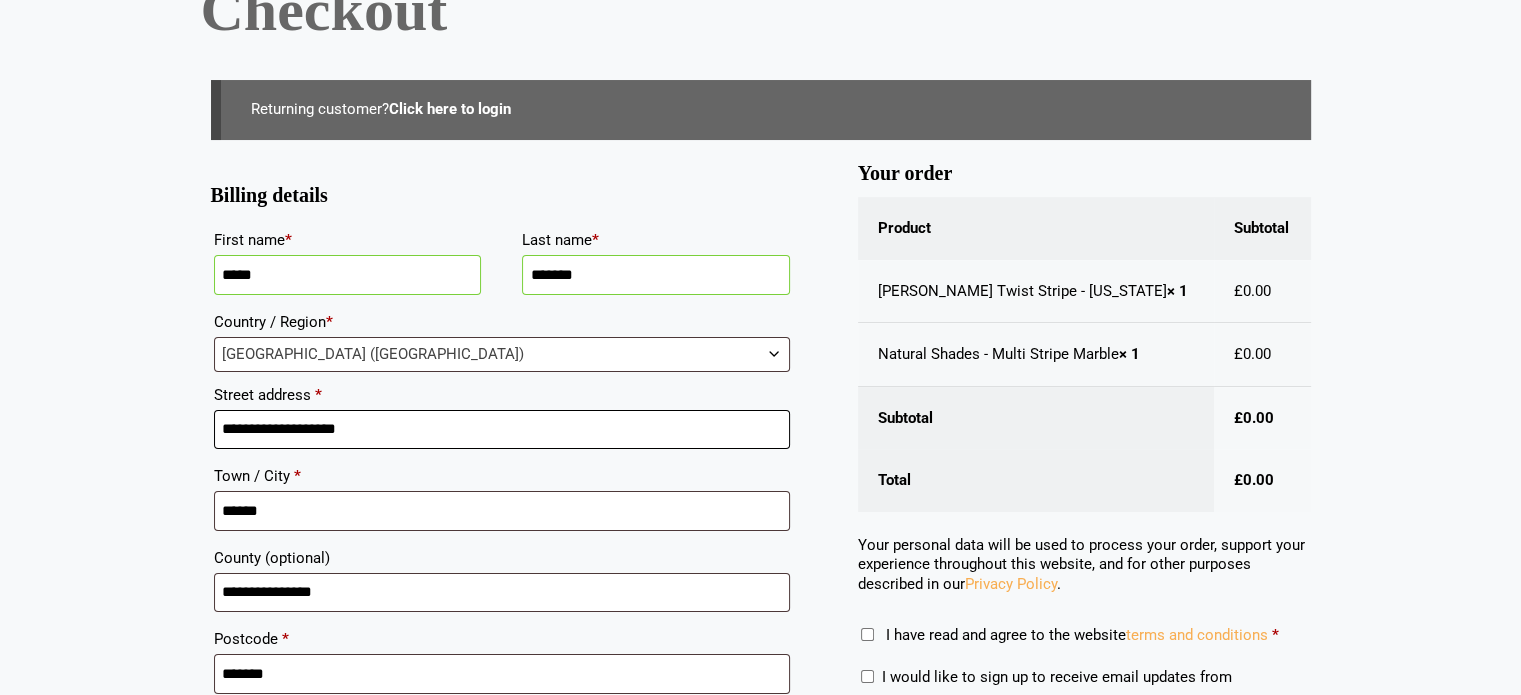 type on "**********" 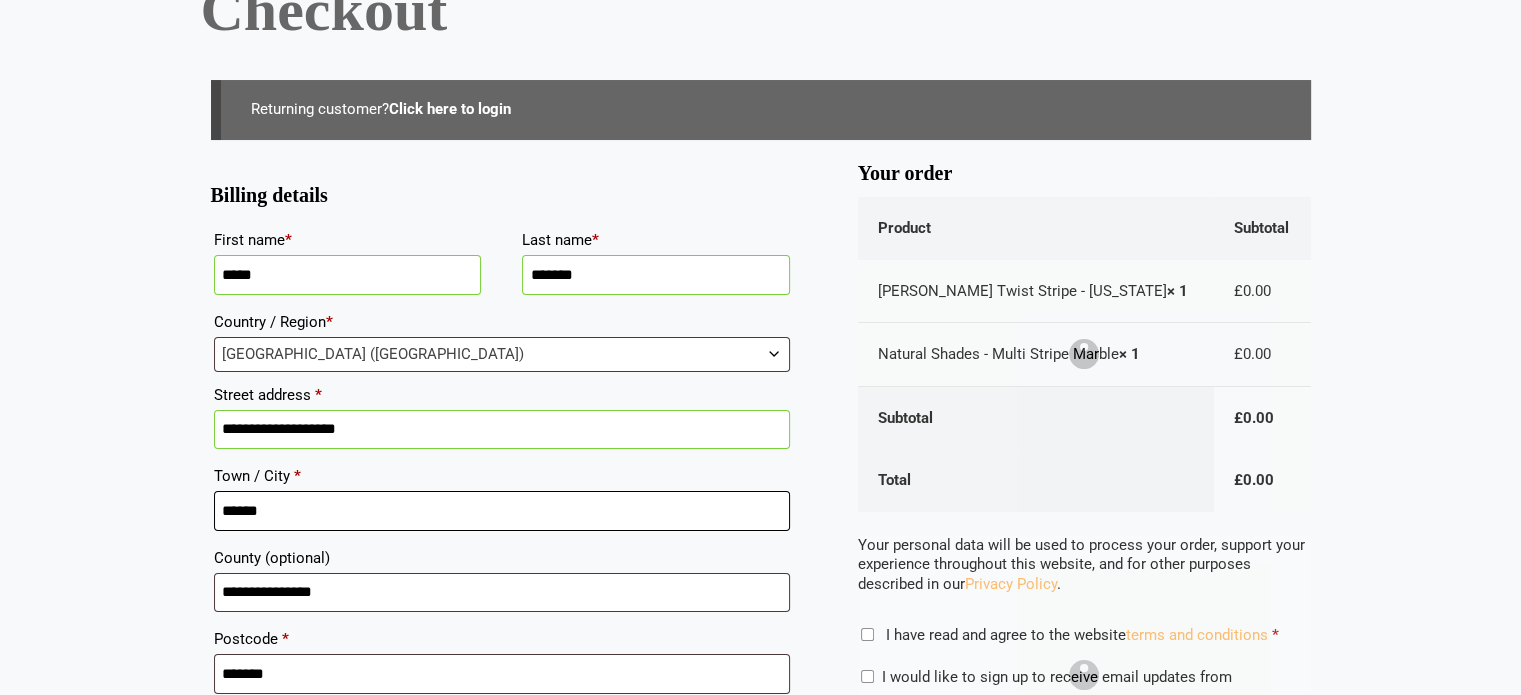 drag, startPoint x: 80, startPoint y: 517, endPoint x: 52, endPoint y: 519, distance: 28.071337 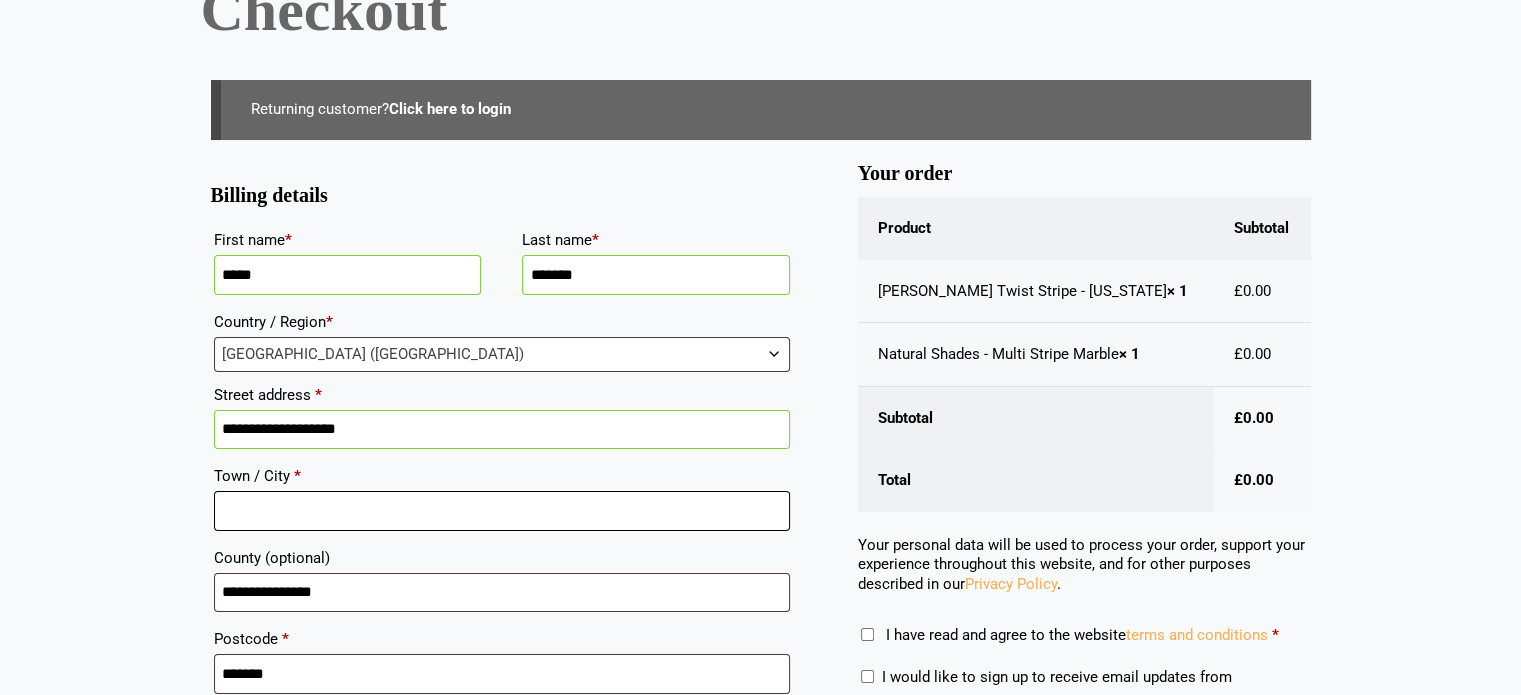 type 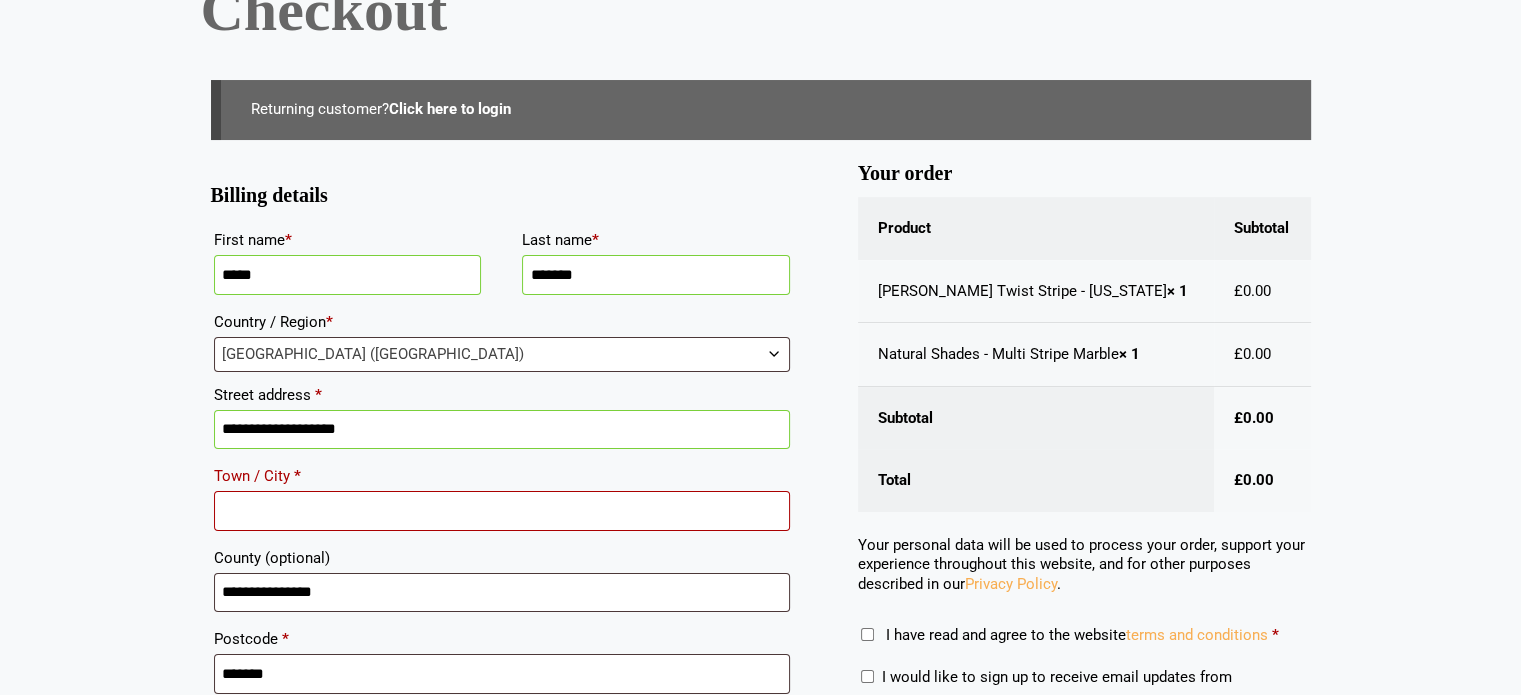 click on "**********" at bounding box center (502, 430) 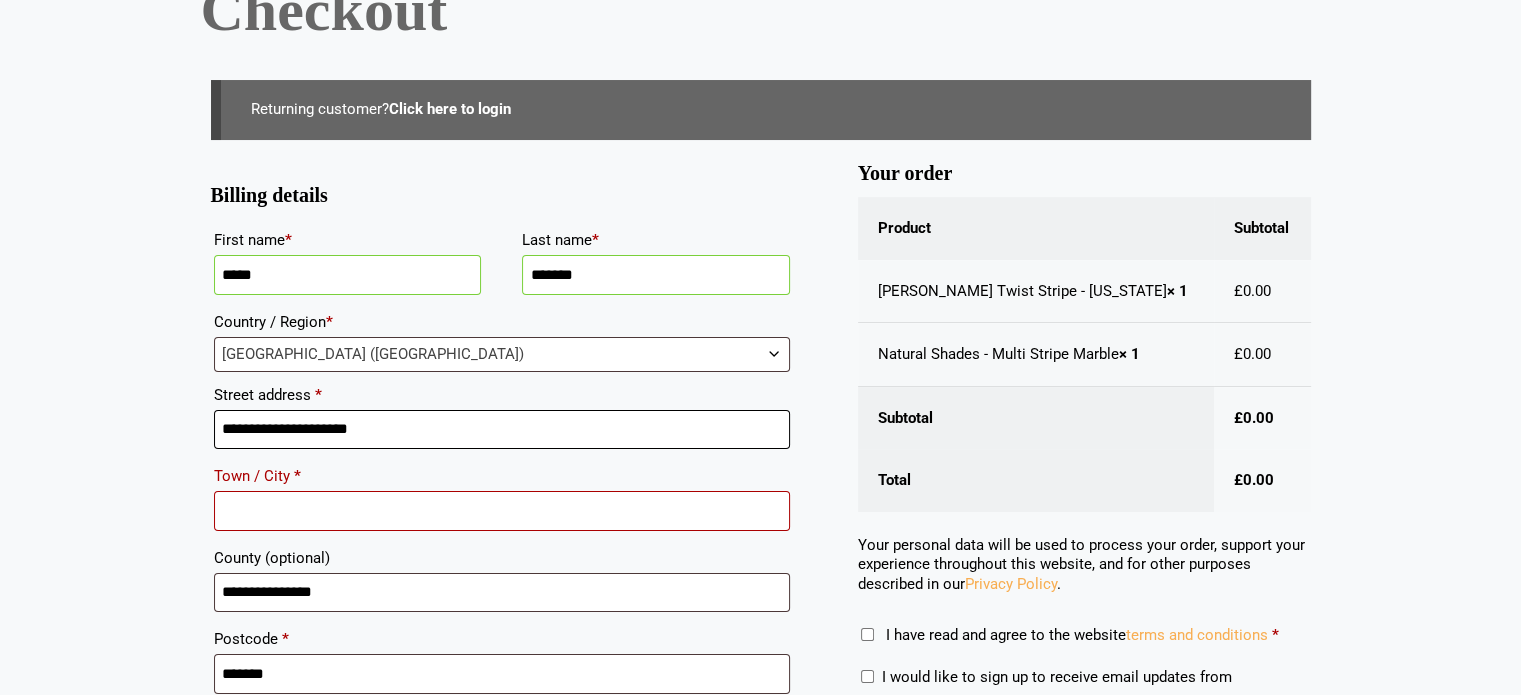 paste on "**********" 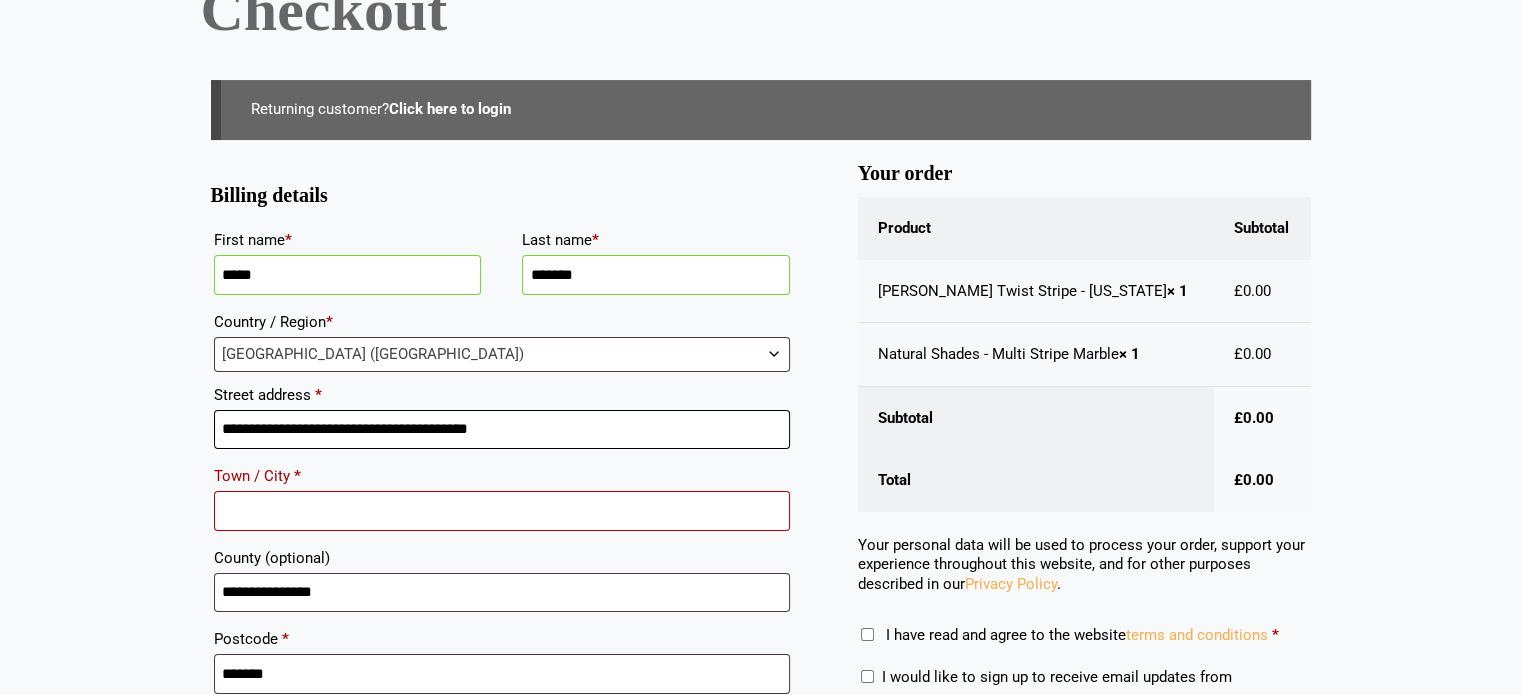 type on "**********" 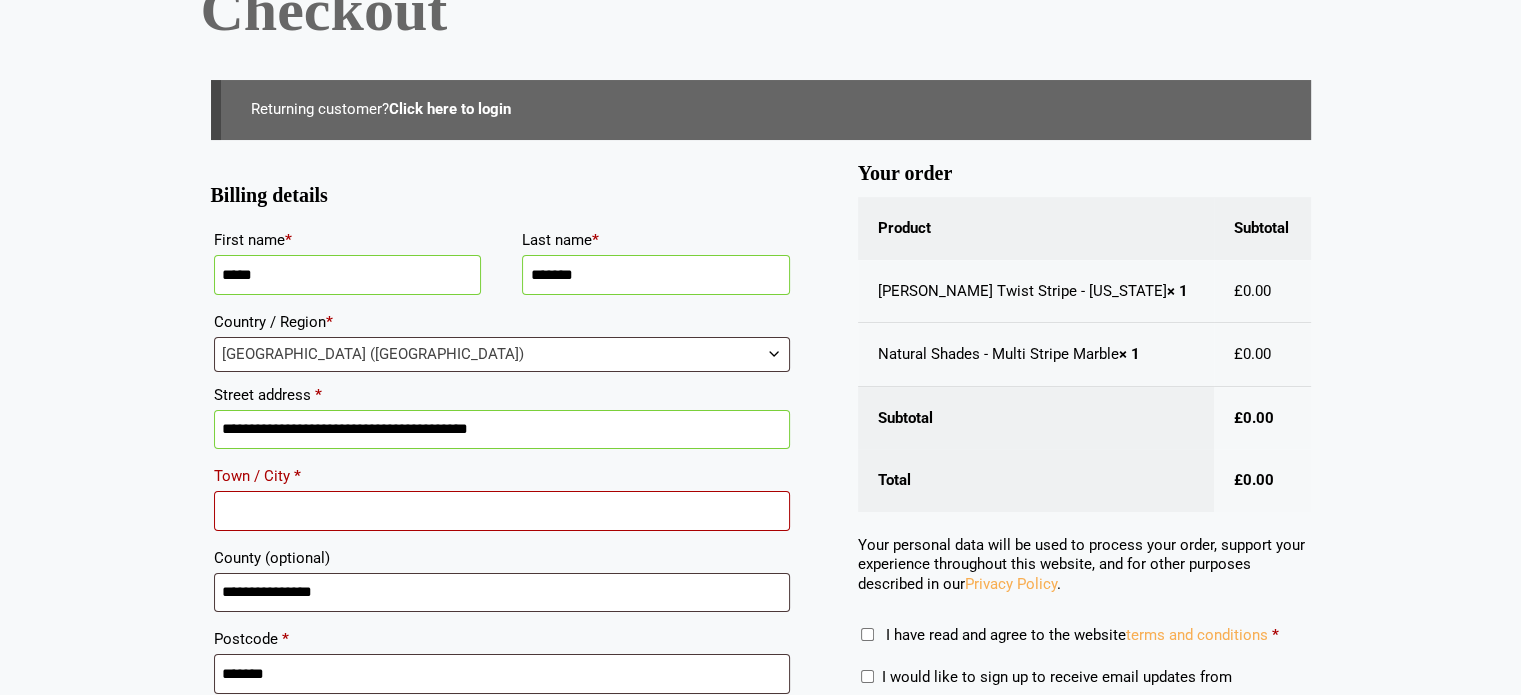 click on "Town / City   *" at bounding box center (502, 511) 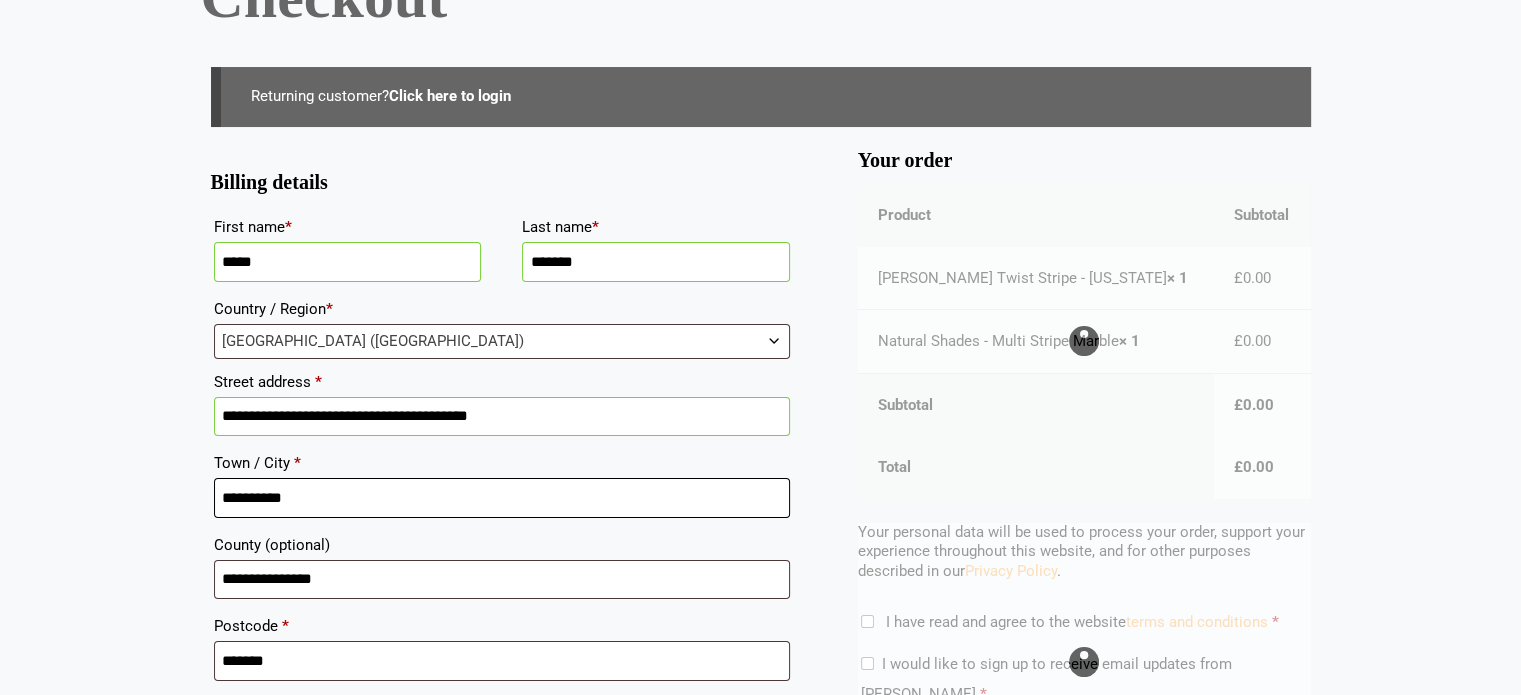 scroll, scrollTop: 300, scrollLeft: 0, axis: vertical 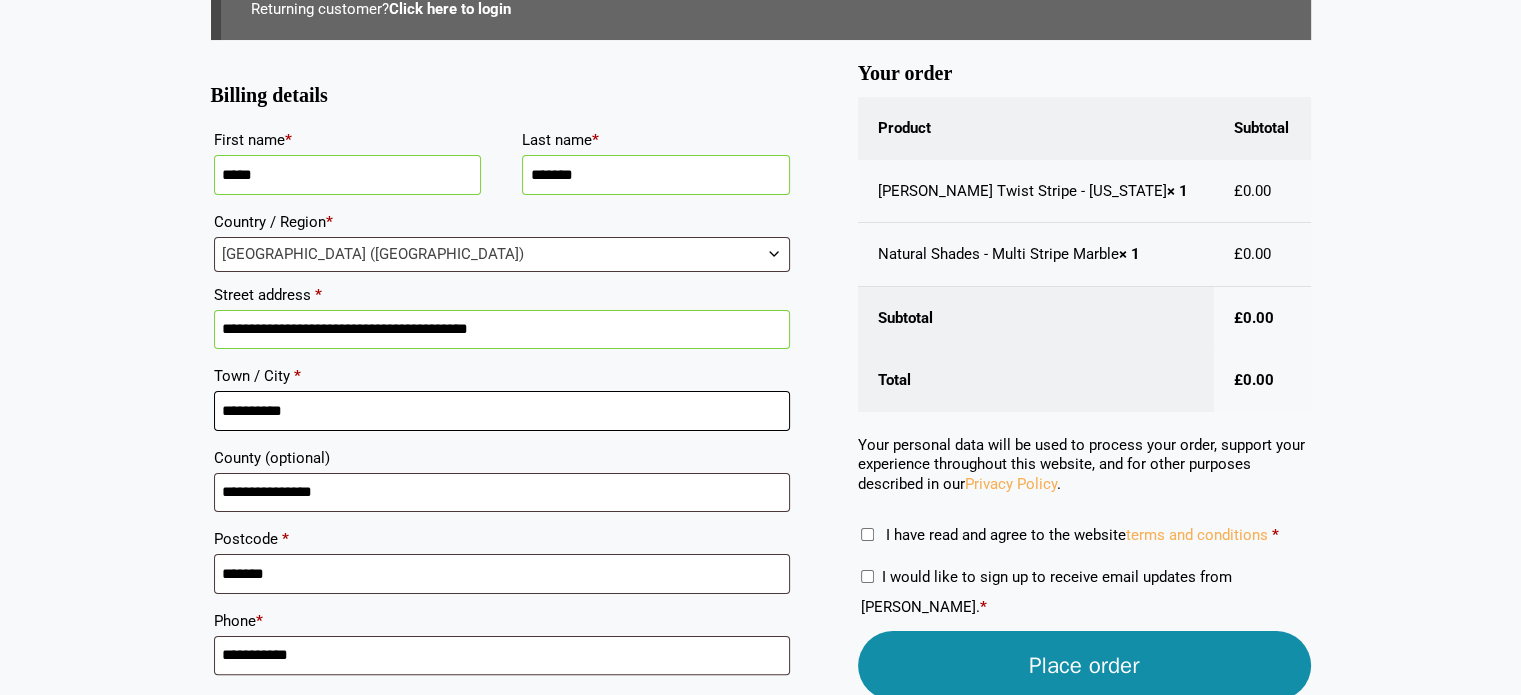 type on "**********" 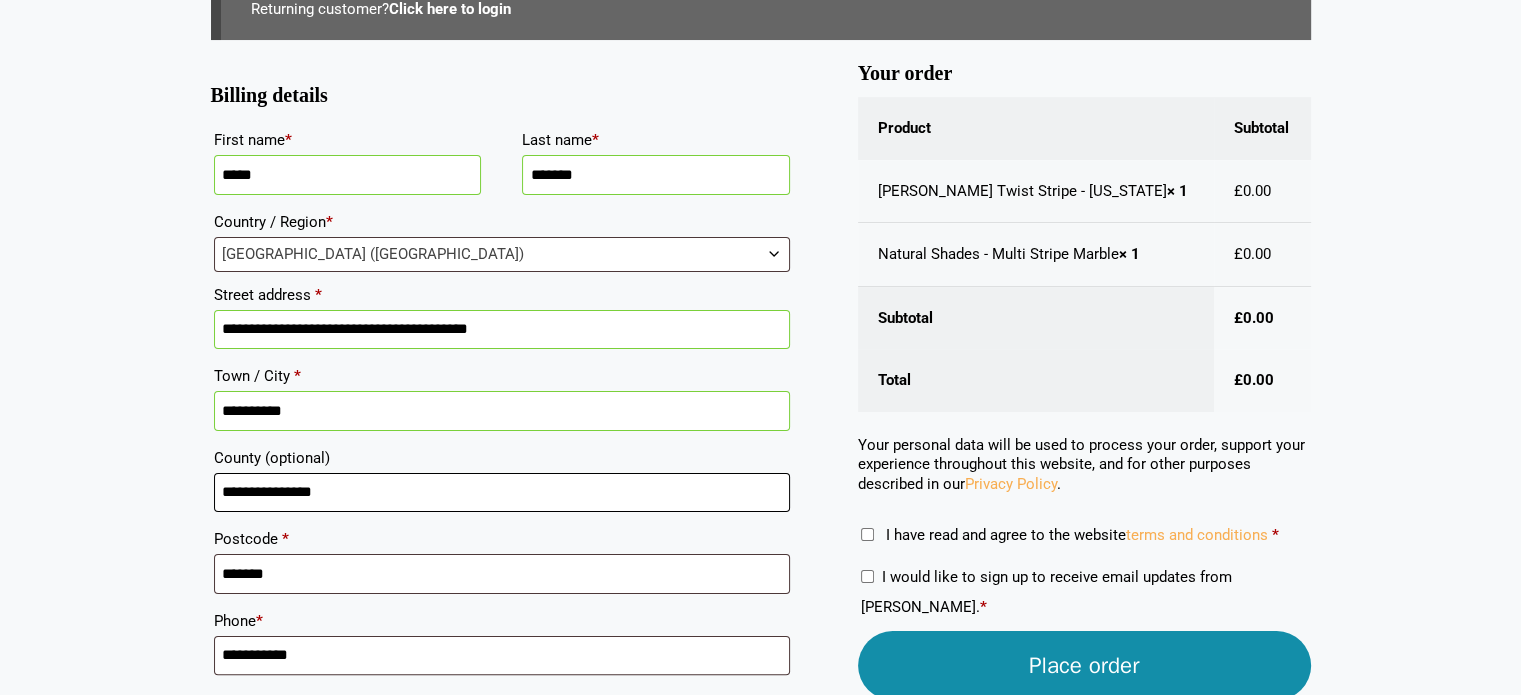drag, startPoint x: 148, startPoint y: 483, endPoint x: 105, endPoint y: 486, distance: 43.104523 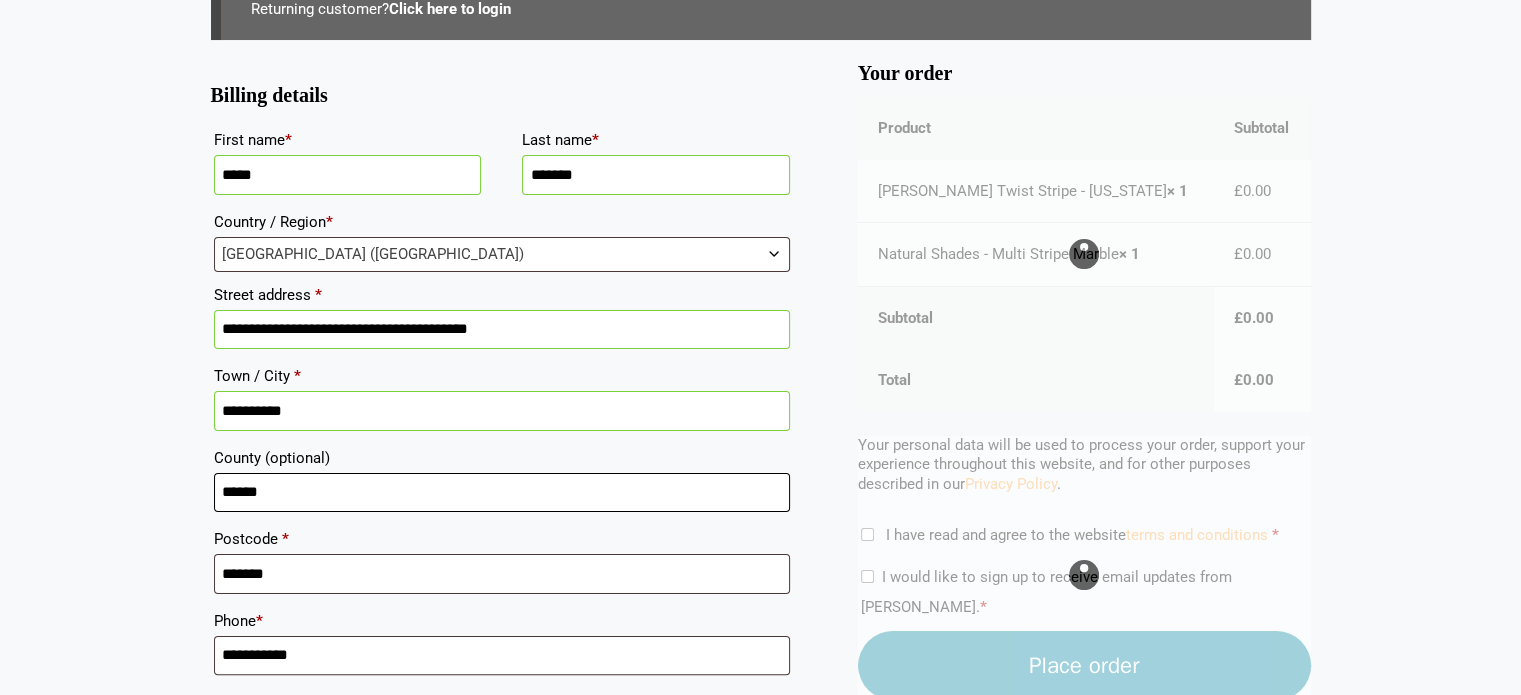 type on "******" 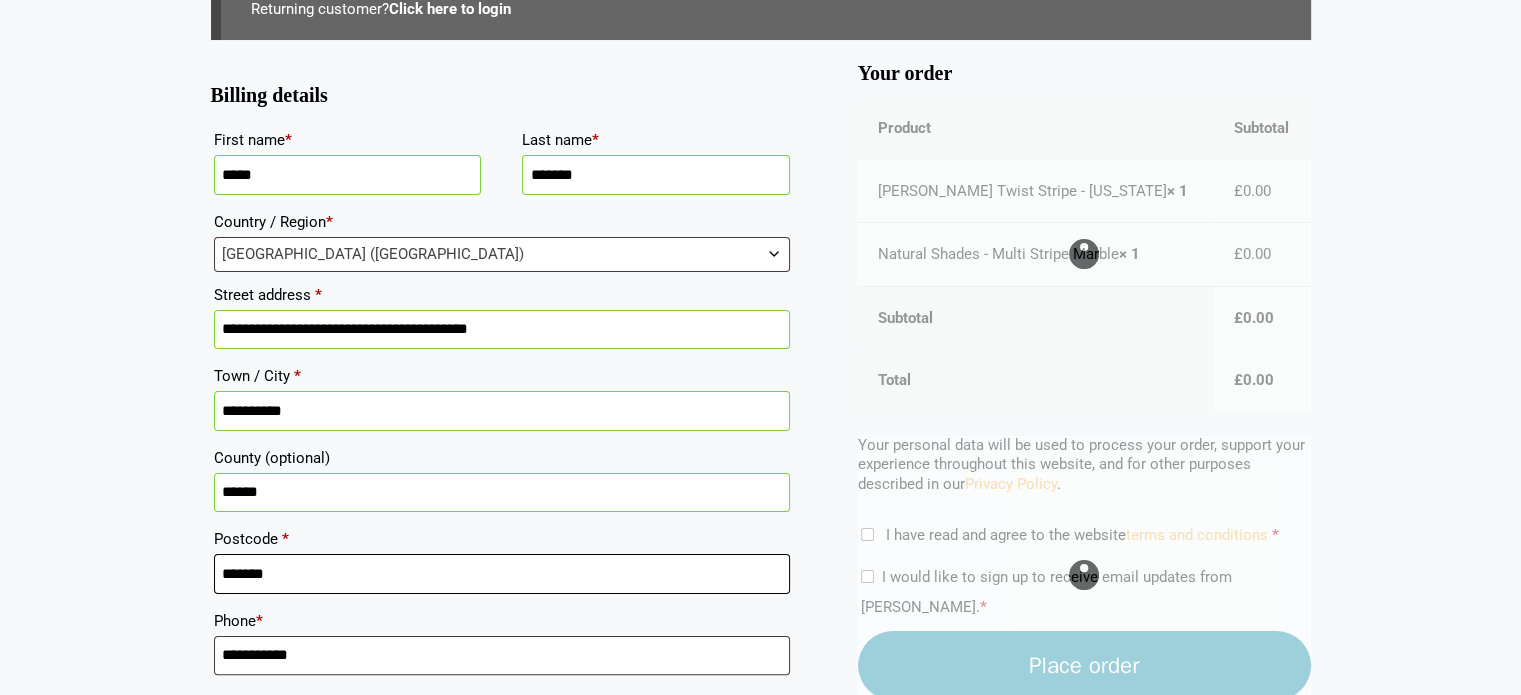 drag, startPoint x: 346, startPoint y: 577, endPoint x: 167, endPoint y: 584, distance: 179.13683 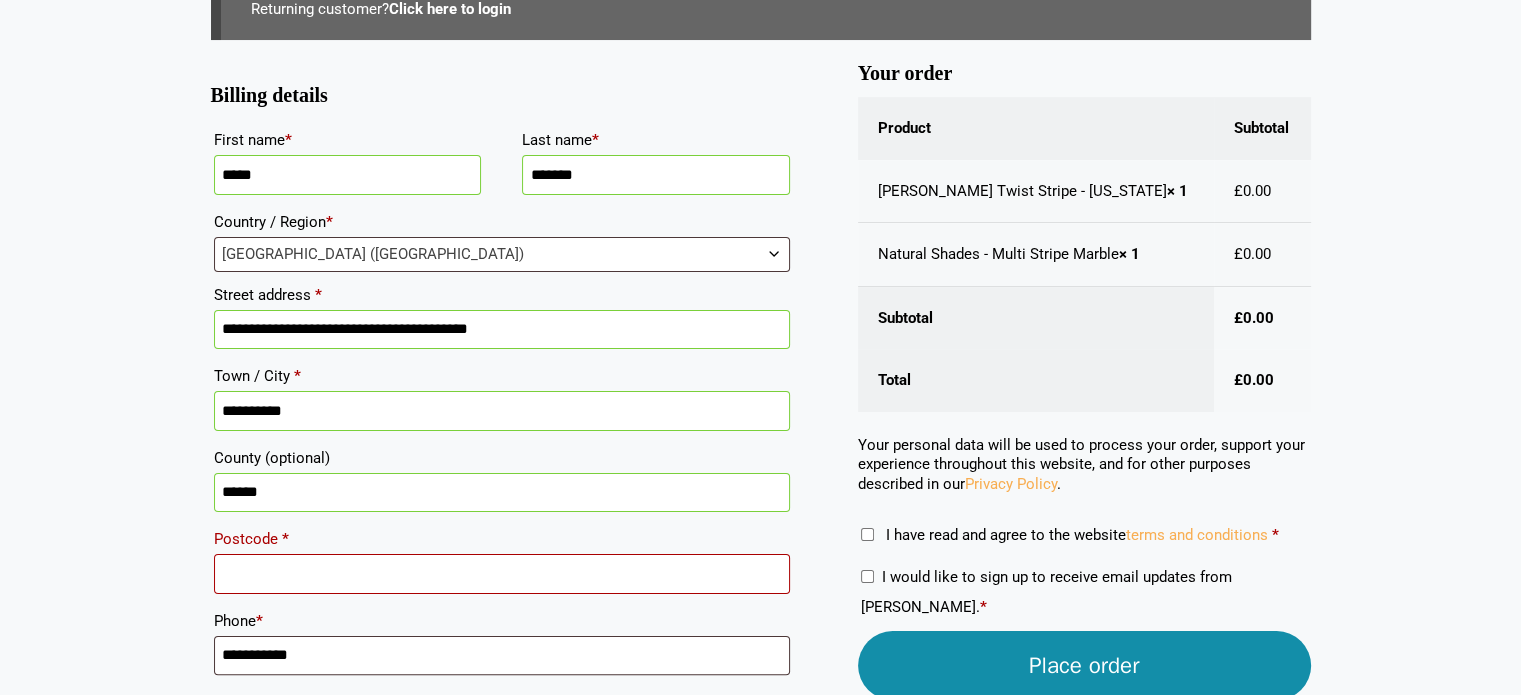 drag, startPoint x: 224, startPoint y: 563, endPoint x: 233, endPoint y: 571, distance: 12.0415945 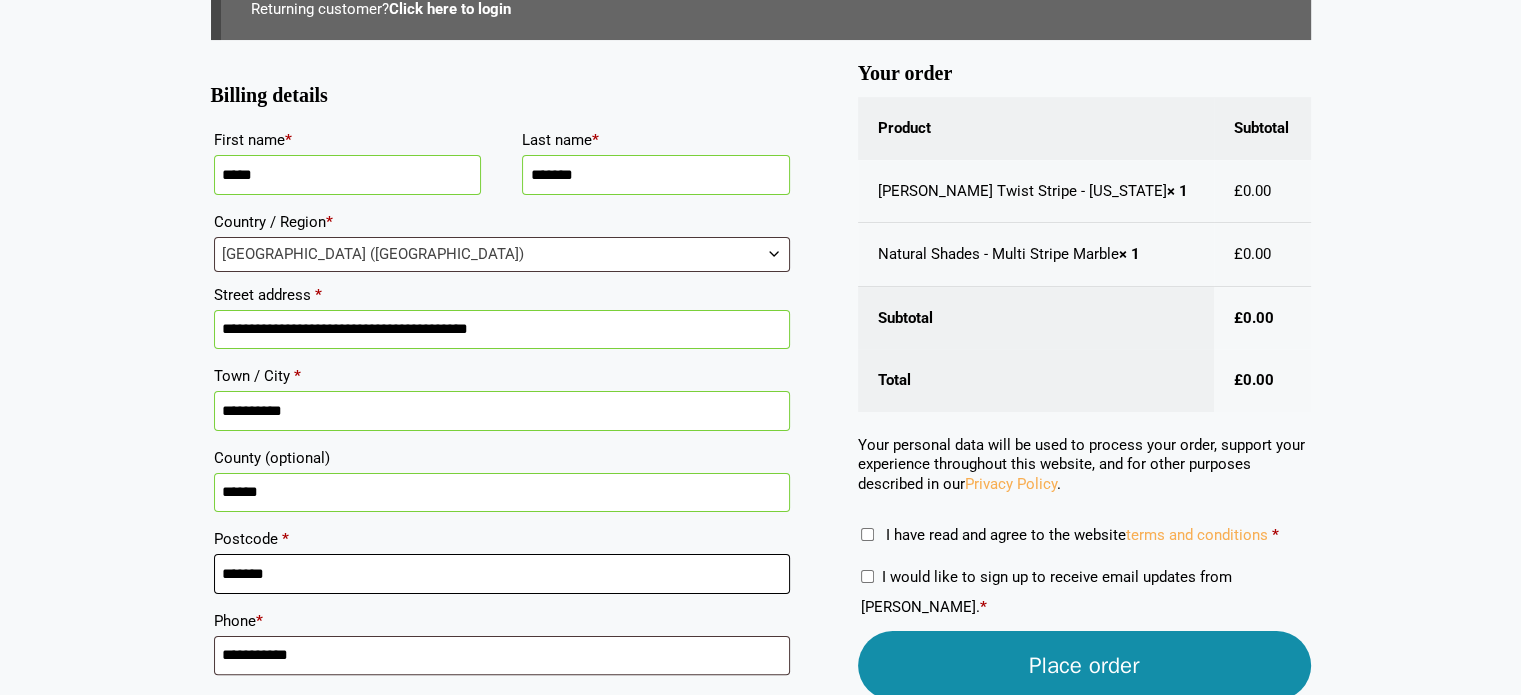 scroll, scrollTop: 500, scrollLeft: 0, axis: vertical 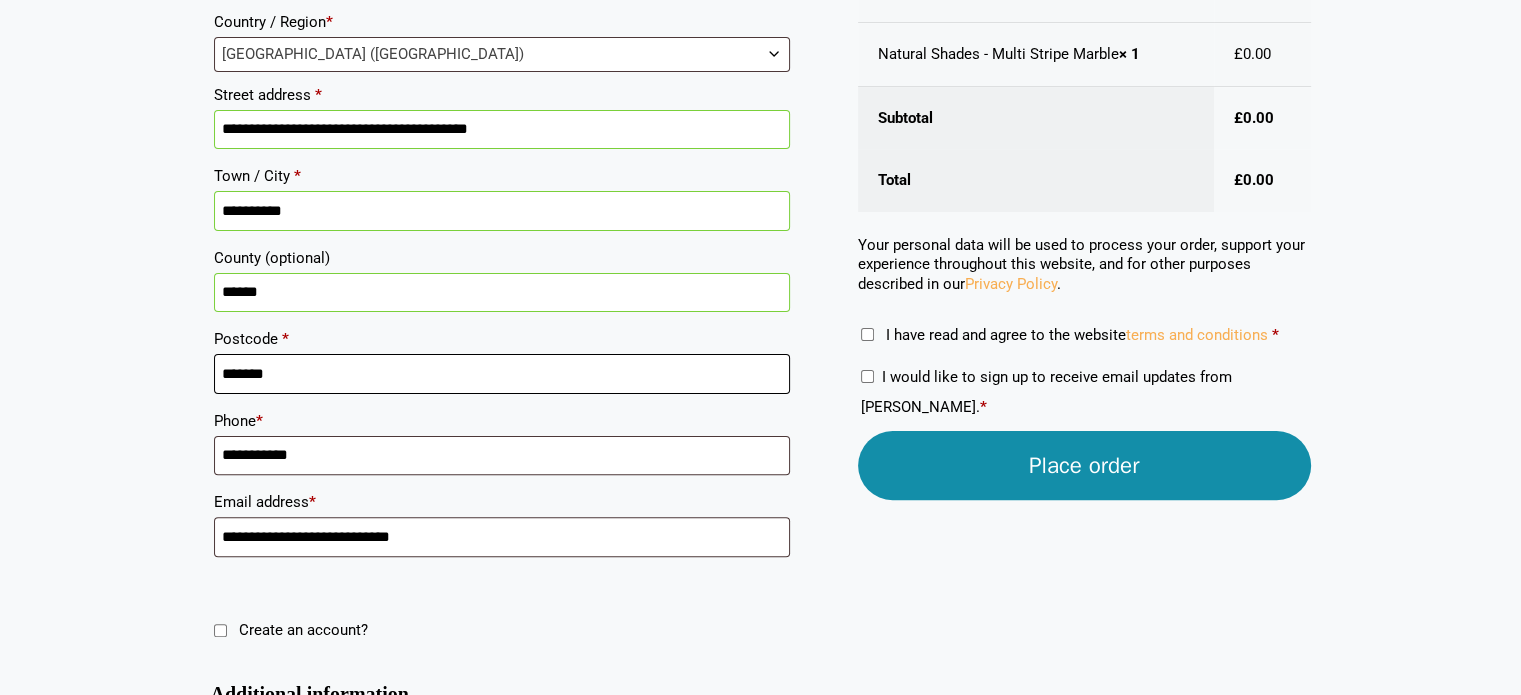 type on "*******" 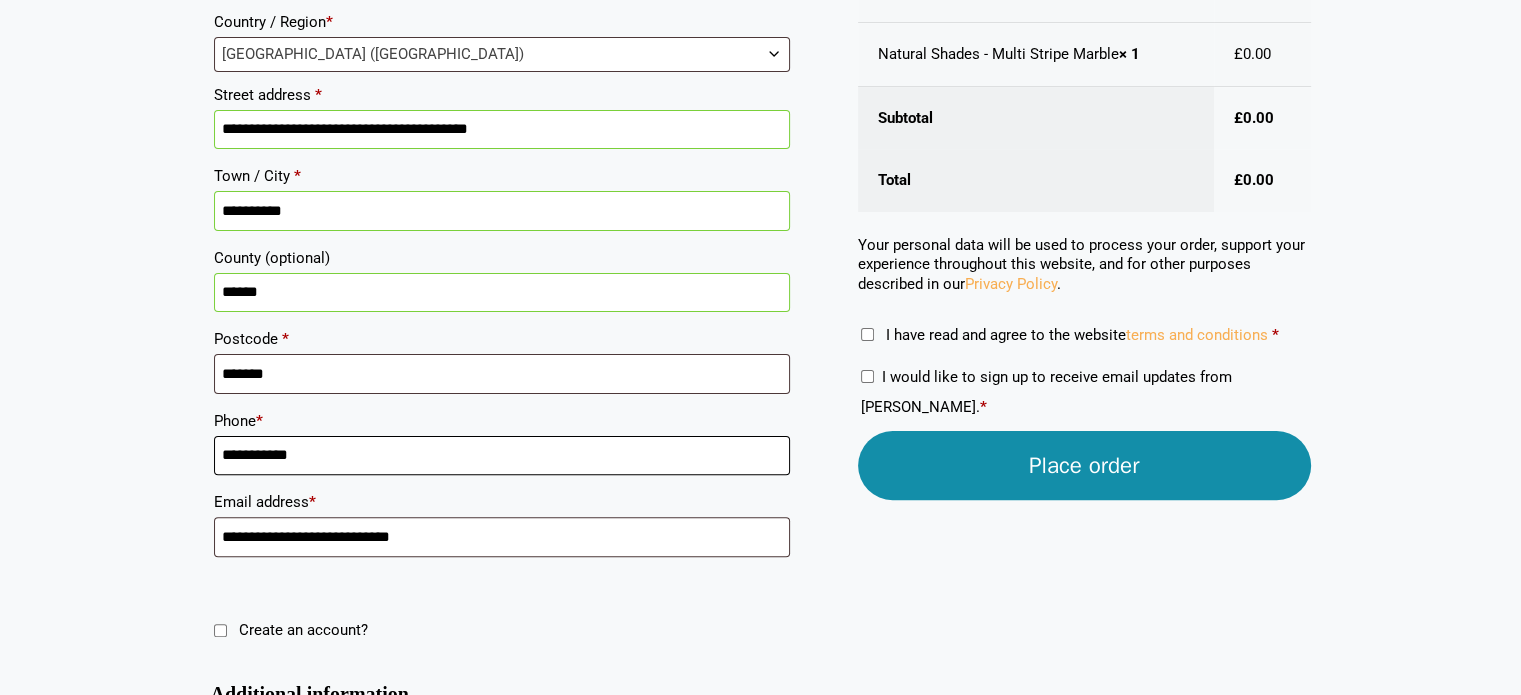 drag, startPoint x: 311, startPoint y: 458, endPoint x: 57, endPoint y: 451, distance: 254.09644 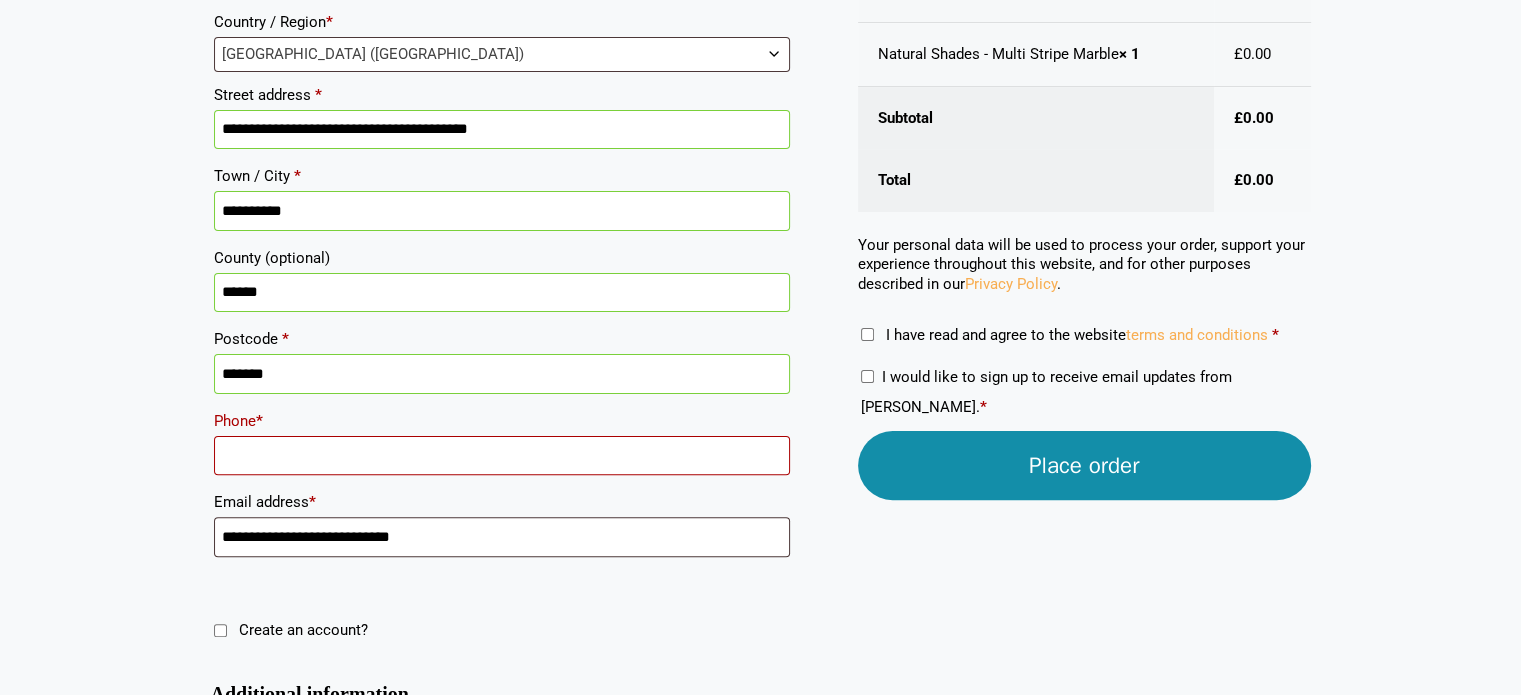 click on "Phone  *" at bounding box center [502, 456] 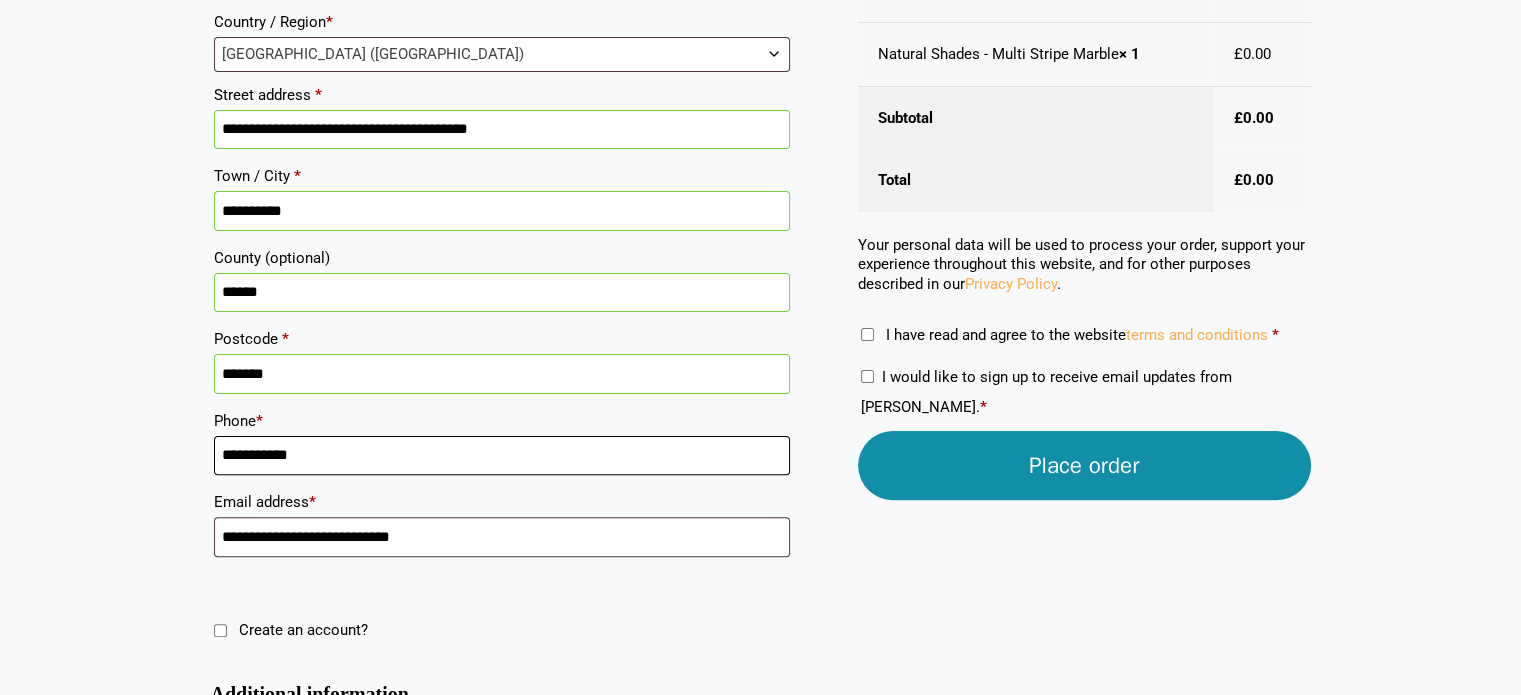type on "**********" 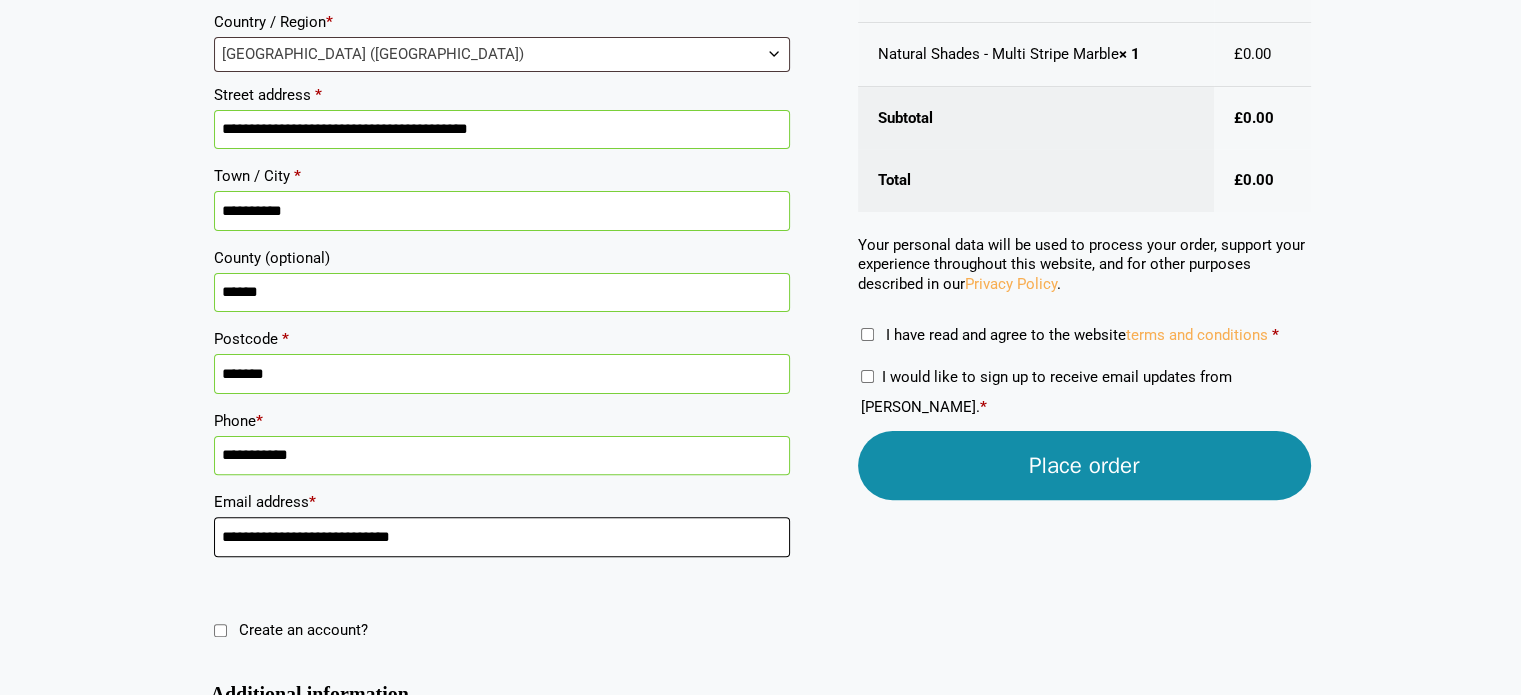 drag, startPoint x: 214, startPoint y: 561, endPoint x: 86, endPoint y: 555, distance: 128.14055 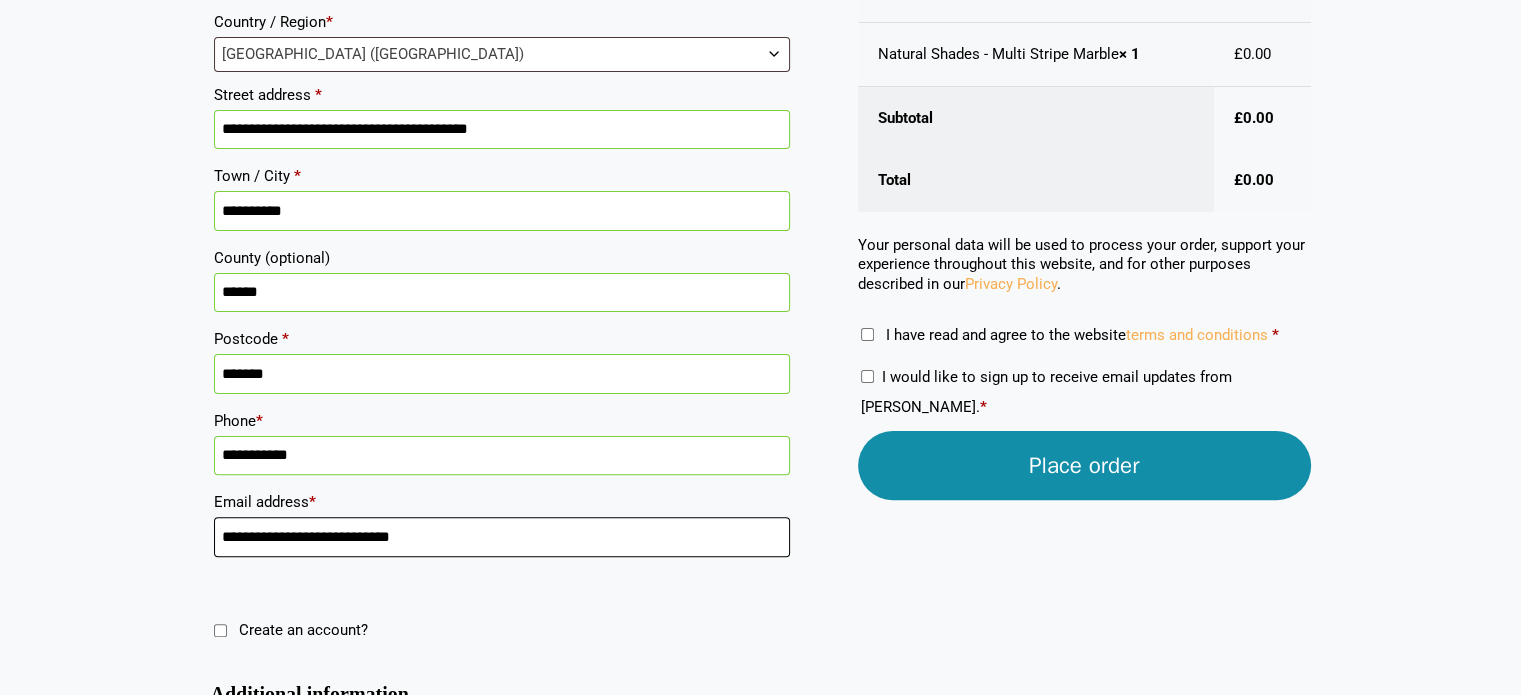 click on "Skip to content
Samples:
order
My Account My account
Menu
Menu
Our Carpets
View All
Colours
Black Carpet
Blue Carpet
Bold Colour
Brown Carpet
Carpet Inspired by Nature
Contemporary Colour
Golds" at bounding box center [760, 217] 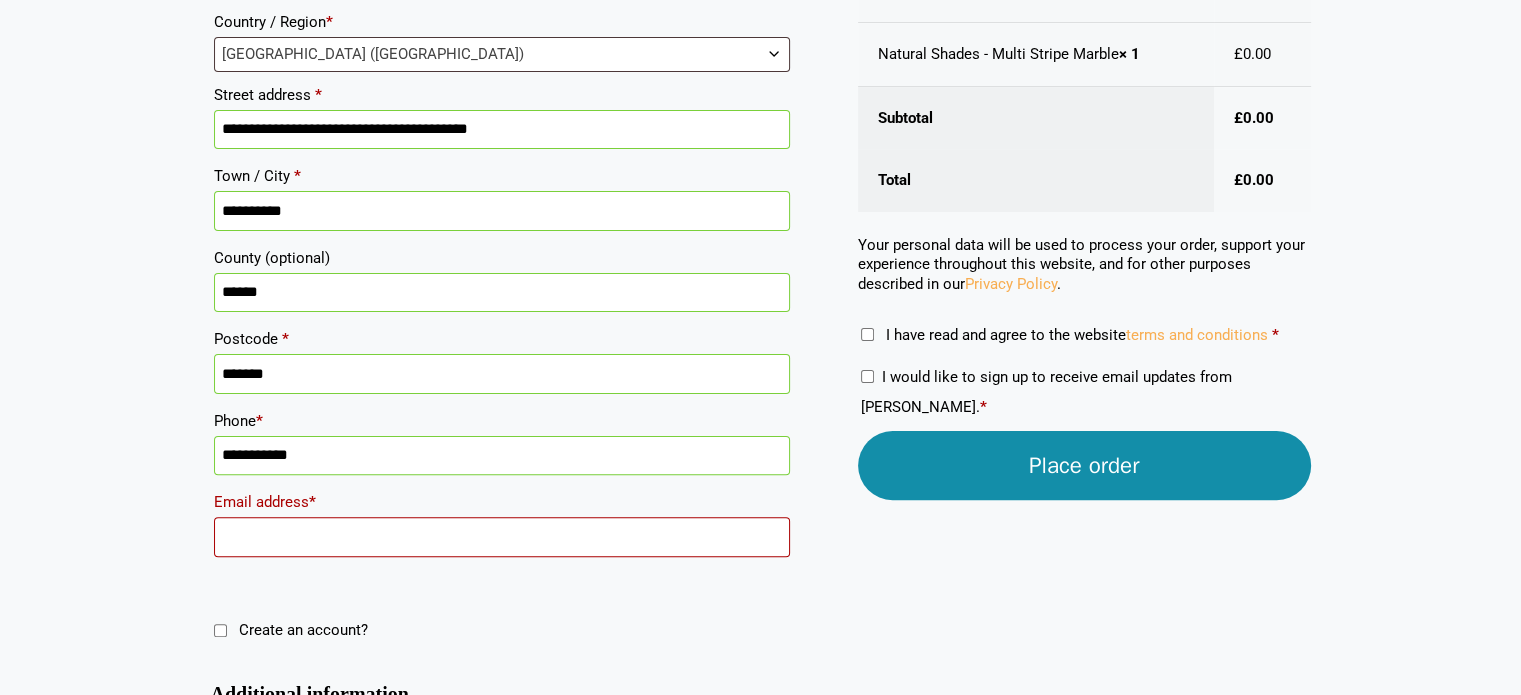 click on "Email address  *" at bounding box center (502, 537) 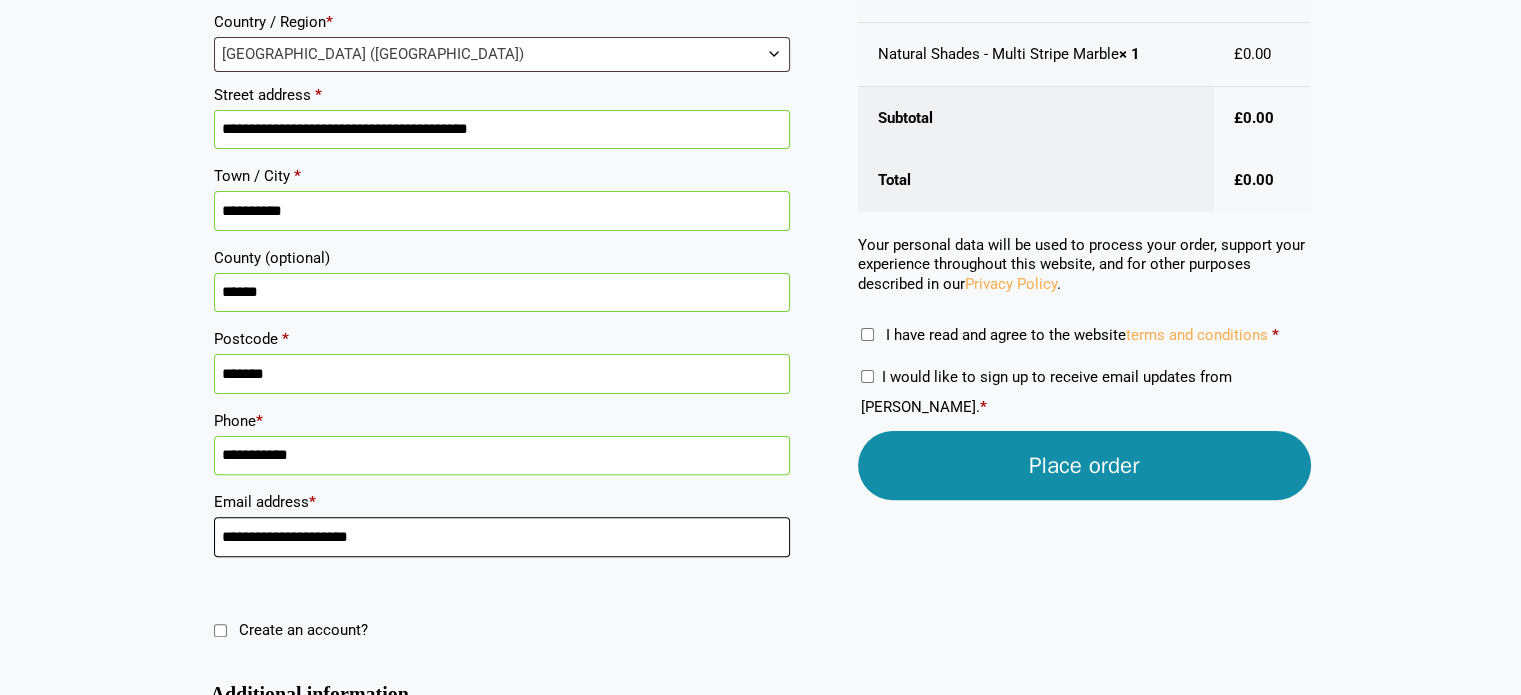 type on "**********" 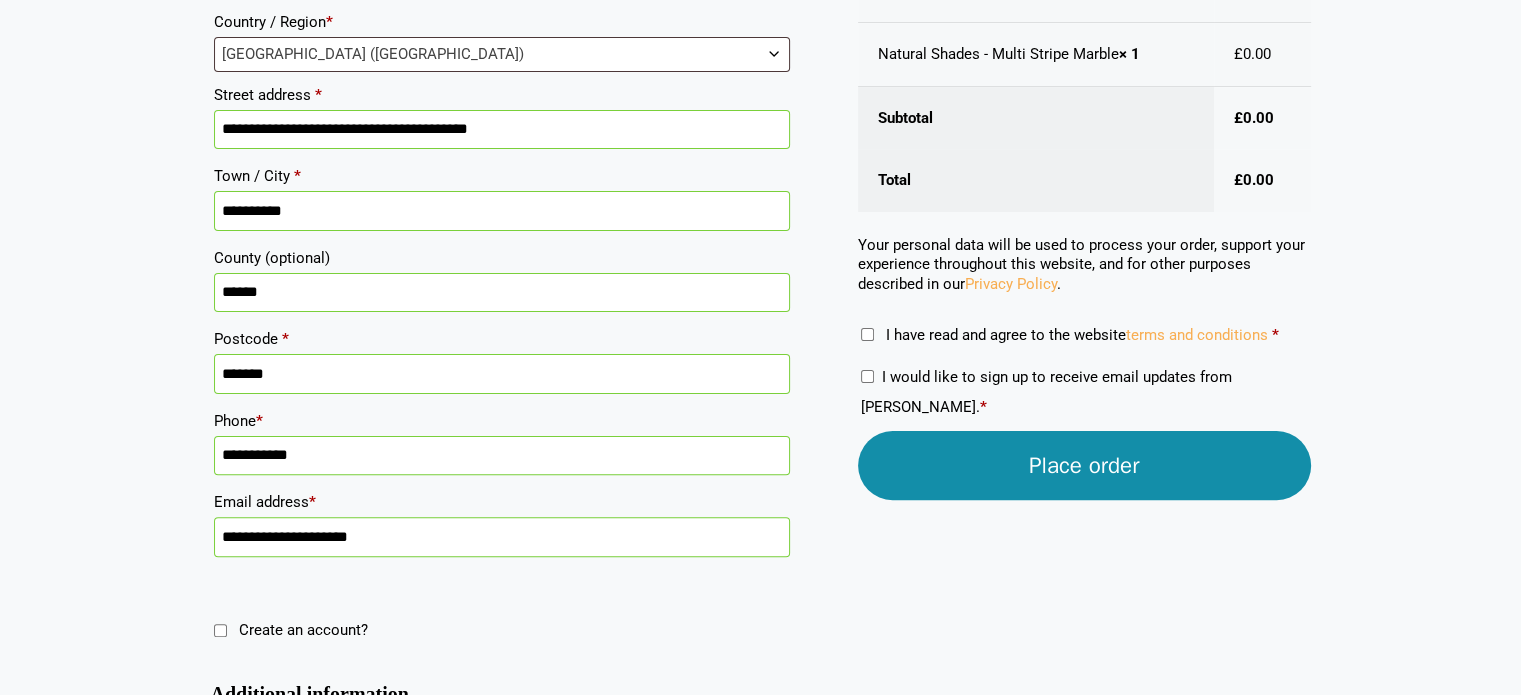 scroll, scrollTop: 200, scrollLeft: 0, axis: vertical 